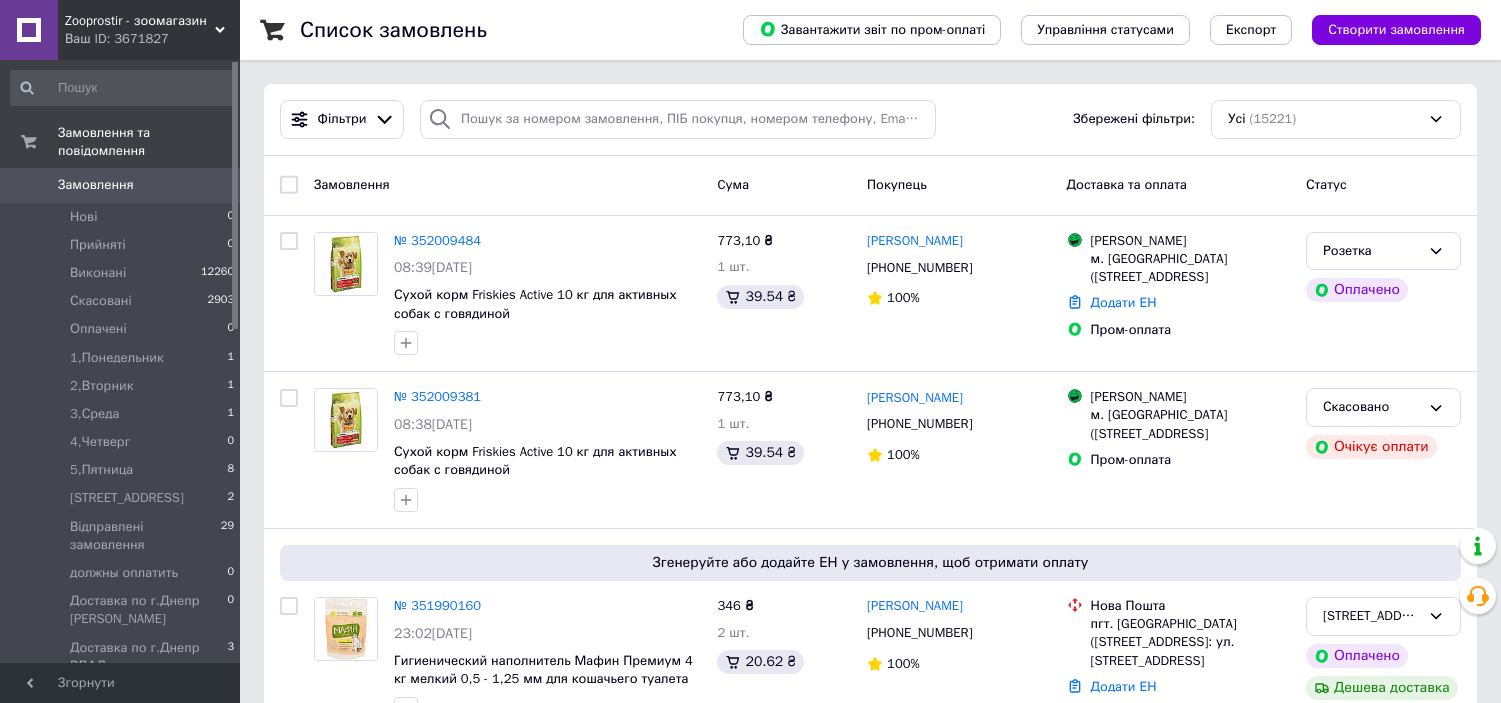 scroll, scrollTop: 0, scrollLeft: 0, axis: both 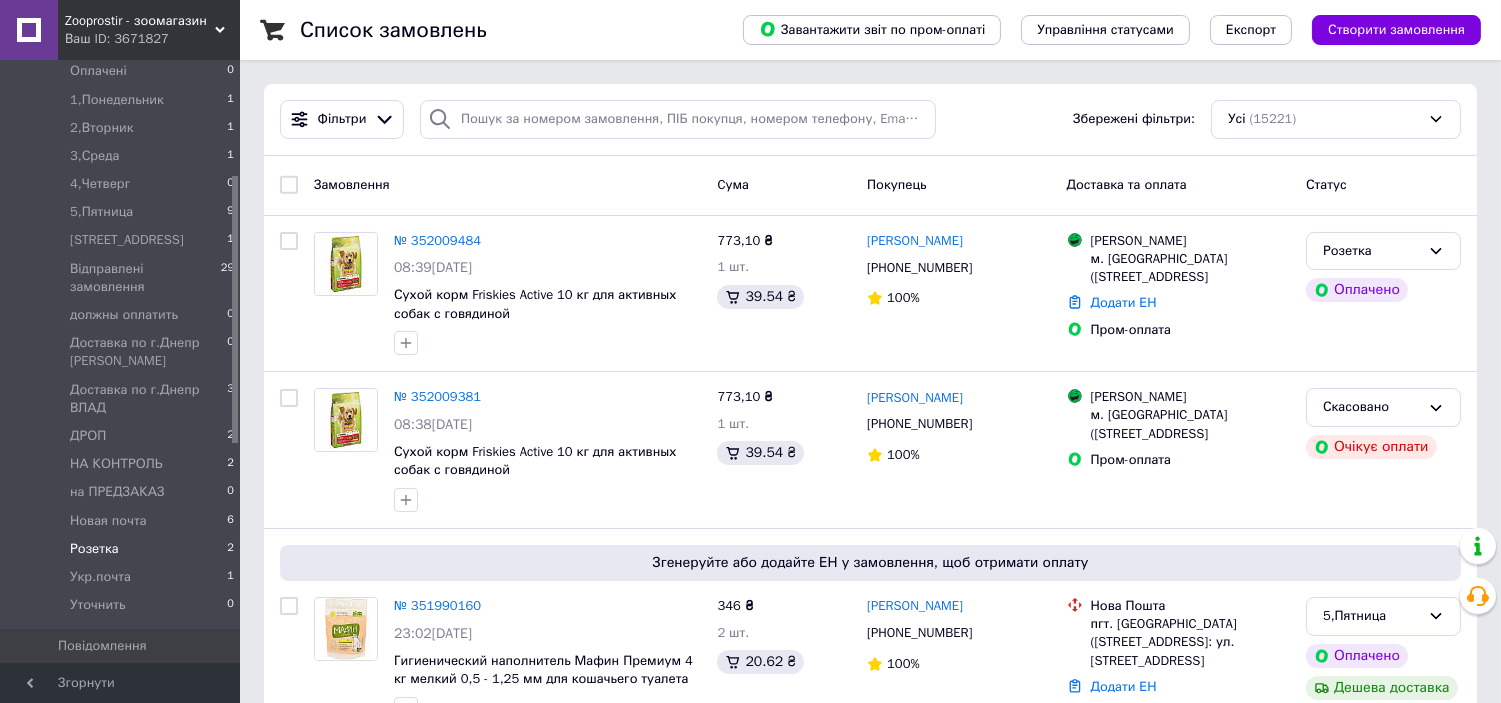 click on "Розетка" at bounding box center [94, 549] 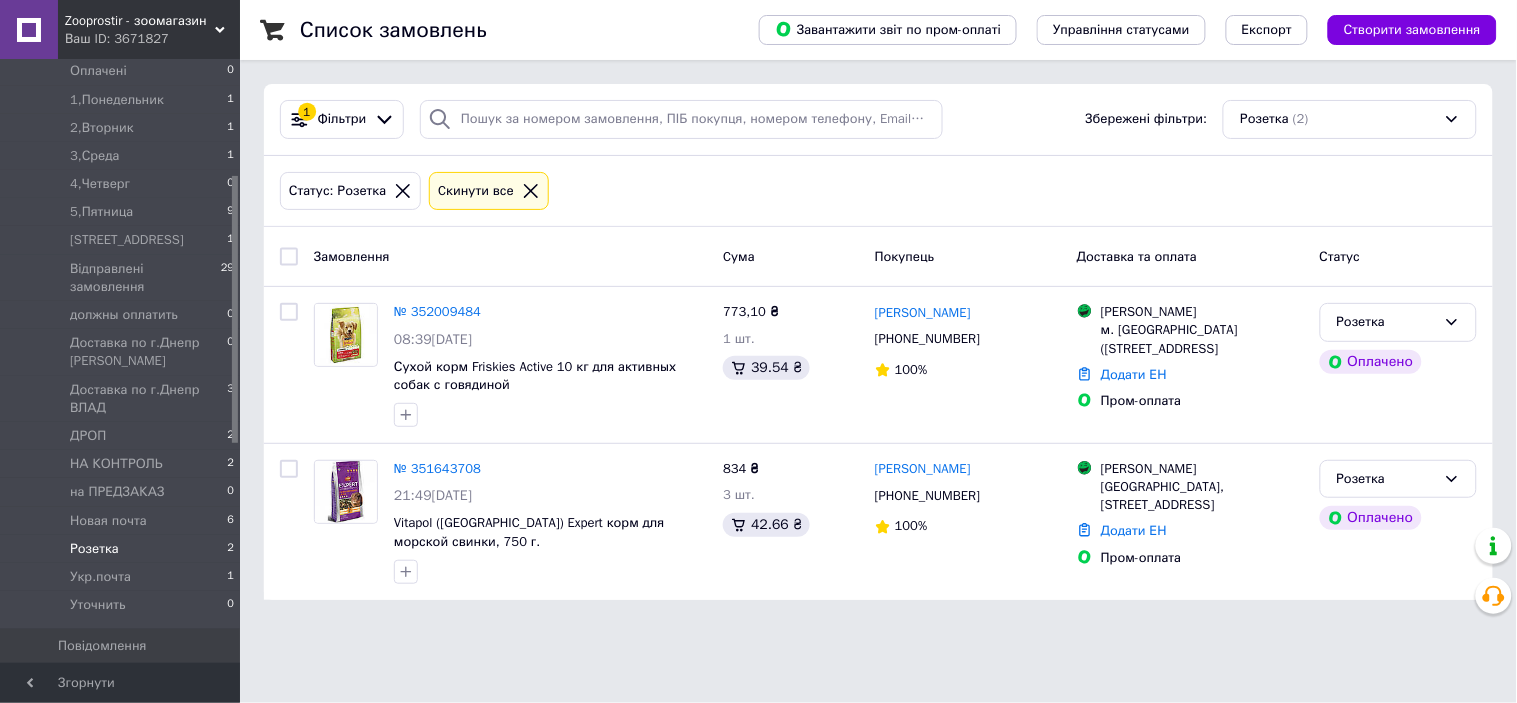 click on "№ 351643708" at bounding box center [437, 468] 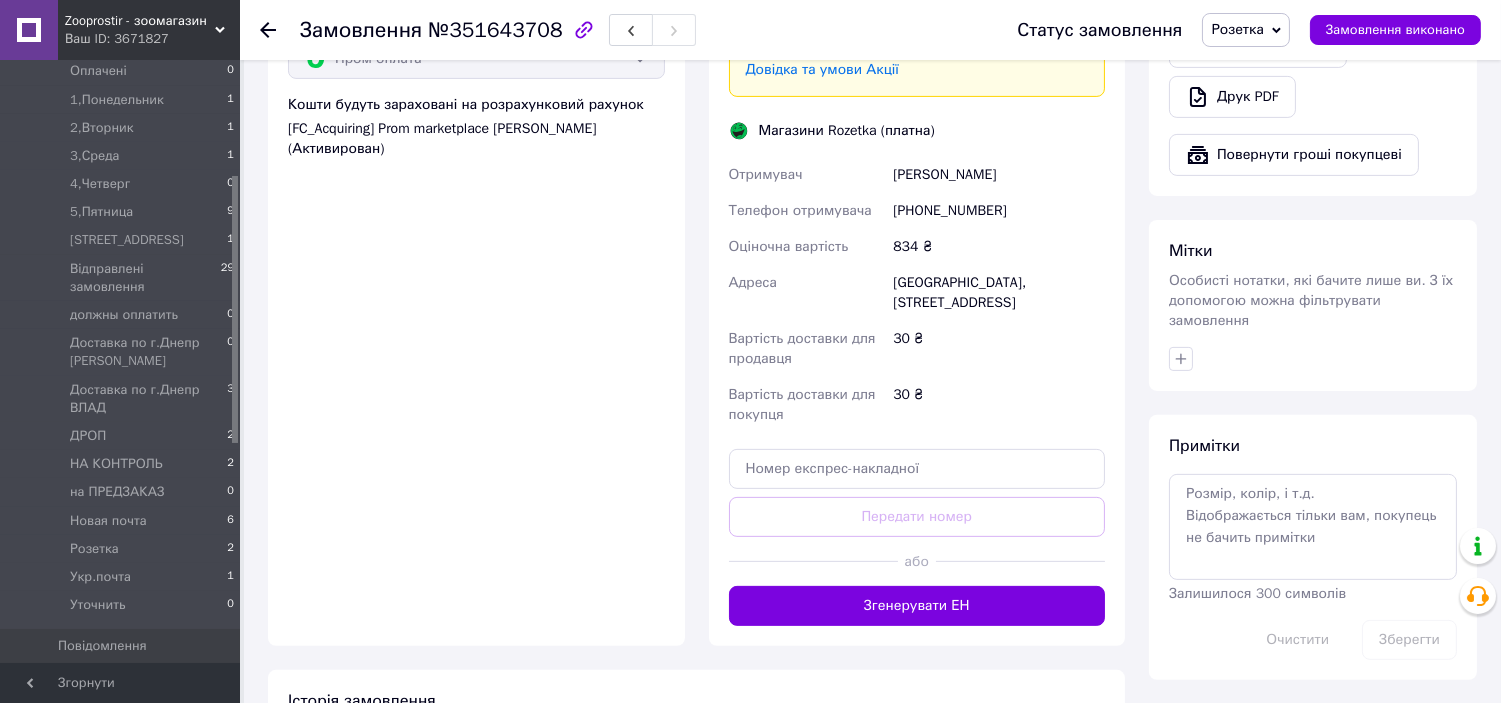 scroll, scrollTop: 1327, scrollLeft: 0, axis: vertical 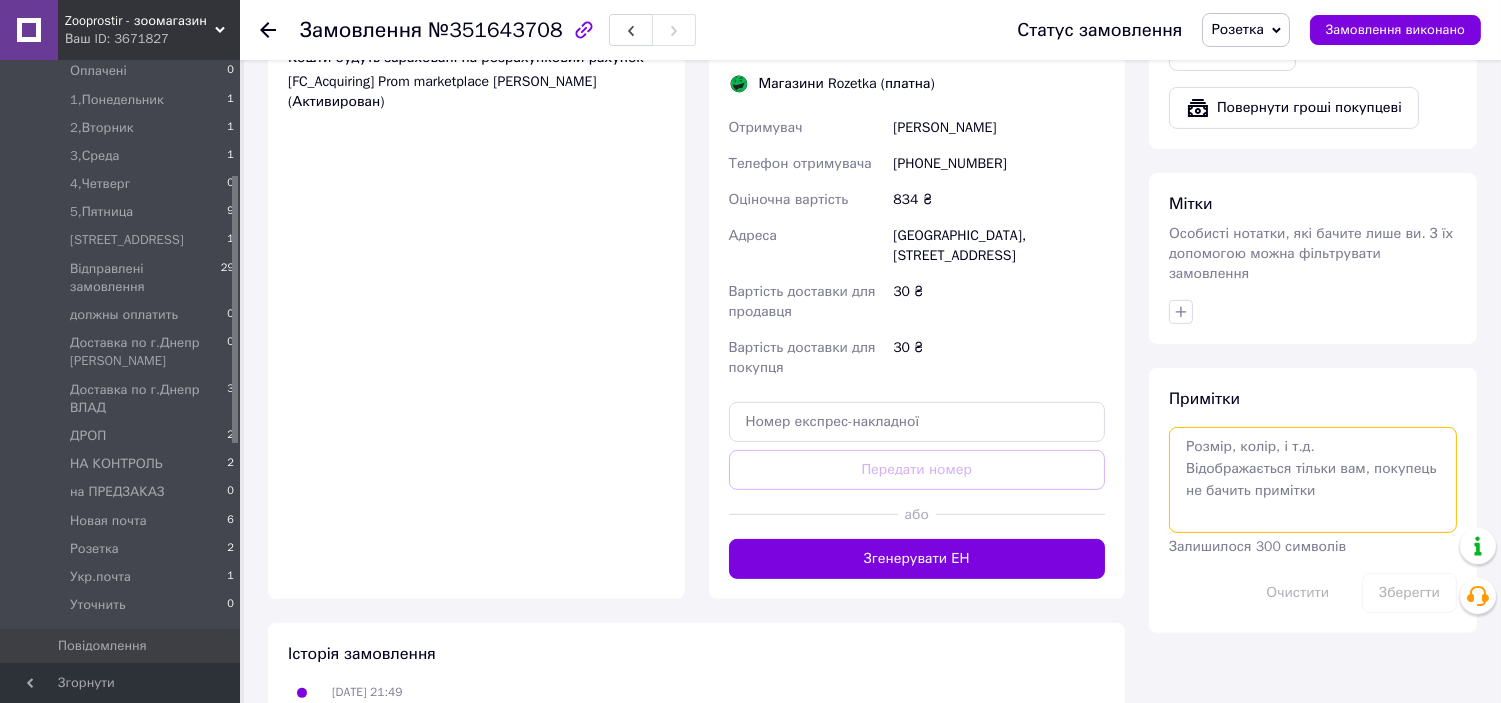 click at bounding box center (1313, 480) 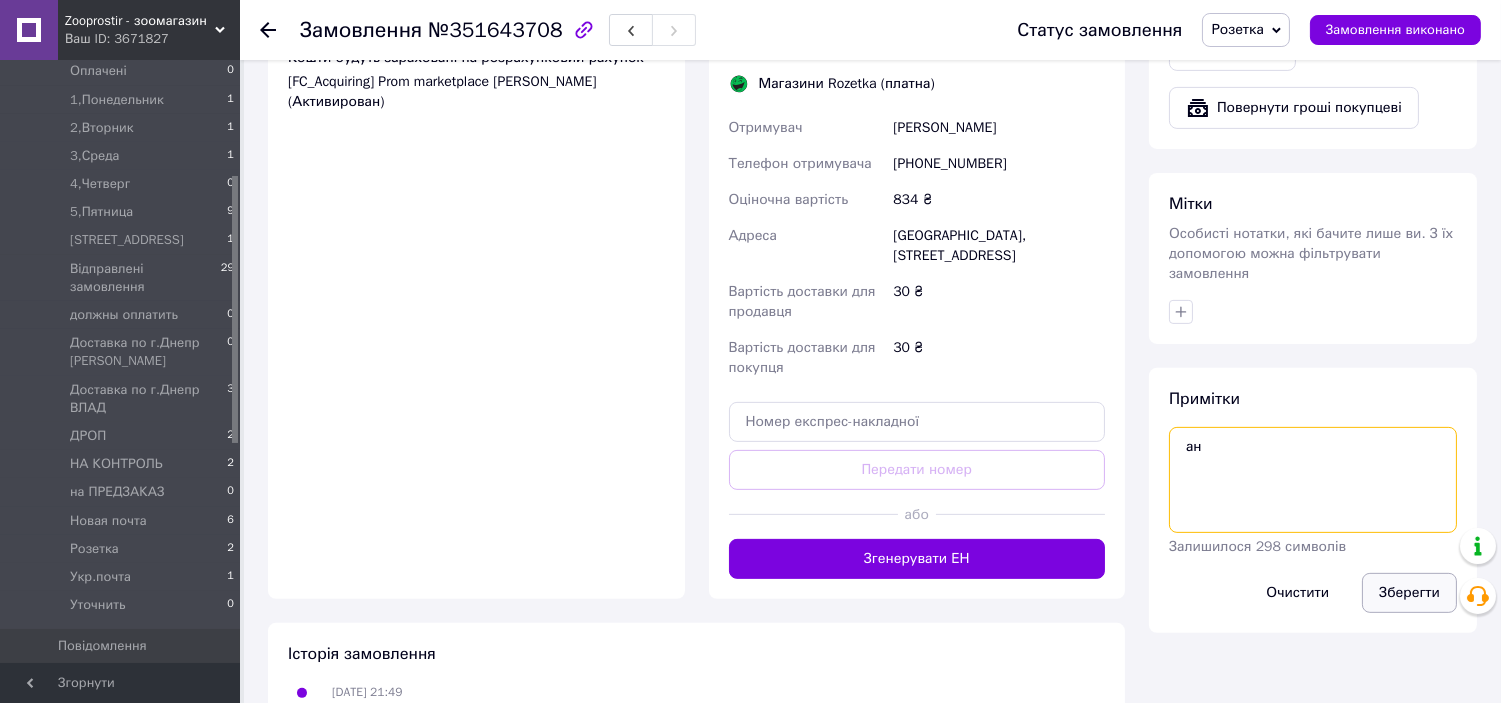 type on "ан" 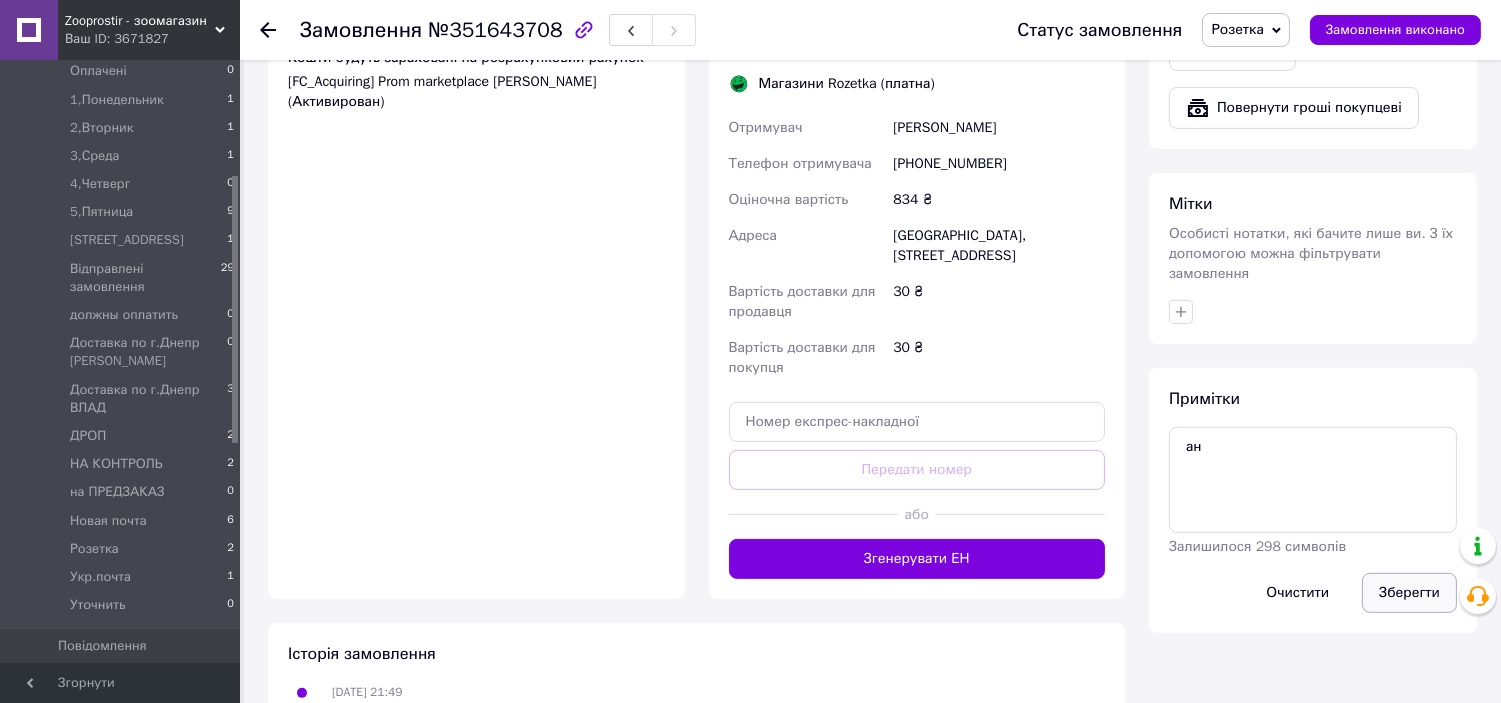 click on "Зберегти" at bounding box center [1409, 593] 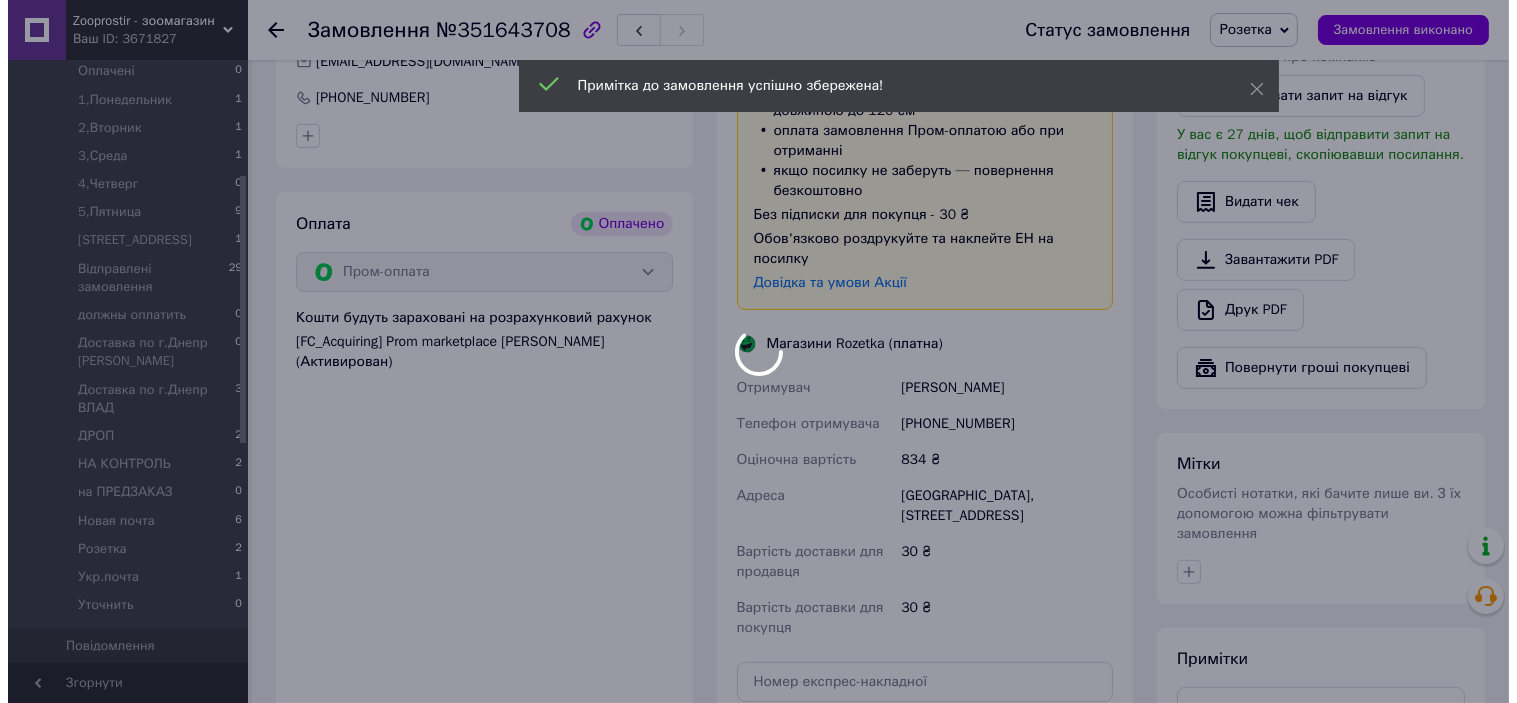 scroll, scrollTop: 808, scrollLeft: 0, axis: vertical 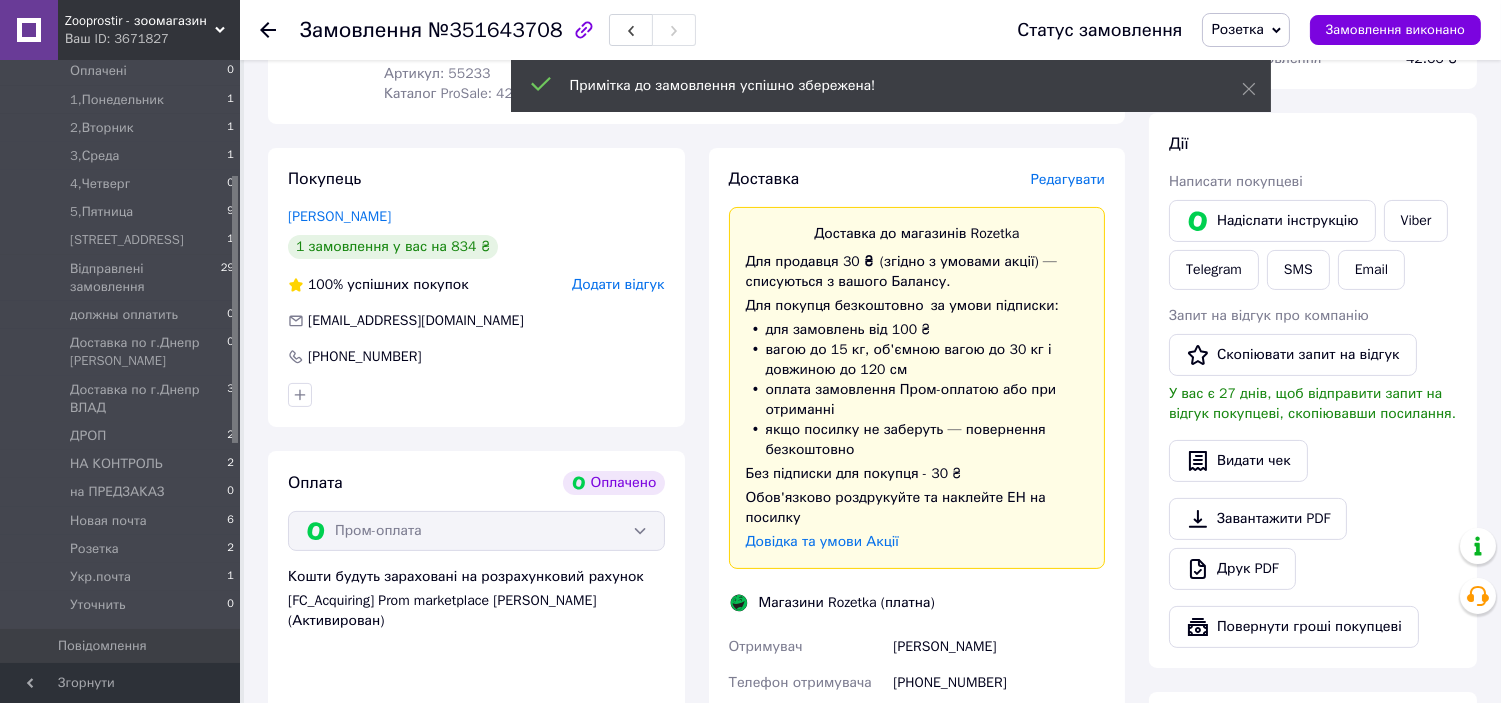 click on "Редагувати" at bounding box center [1068, 179] 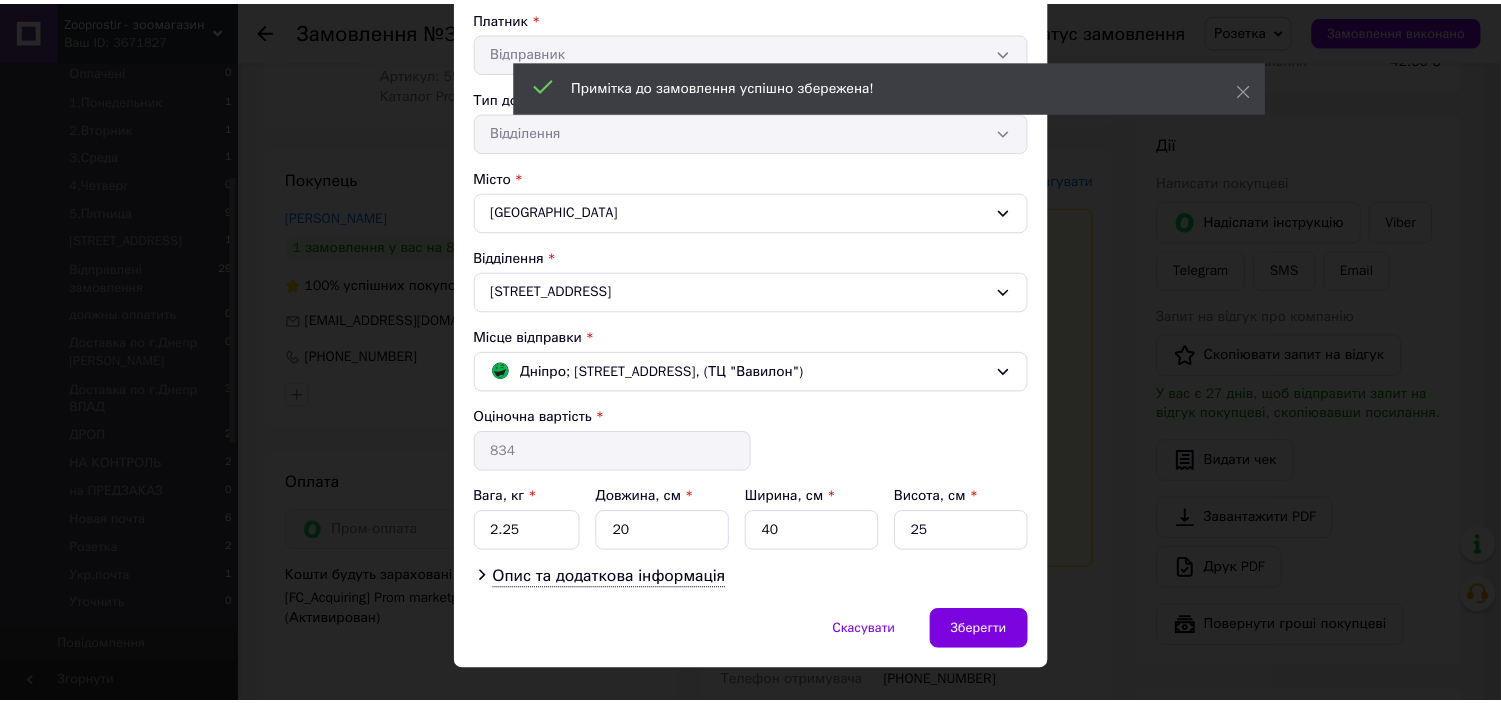 scroll, scrollTop: 422, scrollLeft: 0, axis: vertical 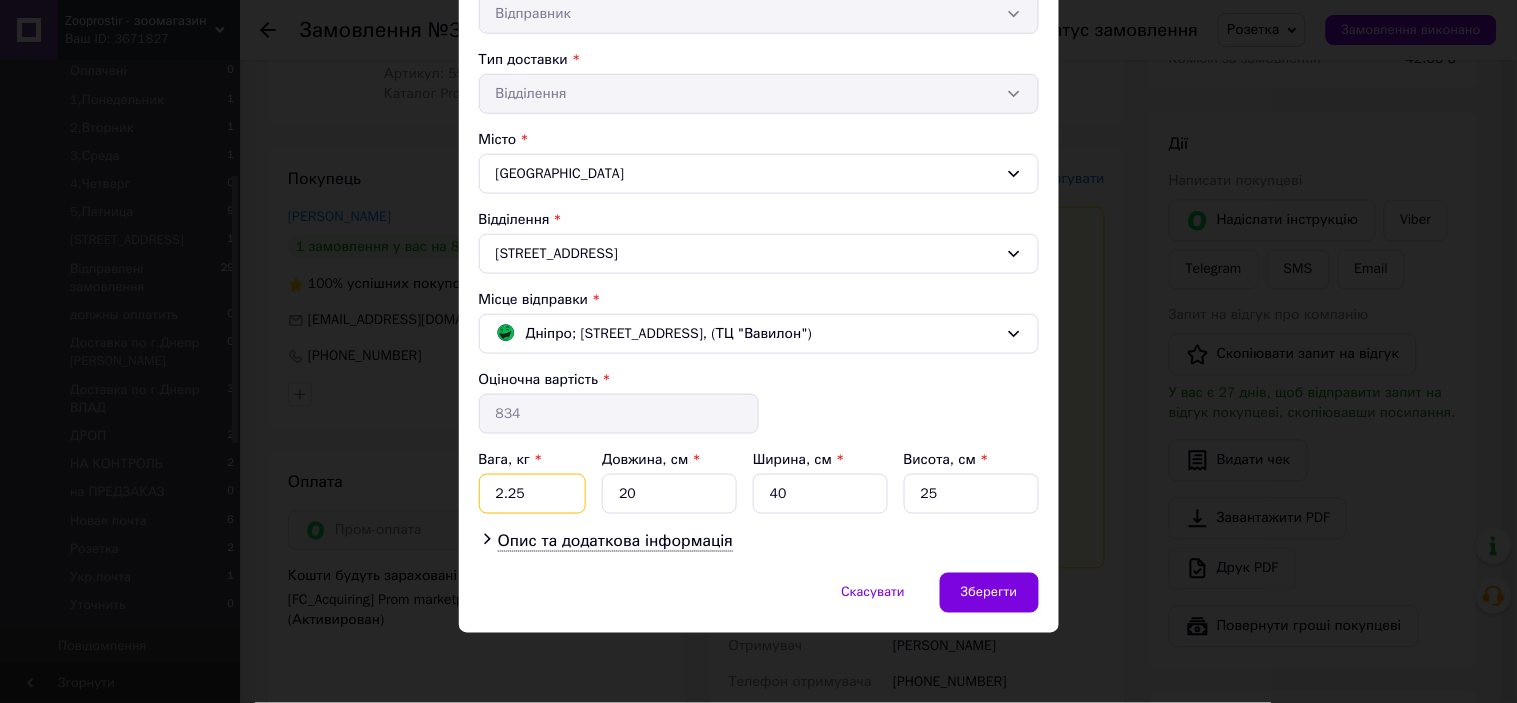 drag, startPoint x: 507, startPoint y: 488, endPoint x: 482, endPoint y: 488, distance: 25 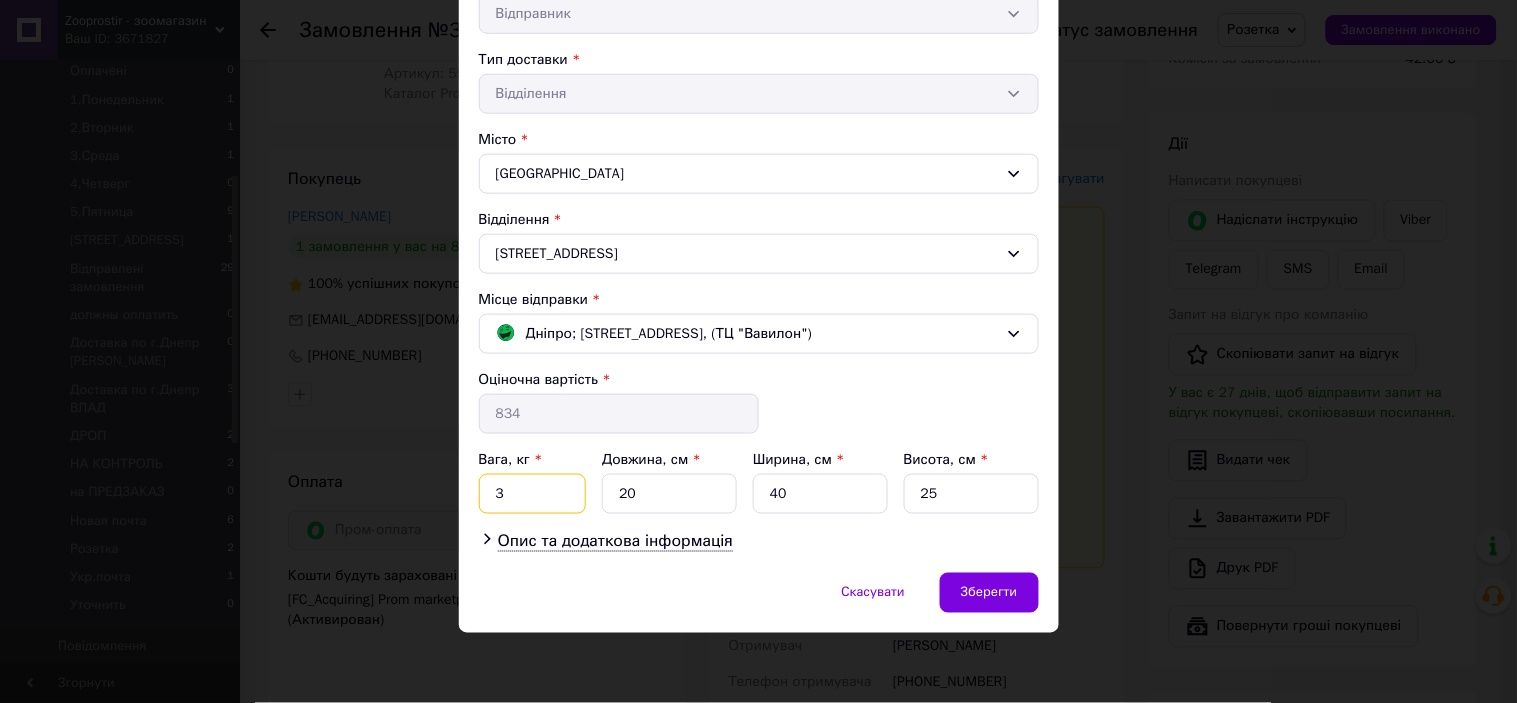type on "3" 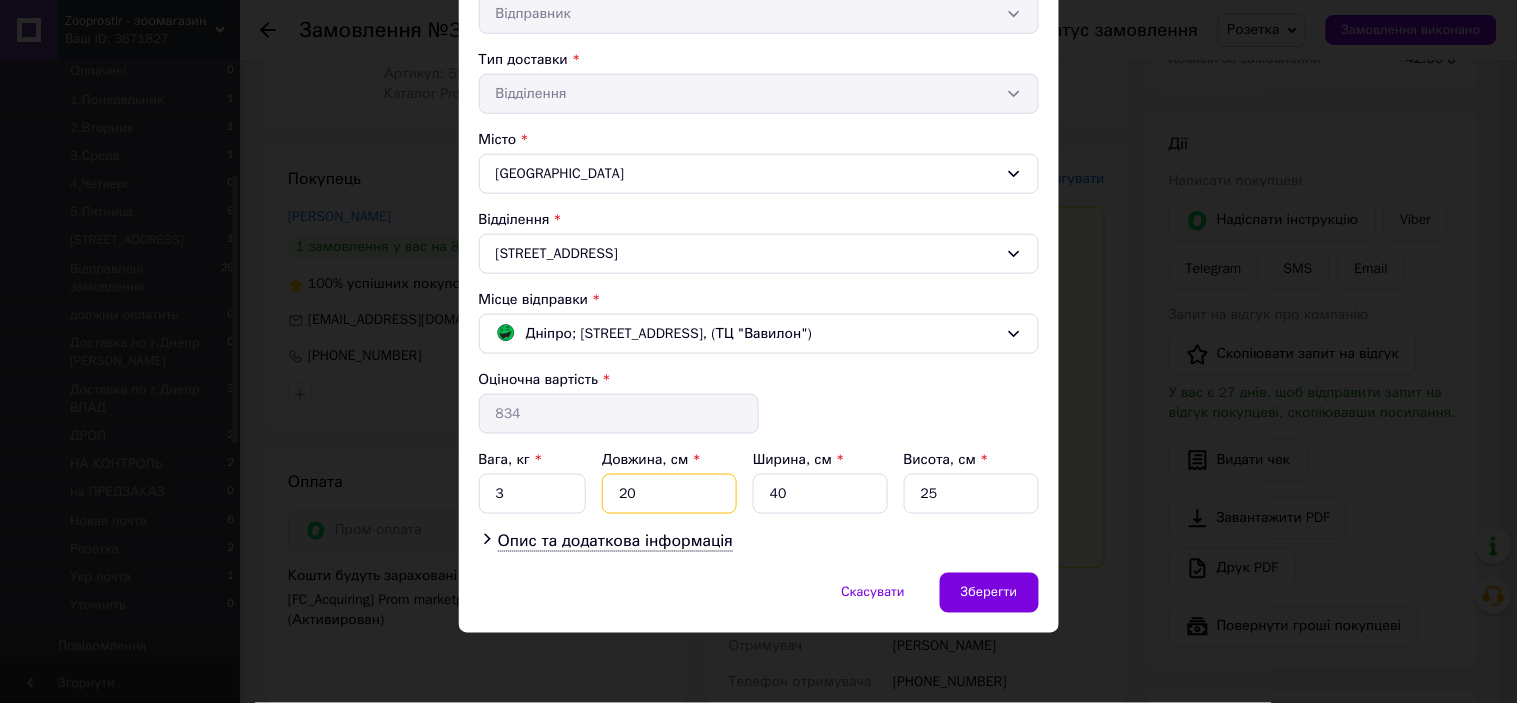drag, startPoint x: 642, startPoint y: 482, endPoint x: 612, endPoint y: 482, distance: 30 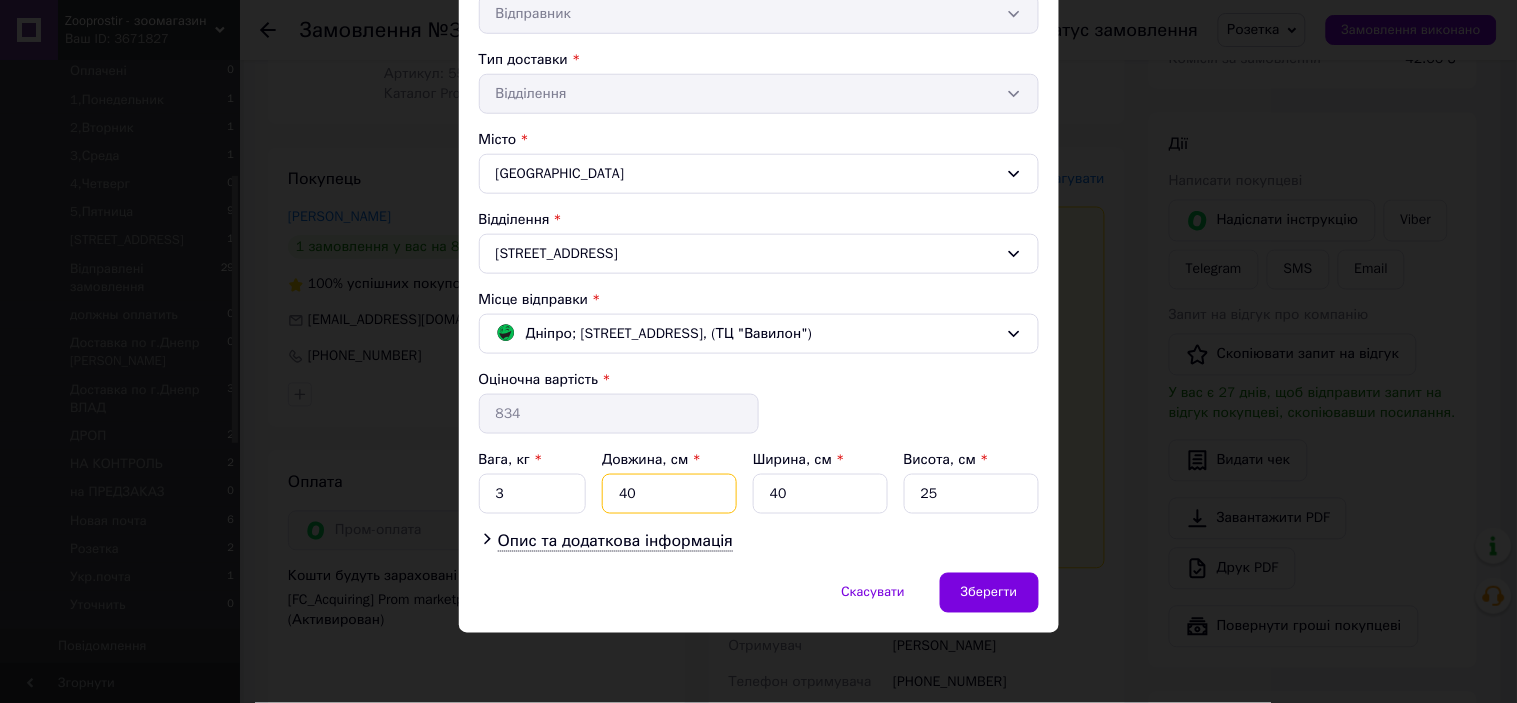 type on "40" 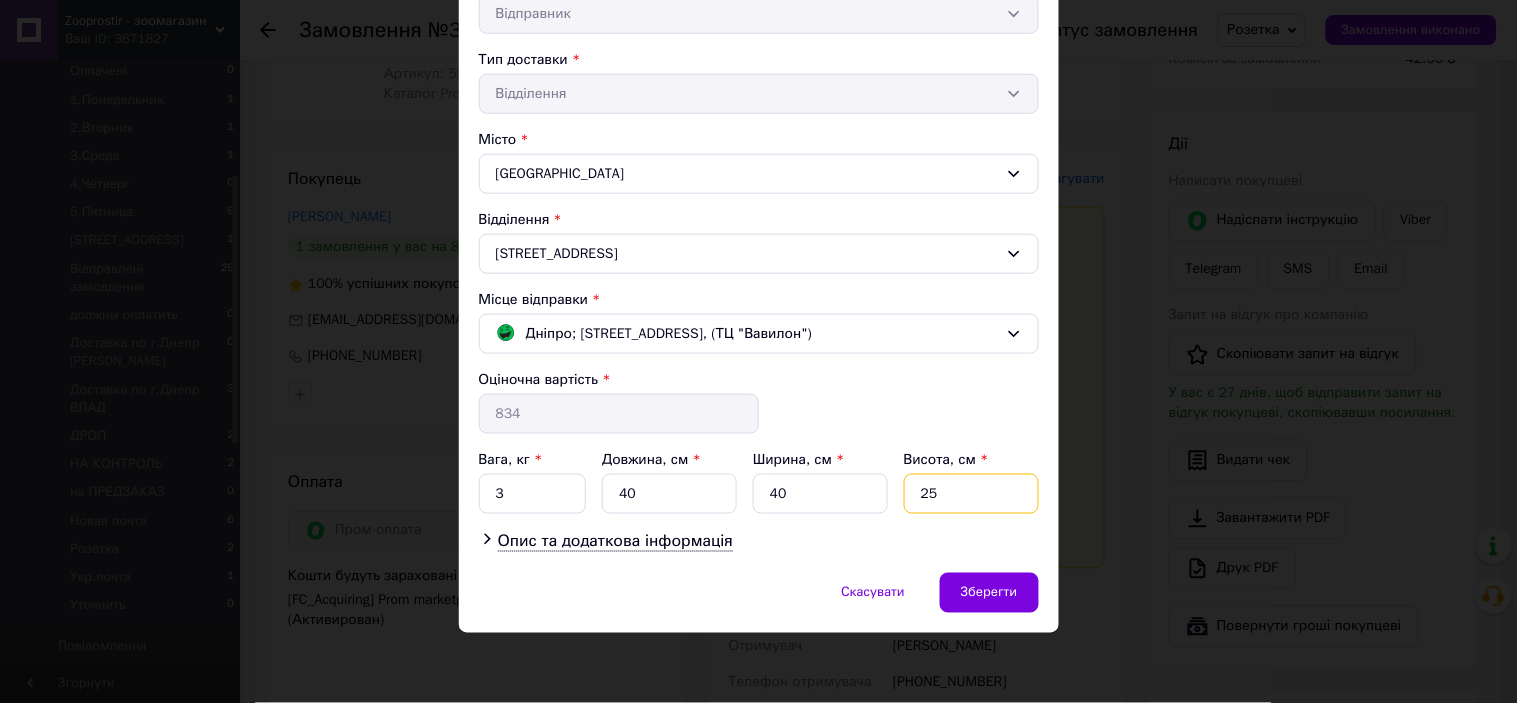 click on "25" at bounding box center (971, 494) 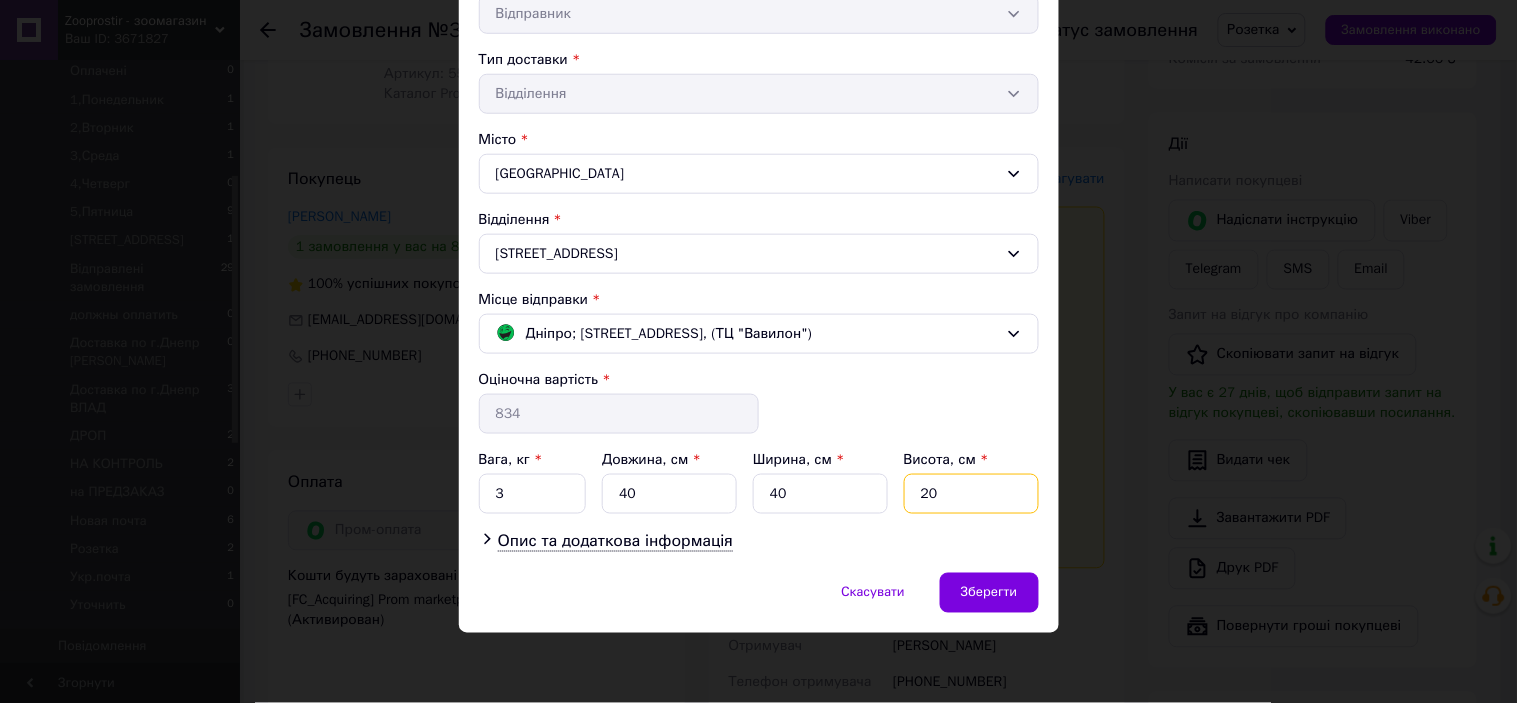 type on "20" 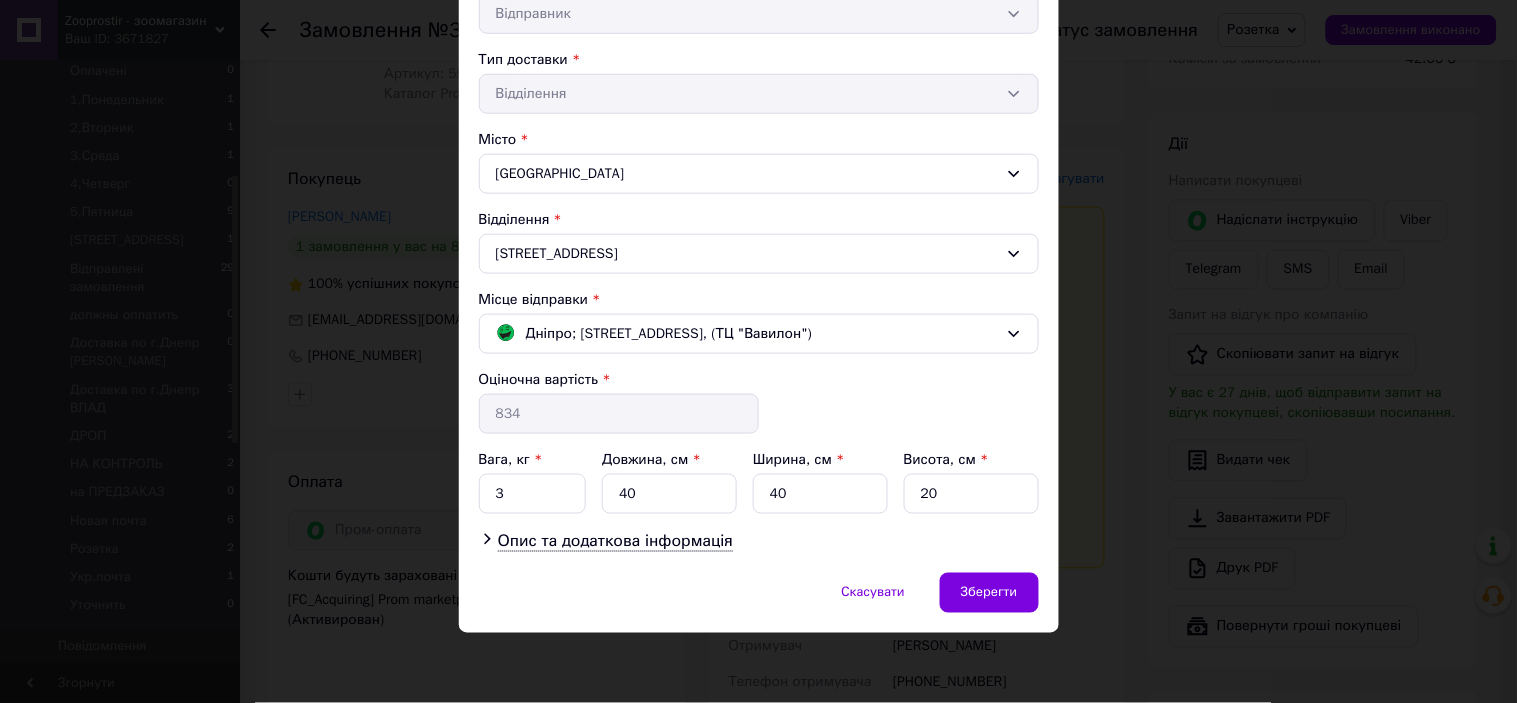 click on "Опис та додаткова інформація" at bounding box center (759, 541) 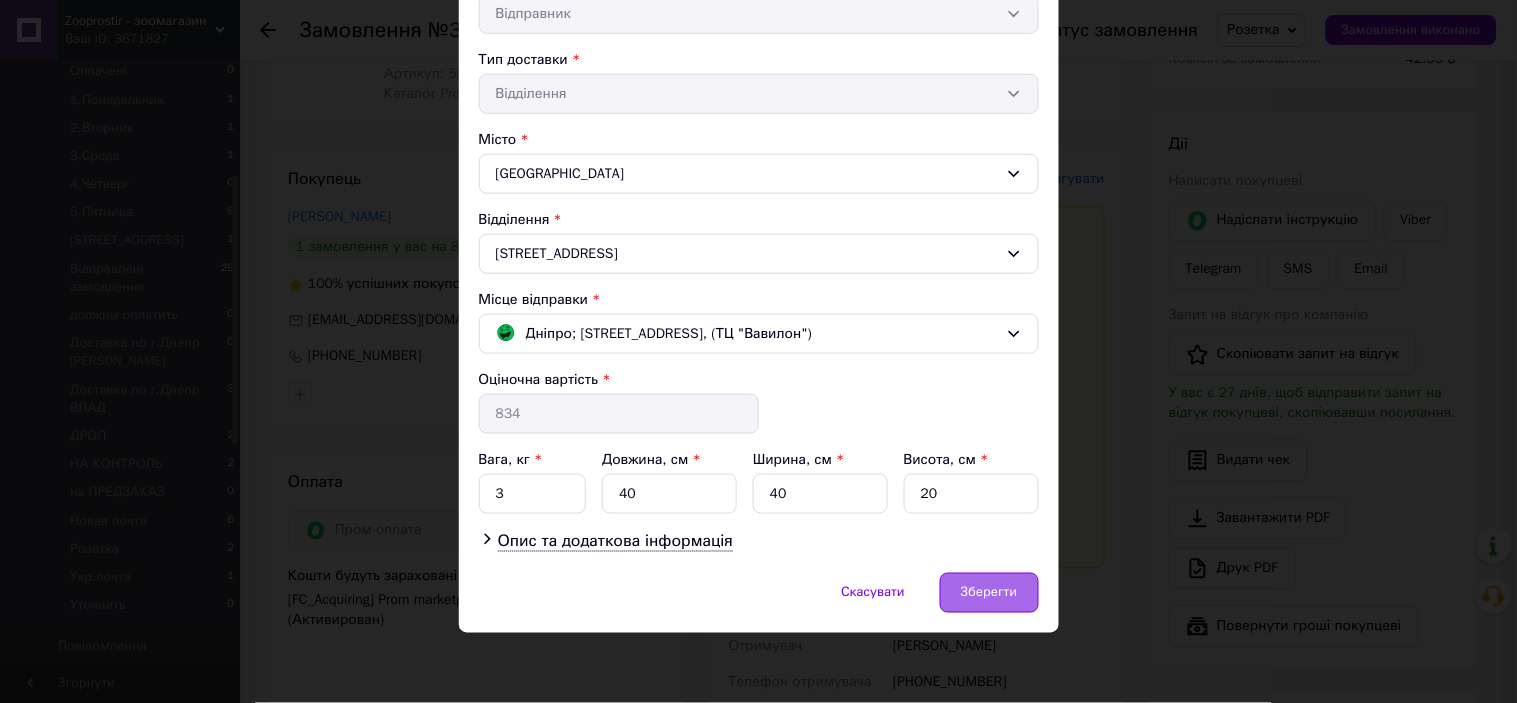 click on "Зберегти" at bounding box center [989, 593] 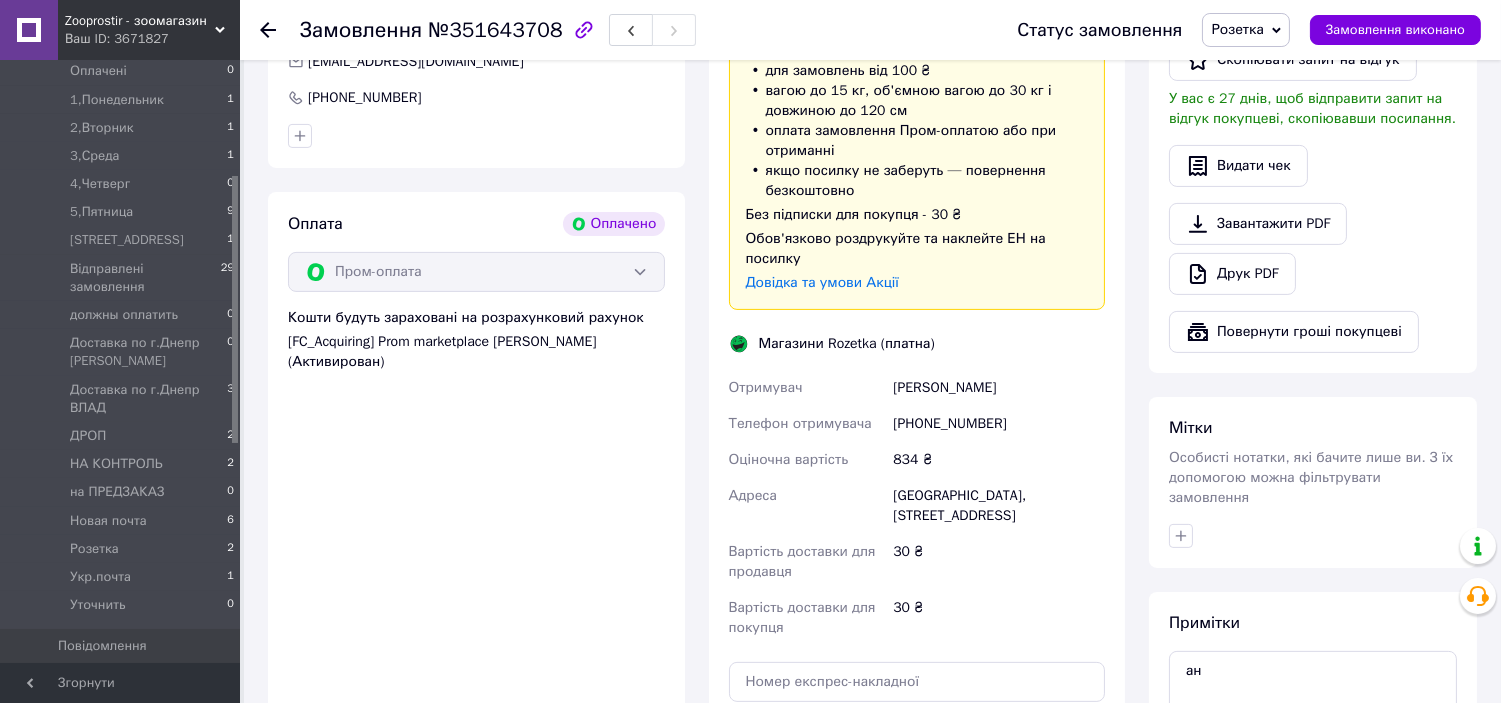 scroll, scrollTop: 1327, scrollLeft: 0, axis: vertical 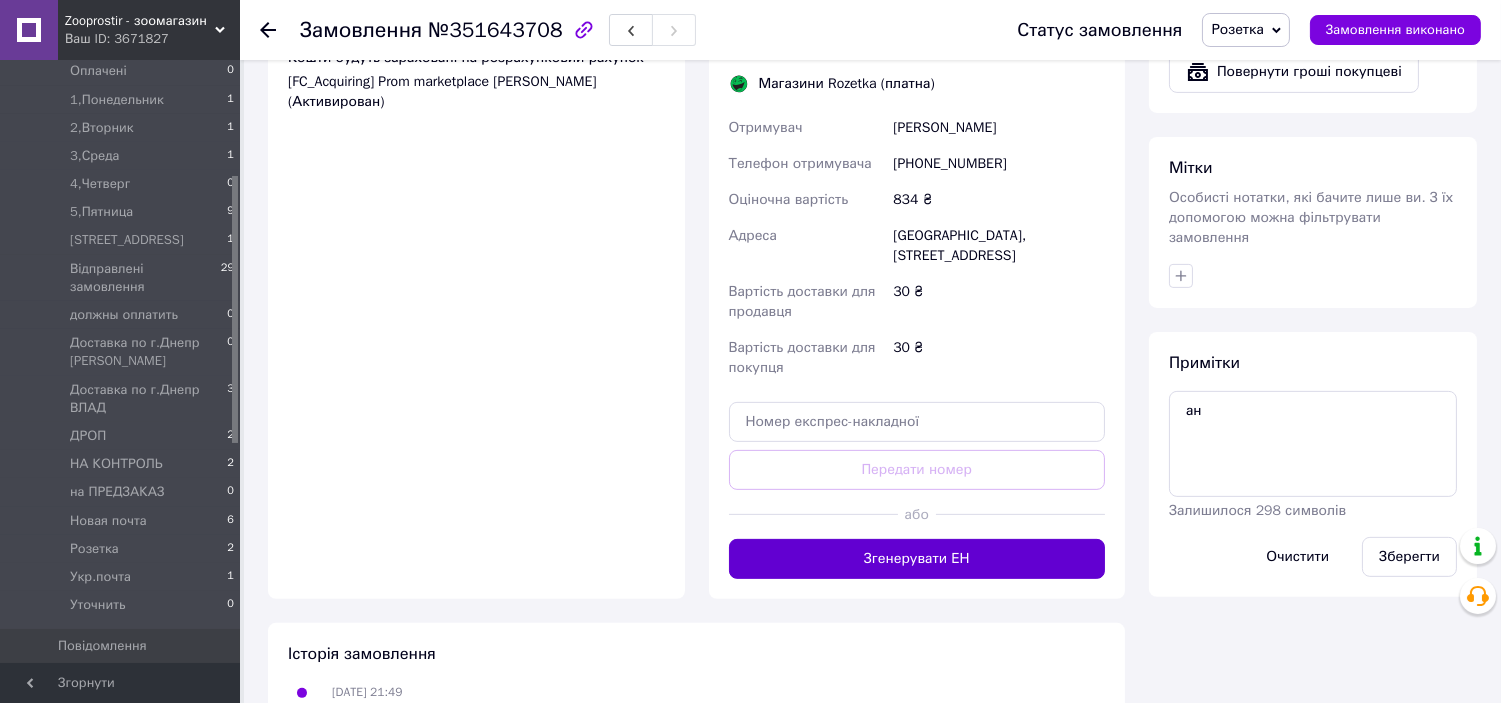 click on "Згенерувати ЕН" at bounding box center (917, 559) 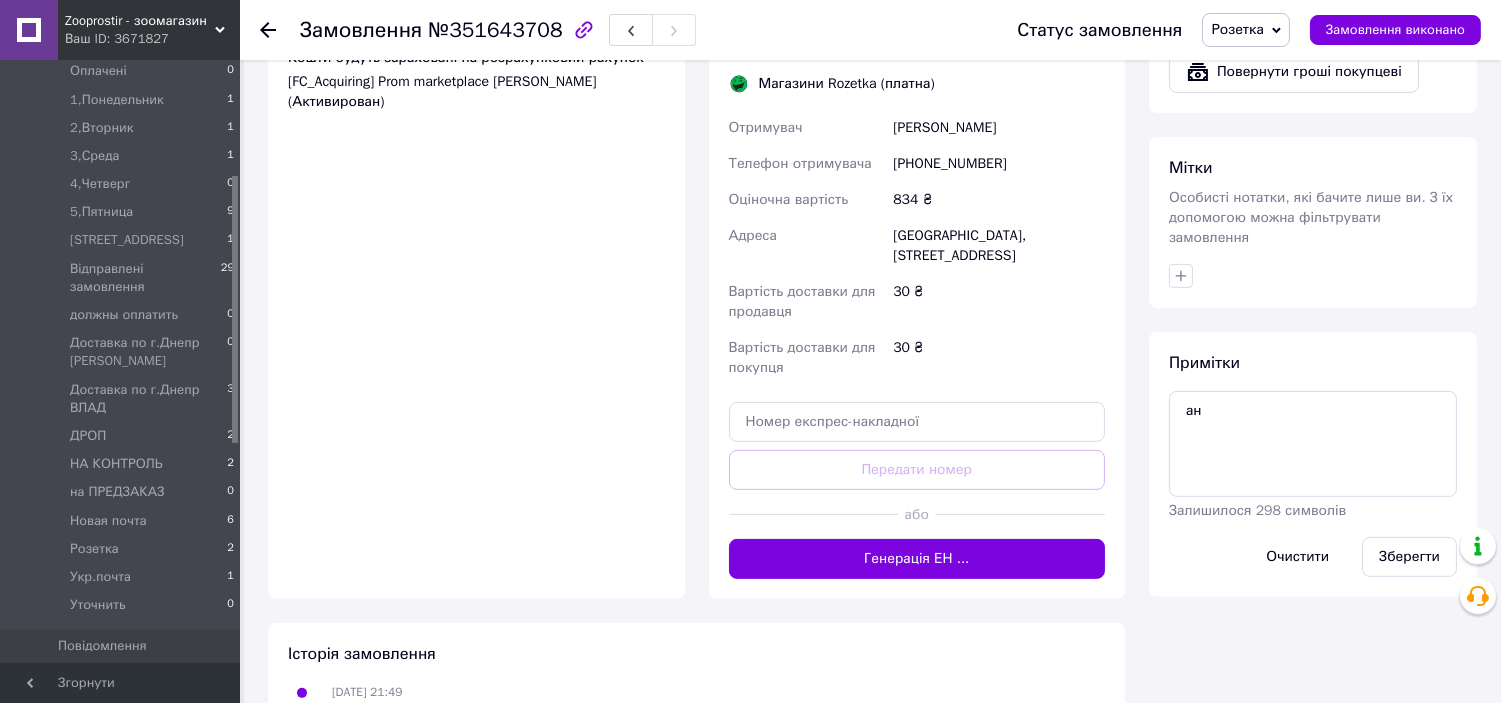 scroll, scrollTop: 1067, scrollLeft: 0, axis: vertical 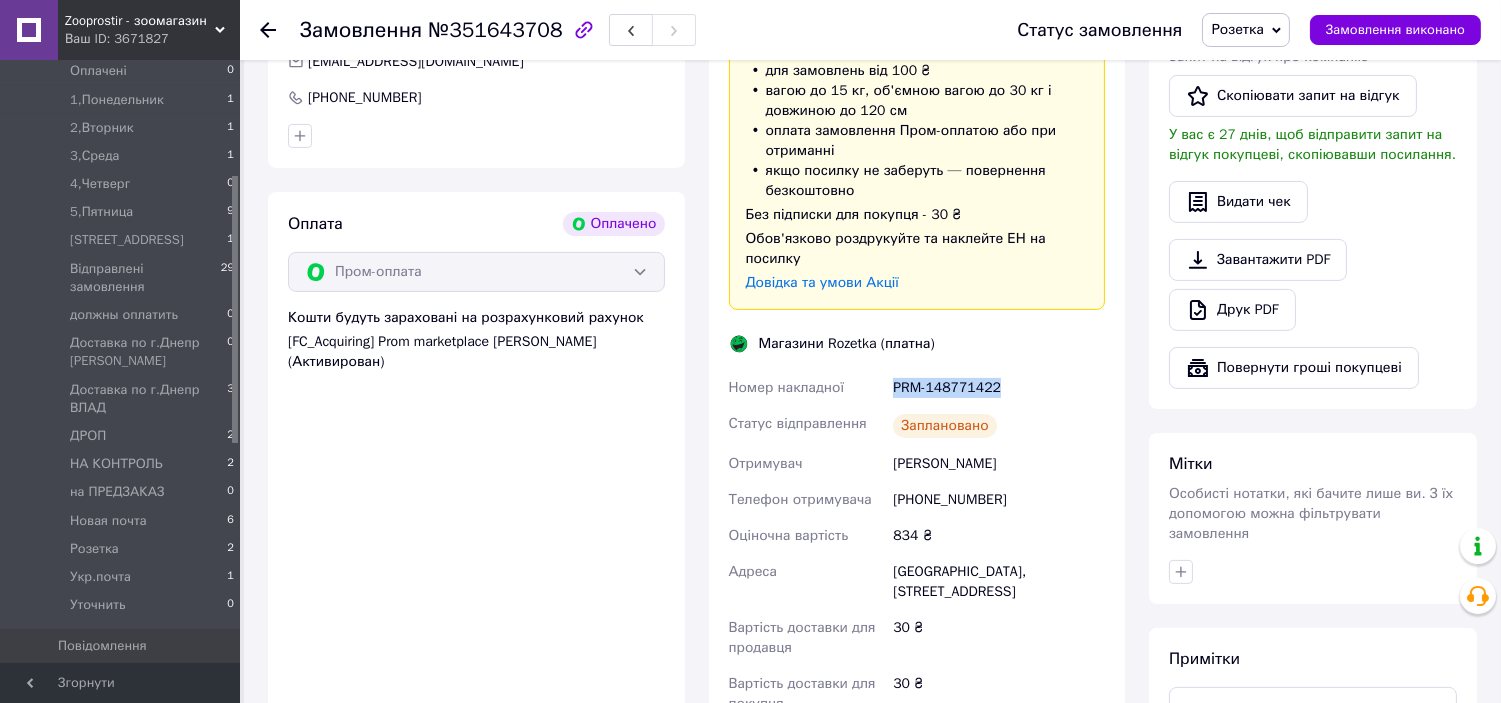 drag, startPoint x: 894, startPoint y: 370, endPoint x: 1025, endPoint y: 370, distance: 131 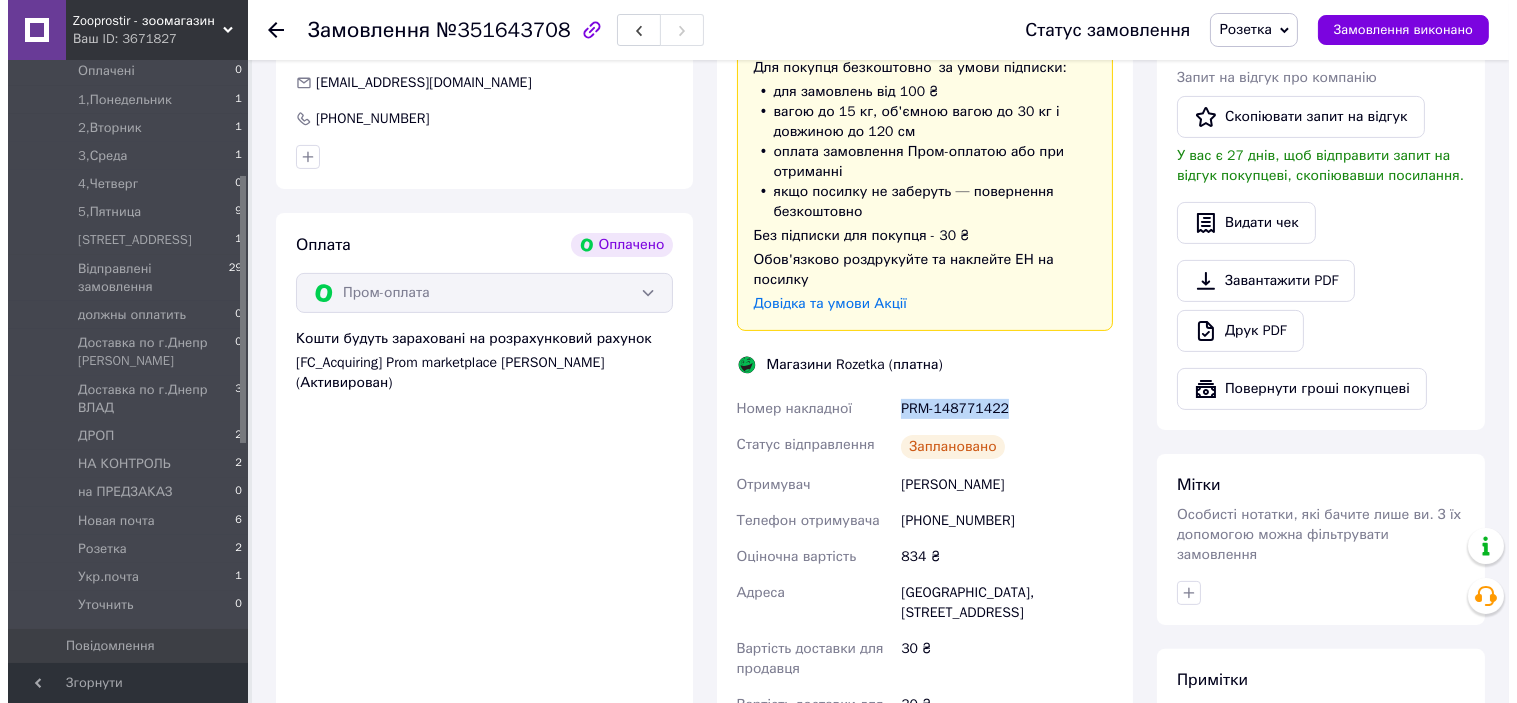 scroll, scrollTop: 808, scrollLeft: 0, axis: vertical 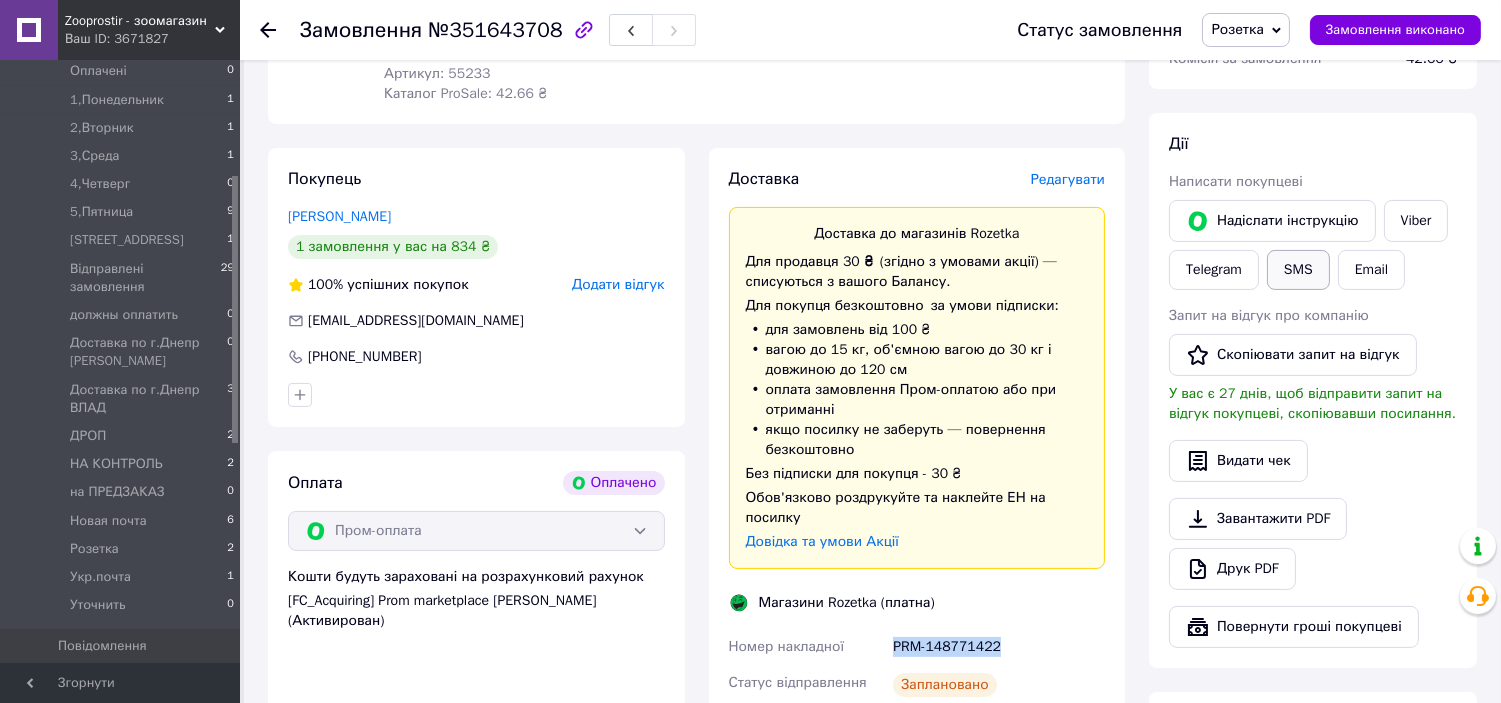 click on "SMS" at bounding box center [1298, 270] 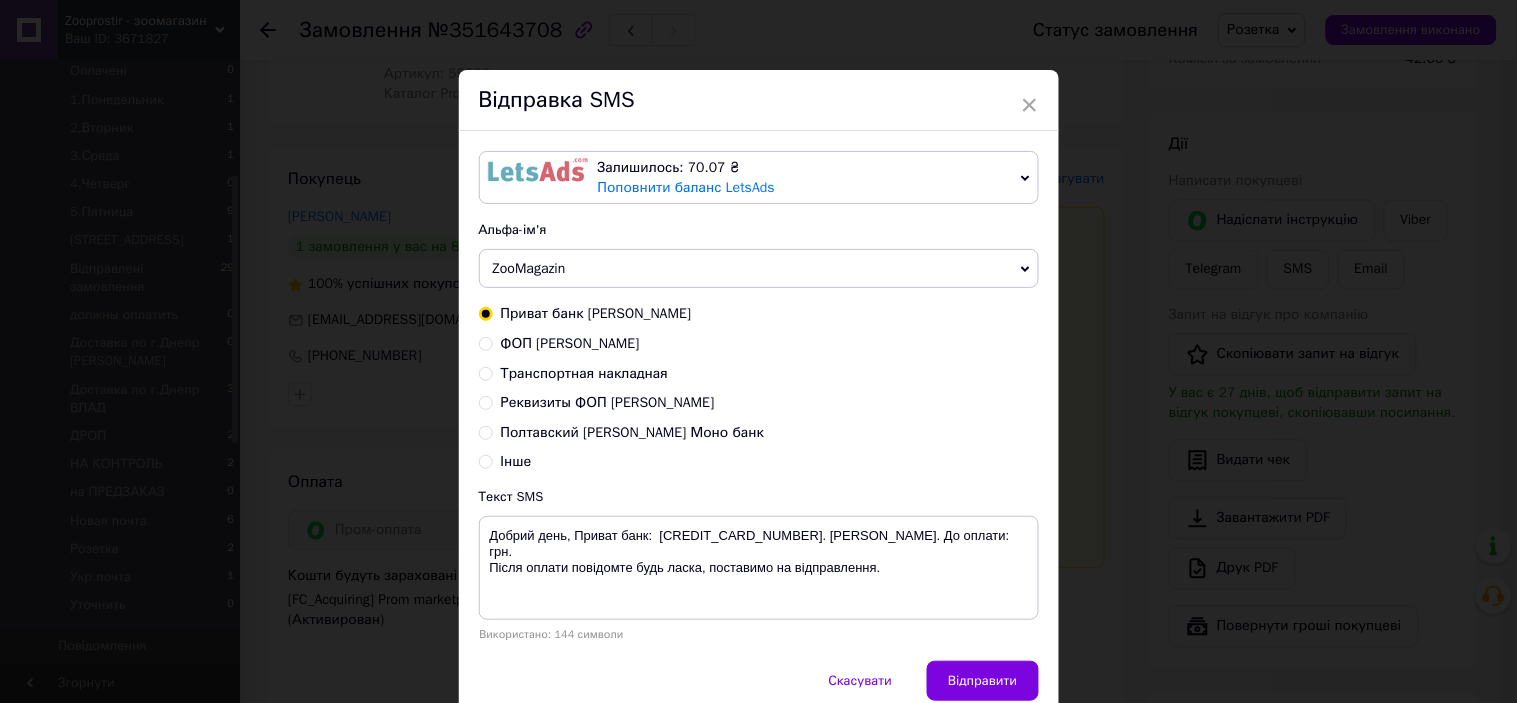 click on "Транспортная накладная" at bounding box center (585, 373) 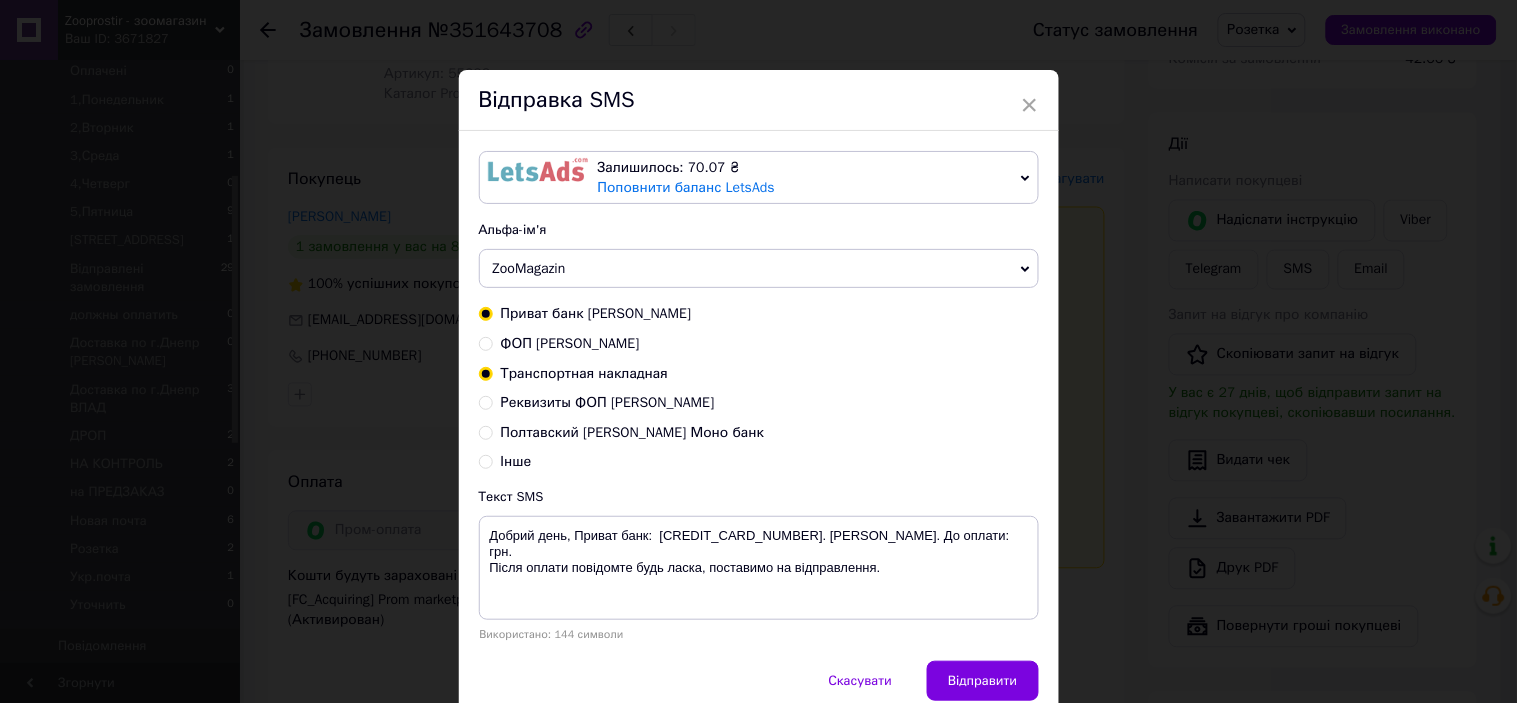 radio on "true" 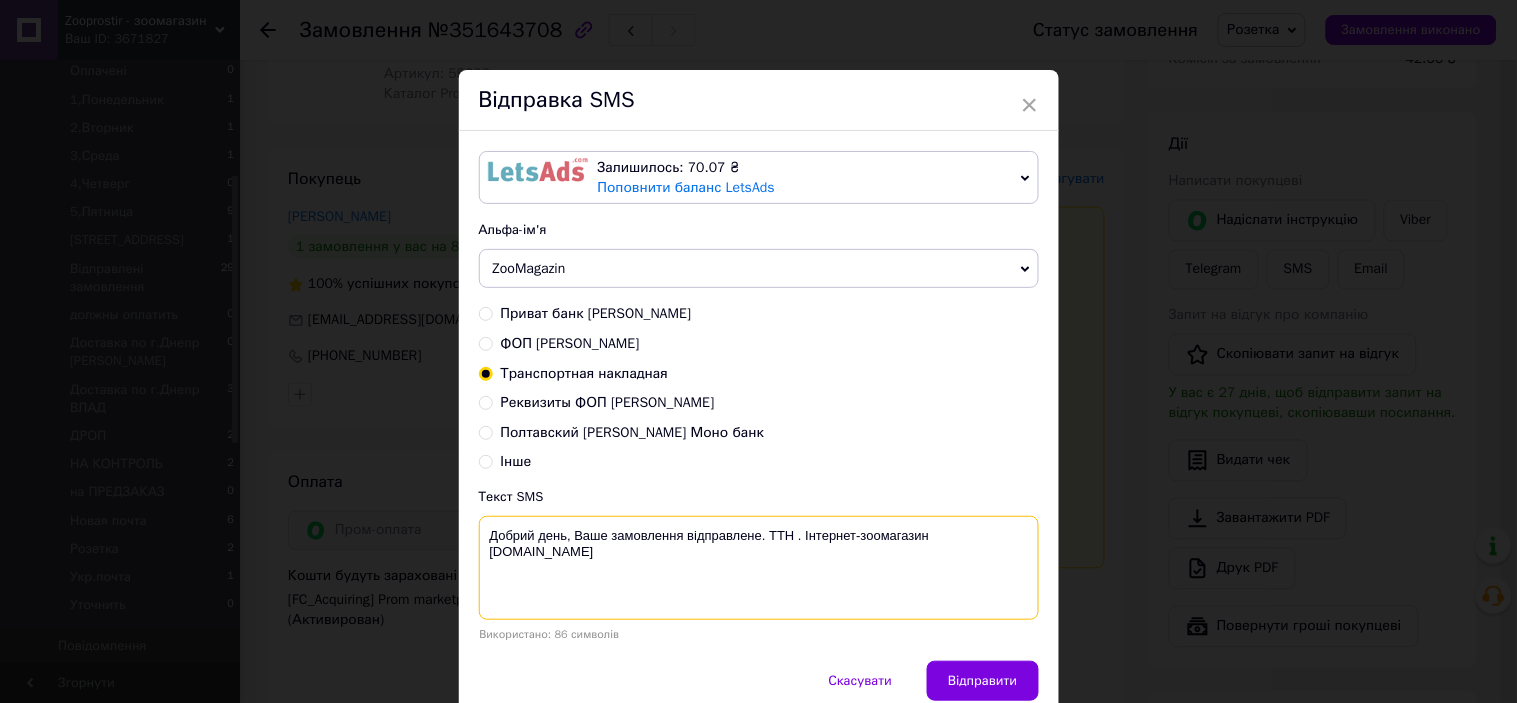 click on "Добрий день, Ваше замовлення відправлене. ТТН . Інтернет-зоомагазин [DOMAIN_NAME]" at bounding box center [759, 568] 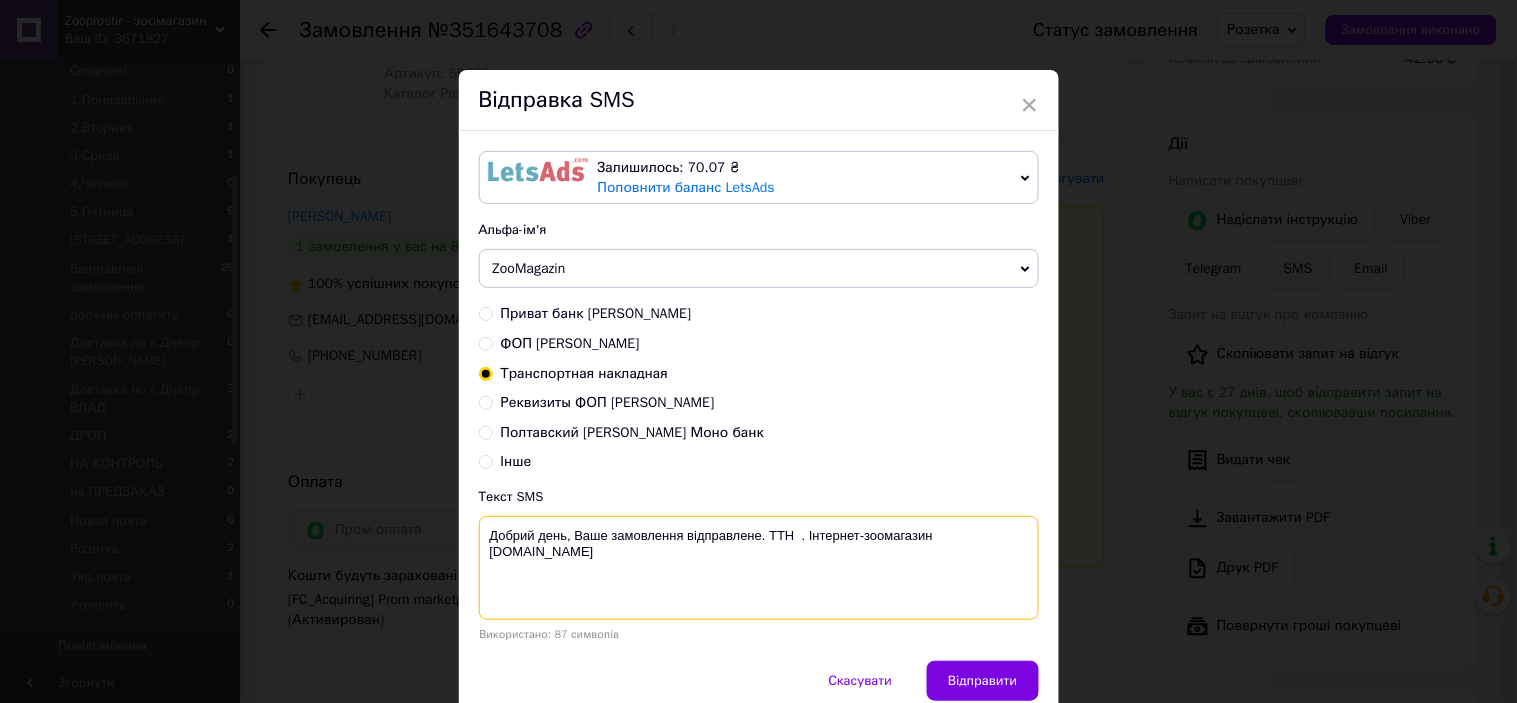 paste on "PRM-148771422" 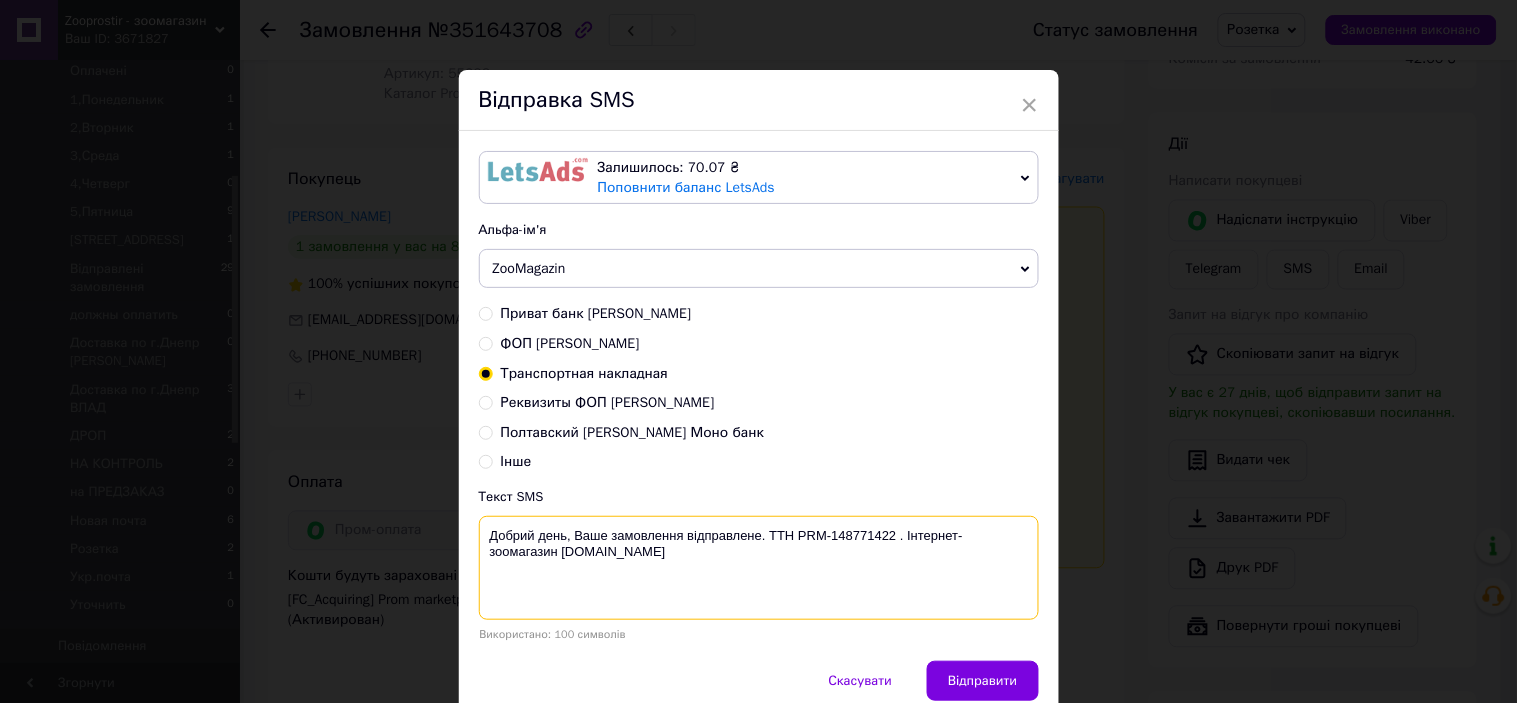 scroll, scrollTop: 88, scrollLeft: 0, axis: vertical 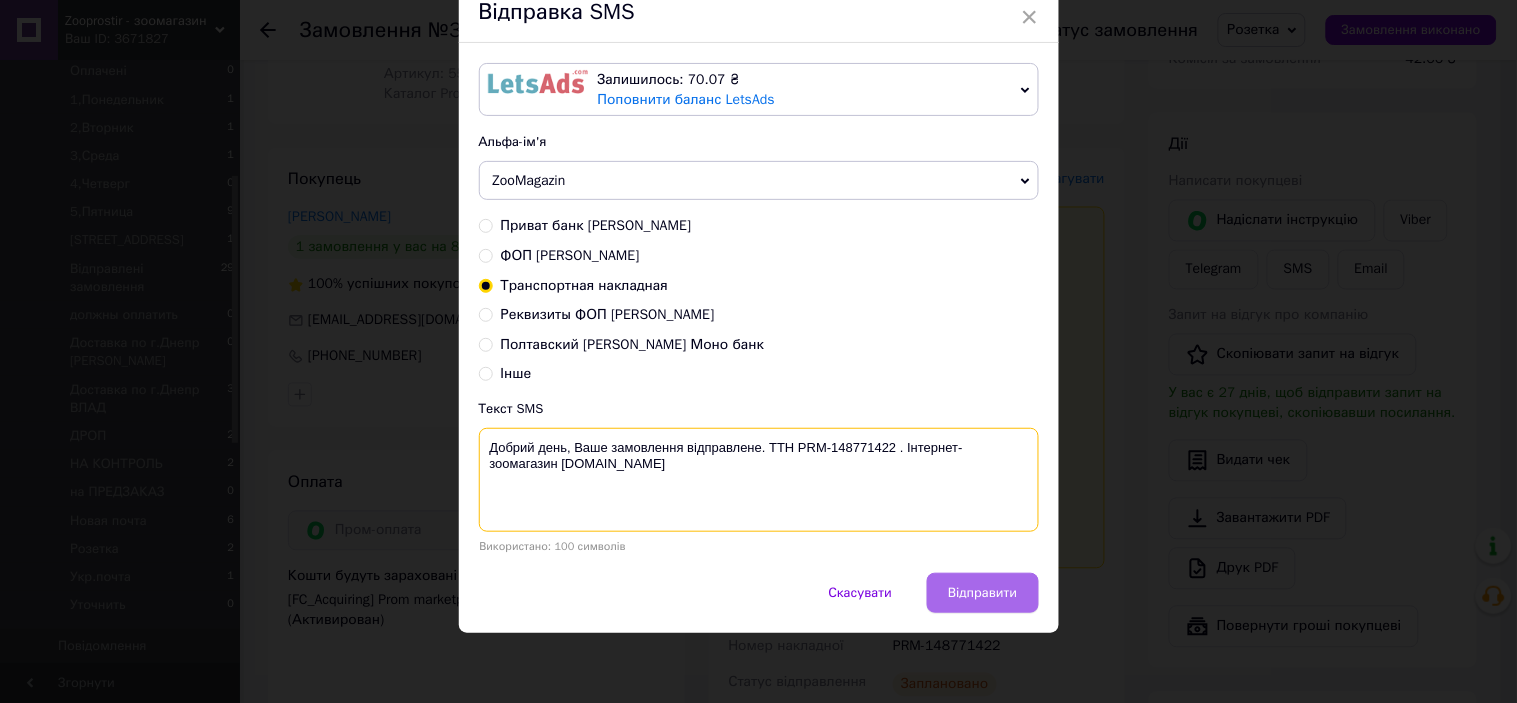 type on "Добрий день, Ваше замовлення відправлене. ТТН PRM-148771422 . Інтернет-зоомагазин zooprostir.in.ua" 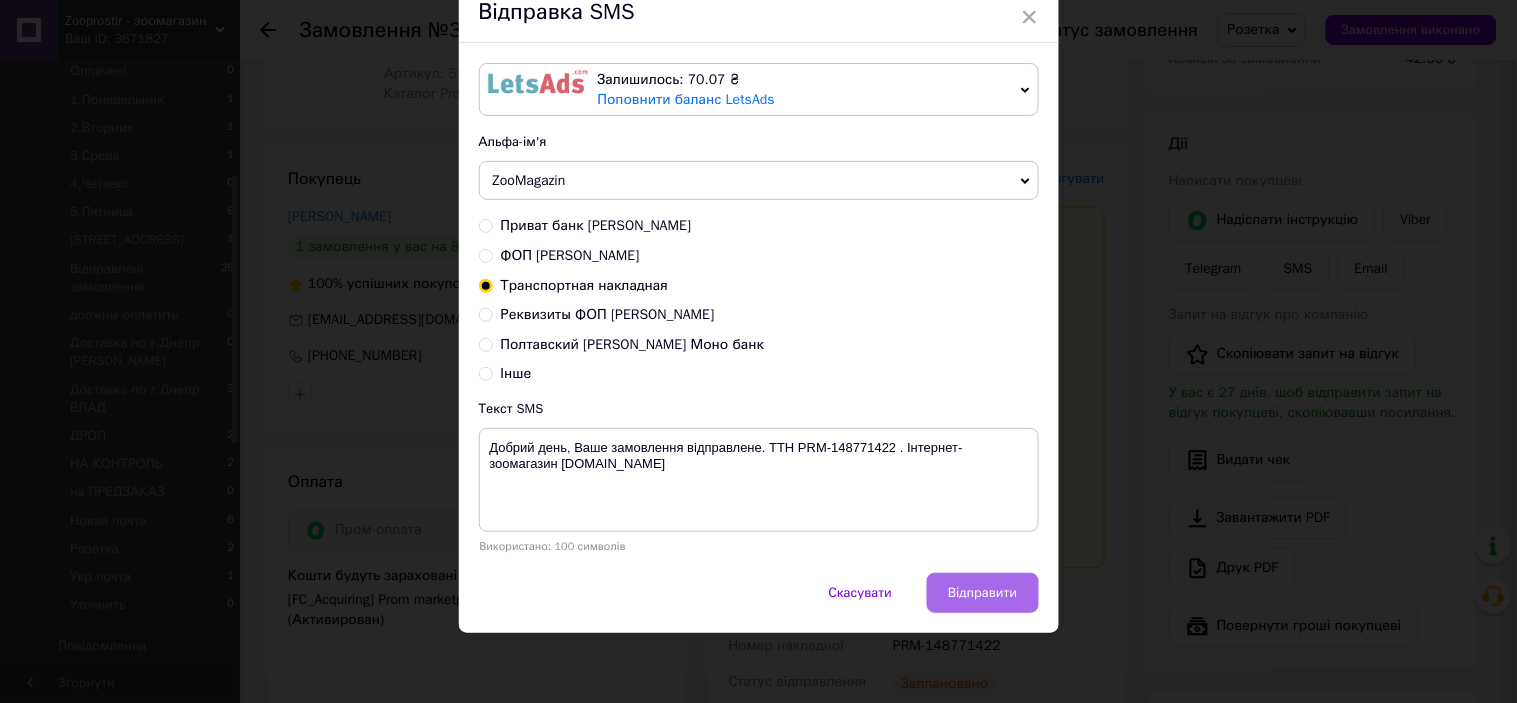 click on "Відправити" at bounding box center (982, 593) 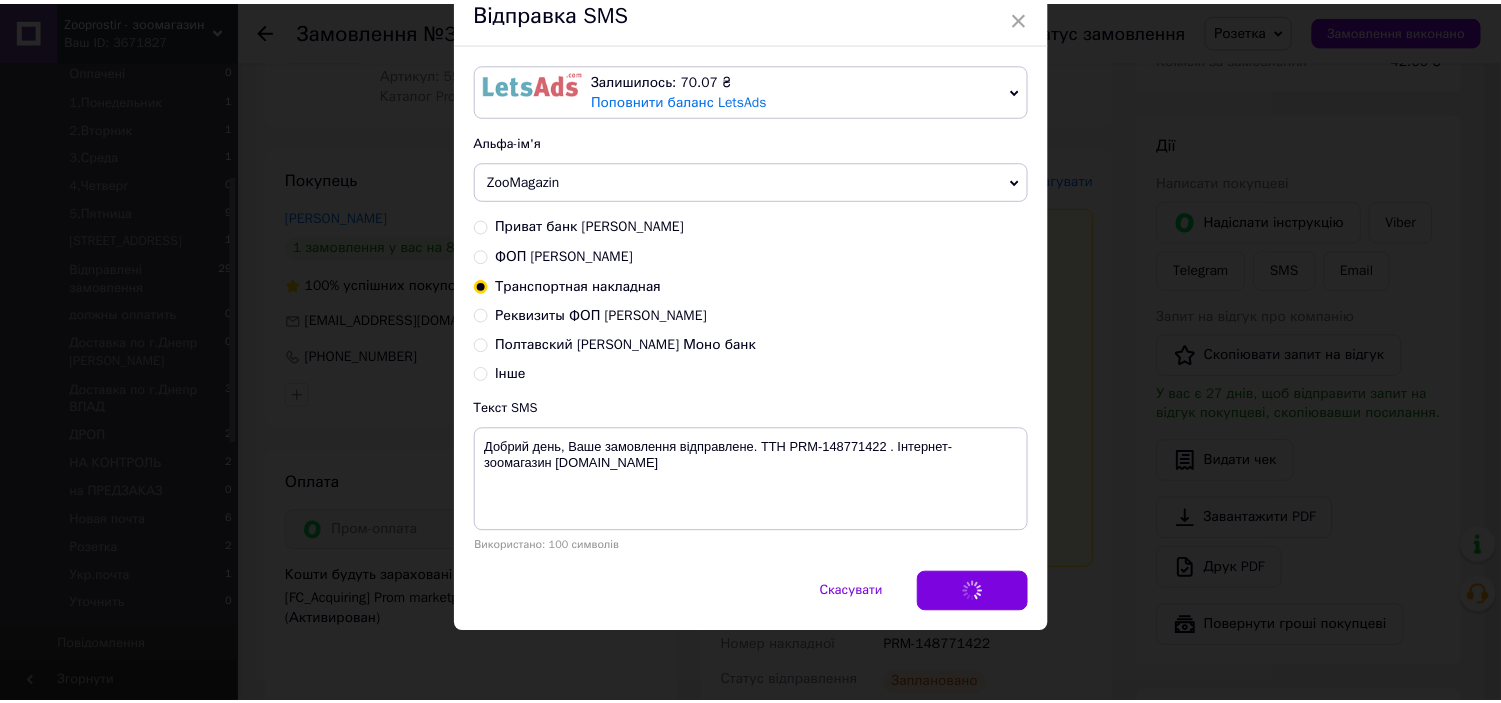 scroll, scrollTop: 0, scrollLeft: 0, axis: both 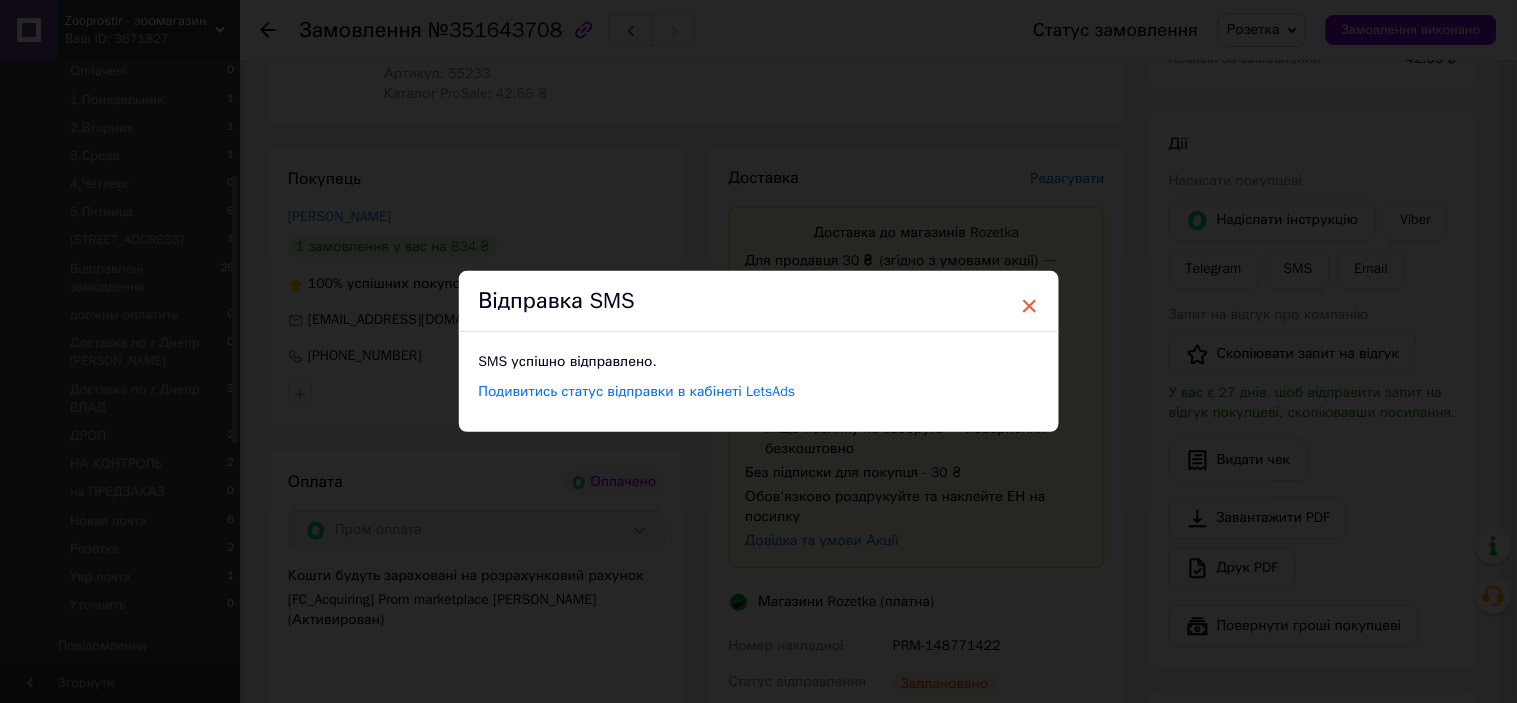 click on "×" at bounding box center [1030, 306] 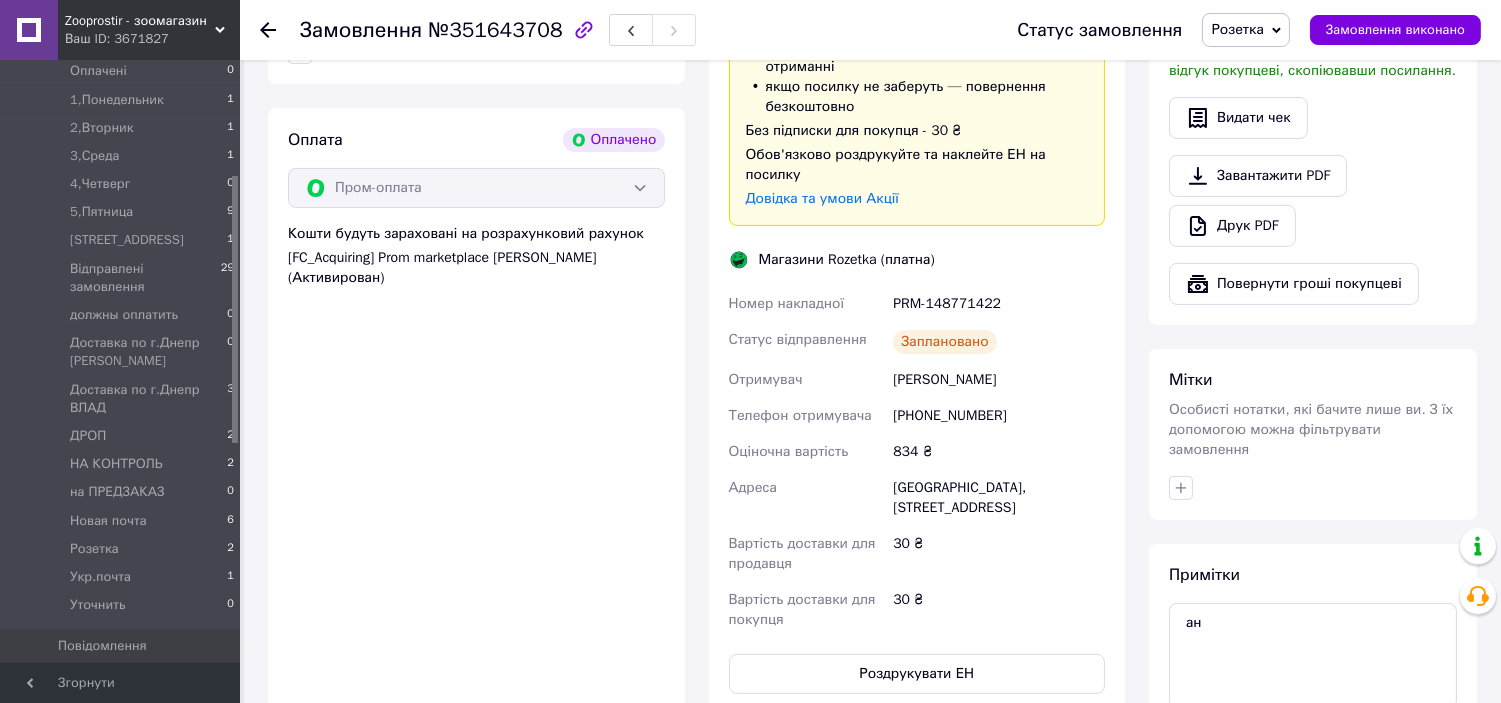 scroll, scrollTop: 1327, scrollLeft: 0, axis: vertical 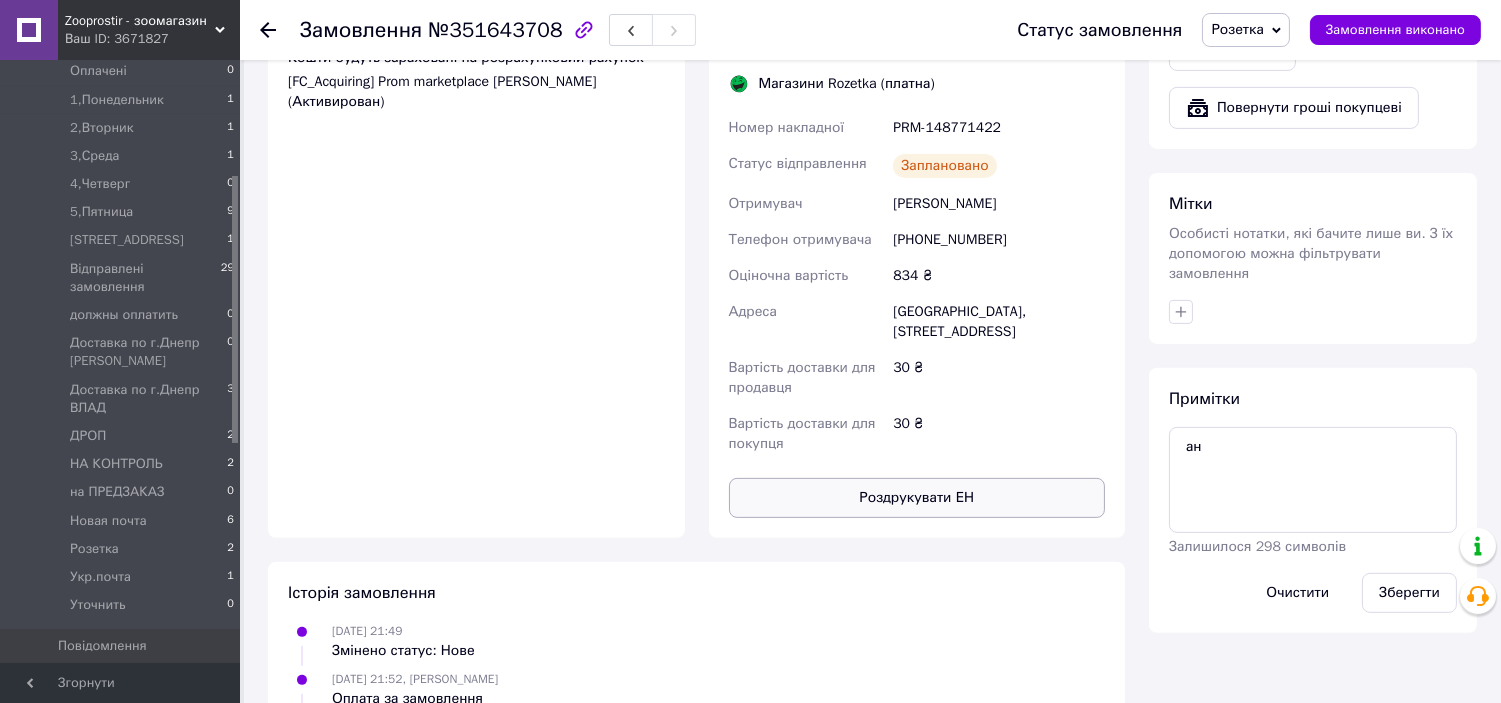 click on "Роздрукувати ЕН" at bounding box center [917, 498] 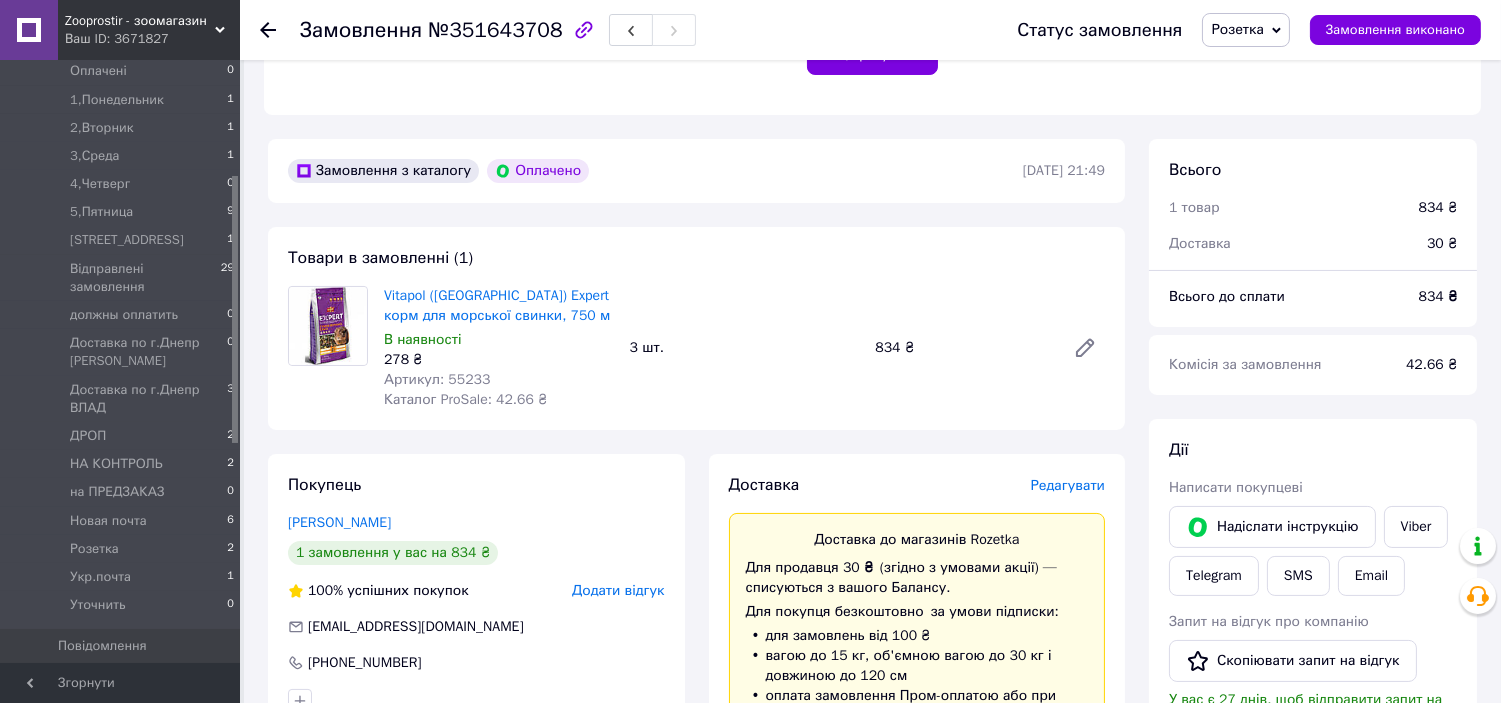 scroll, scrollTop: 550, scrollLeft: 0, axis: vertical 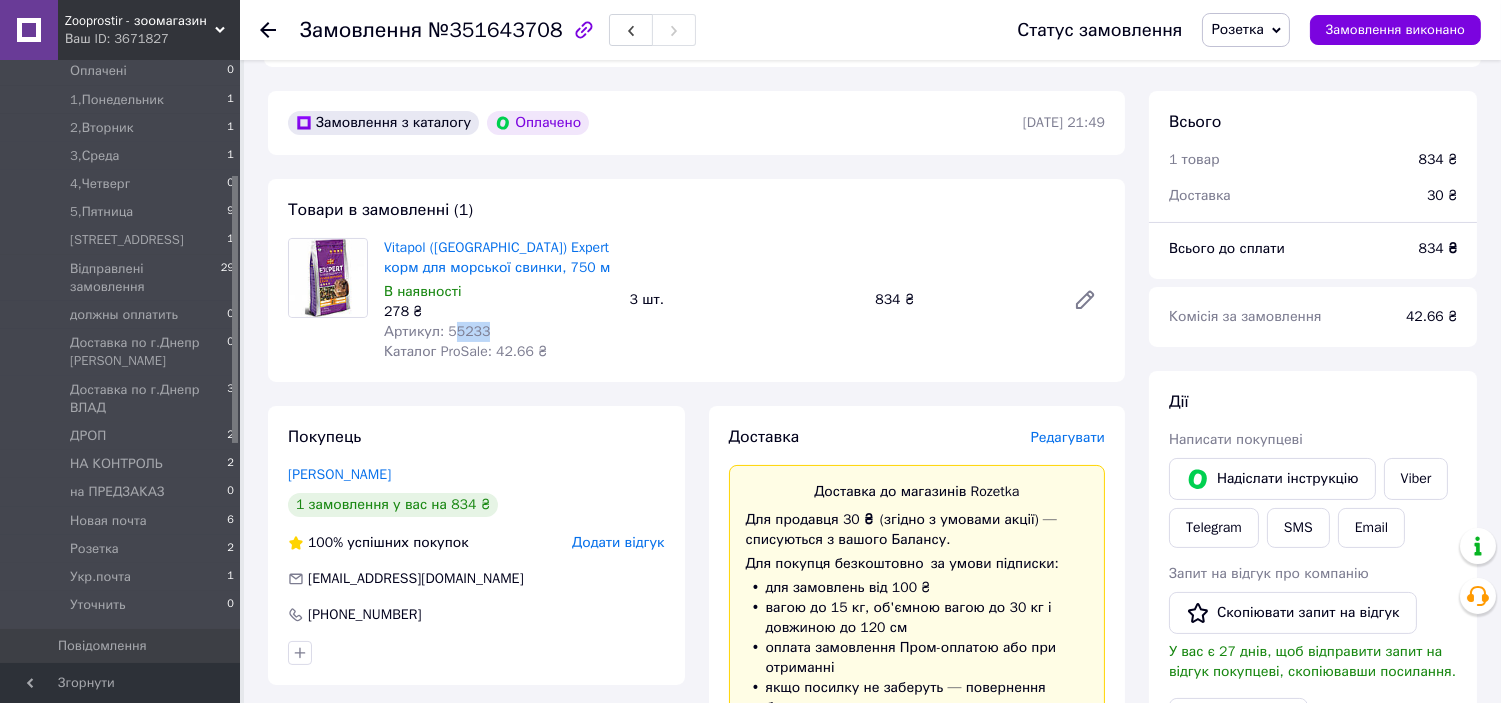 drag, startPoint x: 458, startPoint y: 334, endPoint x: 494, endPoint y: 331, distance: 36.124783 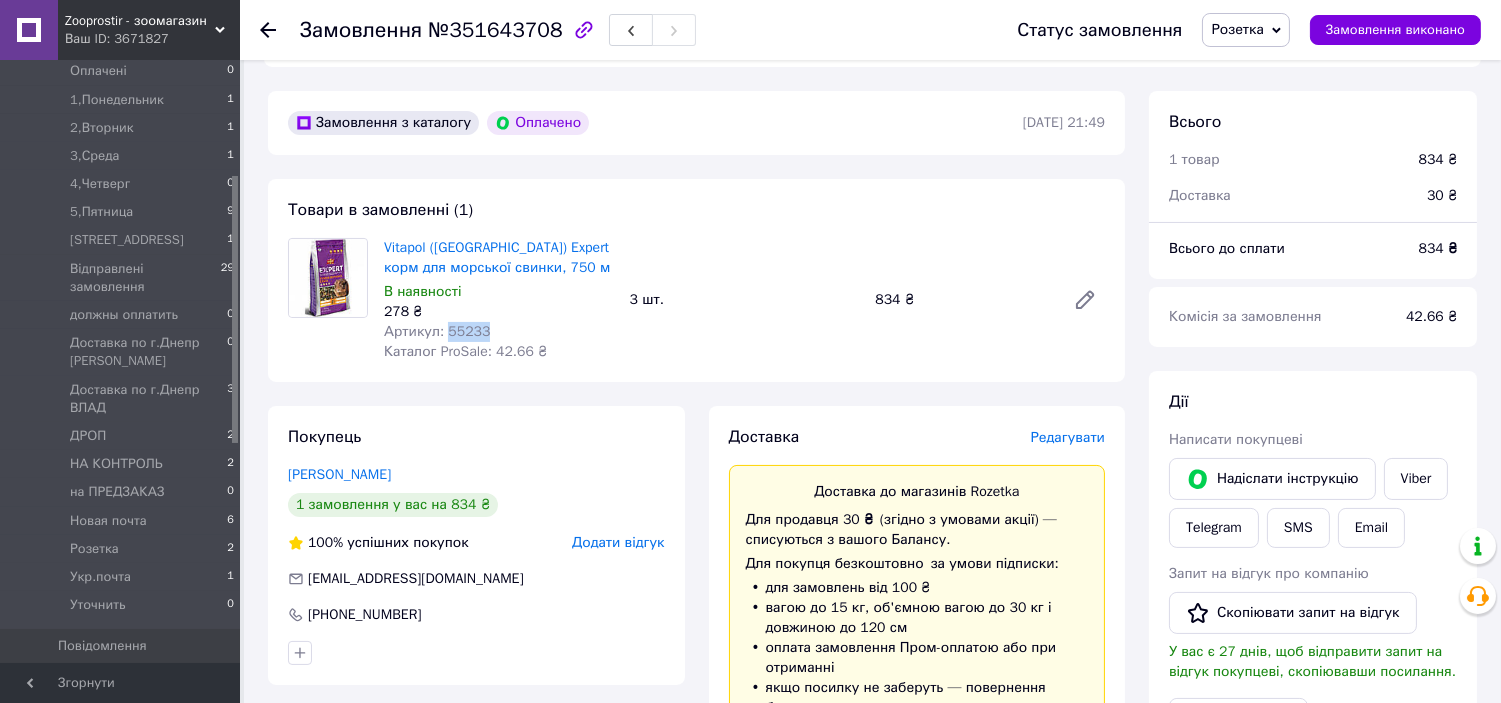 drag, startPoint x: 442, startPoint y: 331, endPoint x: 506, endPoint y: 331, distance: 64 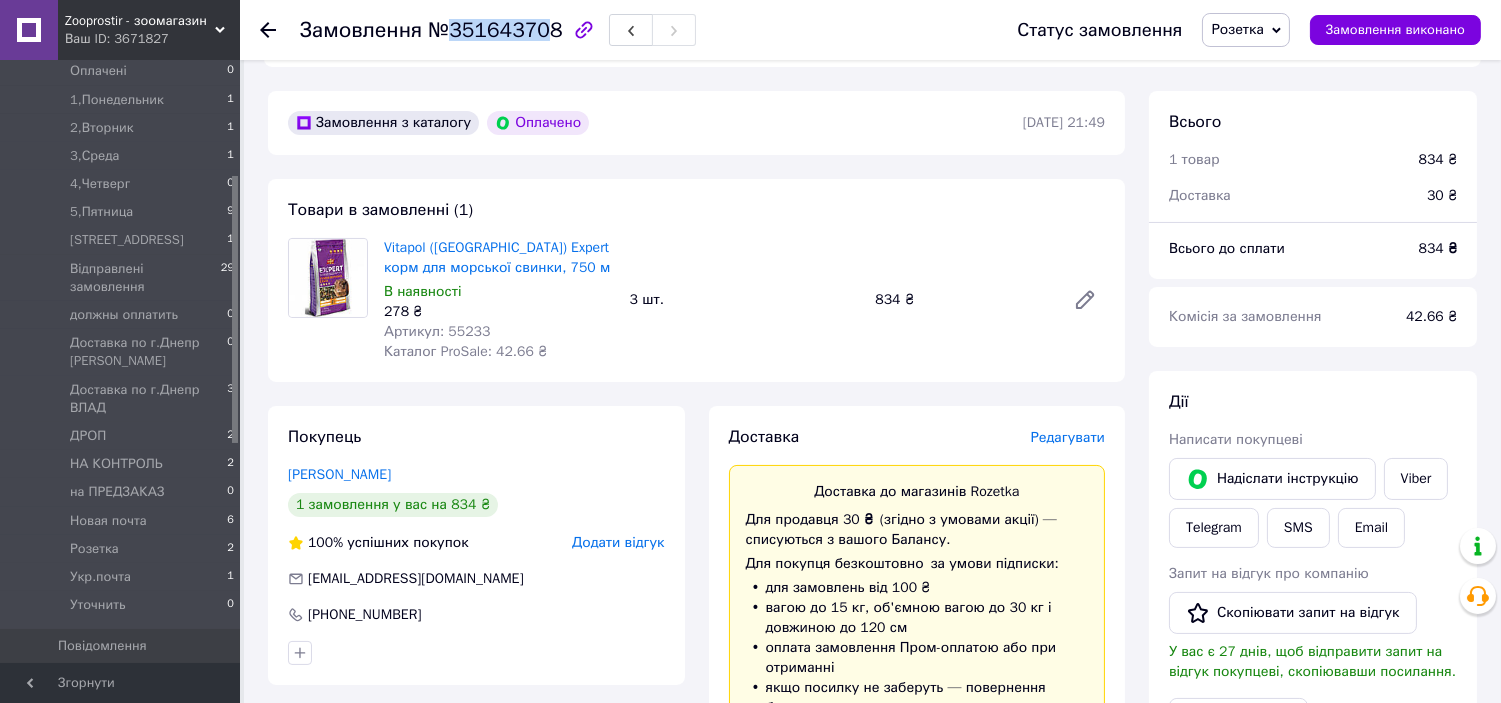 drag, startPoint x: 446, startPoint y: 27, endPoint x: 542, endPoint y: 26, distance: 96.00521 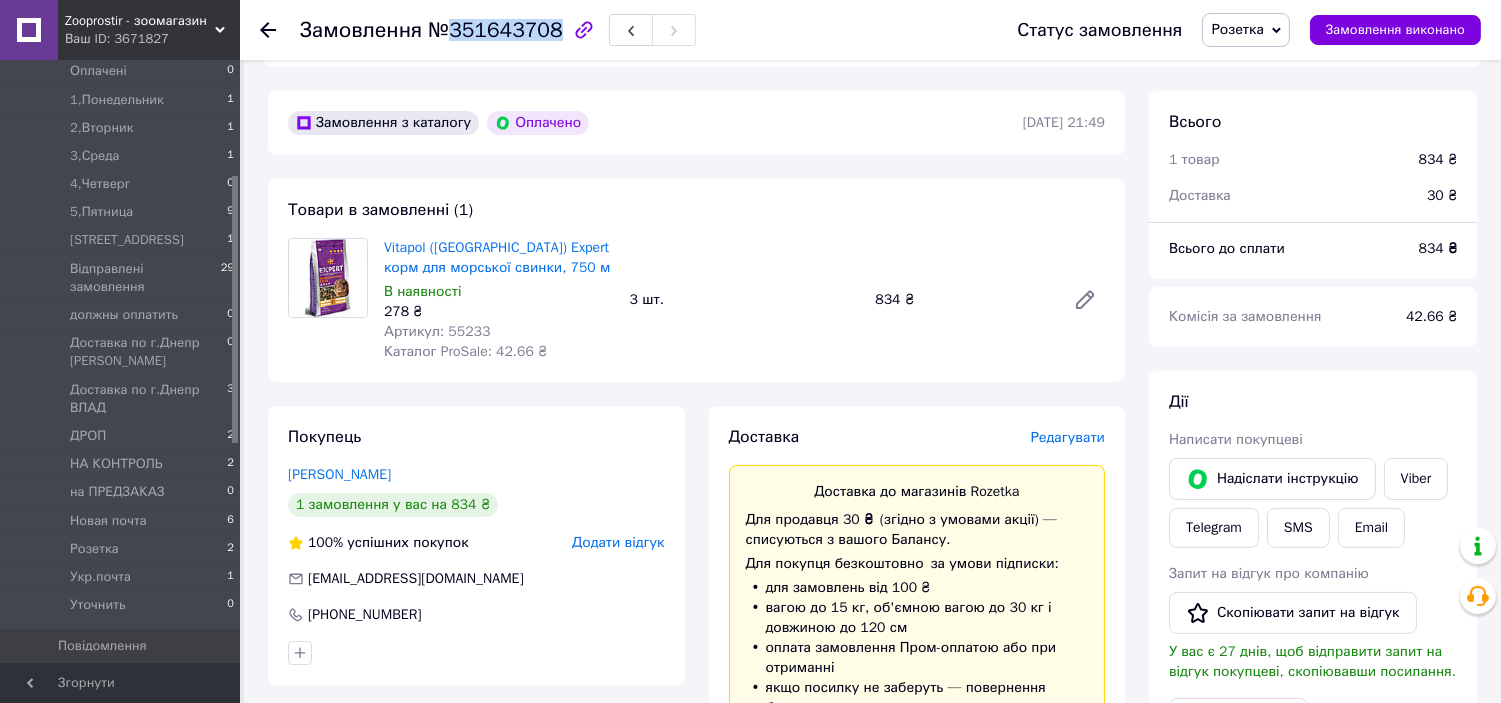 drag, startPoint x: 444, startPoint y: 32, endPoint x: 543, endPoint y: 34, distance: 99.0202 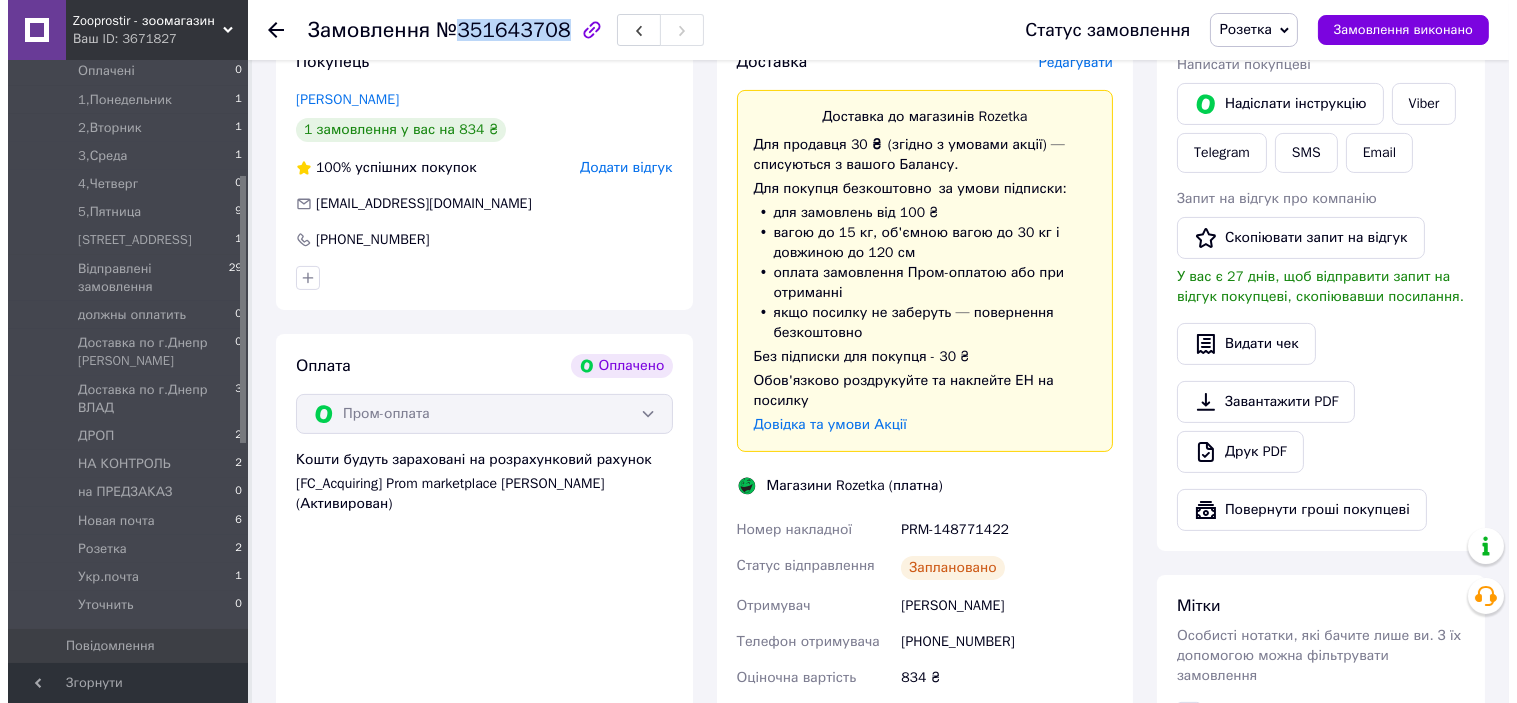 scroll, scrollTop: 1067, scrollLeft: 0, axis: vertical 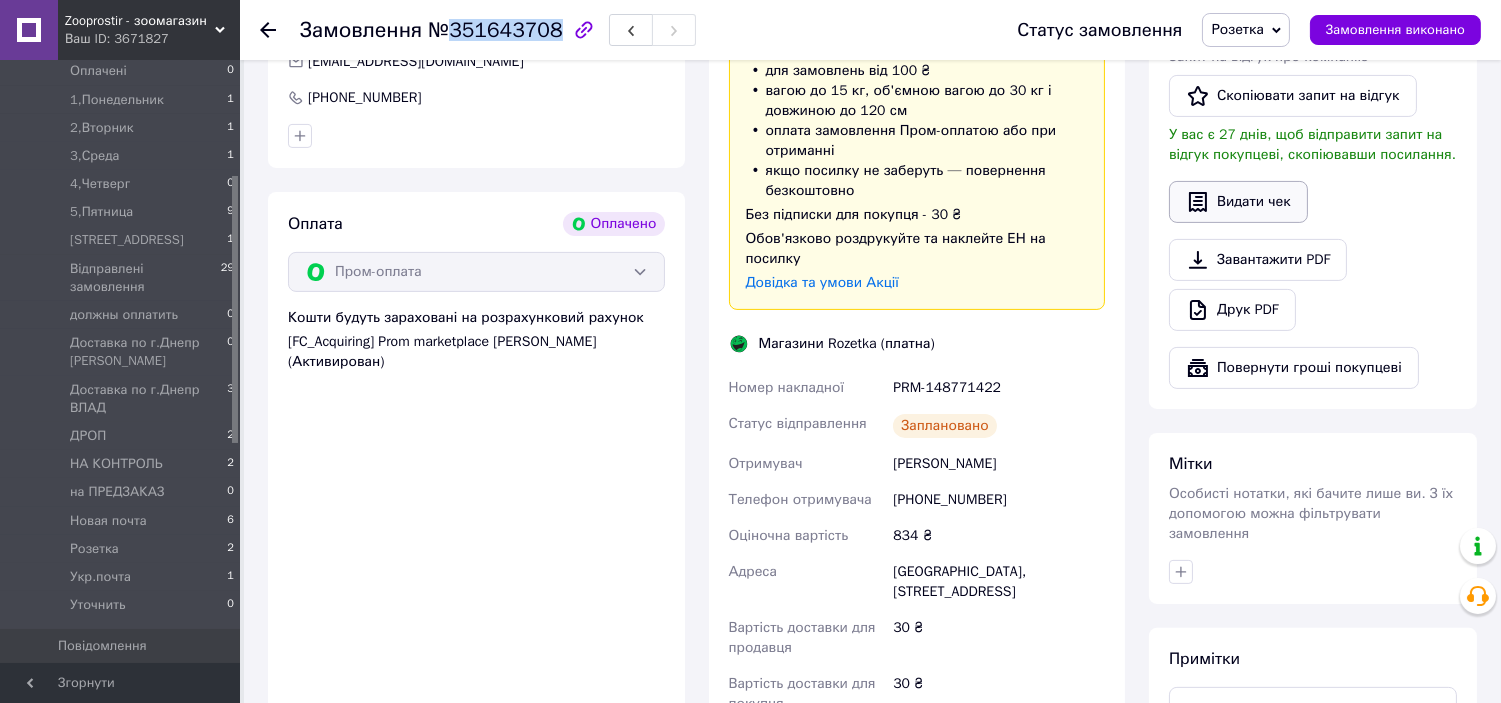 click on "Видати чек" at bounding box center (1238, 202) 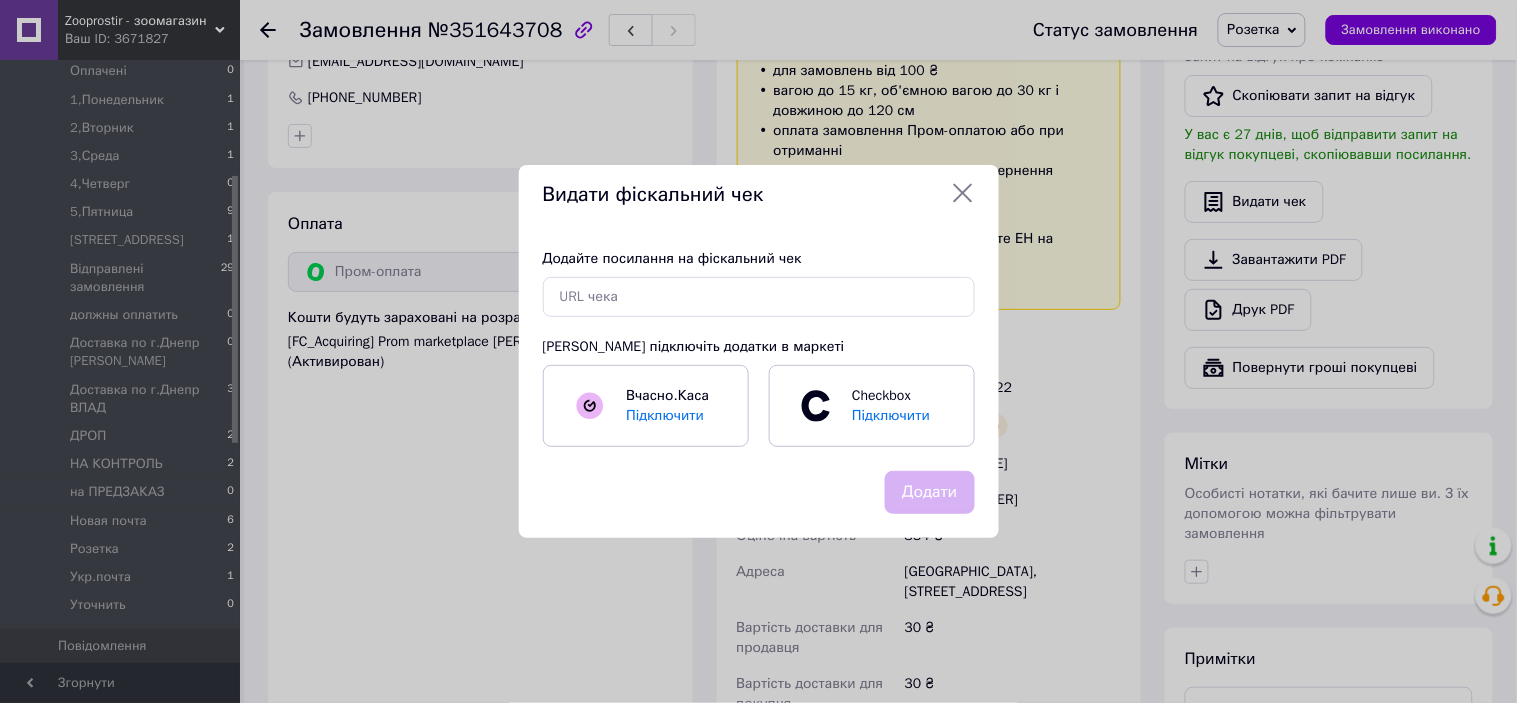 click on "Додайте посилання на фіскальний чек Або підключіть додатки в маркеті Вчасно.Каса Підключити Checkbox Підключити" at bounding box center [759, 348] 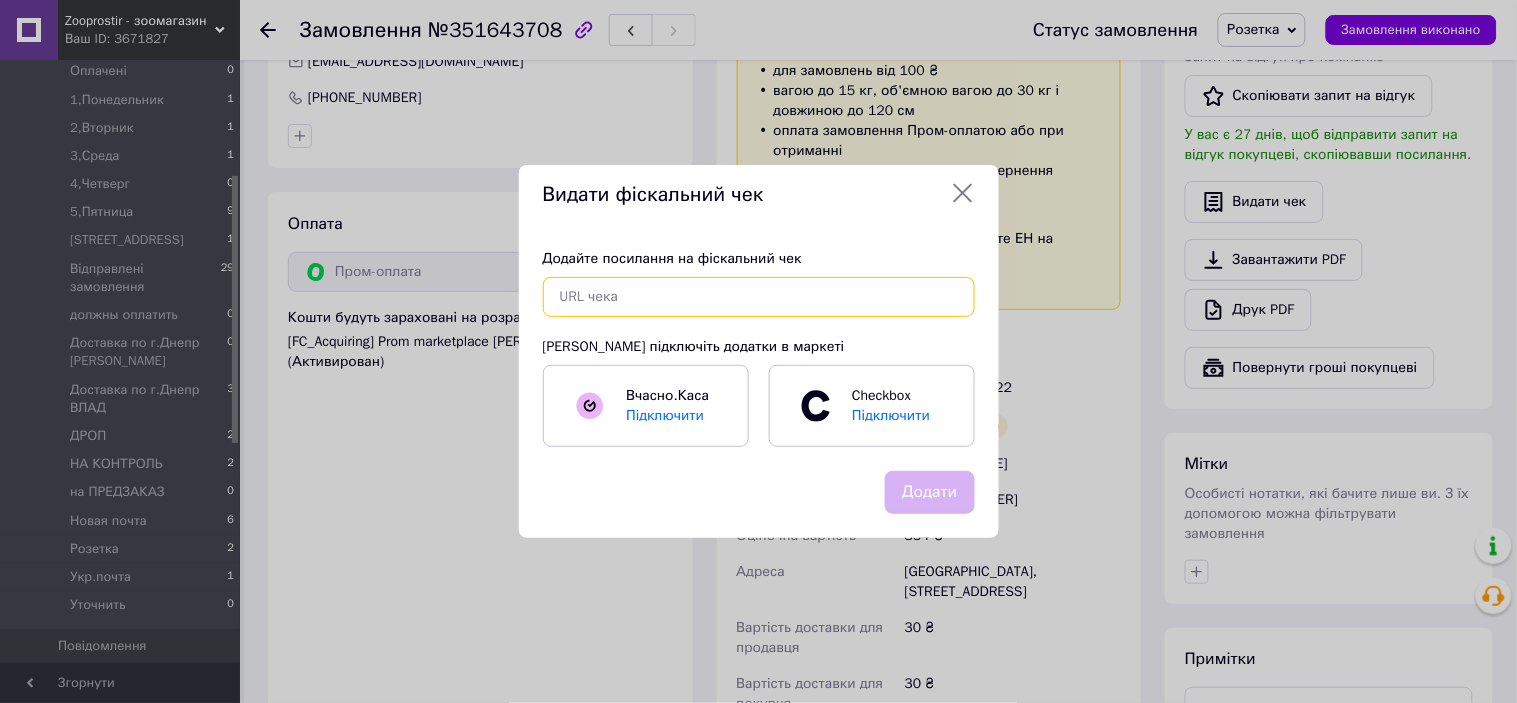 click at bounding box center [759, 297] 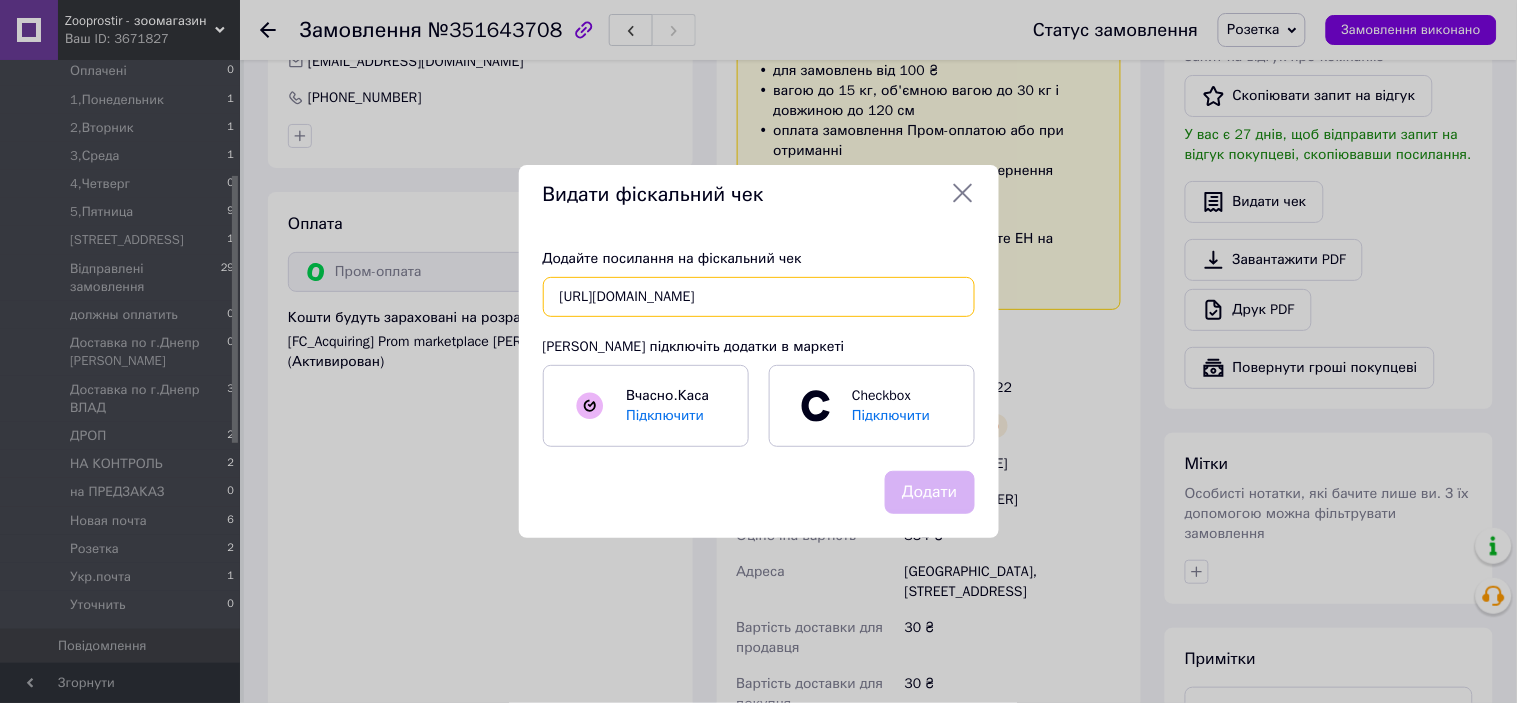 scroll, scrollTop: 0, scrollLeft: 37, axis: horizontal 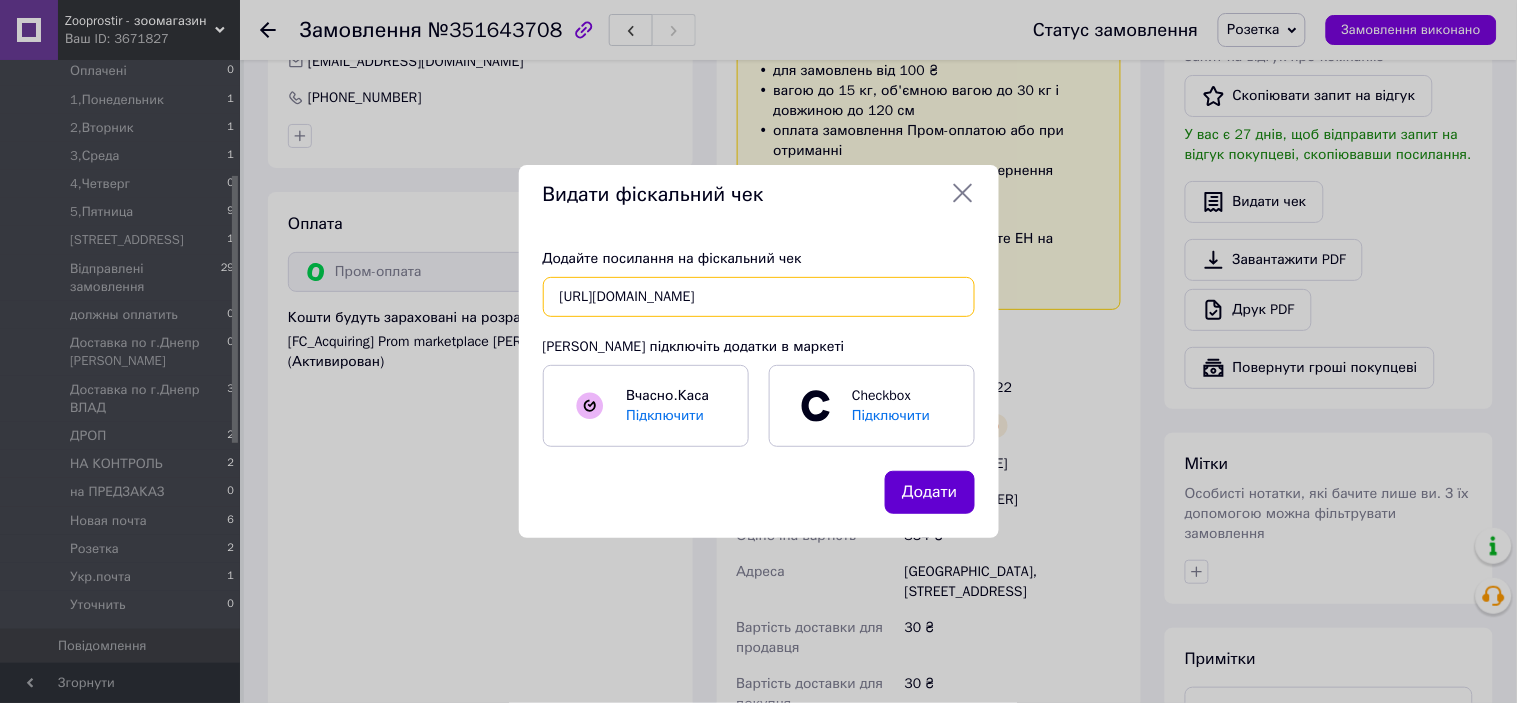 type on "https://check.cashalot.org.ua/receipt?id=4758421869&fn=4000997132" 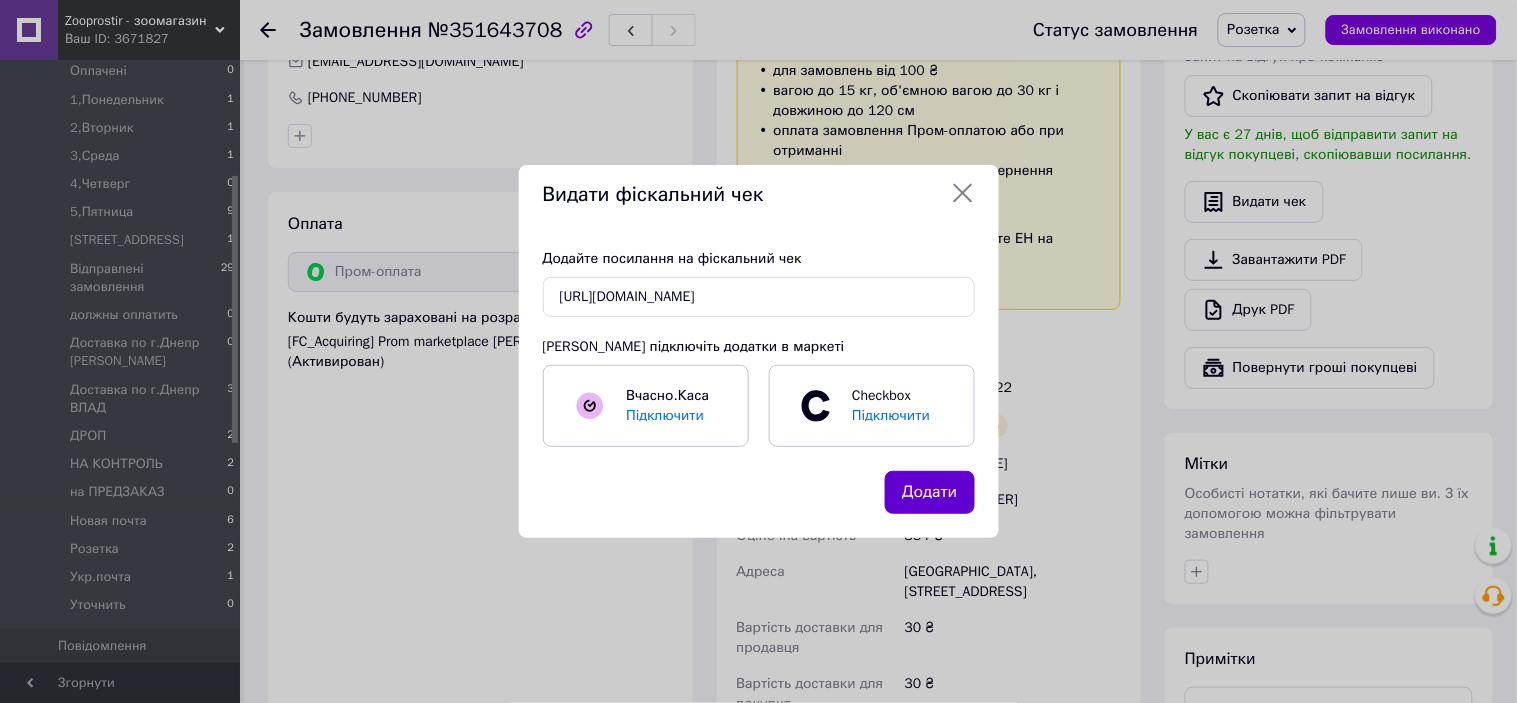click on "Додати" at bounding box center [929, 492] 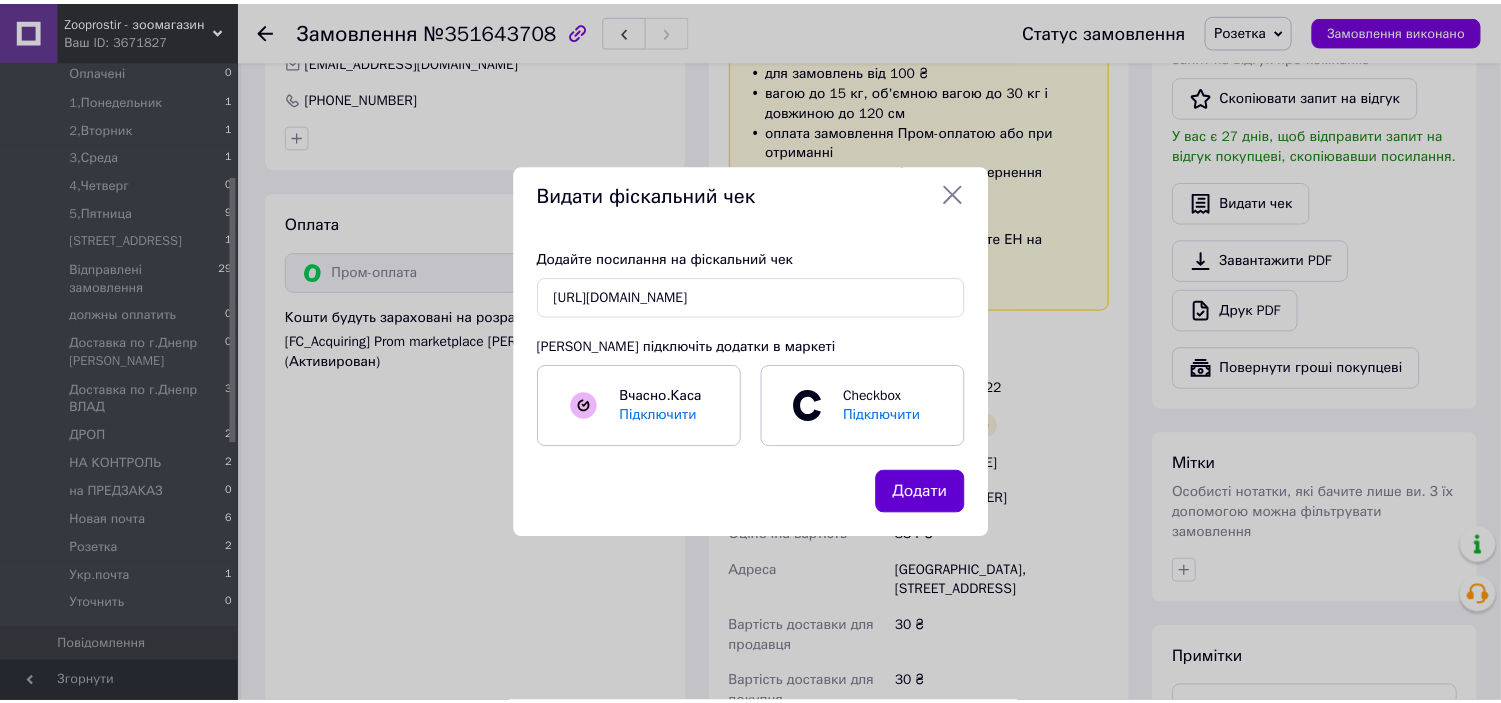 scroll, scrollTop: 0, scrollLeft: 0, axis: both 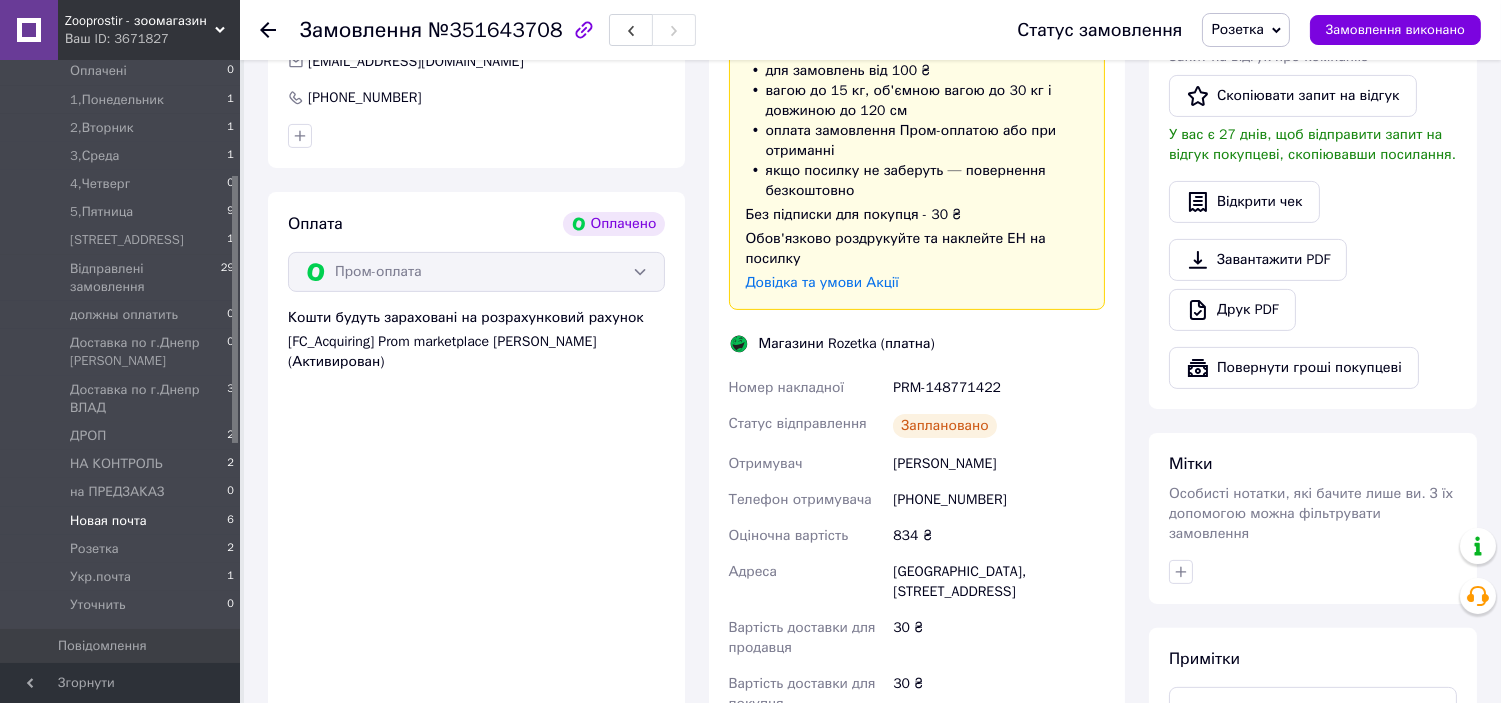 click on "Новая почта" at bounding box center (108, 521) 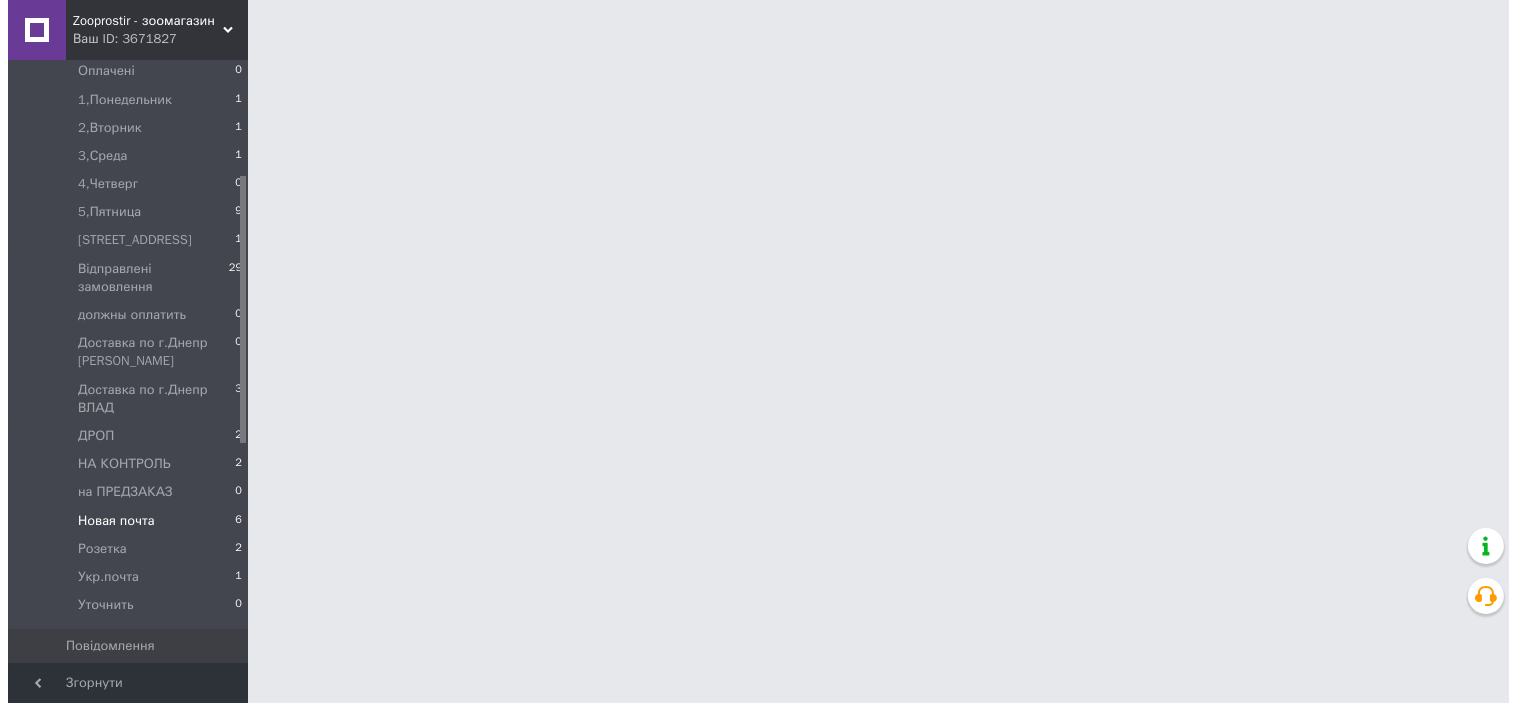 scroll, scrollTop: 0, scrollLeft: 0, axis: both 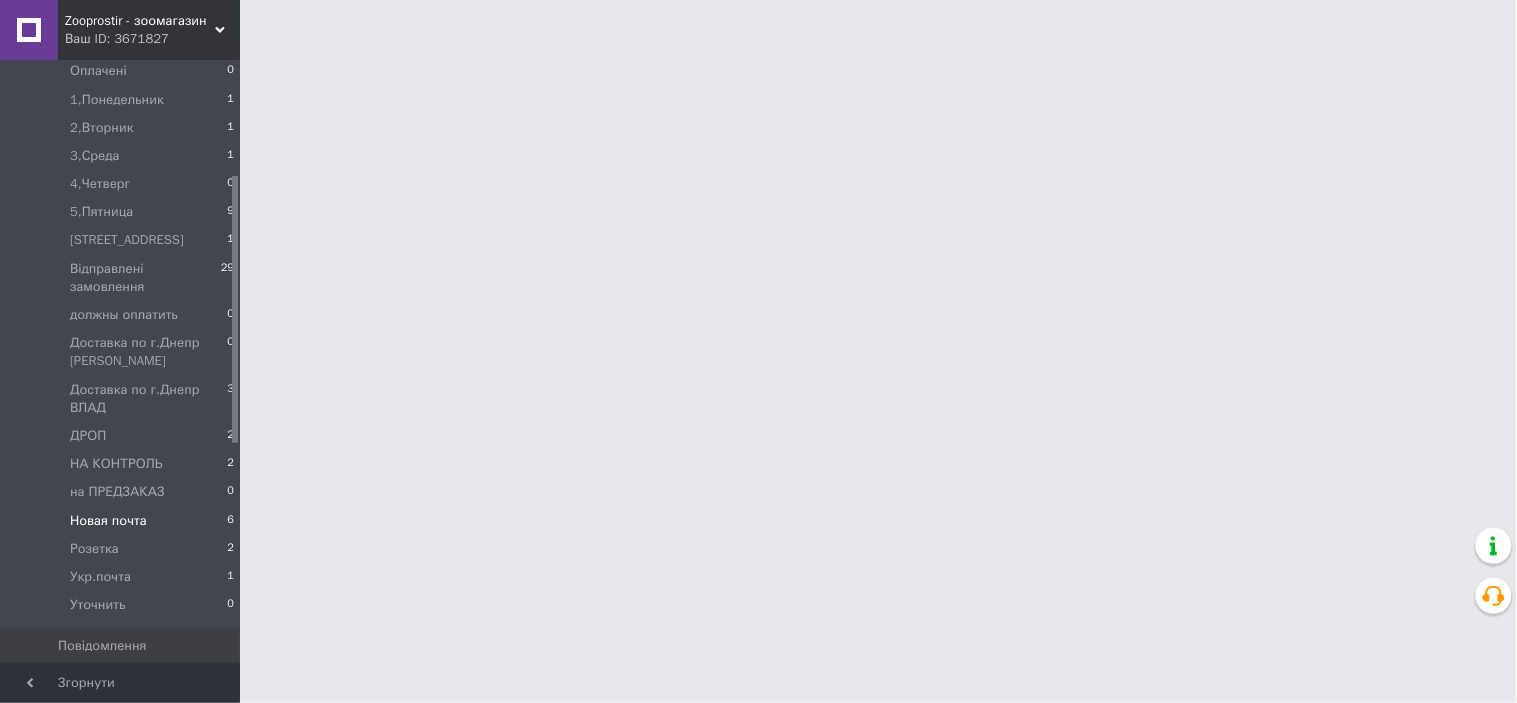 click on "Новая почта" at bounding box center [108, 521] 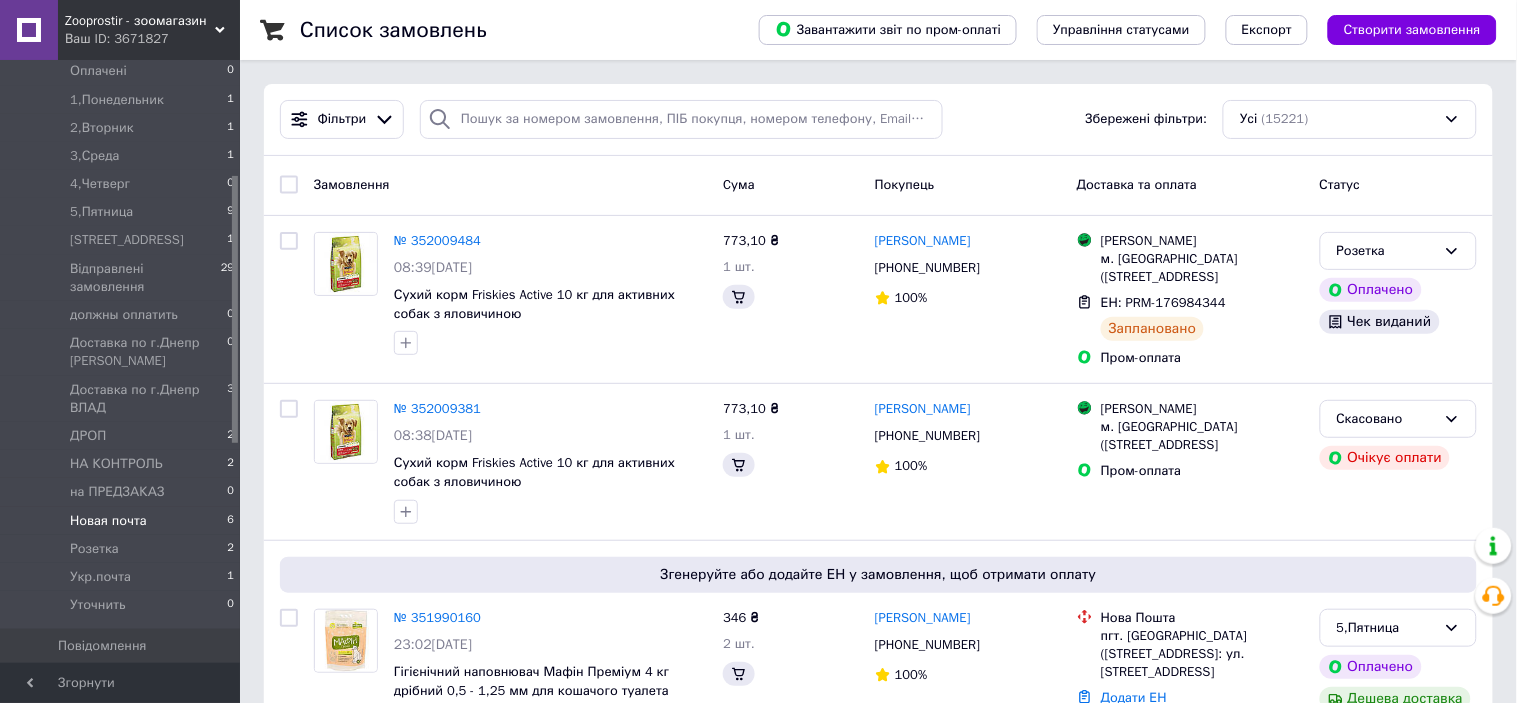 click on "Новая почта" at bounding box center [108, 521] 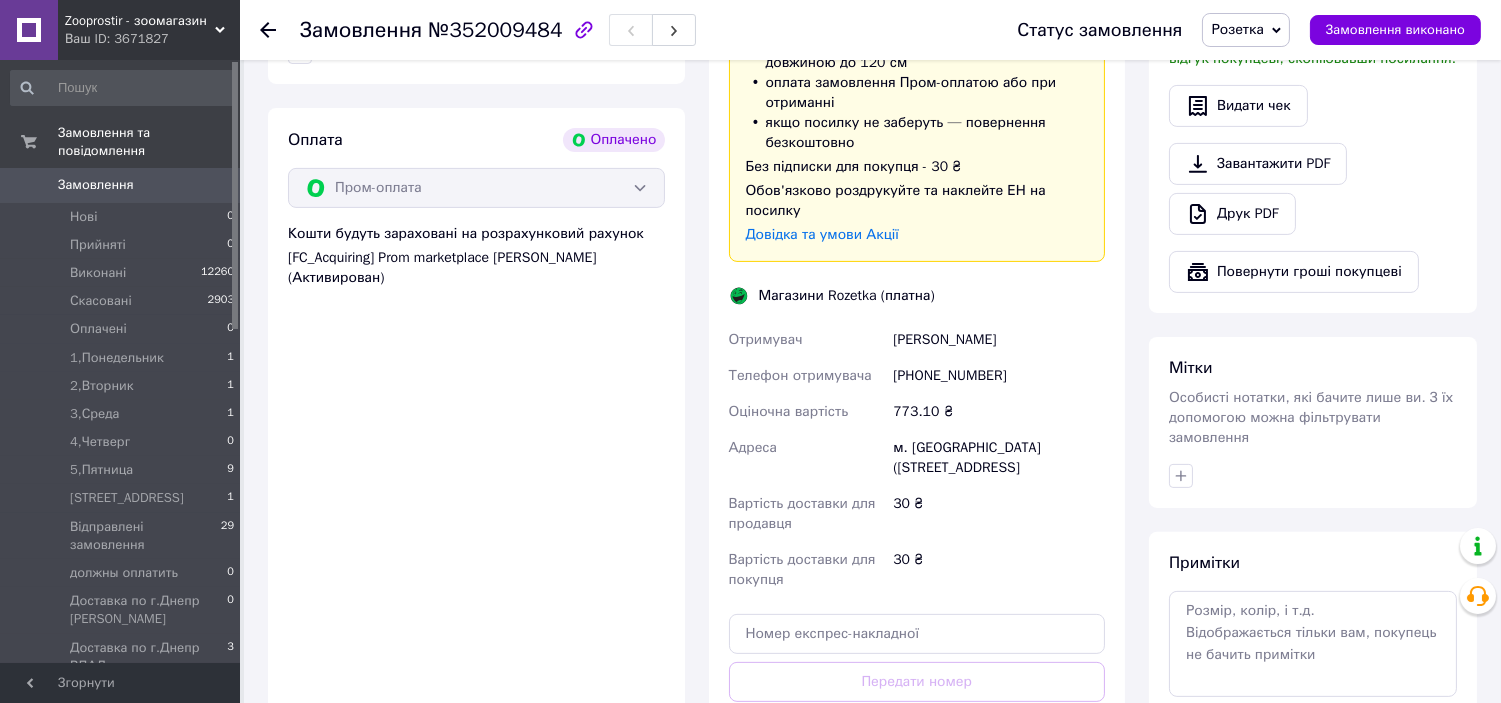 scroll, scrollTop: 1296, scrollLeft: 0, axis: vertical 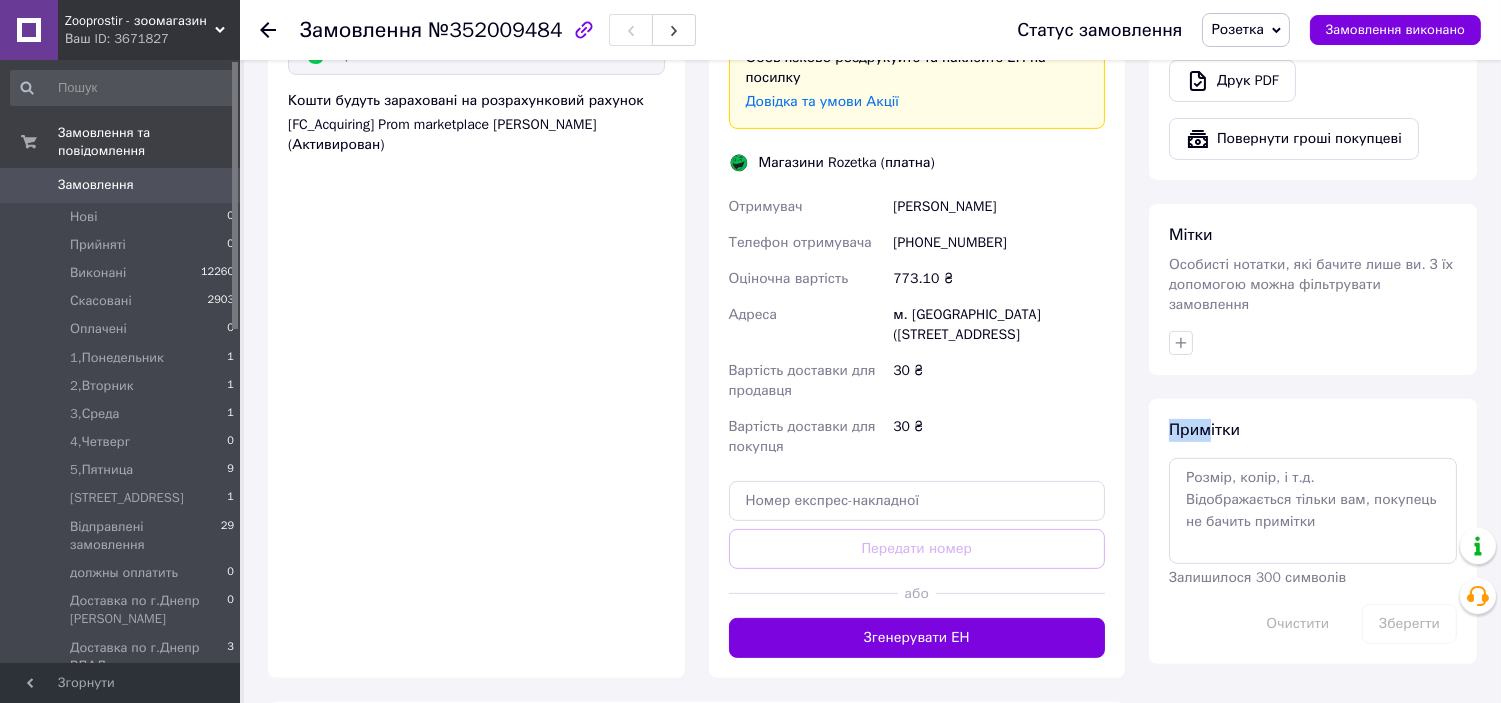 click on "Примітки Залишилося 300 символів Очистити Зберегти" at bounding box center (1313, 531) 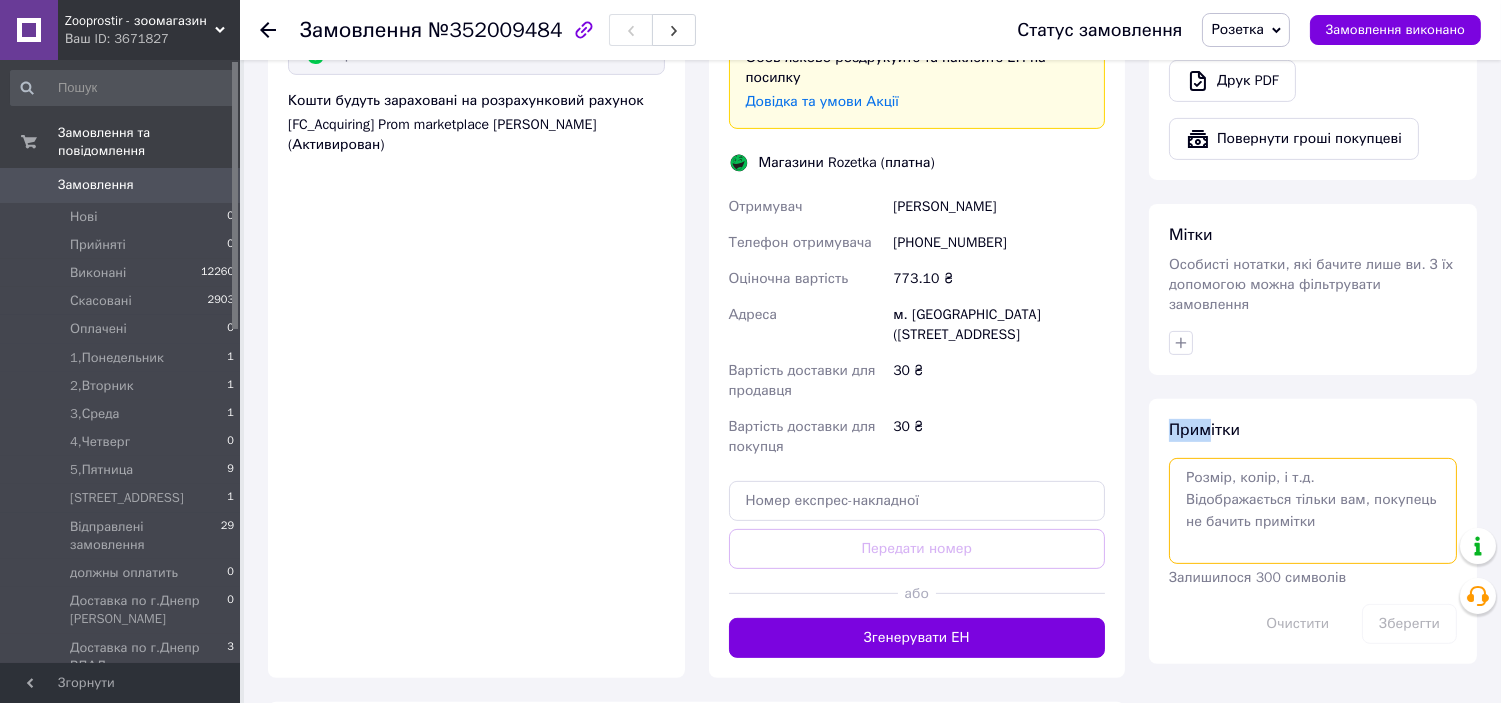 click at bounding box center [1313, 511] 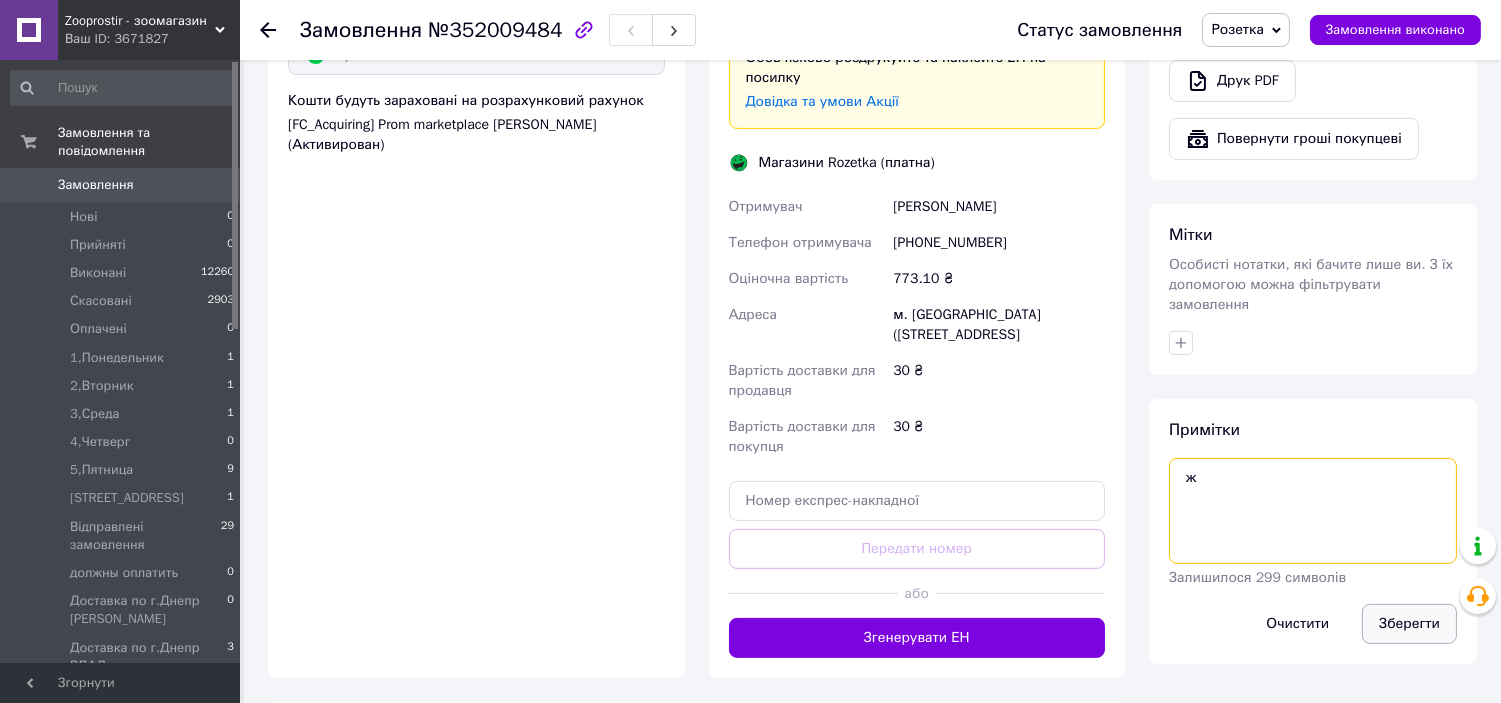type on "ж" 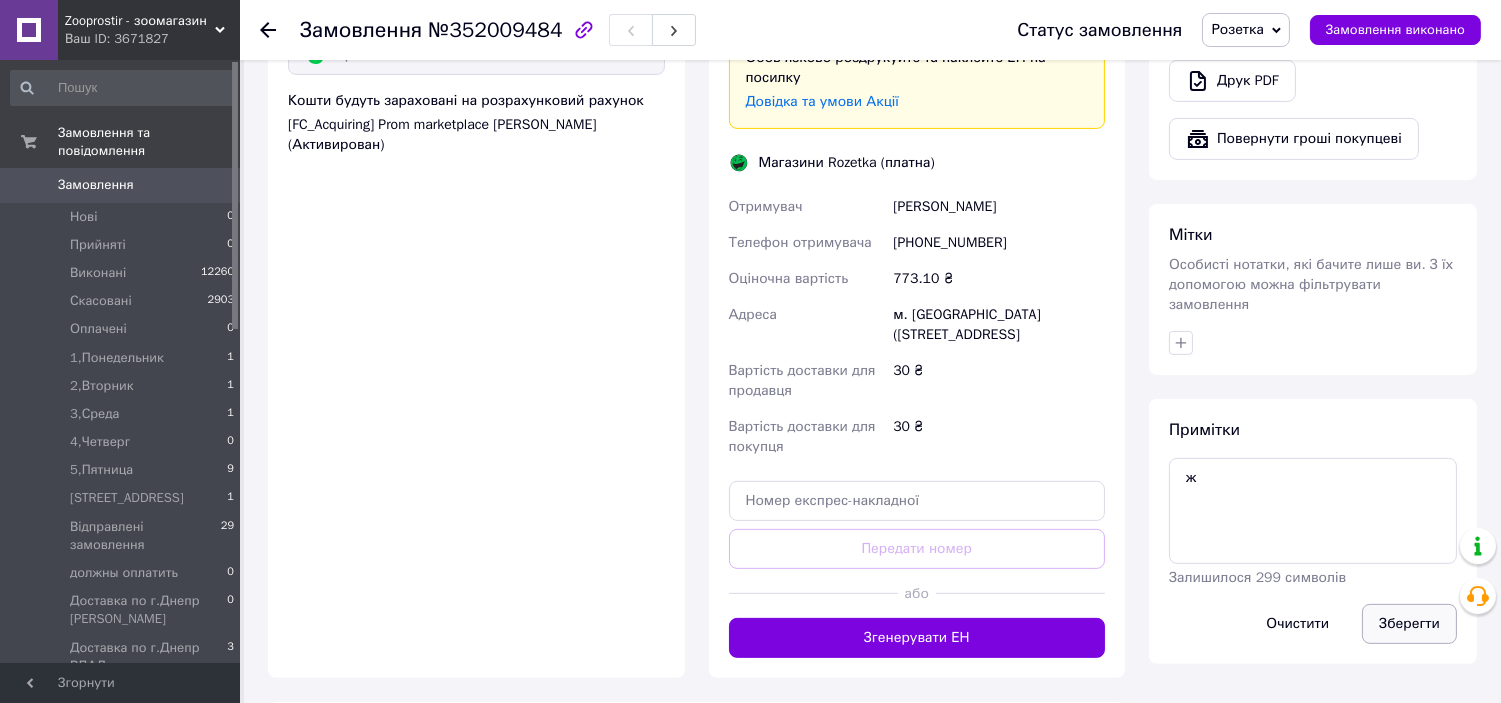 click on "Зберегти" at bounding box center [1409, 624] 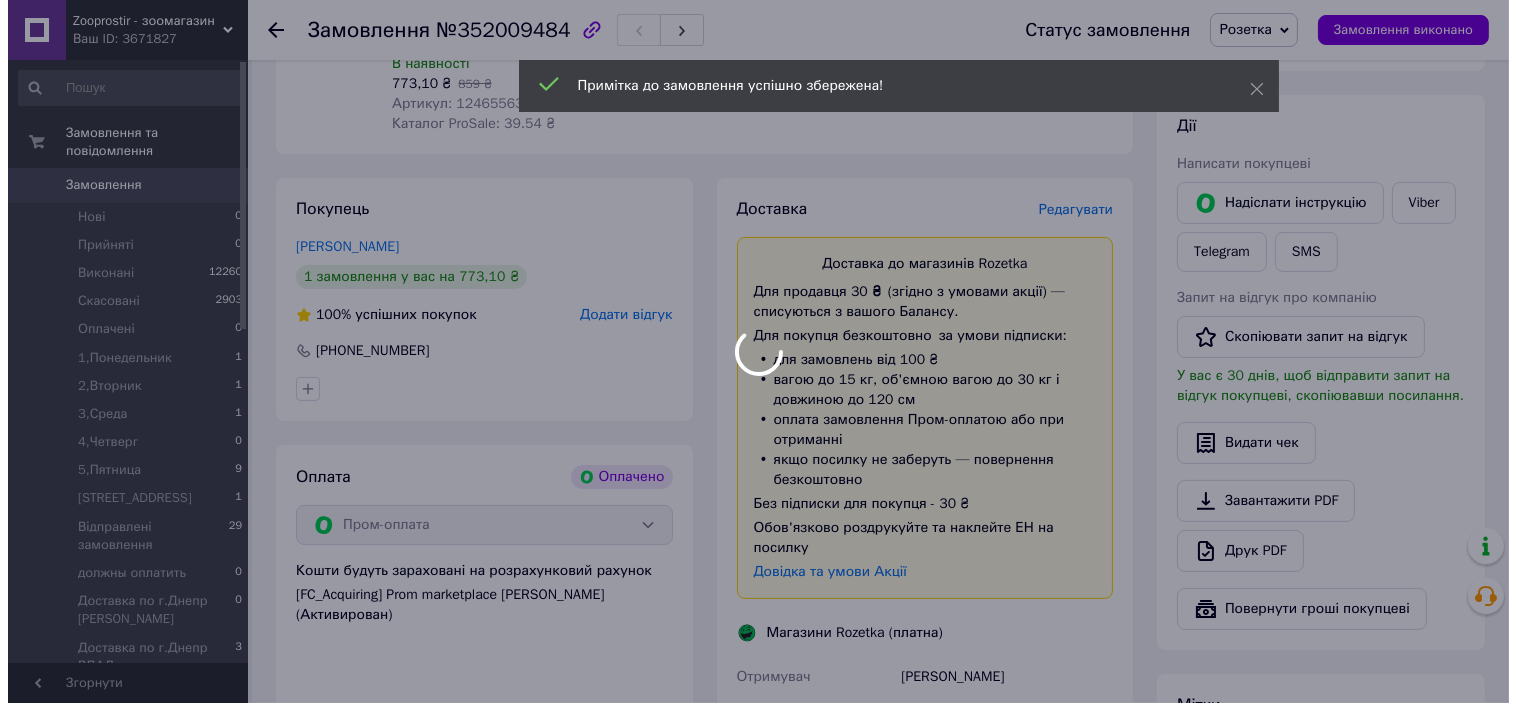 scroll, scrollTop: 777, scrollLeft: 0, axis: vertical 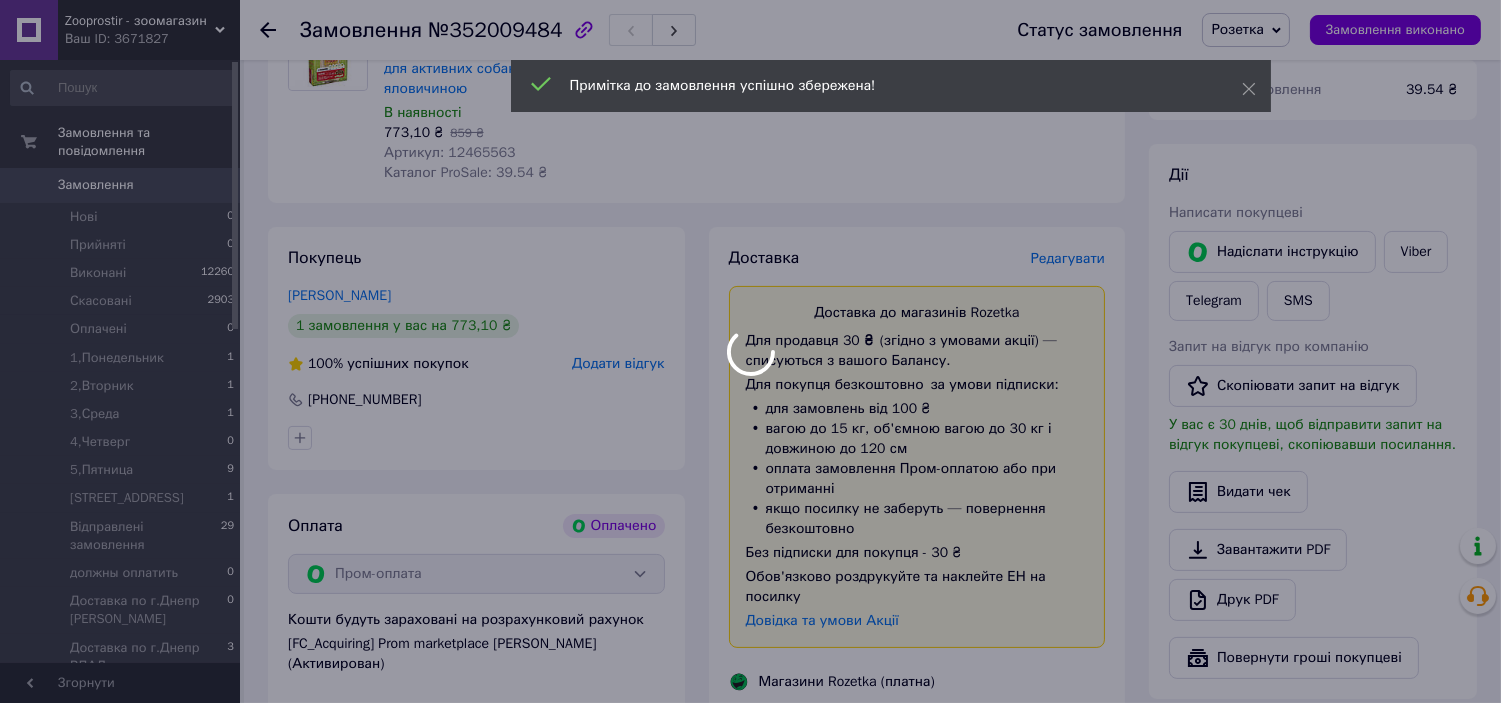 click at bounding box center [750, 351] 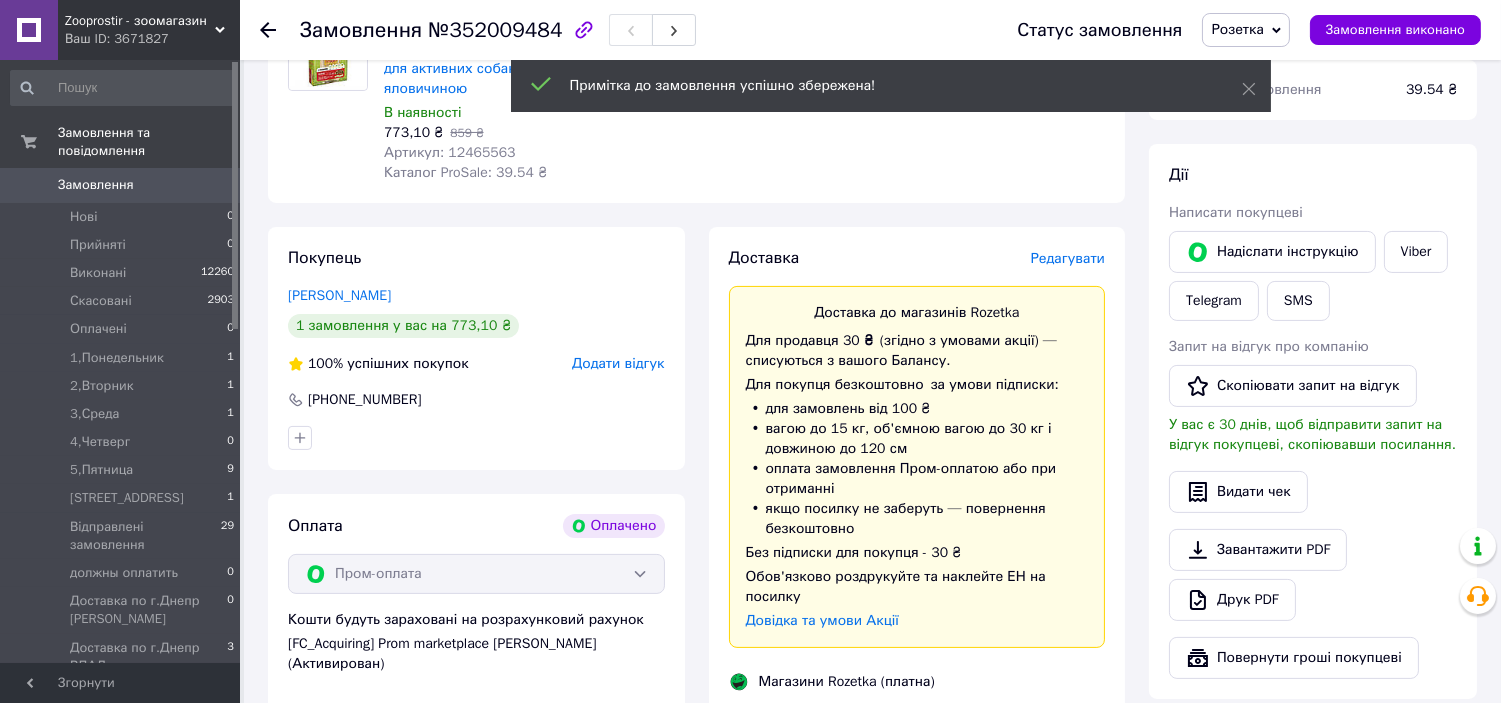 click on "Редагувати" at bounding box center [1068, 258] 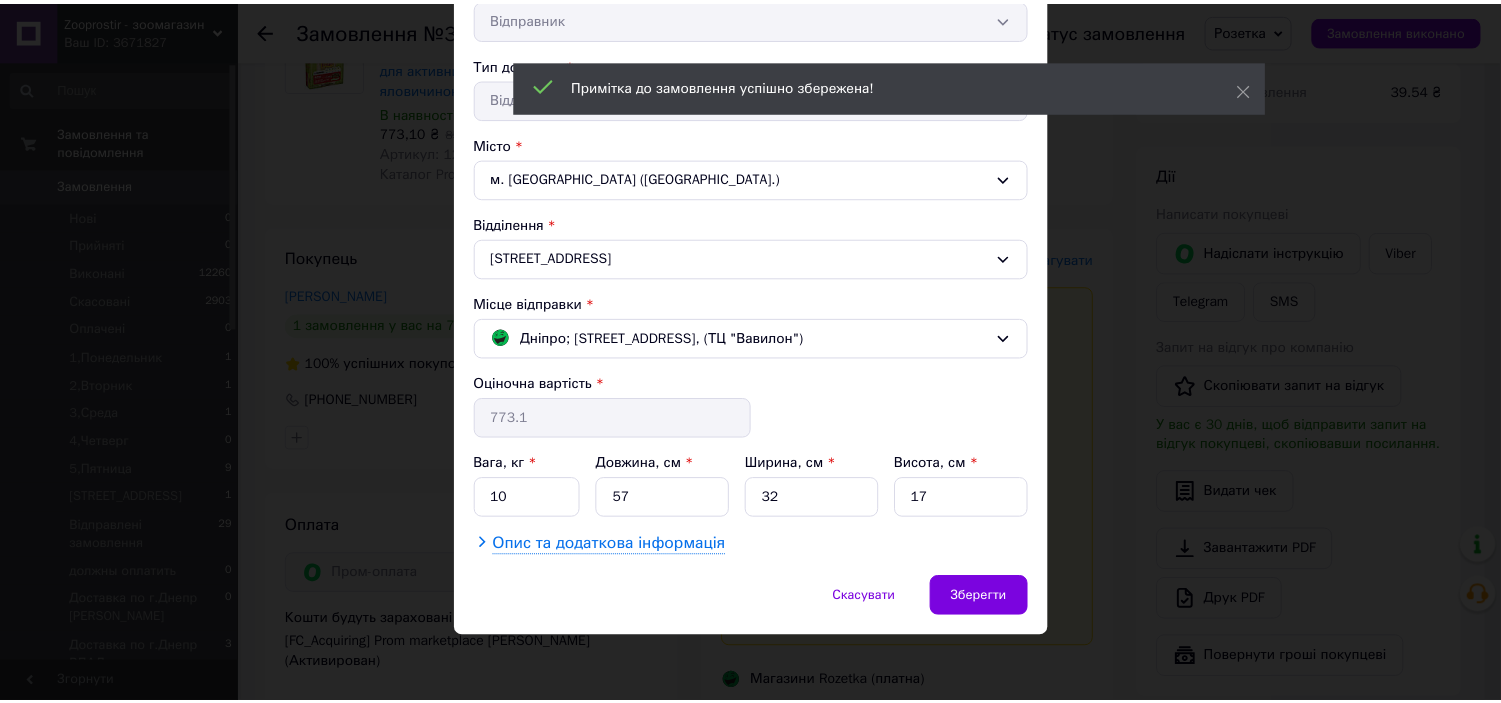 scroll, scrollTop: 422, scrollLeft: 0, axis: vertical 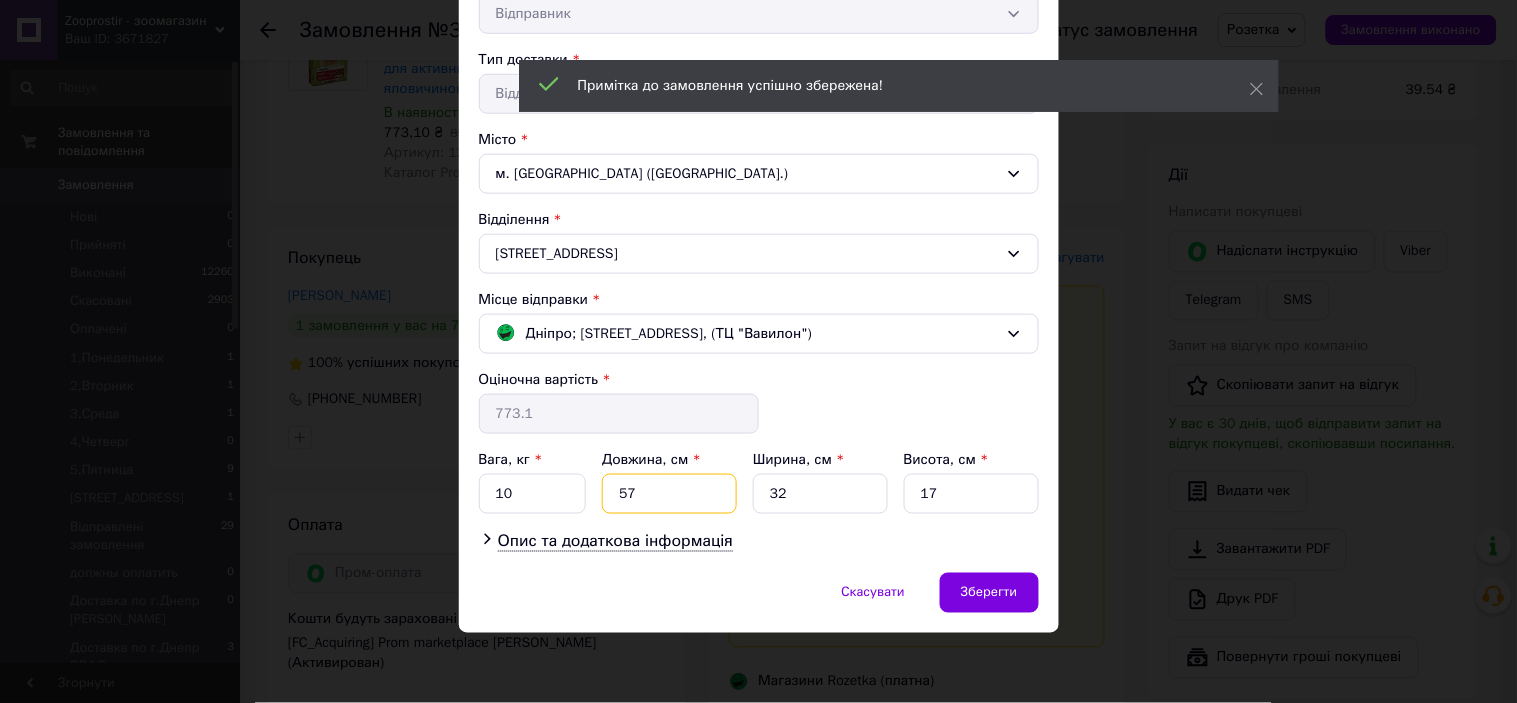 click on "57" at bounding box center (669, 494) 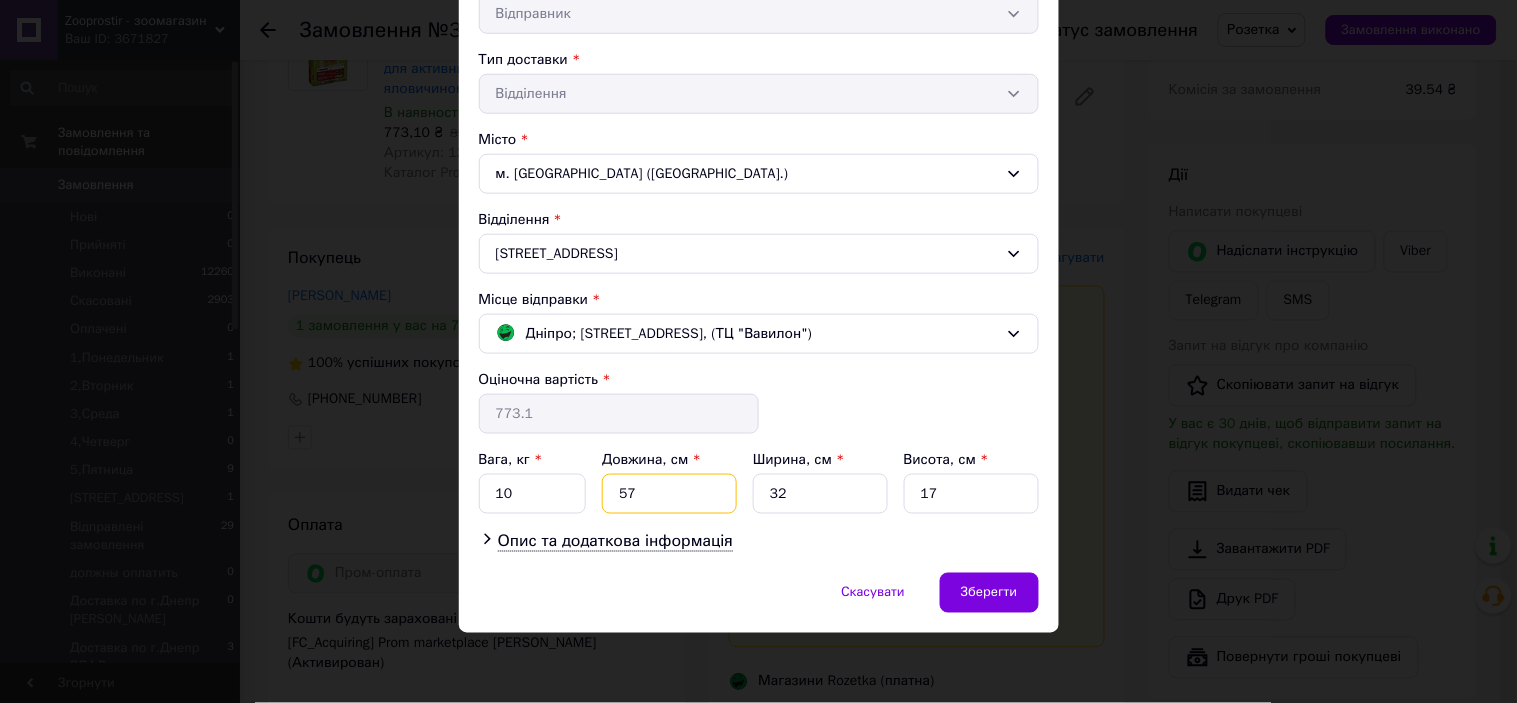 type on "5" 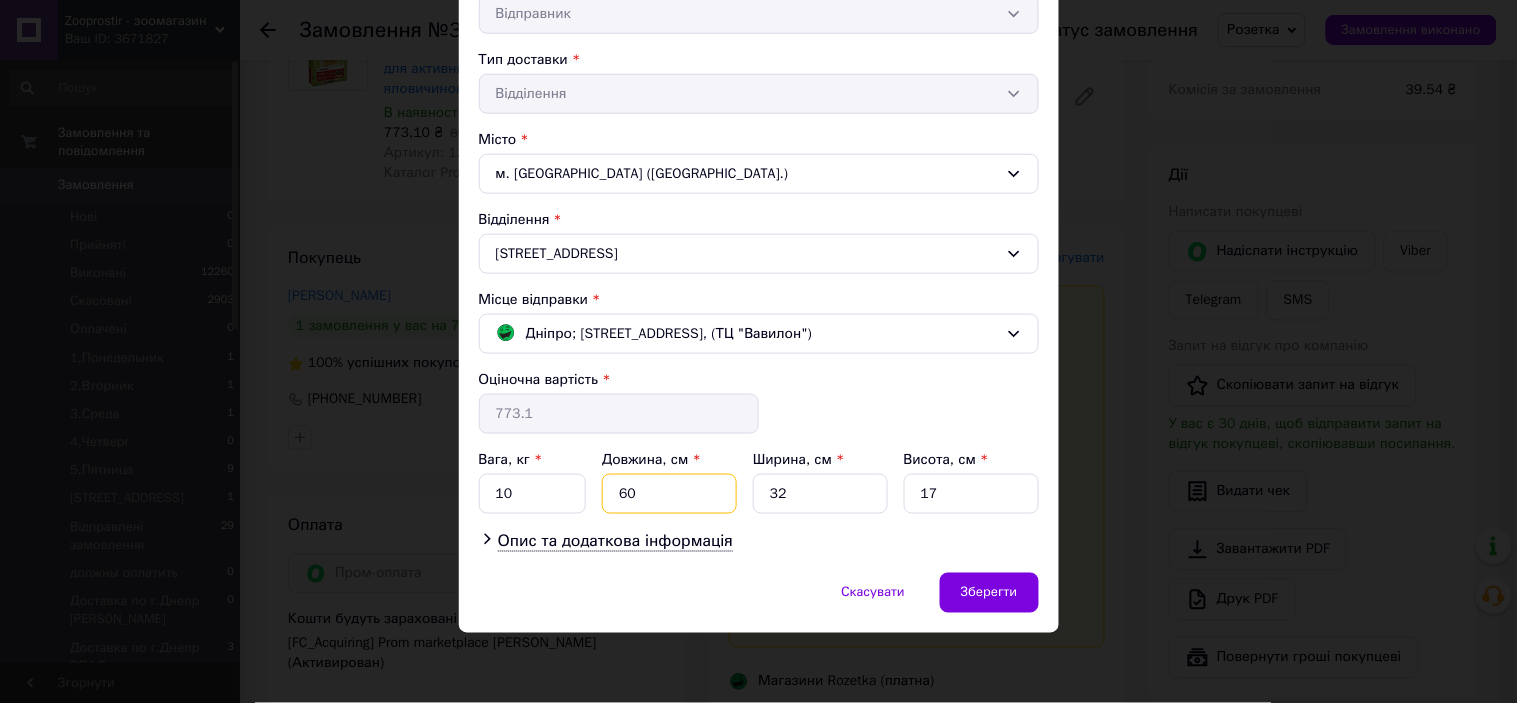 type on "60" 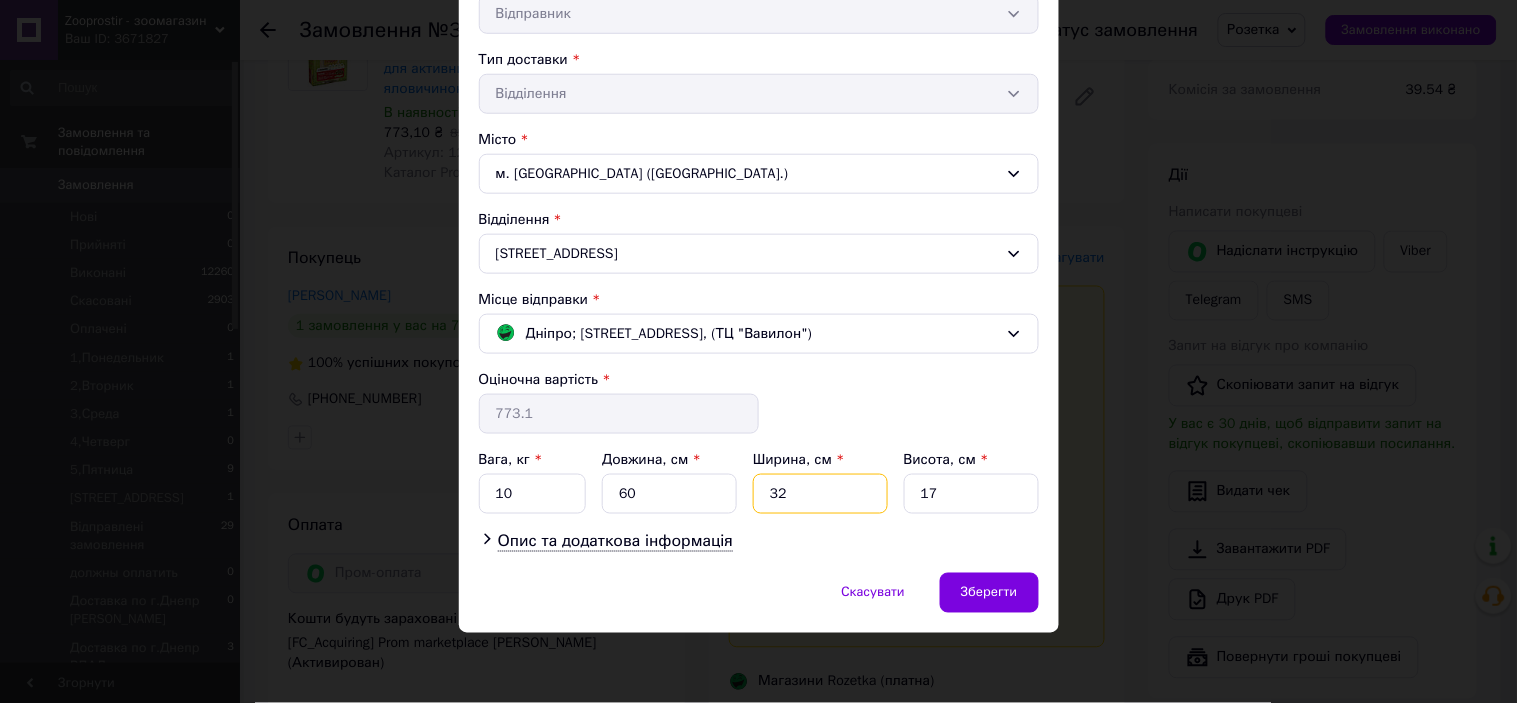 click on "32" at bounding box center (820, 494) 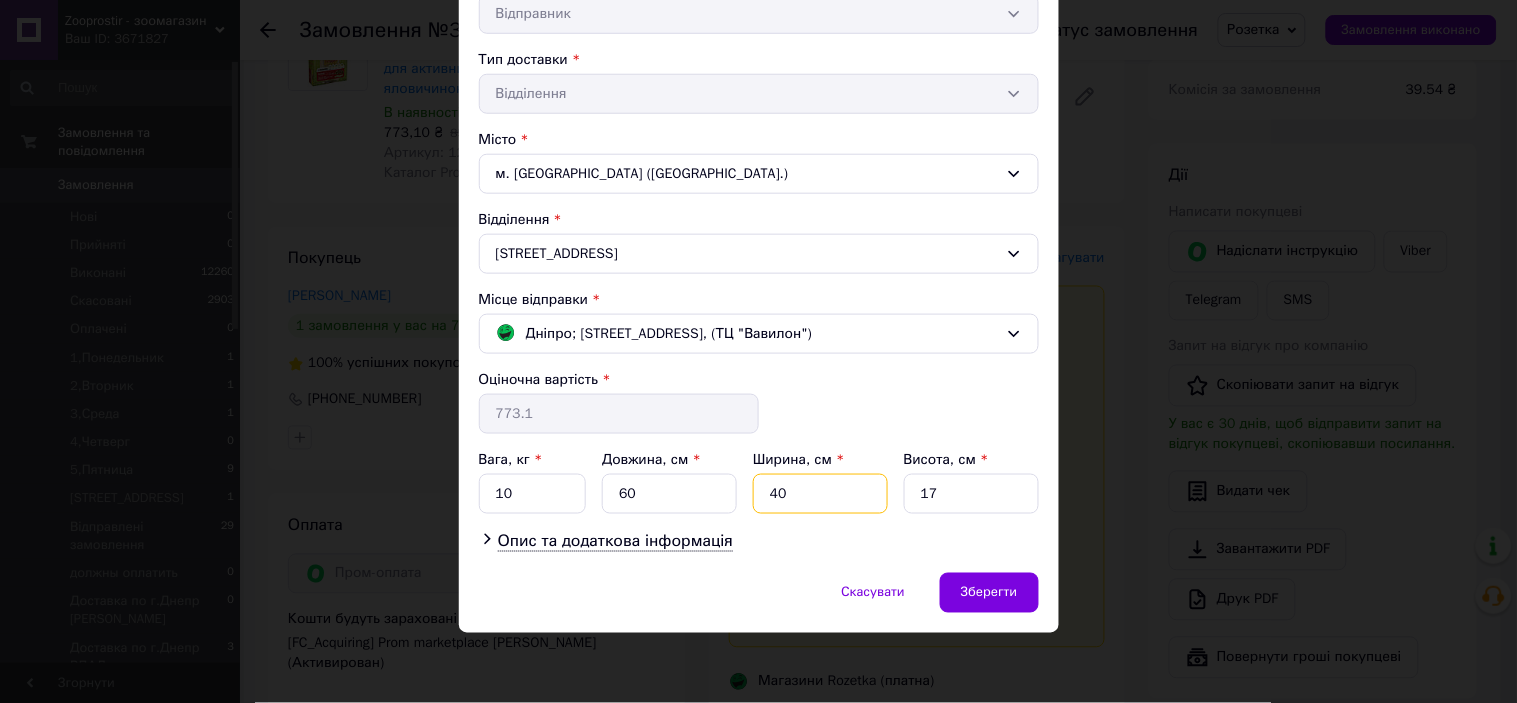 type on "40" 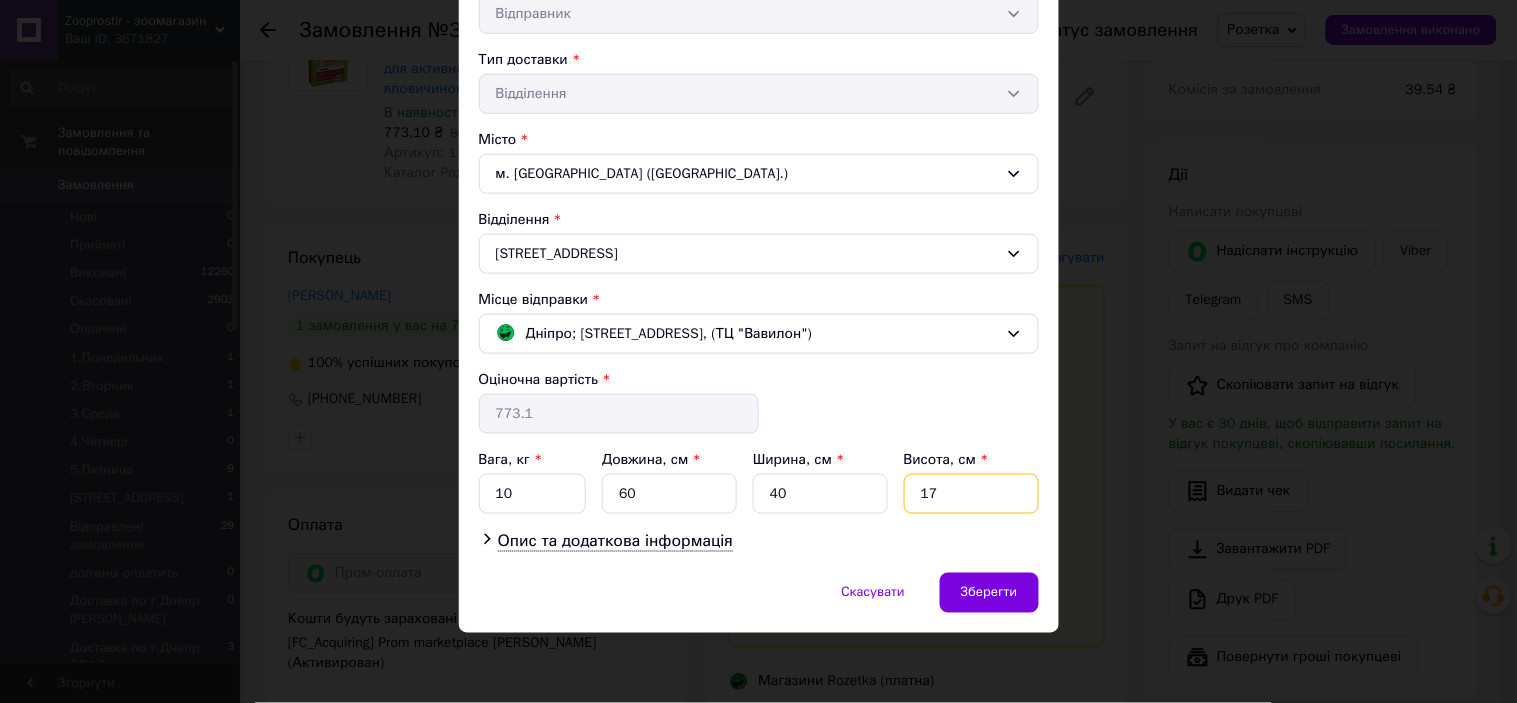 click on "17" at bounding box center [971, 494] 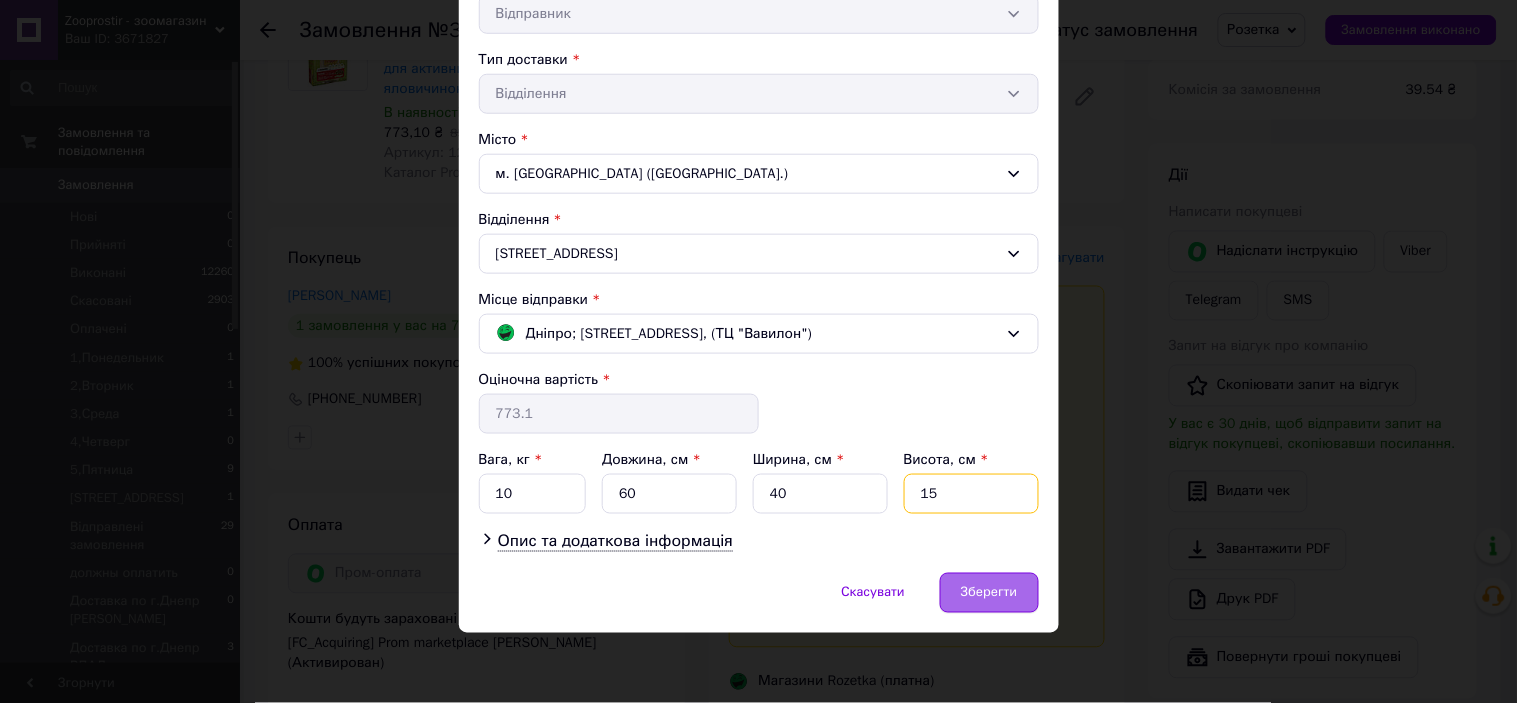type on "15" 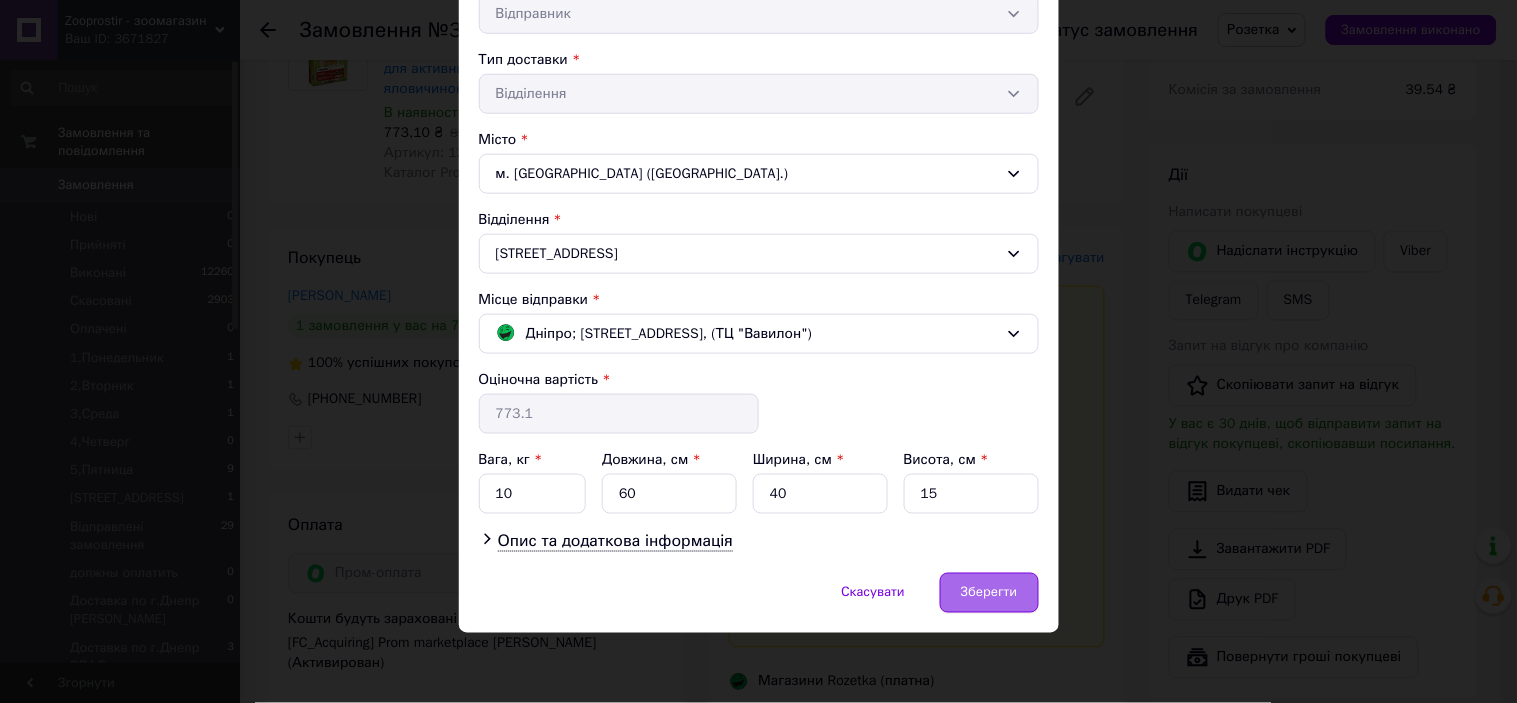 click on "Зберегти" at bounding box center [989, 593] 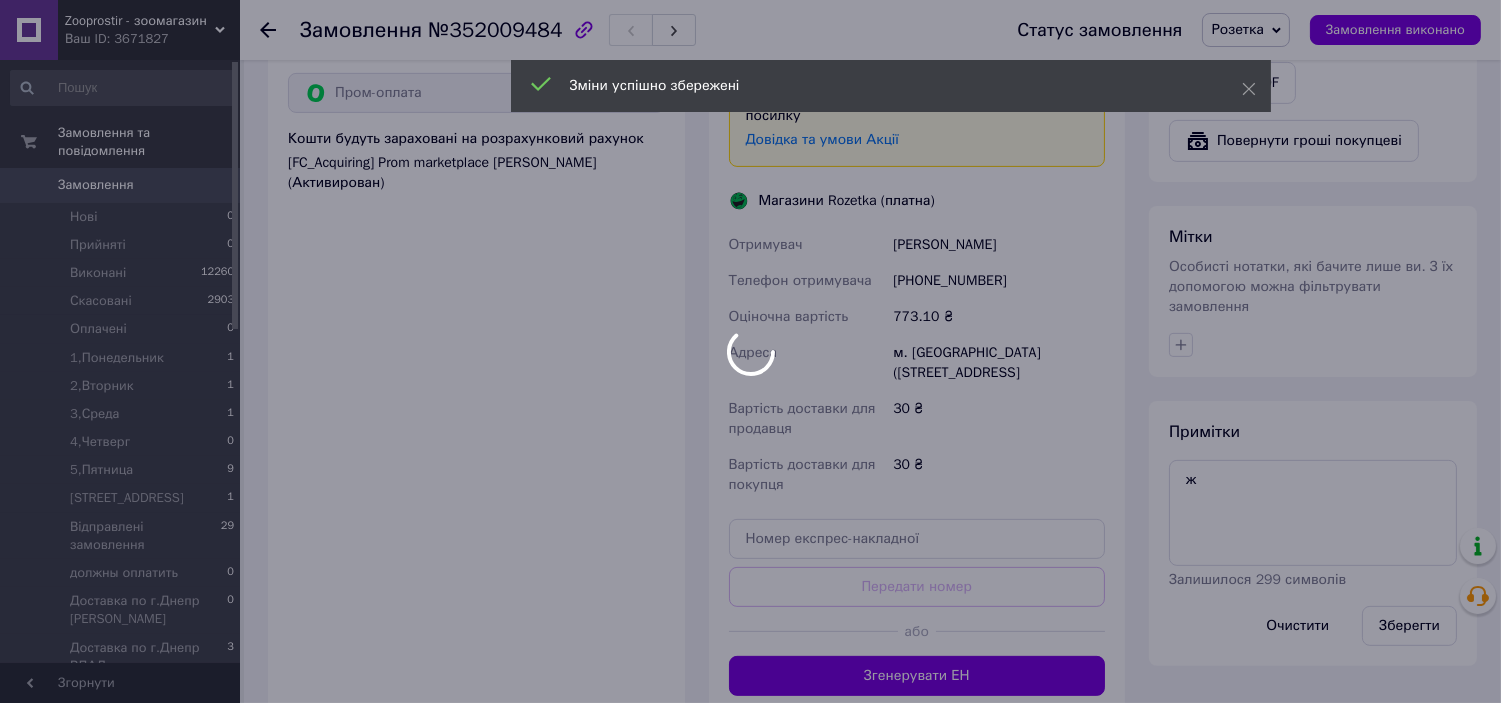 scroll, scrollTop: 1296, scrollLeft: 0, axis: vertical 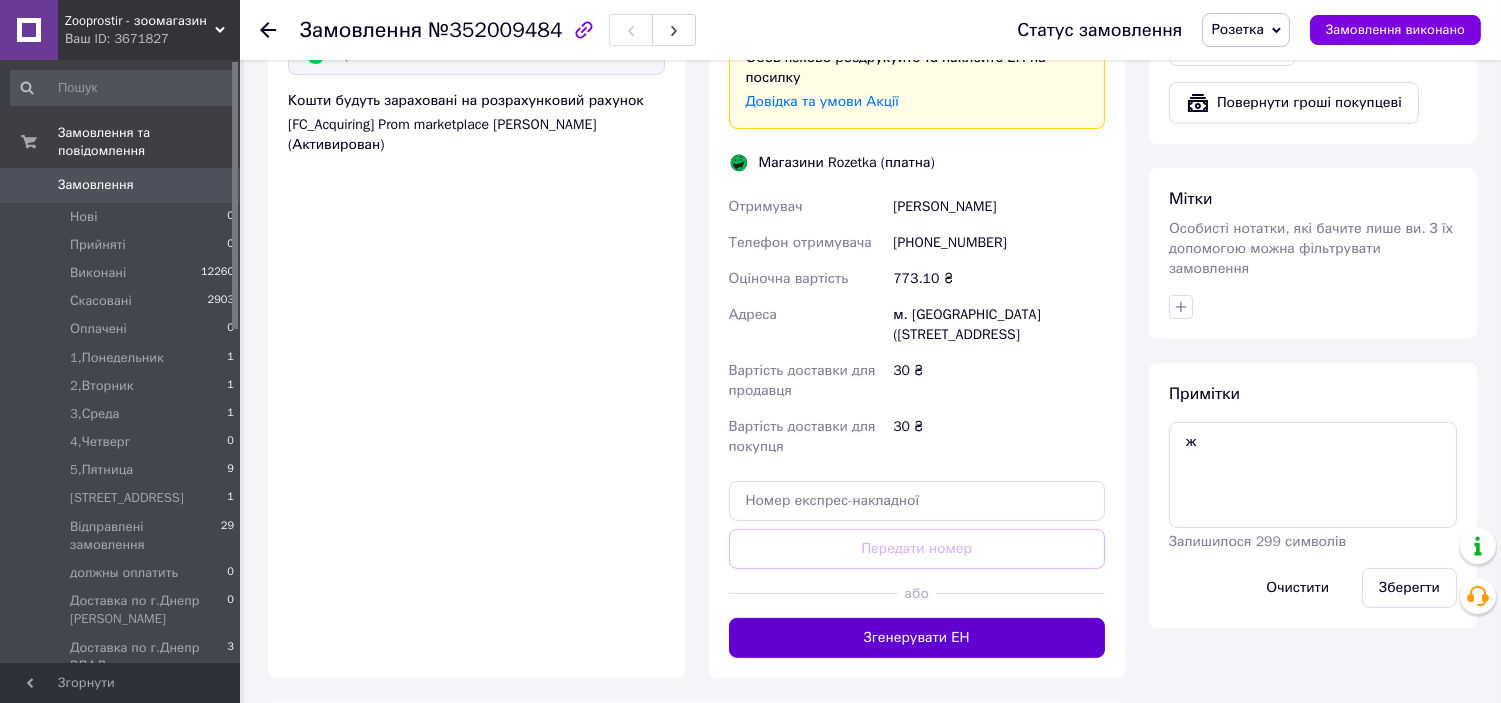 click on "Згенерувати ЕН" at bounding box center [917, 638] 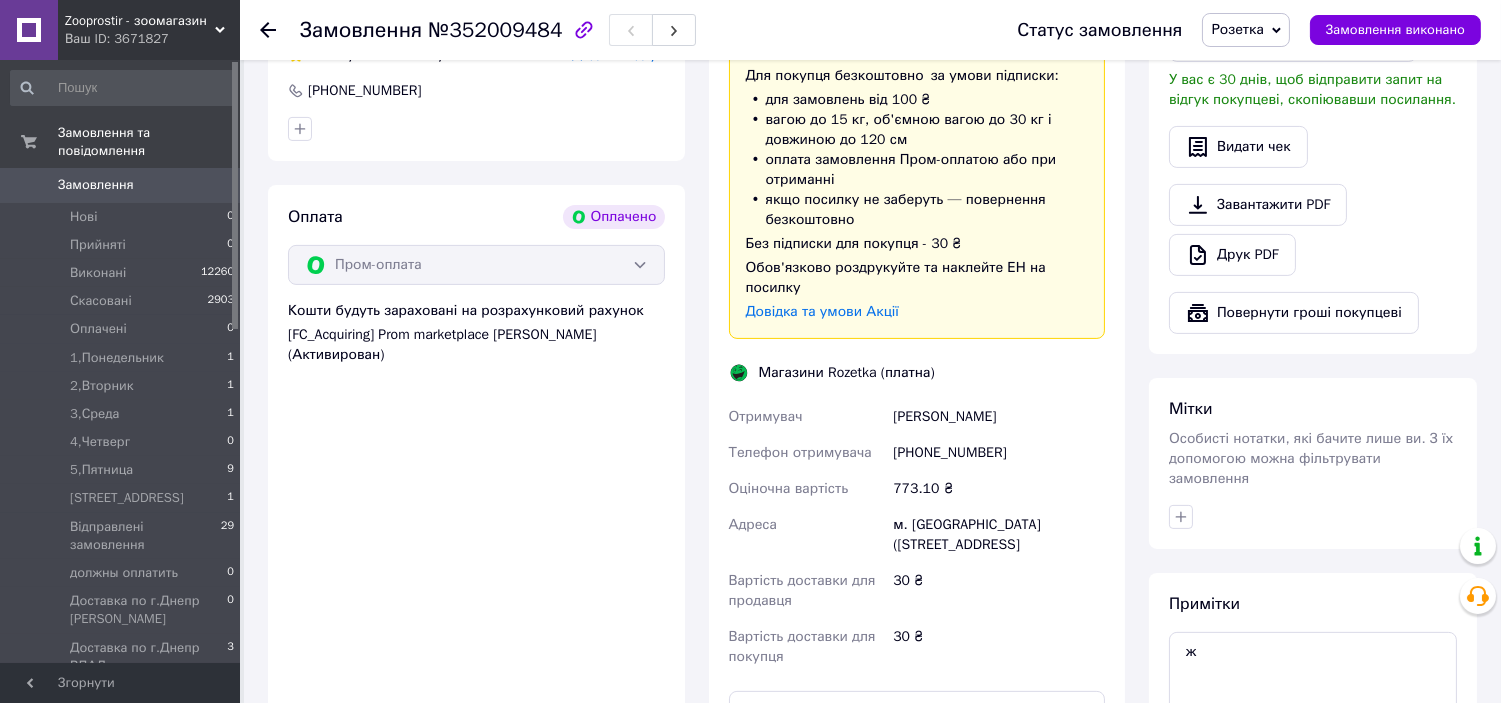 scroll, scrollTop: 1036, scrollLeft: 0, axis: vertical 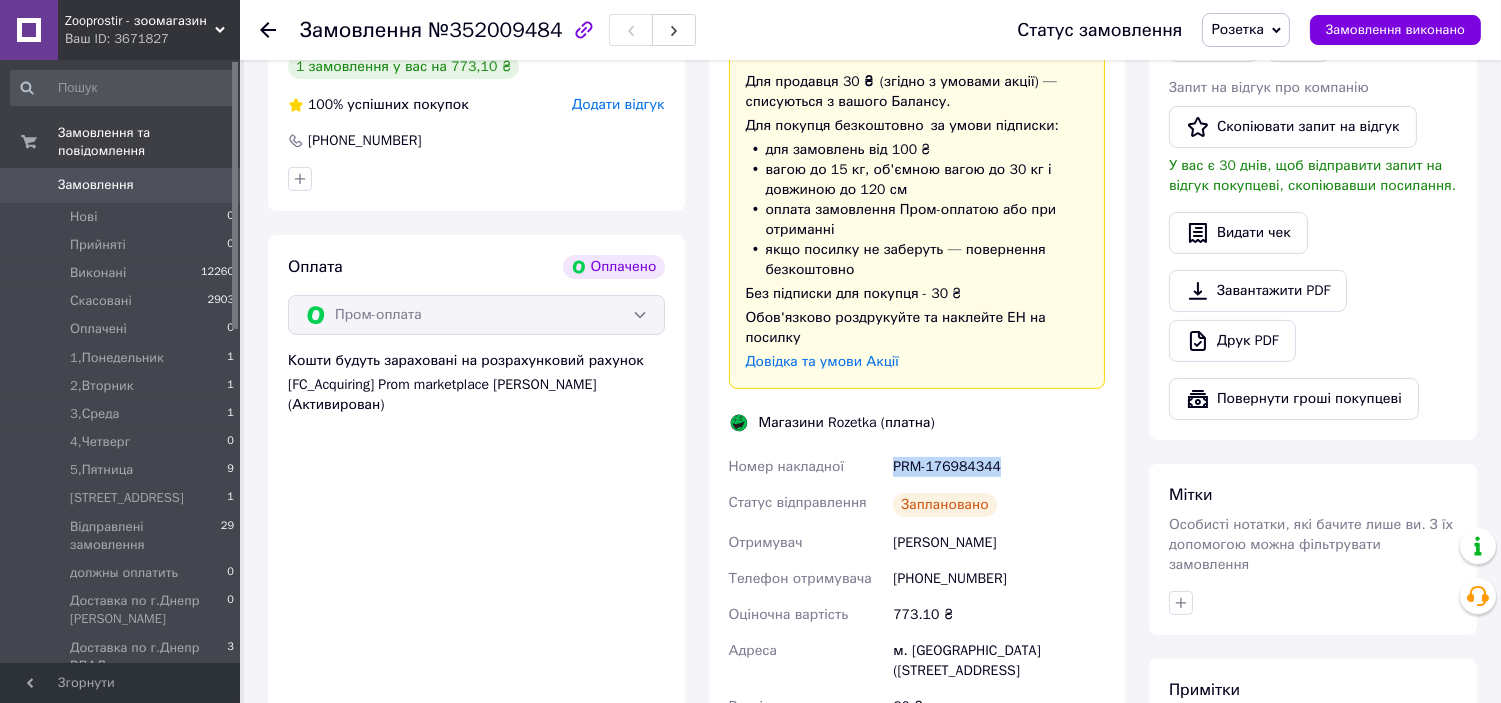 drag, startPoint x: 892, startPoint y: 424, endPoint x: 1081, endPoint y: 442, distance: 189.85521 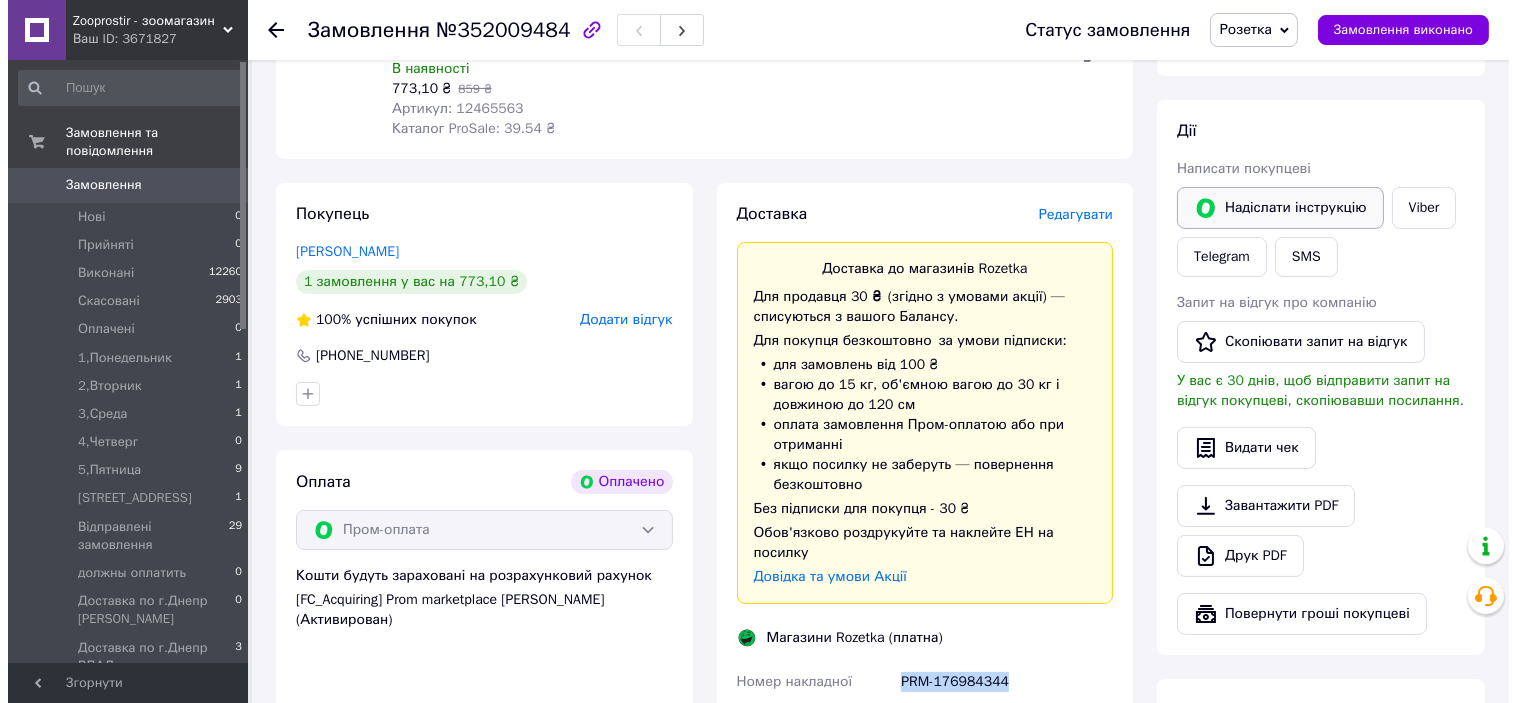scroll, scrollTop: 777, scrollLeft: 0, axis: vertical 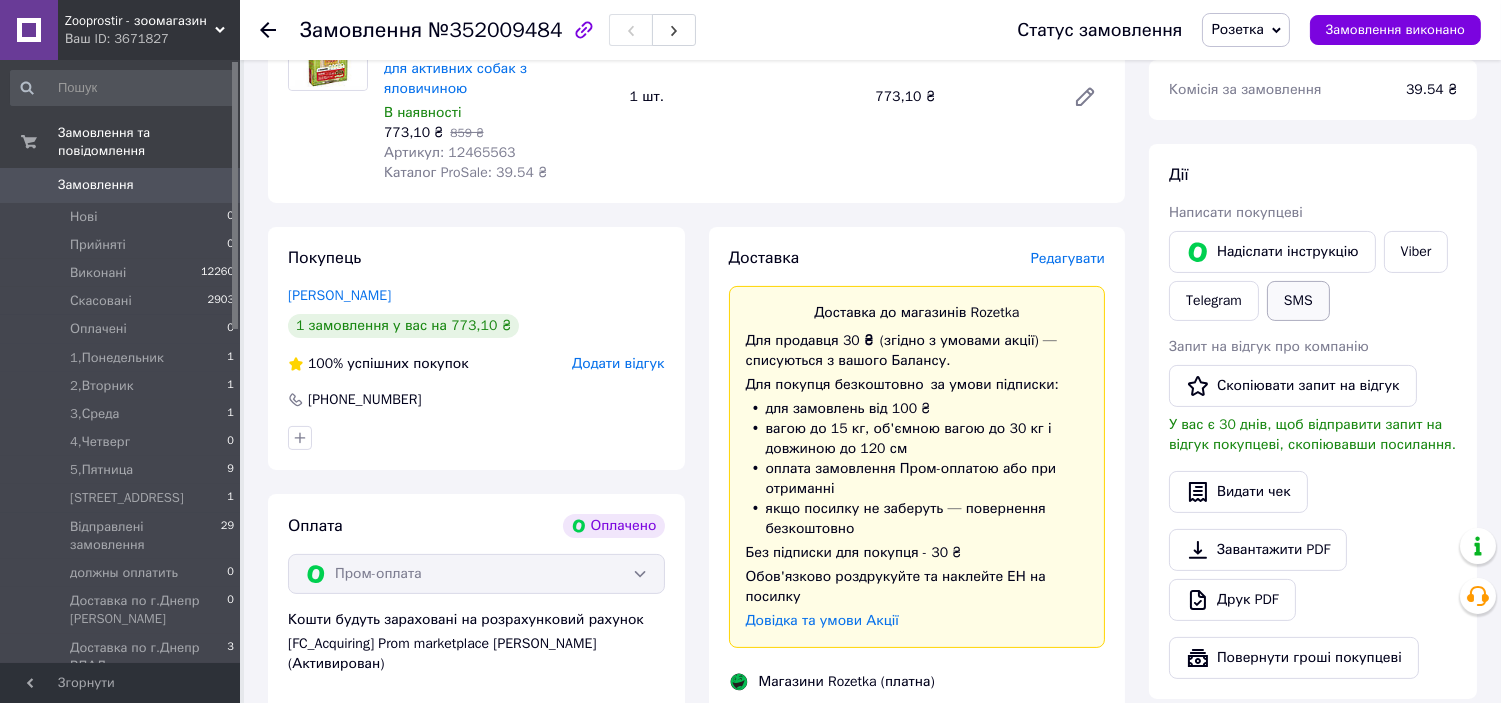 click on "SMS" at bounding box center [1298, 301] 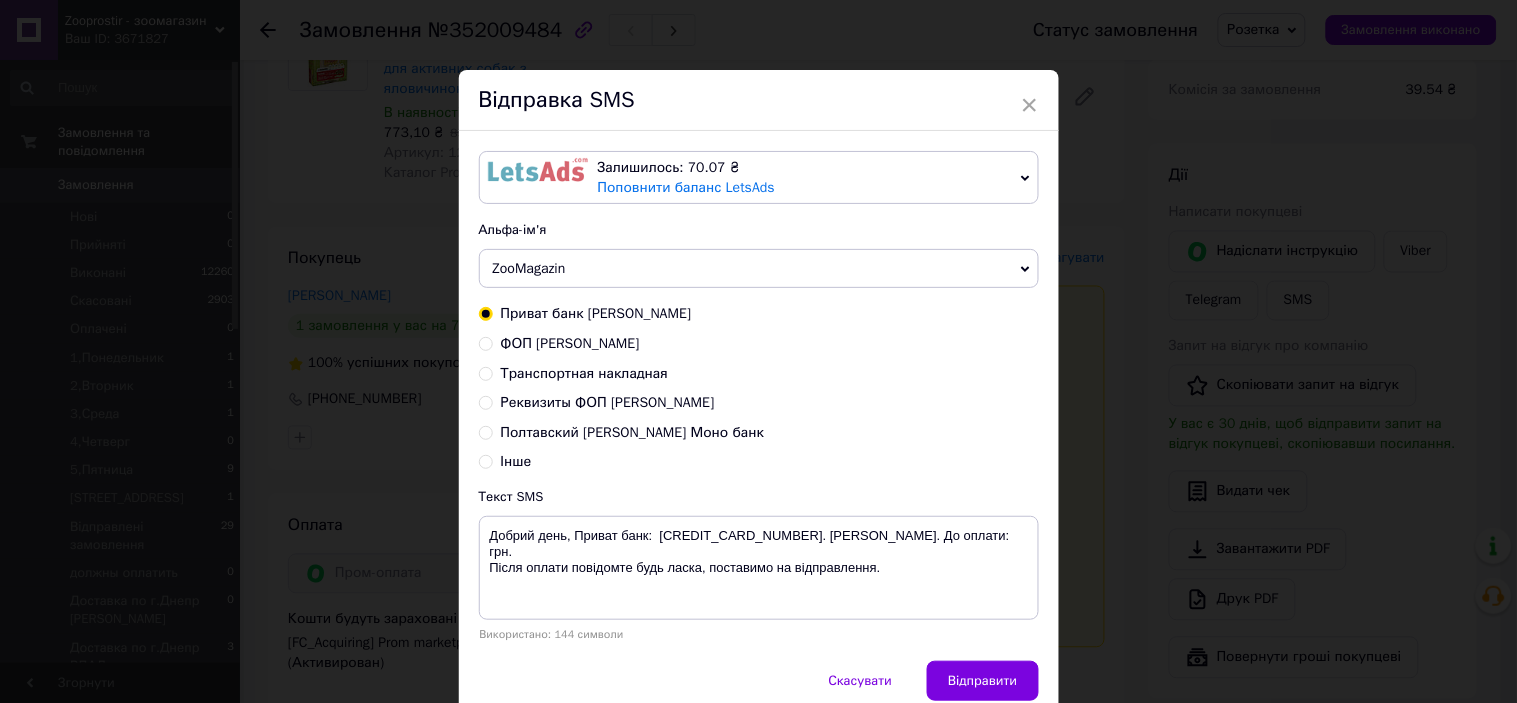 click on "Транспортная накладная" at bounding box center [759, 374] 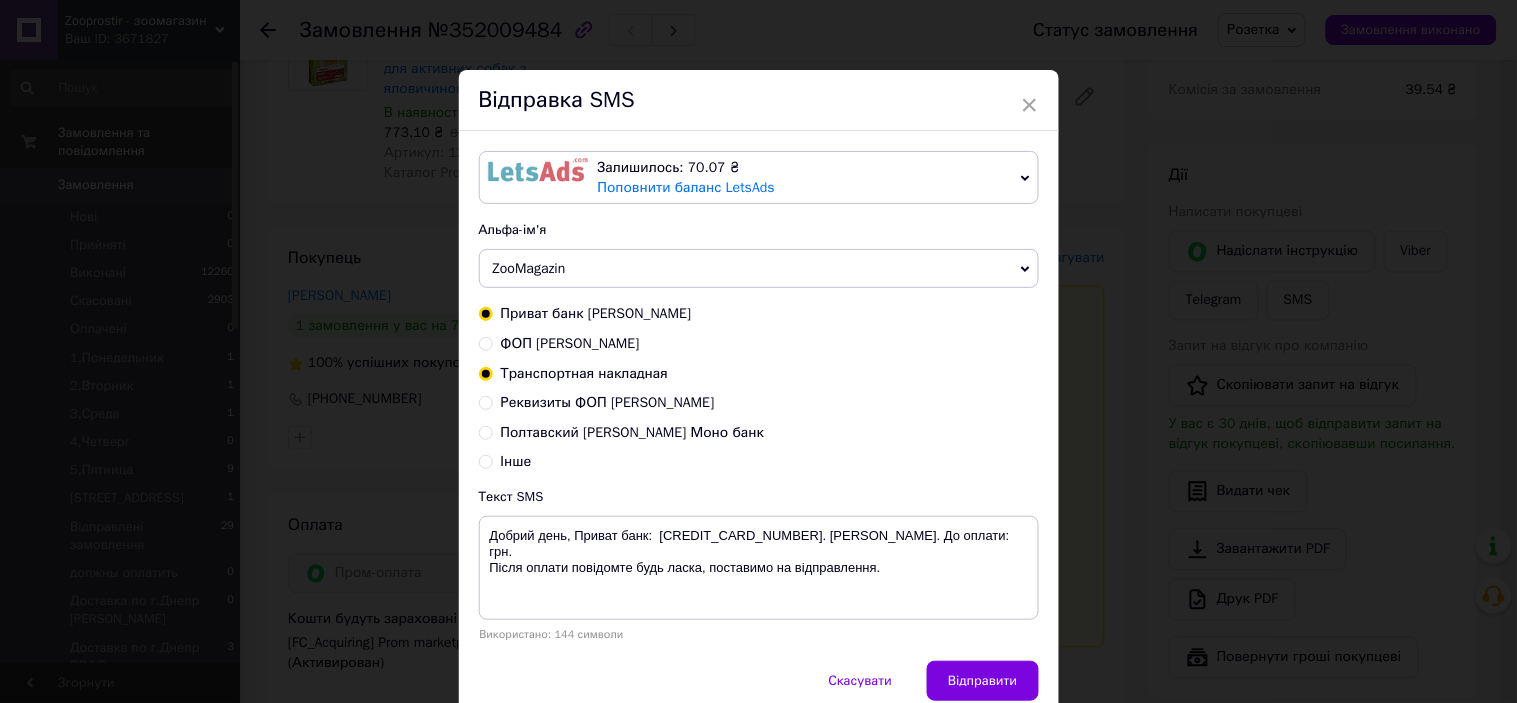 radio on "true" 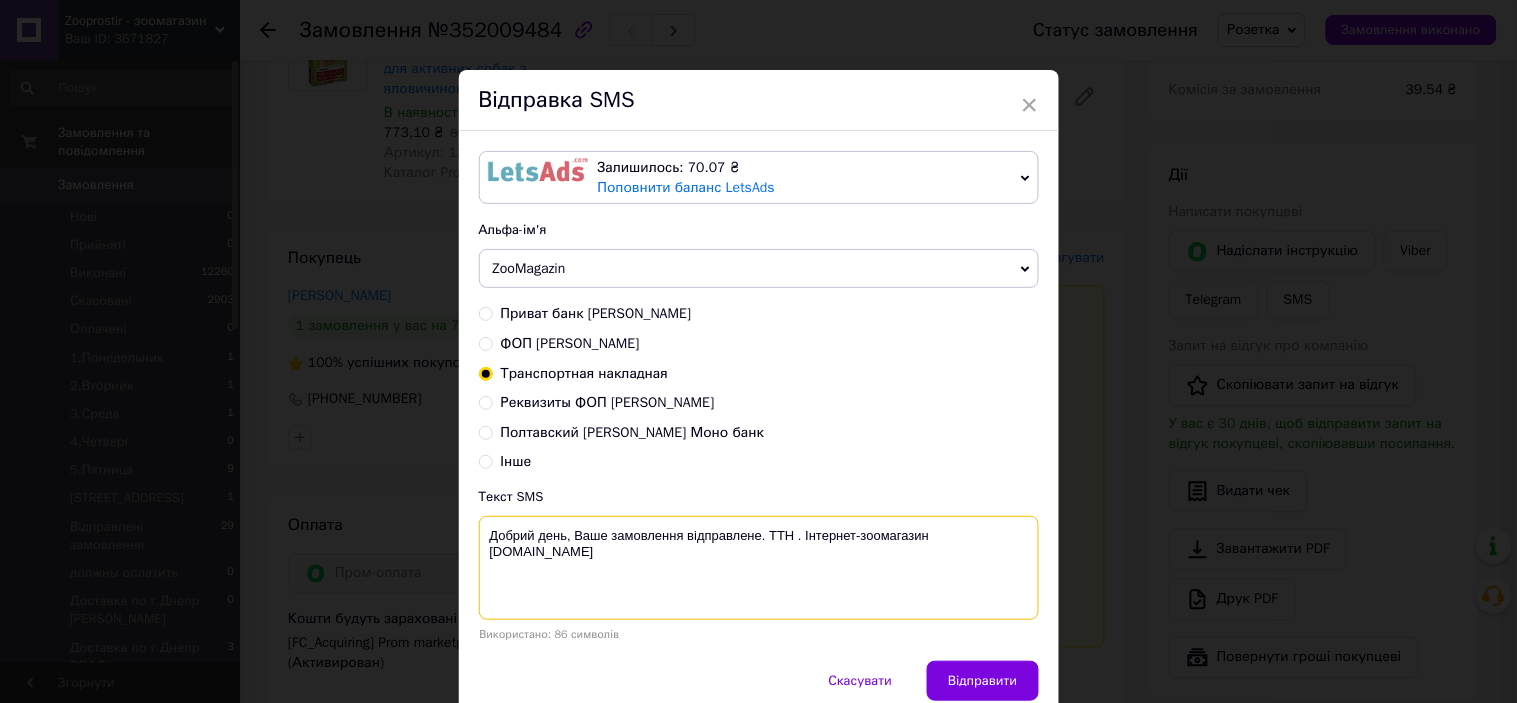 click on "Добрий день, Ваше замовлення відправлене. ТТН . Інтернет-зоомагазин [DOMAIN_NAME]" at bounding box center [759, 568] 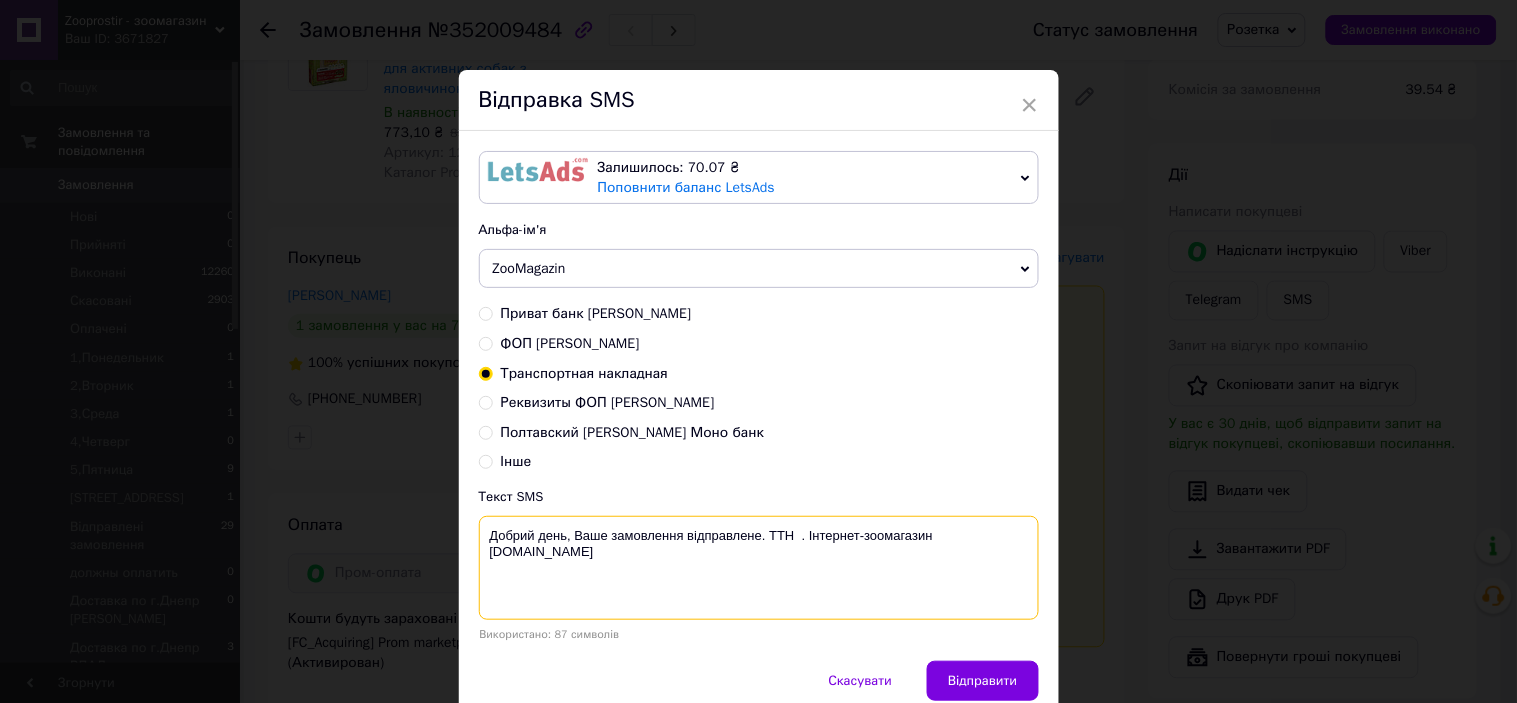 paste on "PRM-176984344" 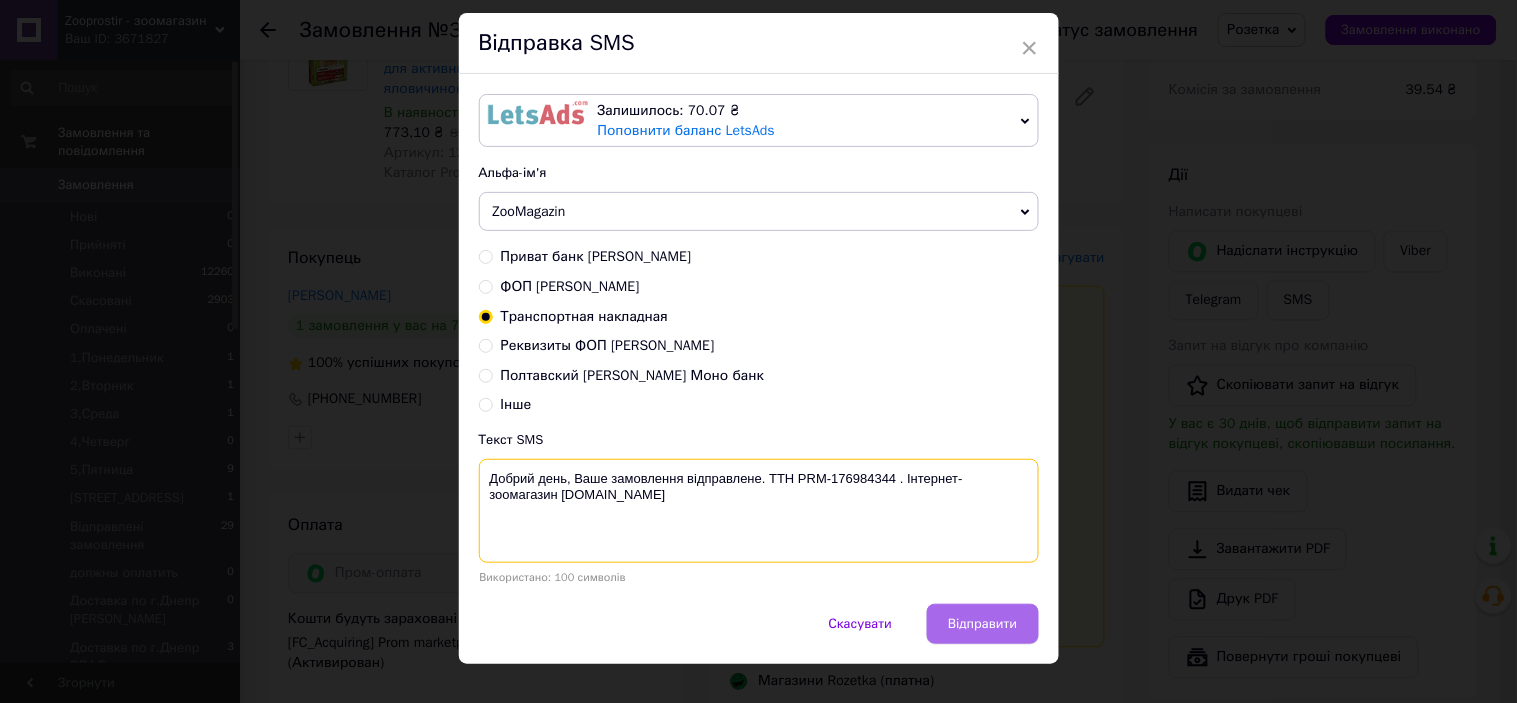 scroll, scrollTop: 88, scrollLeft: 0, axis: vertical 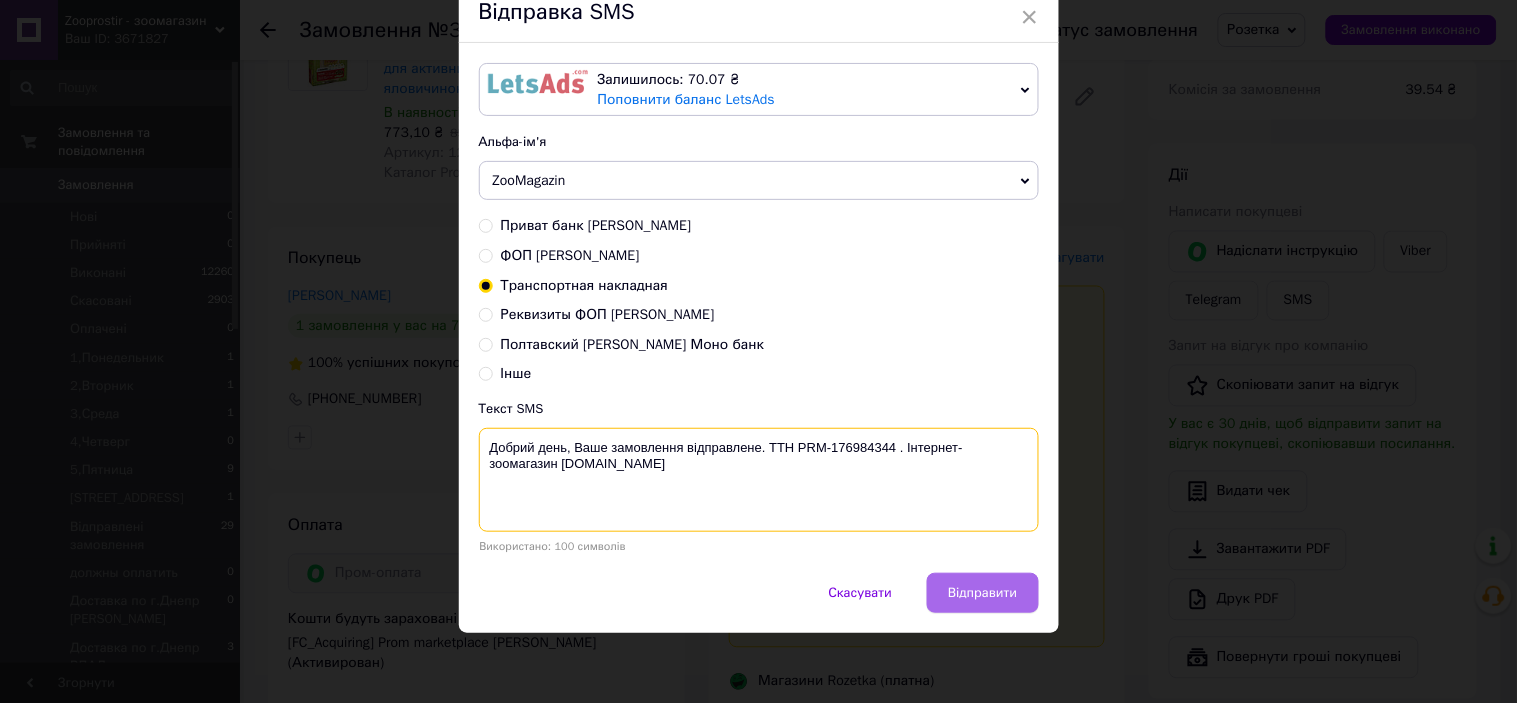type on "Добрий день, Ваше замовлення відправлене. ТТН PRM-176984344 . Інтернет-зоомагазин zooprostir.in.ua" 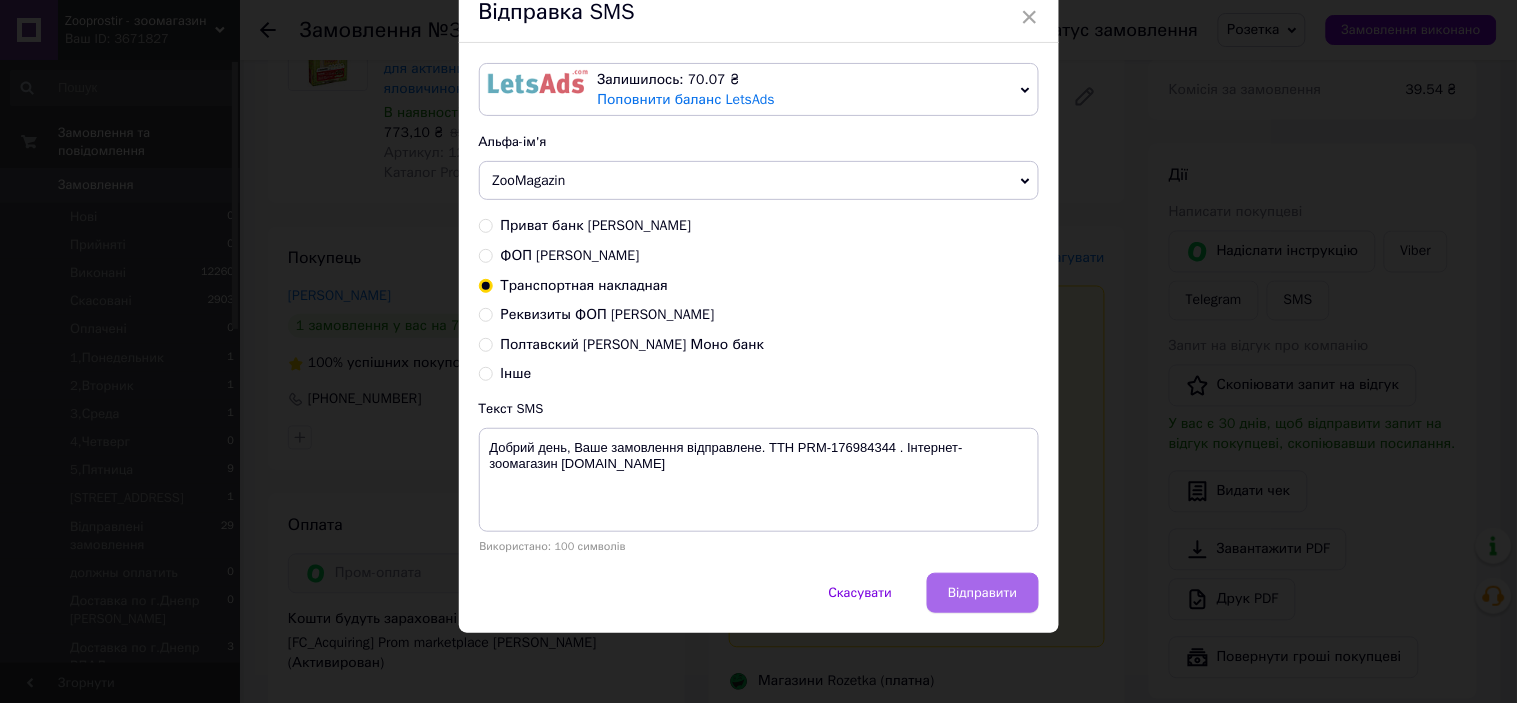click on "Відправити" at bounding box center (982, 593) 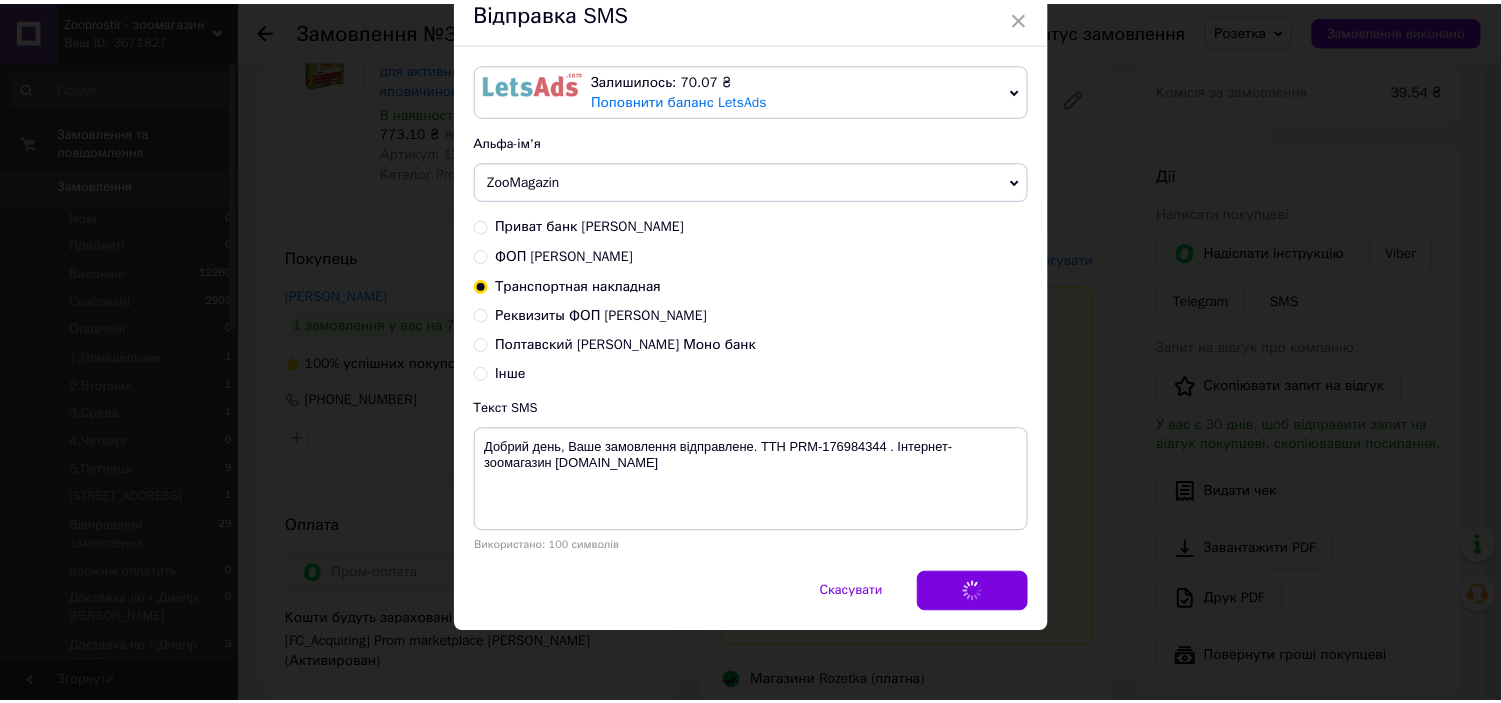 scroll, scrollTop: 0, scrollLeft: 0, axis: both 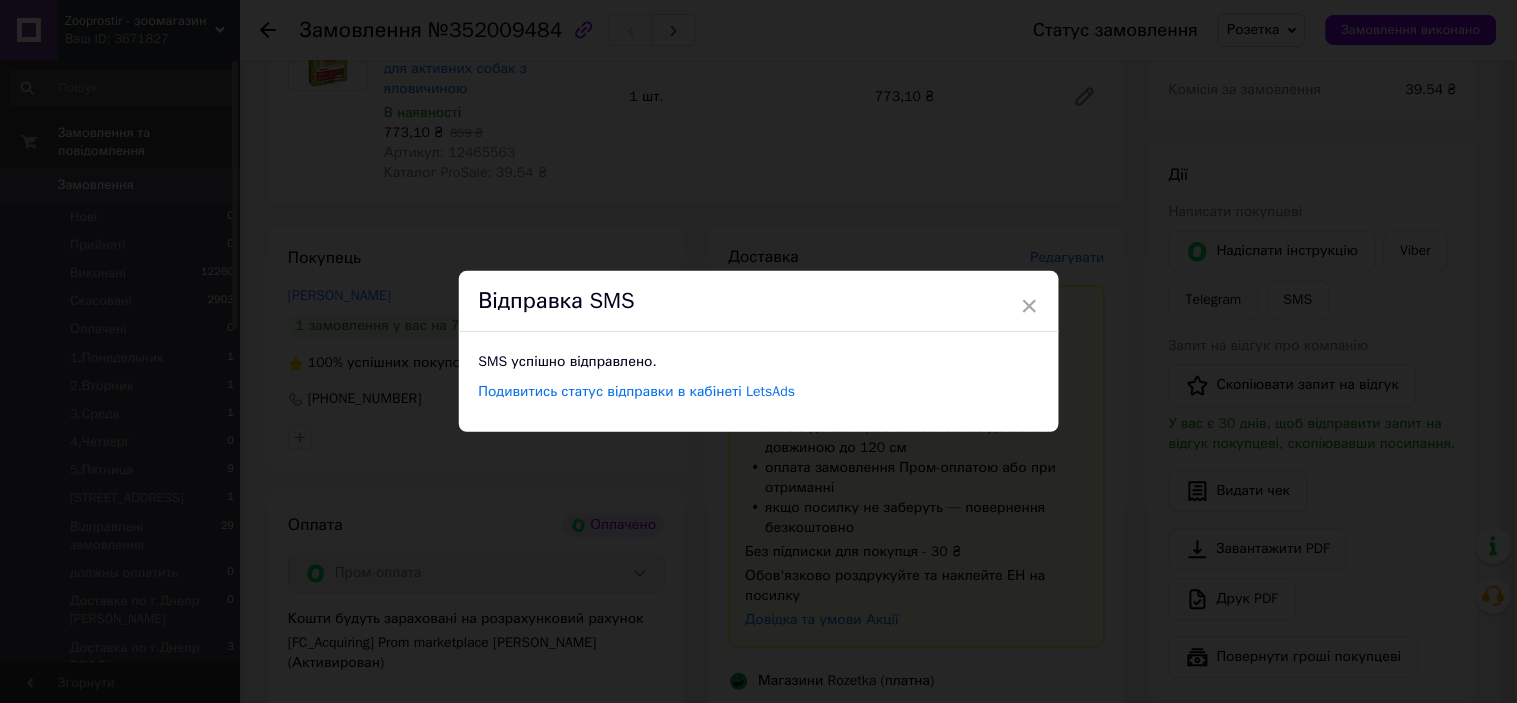 click on "×" at bounding box center [1030, 306] 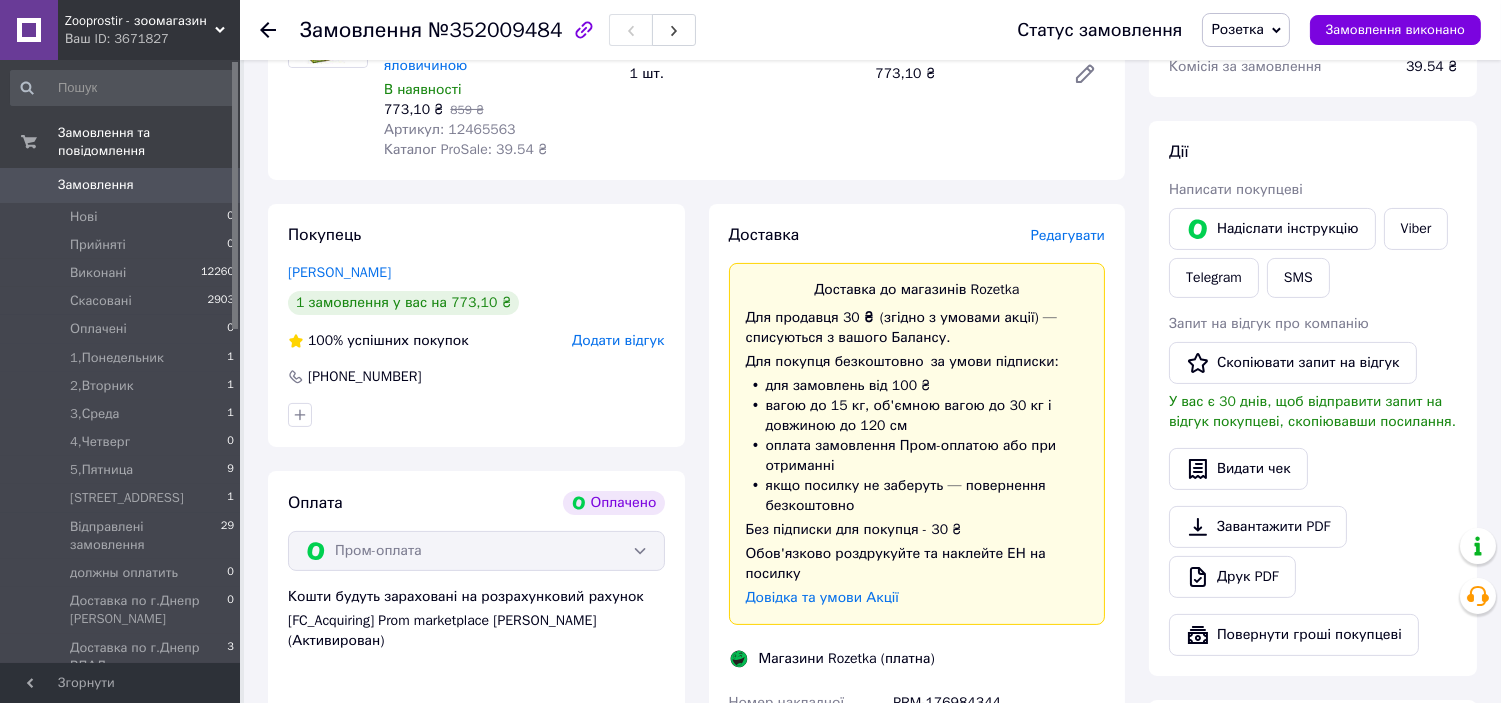 scroll, scrollTop: 1296, scrollLeft: 0, axis: vertical 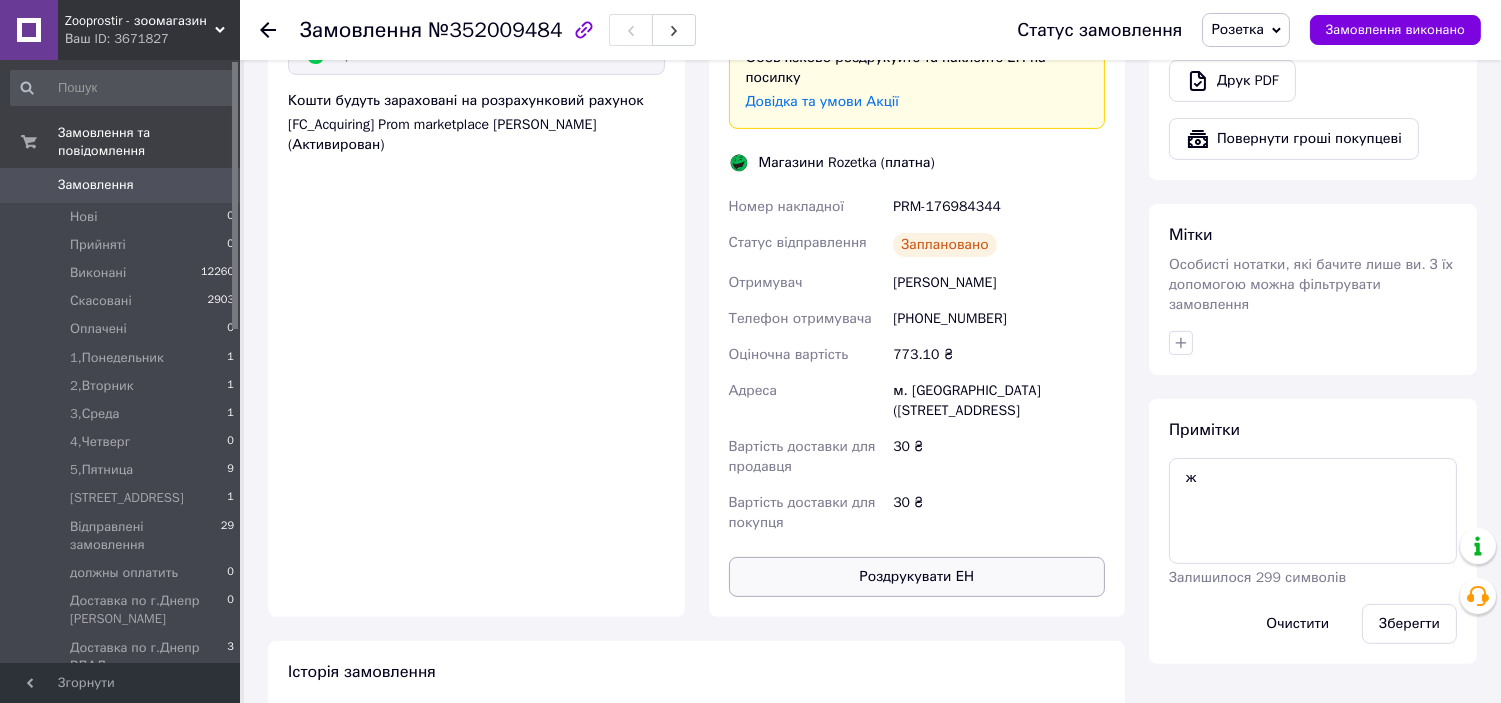 click on "Роздрукувати ЕН" at bounding box center [917, 577] 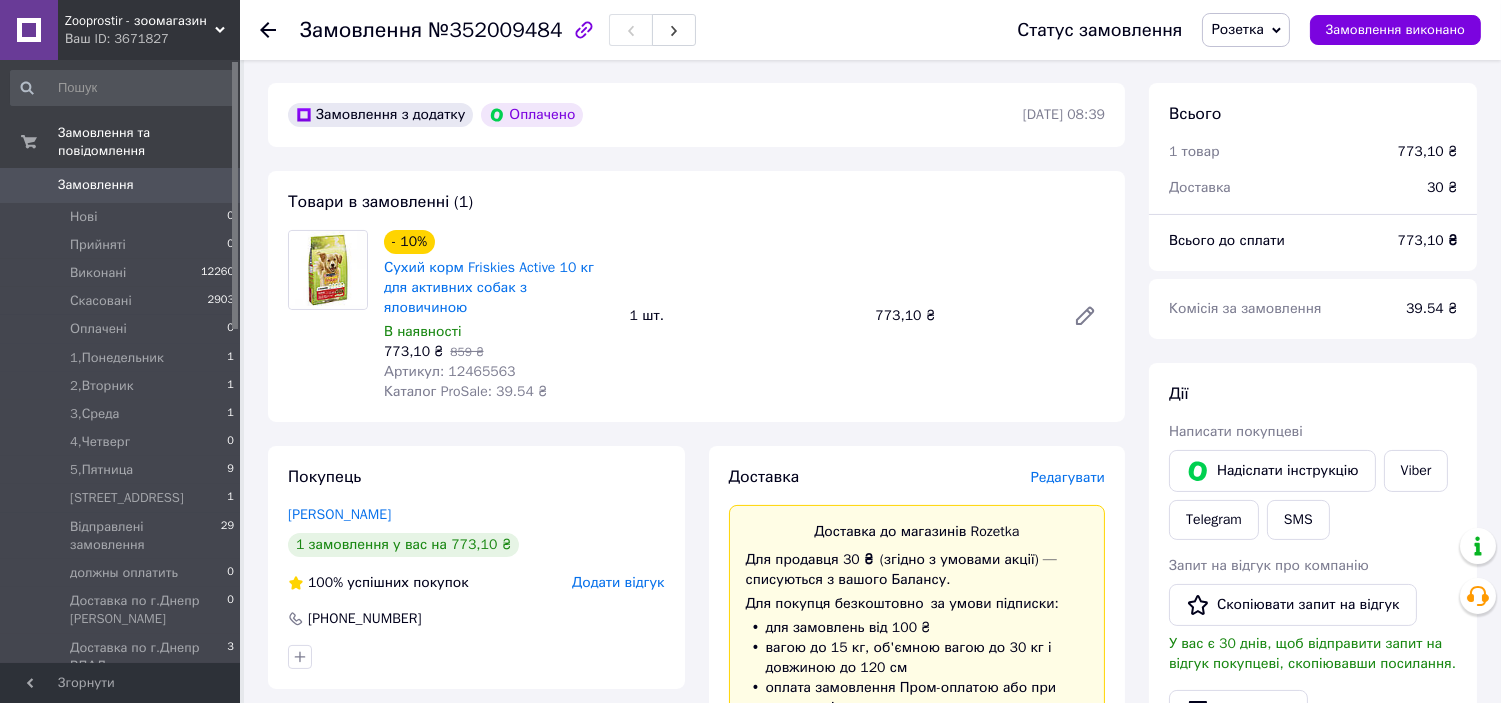 scroll, scrollTop: 518, scrollLeft: 0, axis: vertical 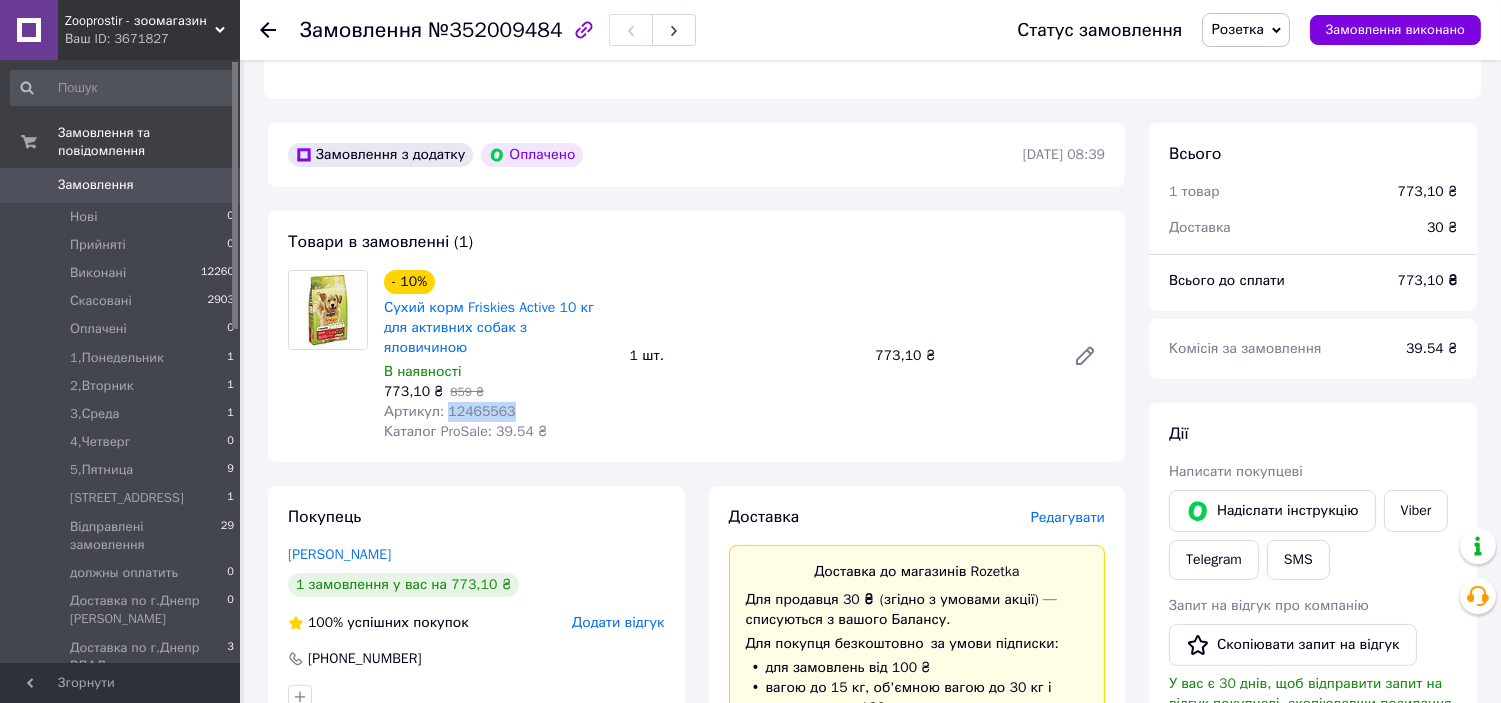 drag, startPoint x: 443, startPoint y: 387, endPoint x: 500, endPoint y: 386, distance: 57.00877 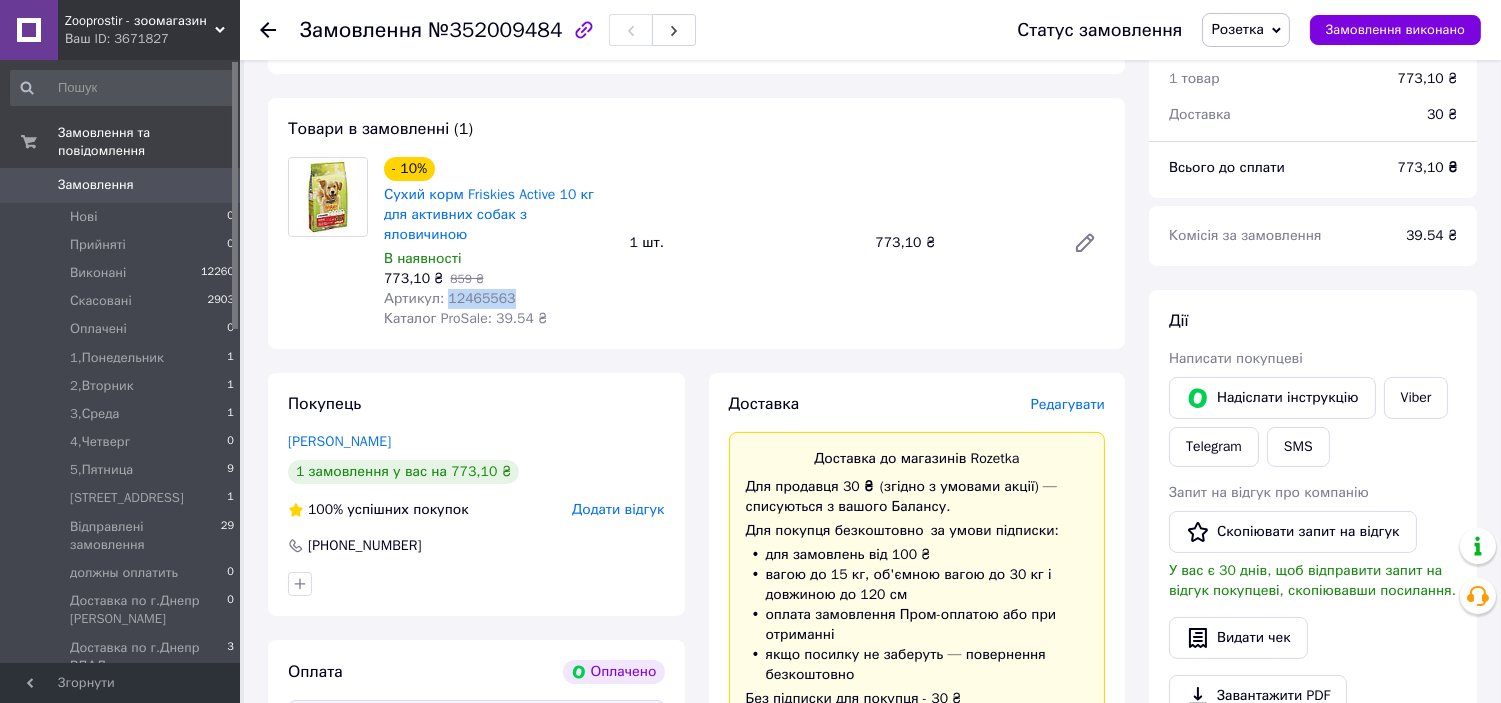 scroll, scrollTop: 632, scrollLeft: 0, axis: vertical 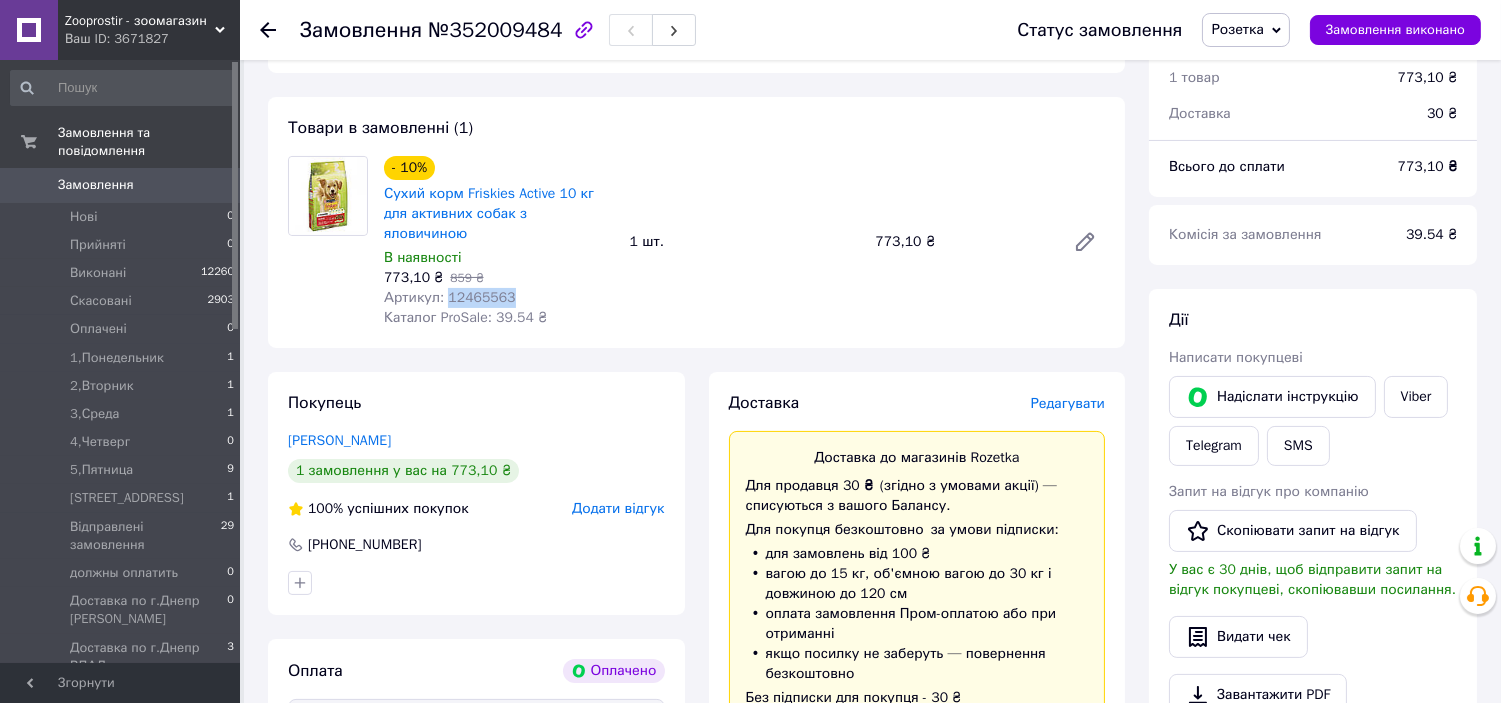 copy on "12465563" 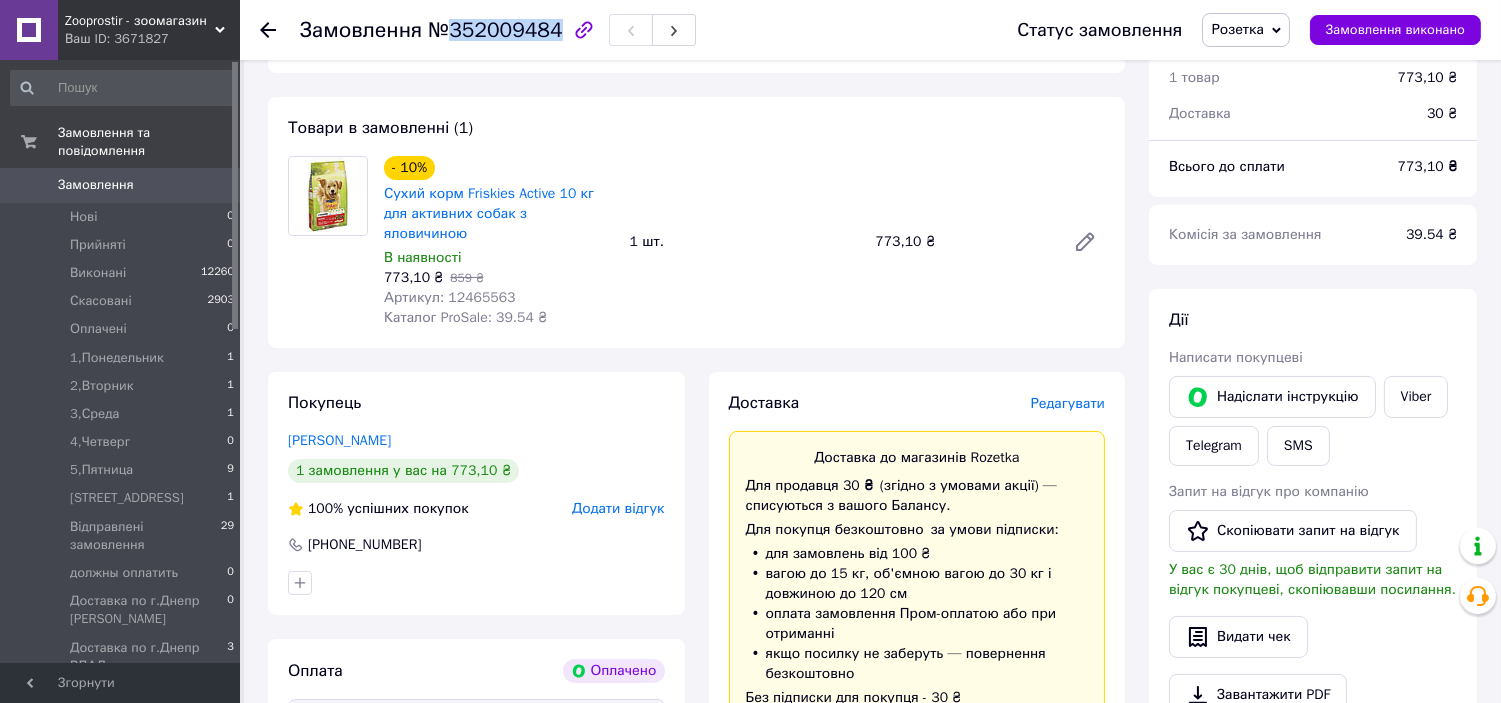 drag, startPoint x: 448, startPoint y: 32, endPoint x: 545, endPoint y: 32, distance: 97 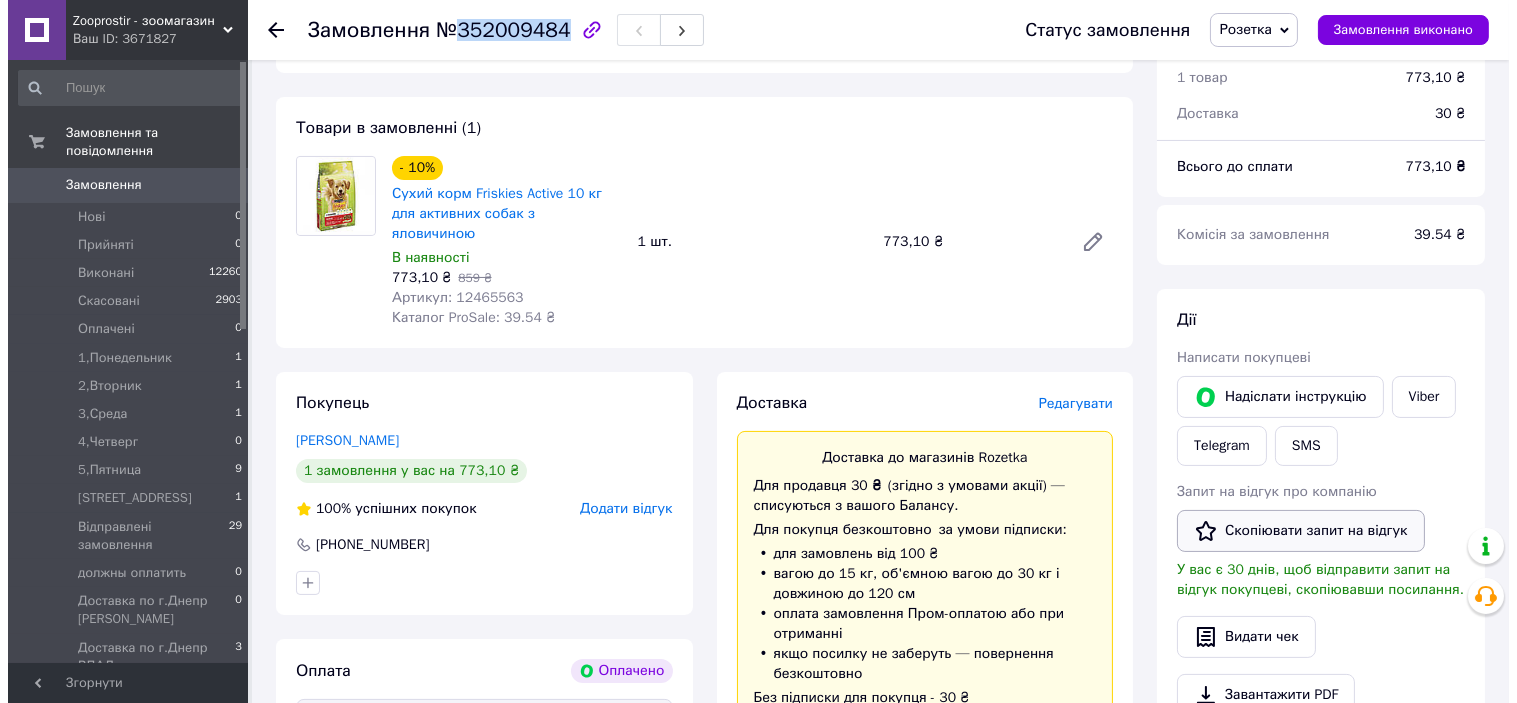 scroll, scrollTop: 892, scrollLeft: 0, axis: vertical 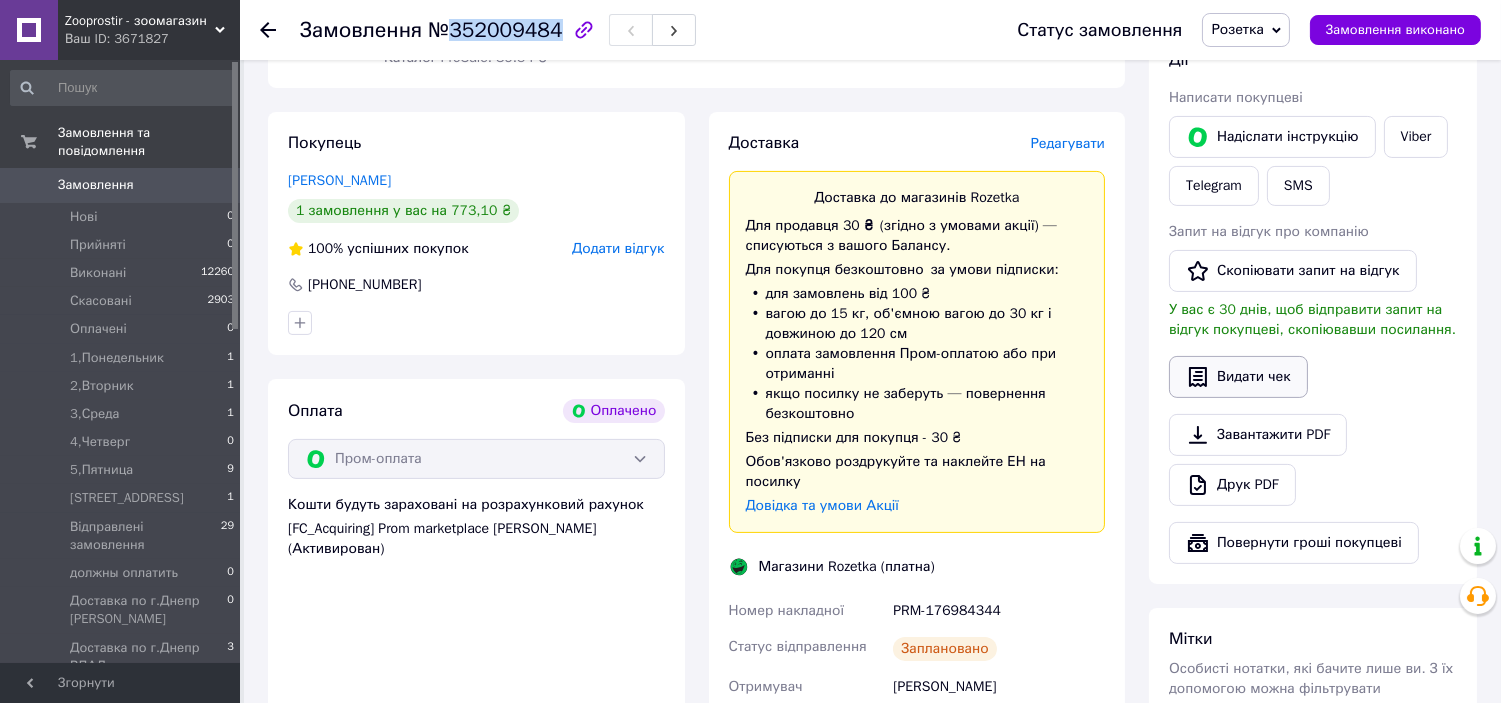 click on "Видати чек" at bounding box center (1238, 377) 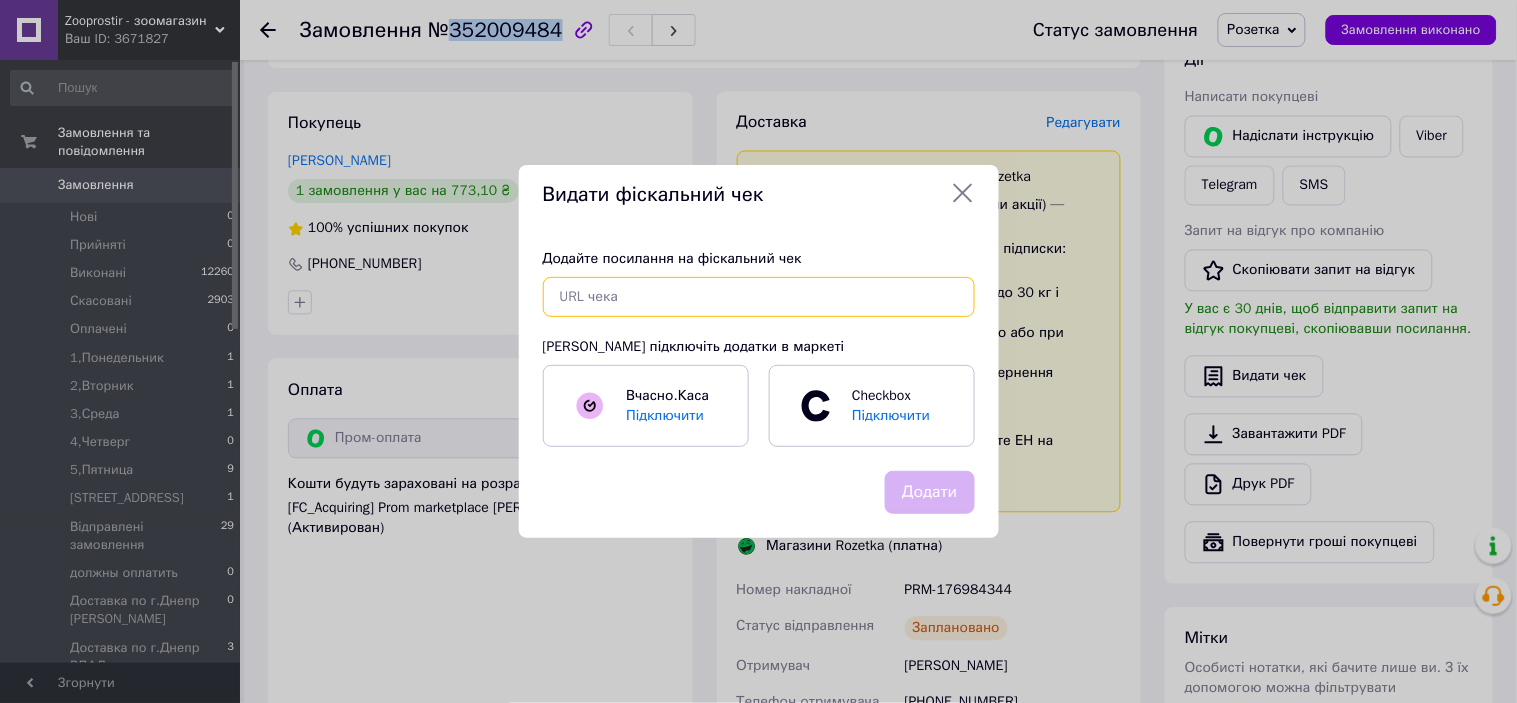 click at bounding box center (759, 297) 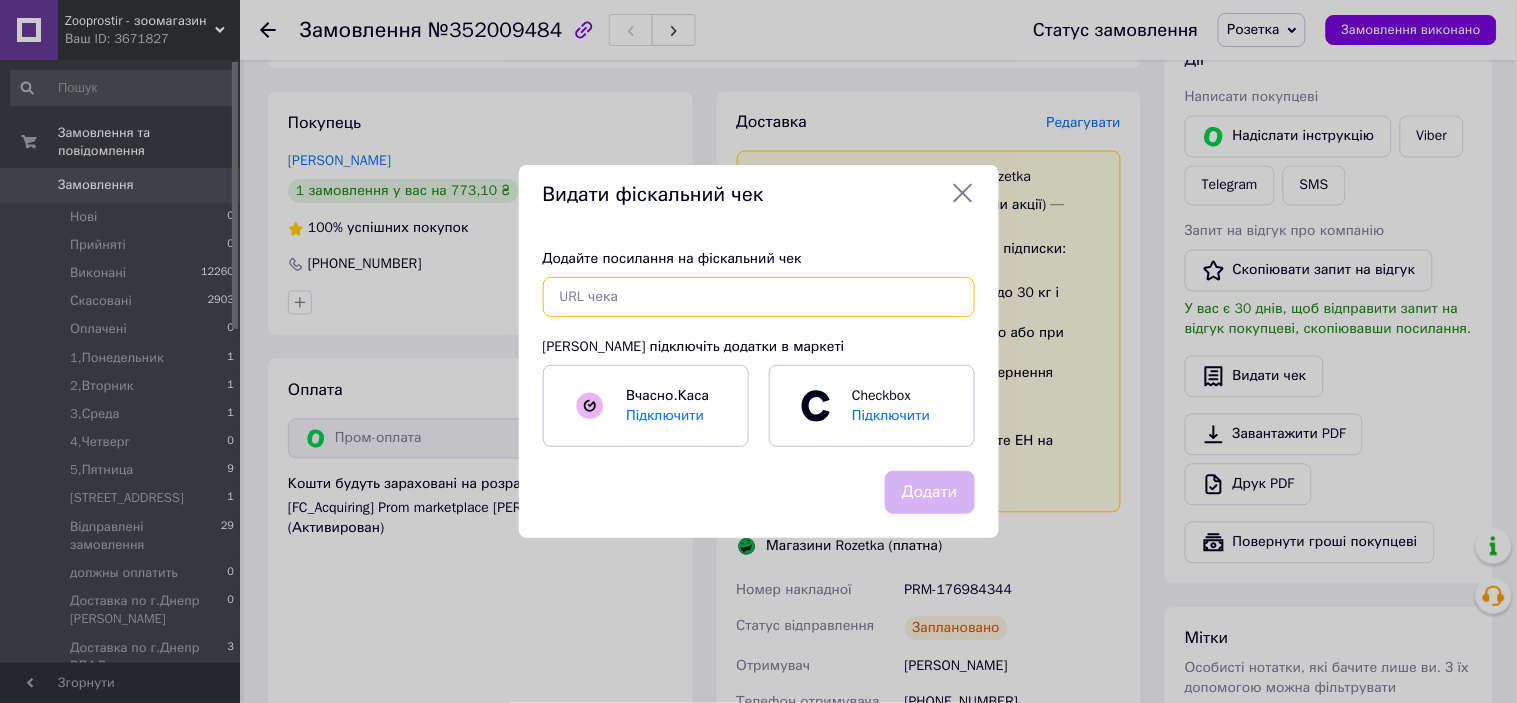 paste on "https://check.cashalot.org.ua/receipt?id=4758405380&fn=4000997132" 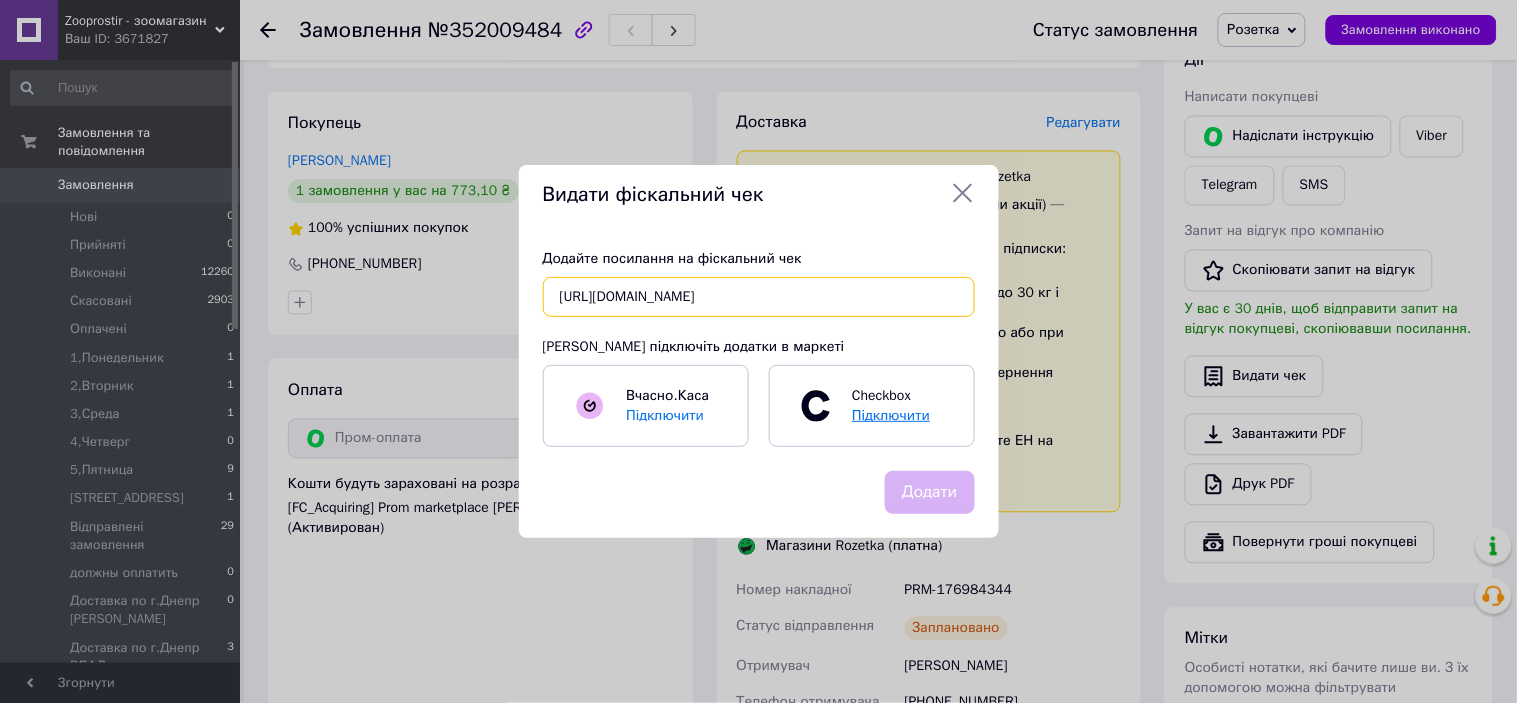 scroll, scrollTop: 0, scrollLeft: 37, axis: horizontal 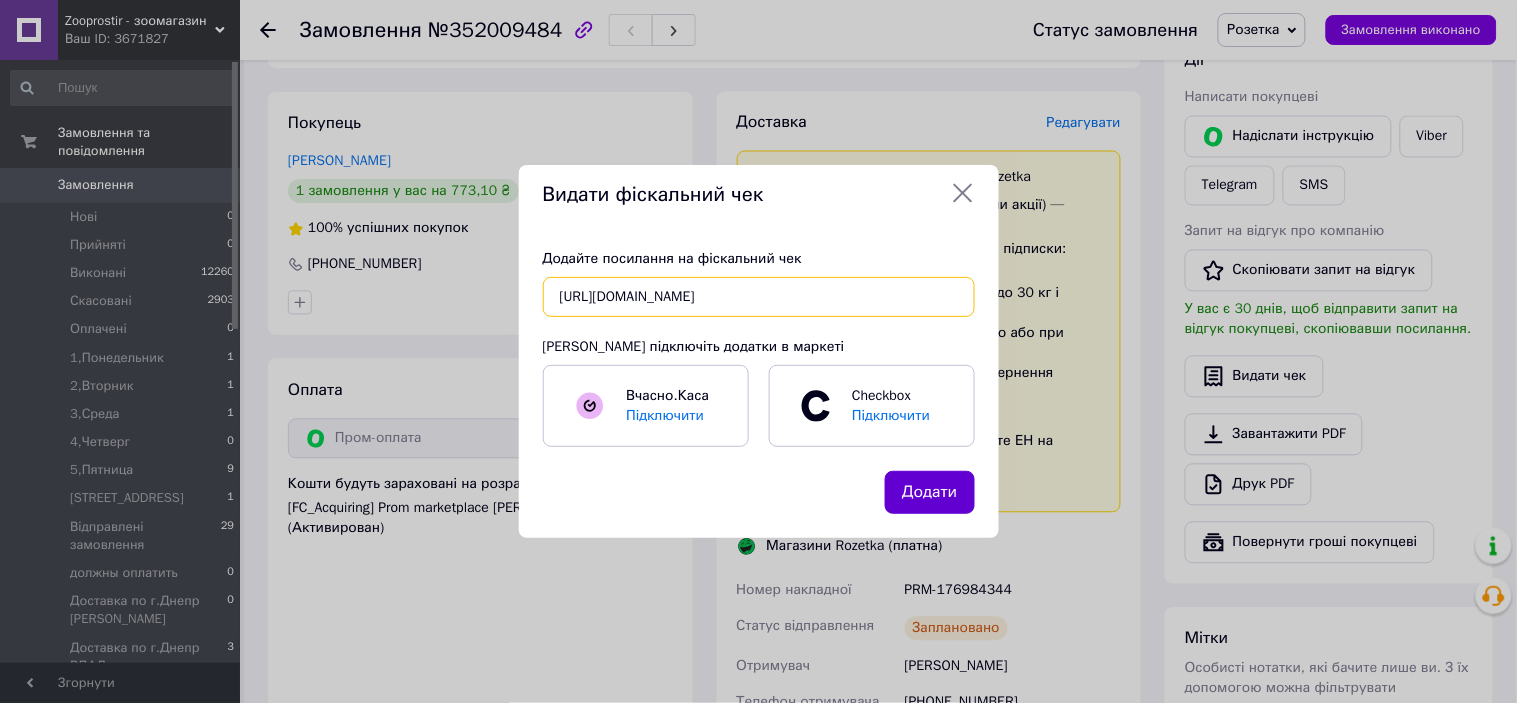 type on "https://check.cashalot.org.ua/receipt?id=4758405380&fn=4000997132" 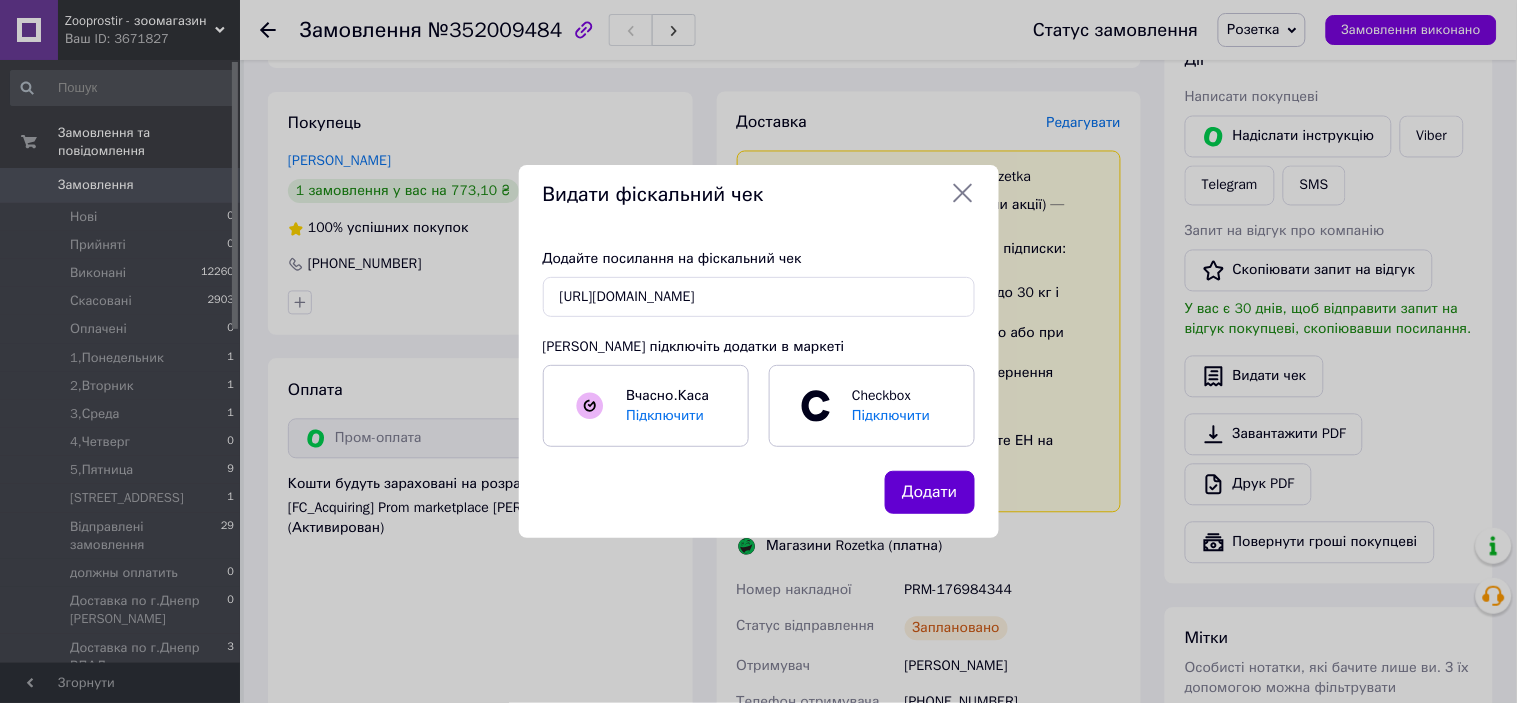 click on "Додати" at bounding box center (929, 492) 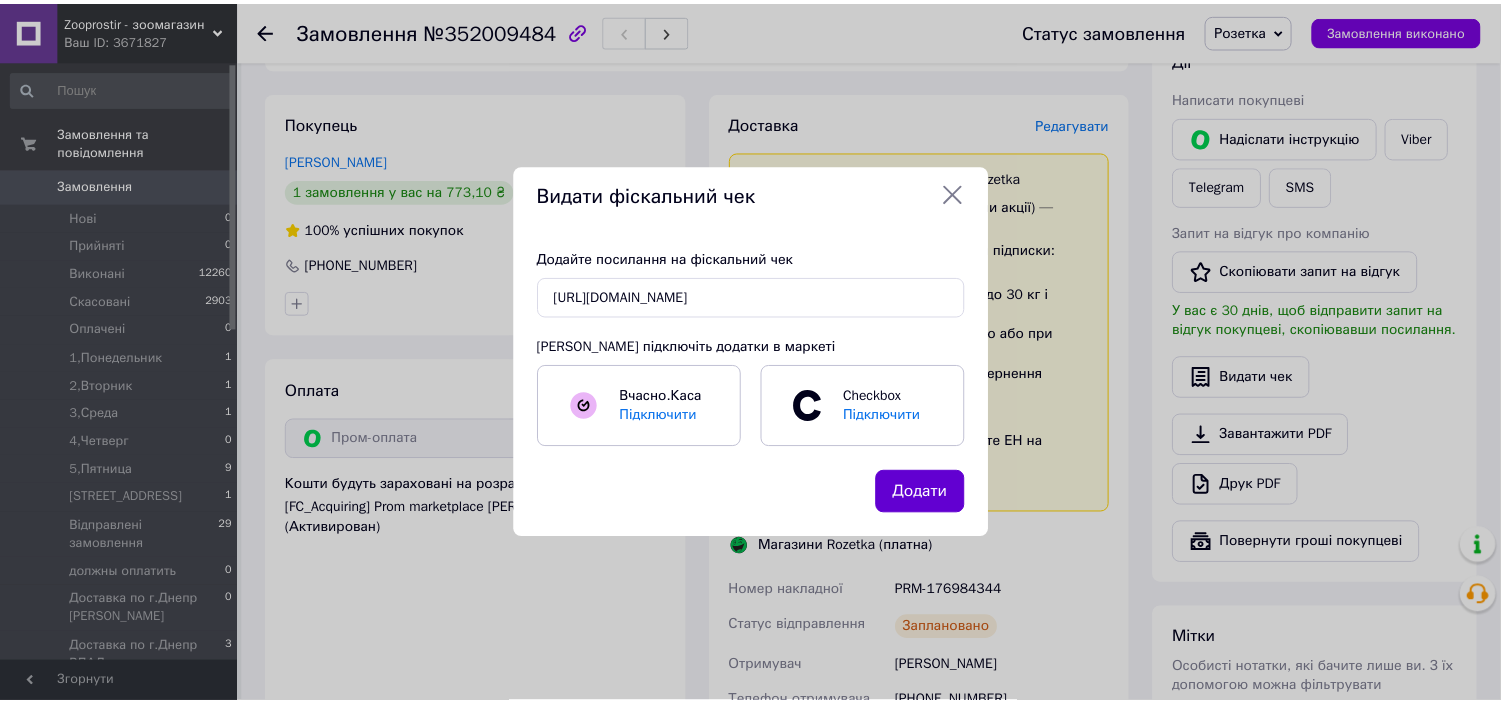 scroll, scrollTop: 0, scrollLeft: 0, axis: both 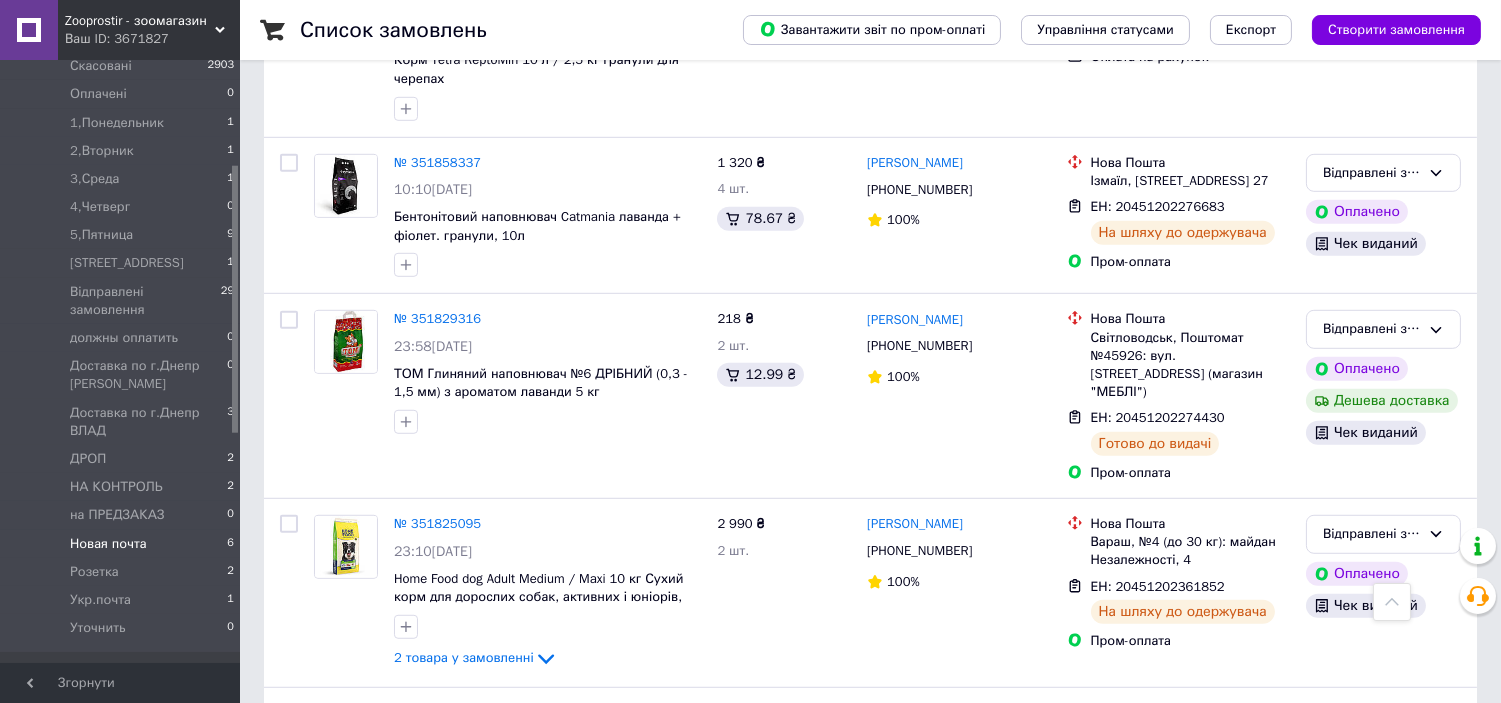 click on "Новая почта 6" at bounding box center (123, 544) 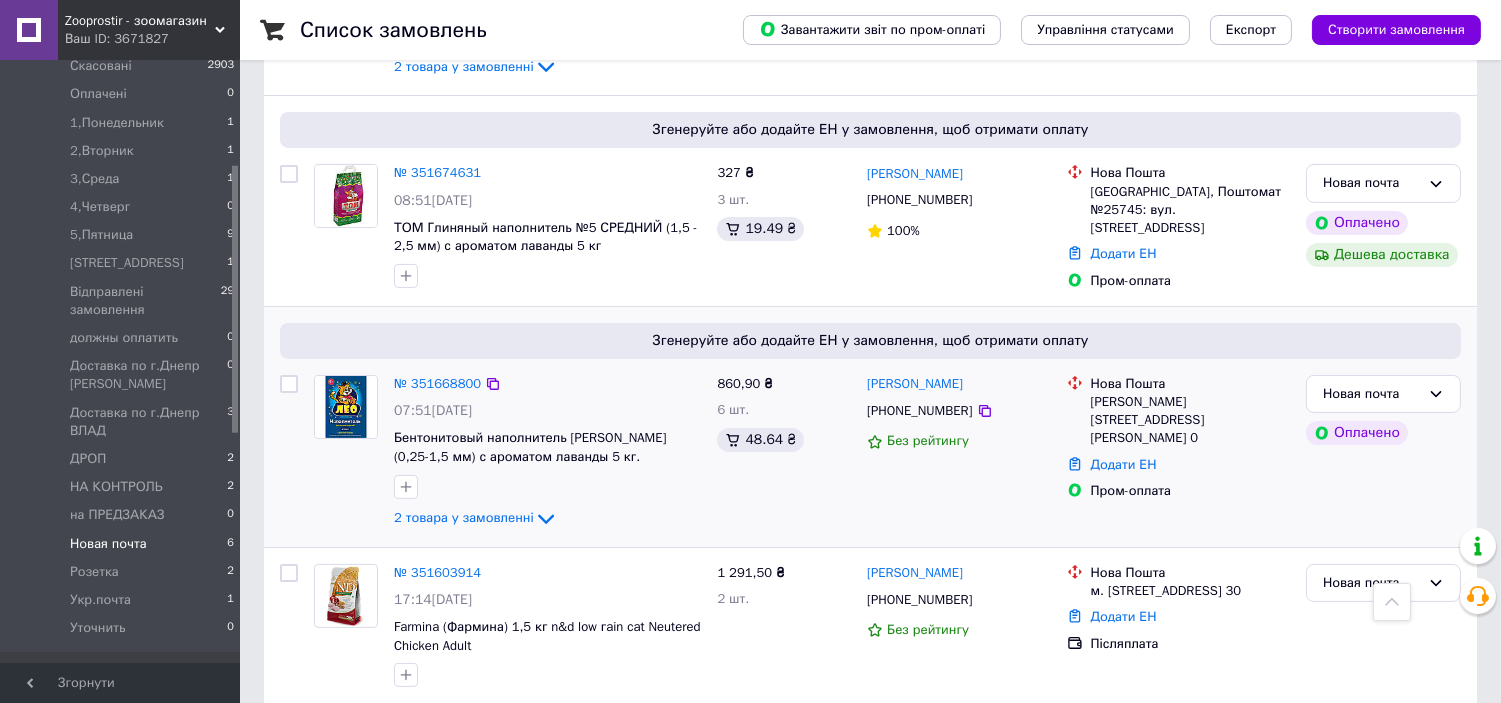 scroll, scrollTop: 885, scrollLeft: 0, axis: vertical 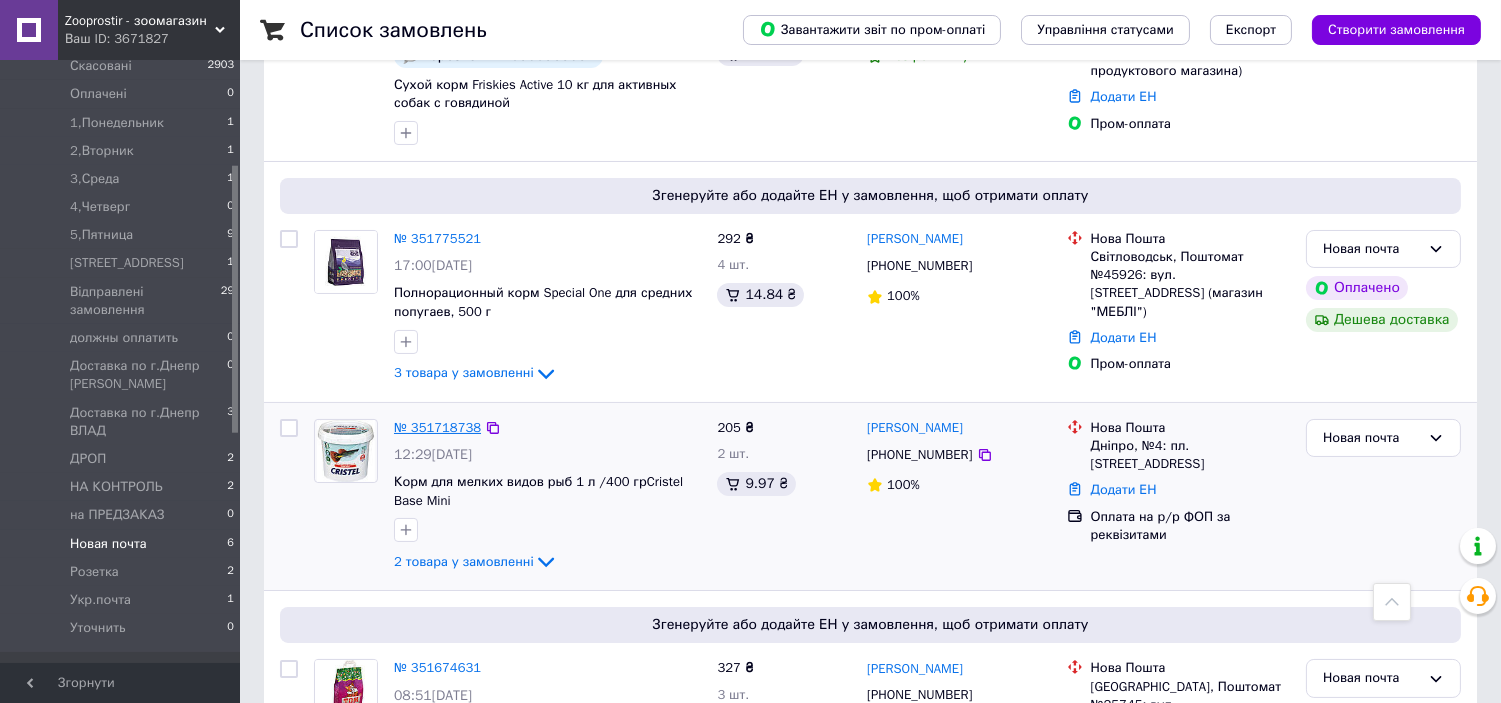 click on "№ 351718738" at bounding box center [437, 427] 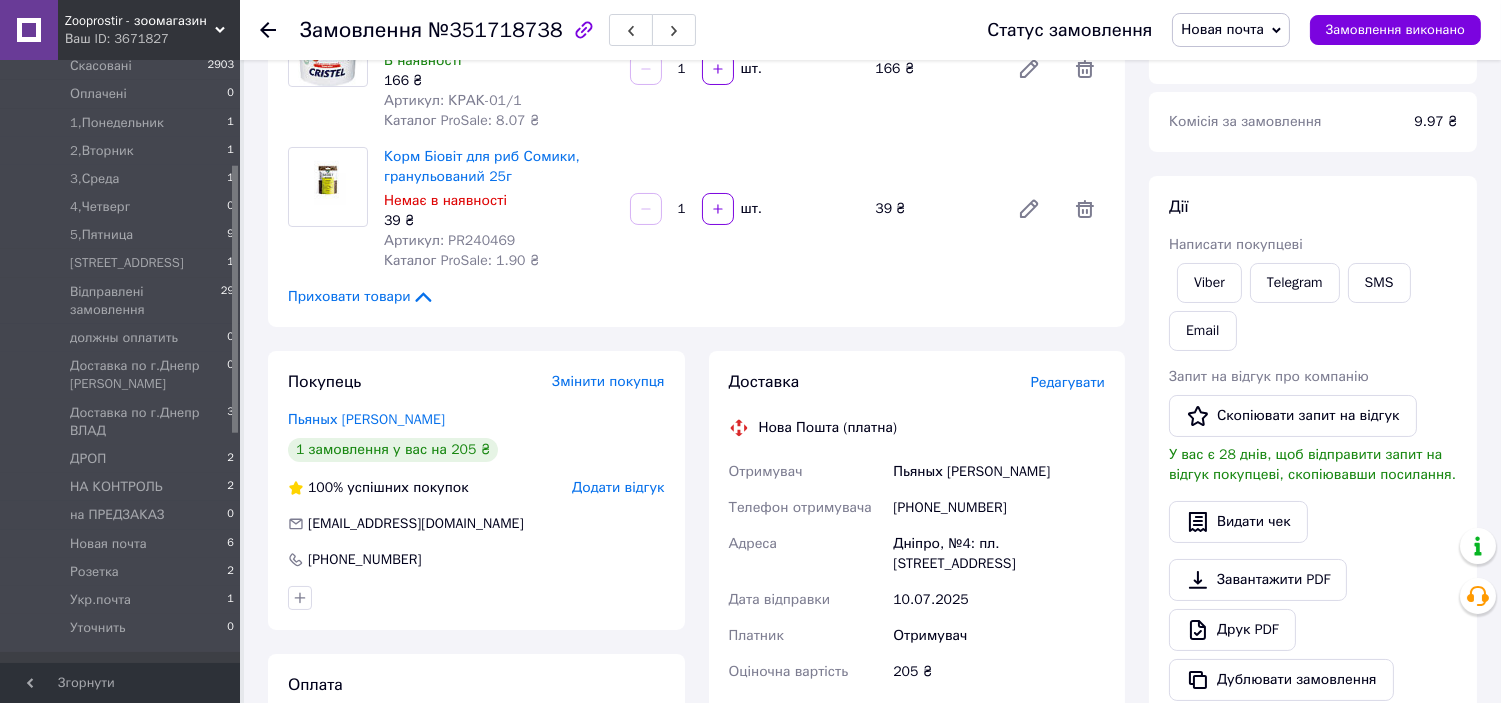scroll, scrollTop: 258, scrollLeft: 0, axis: vertical 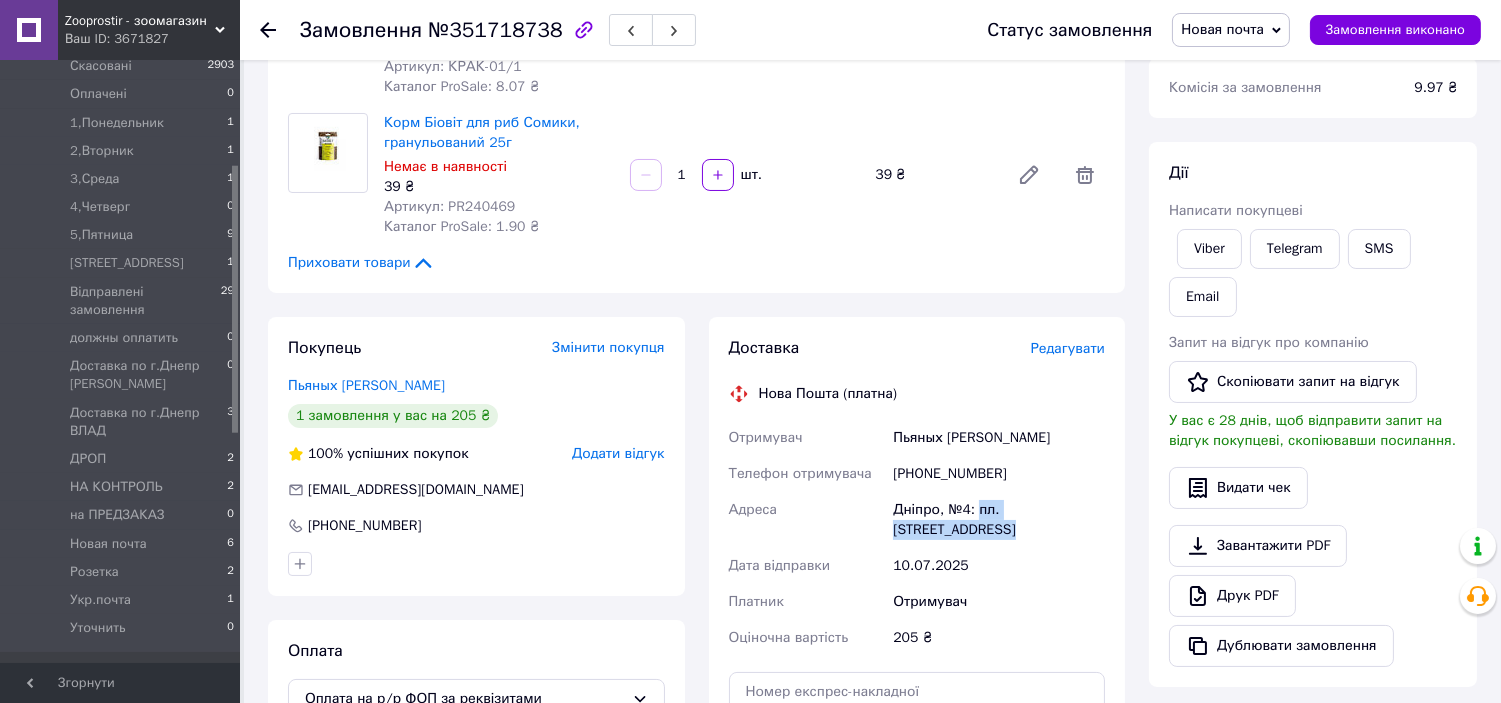drag, startPoint x: 974, startPoint y: 508, endPoint x: 970, endPoint y: 524, distance: 16.492422 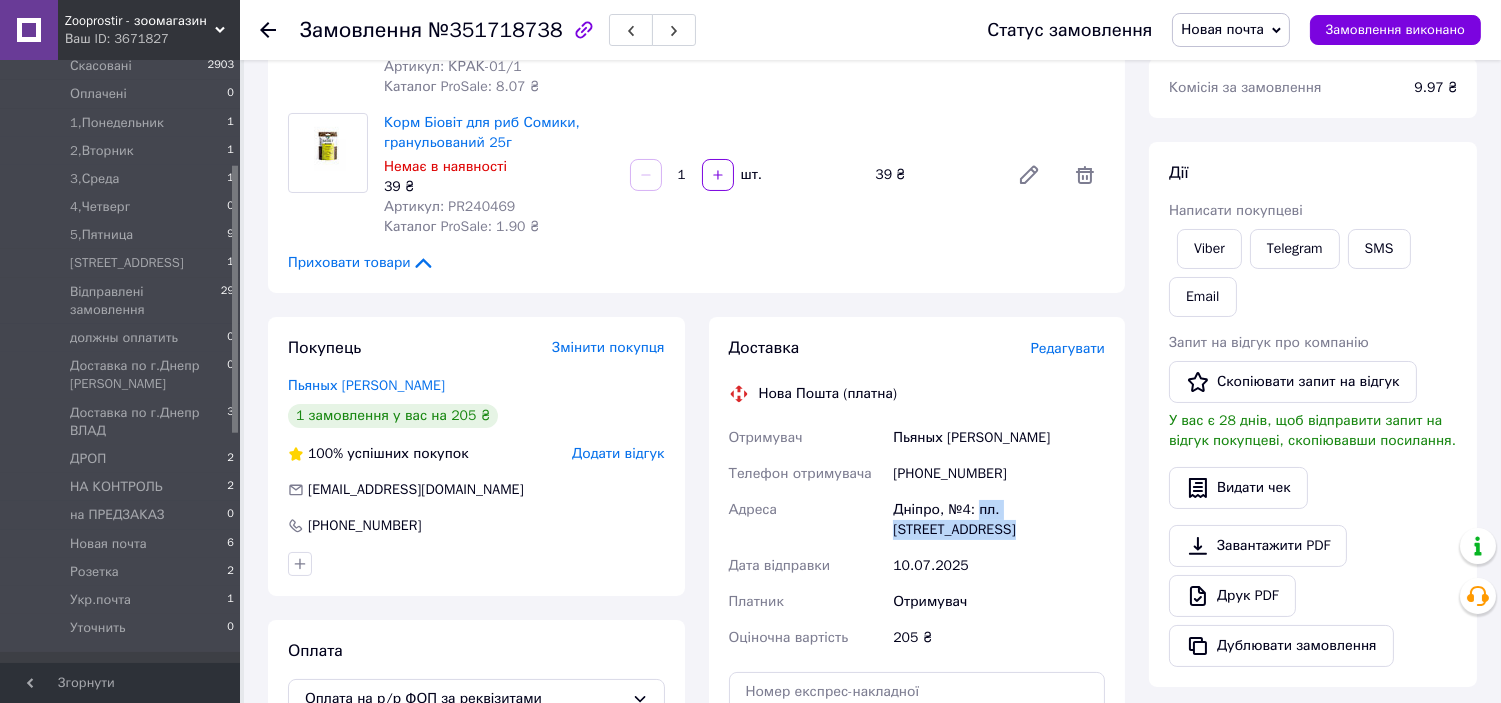 copy on "пл. Старомостова, 1Б" 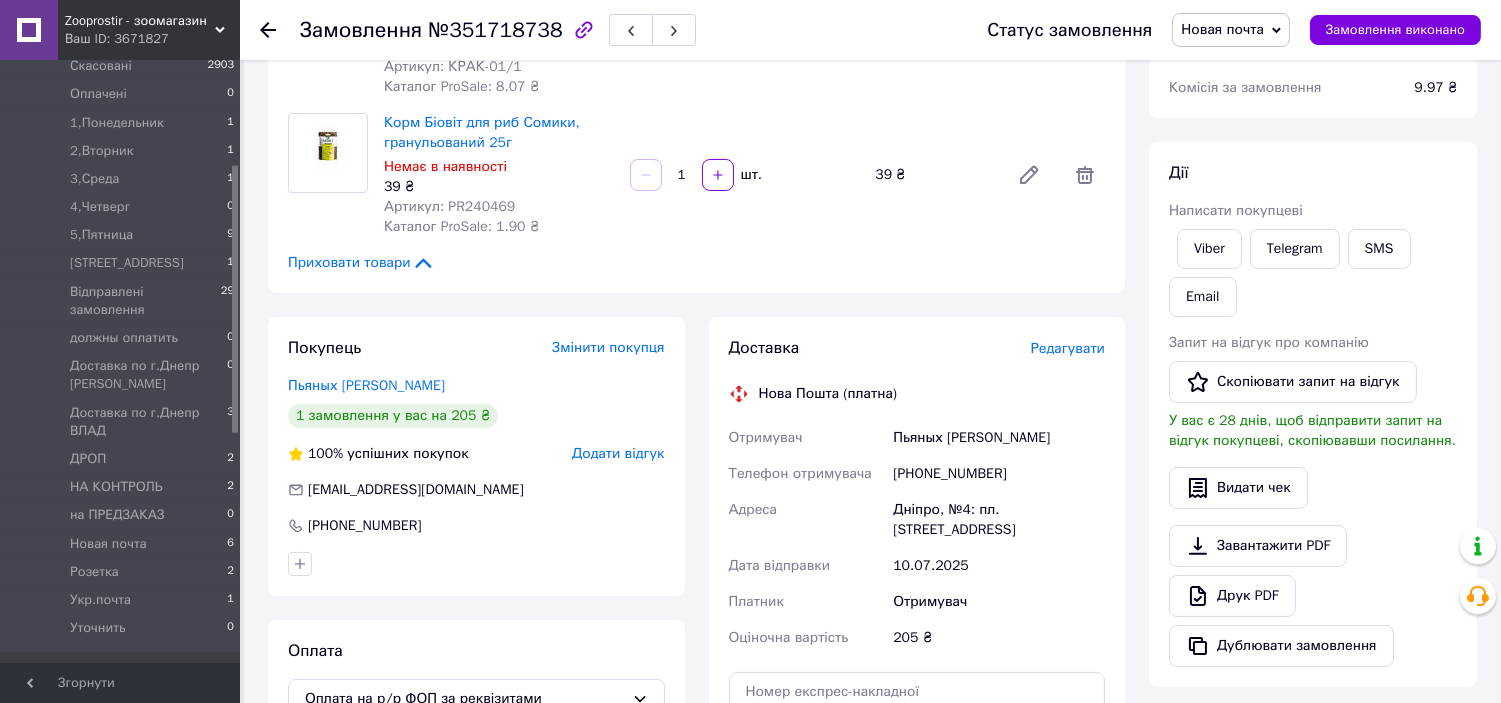 click on "+380679657666" at bounding box center (999, 474) 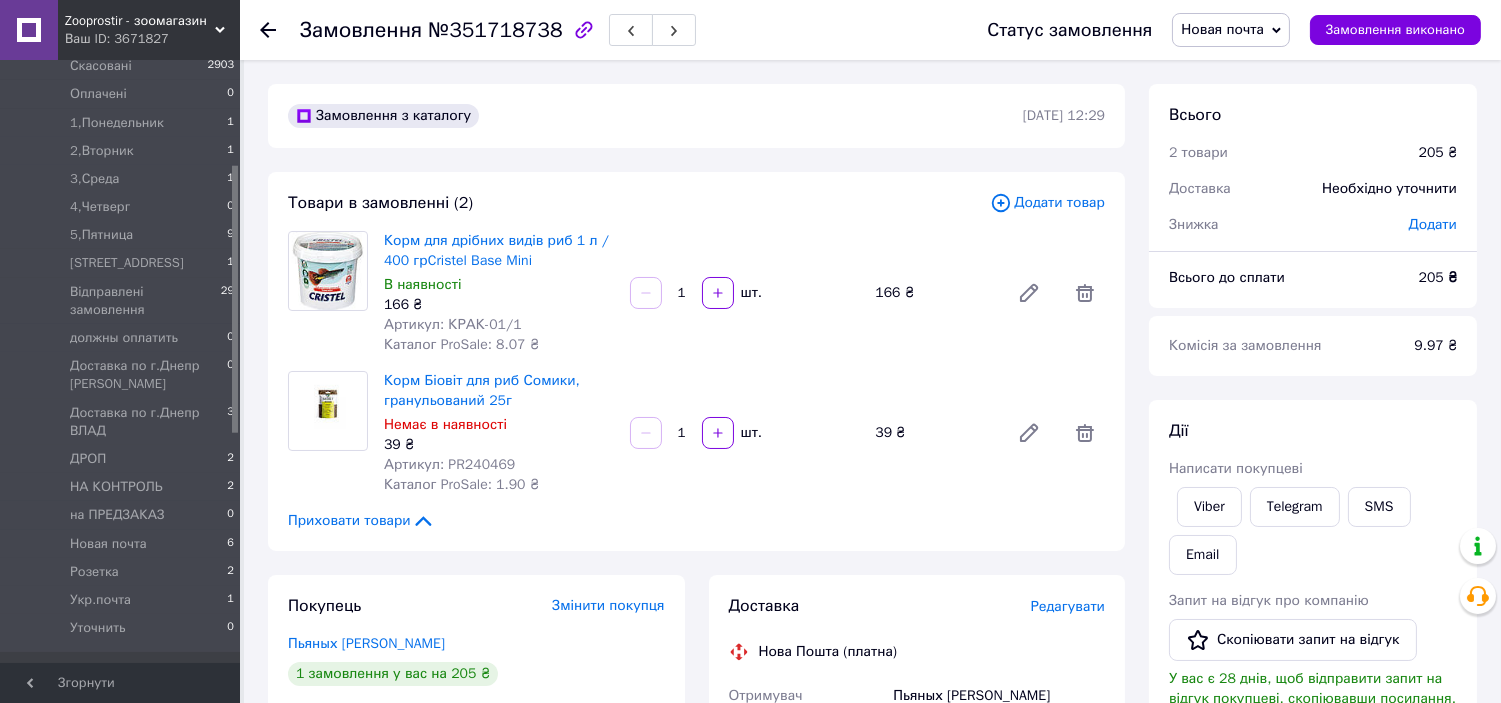 scroll, scrollTop: 258, scrollLeft: 0, axis: vertical 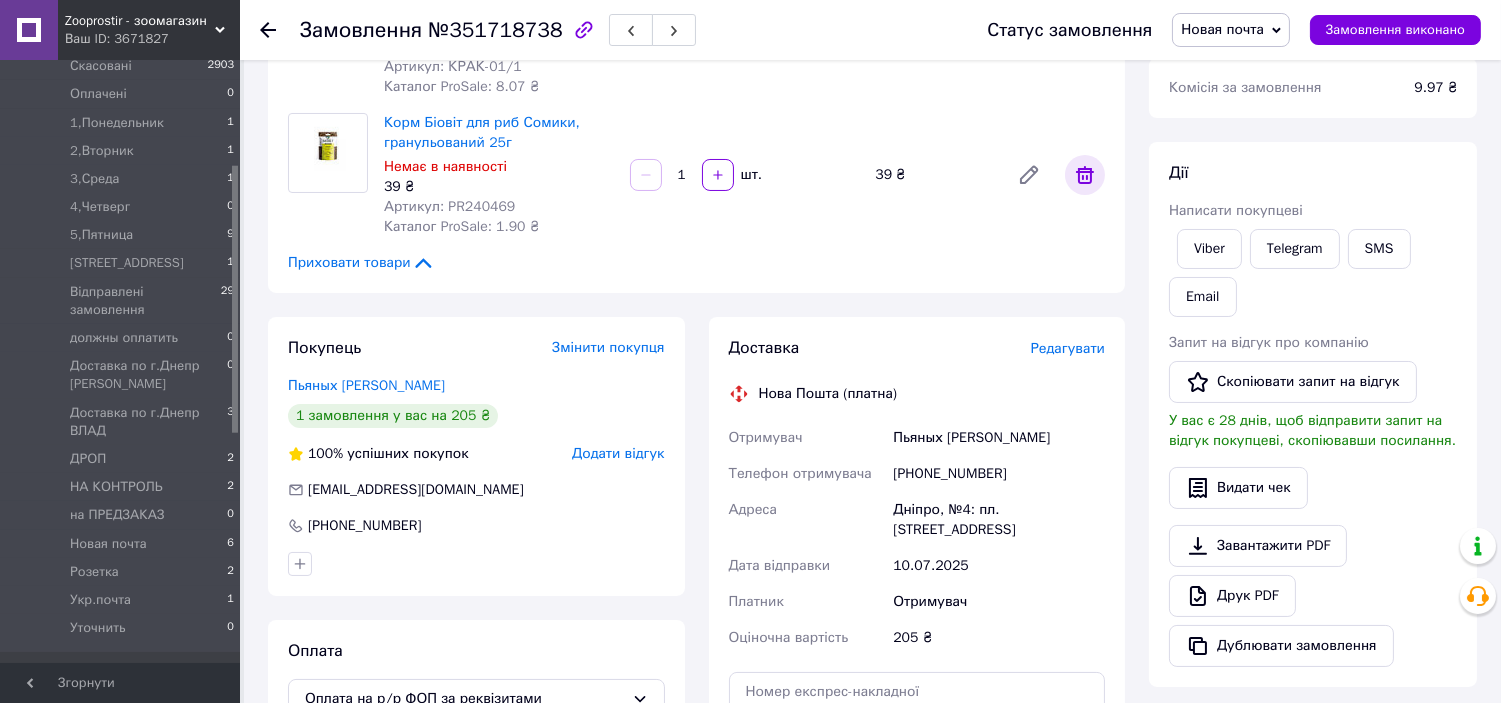 click 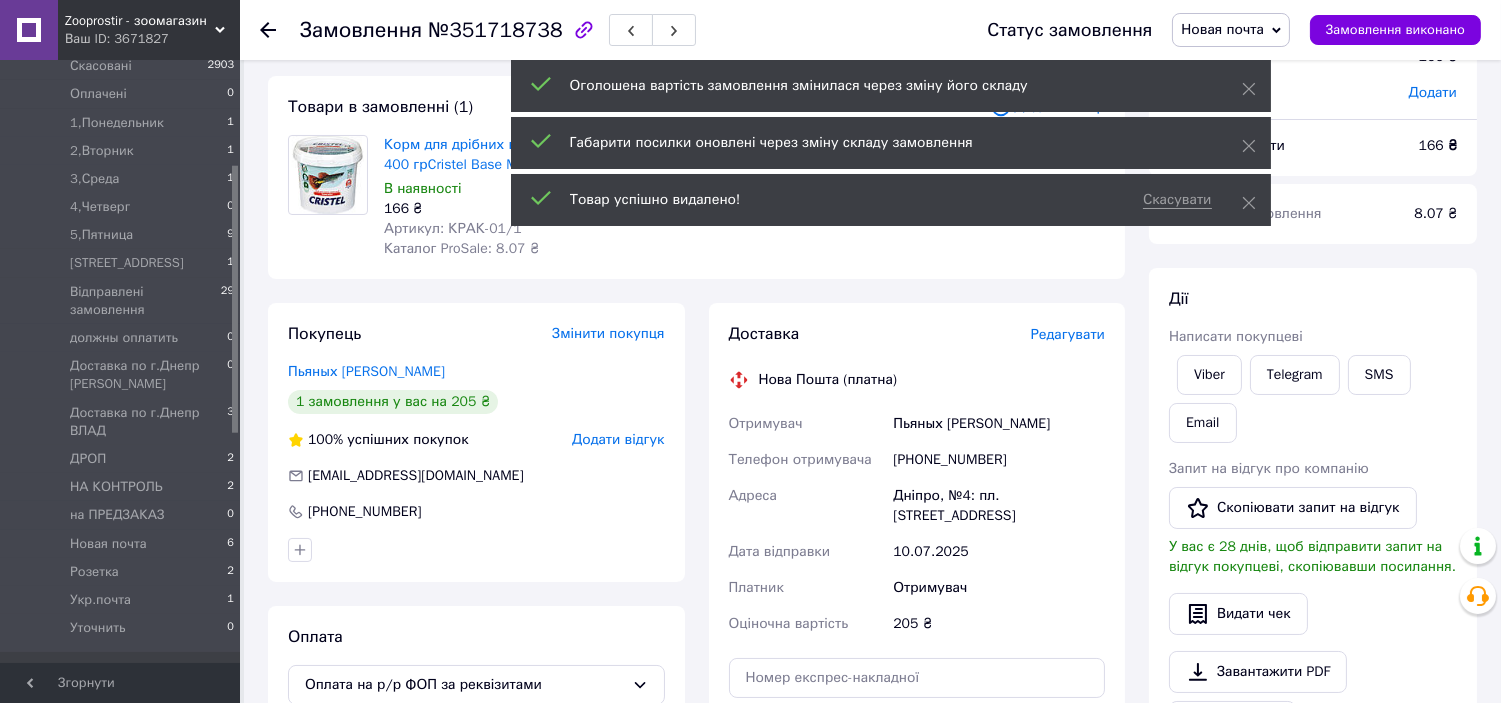 scroll, scrollTop: 258, scrollLeft: 0, axis: vertical 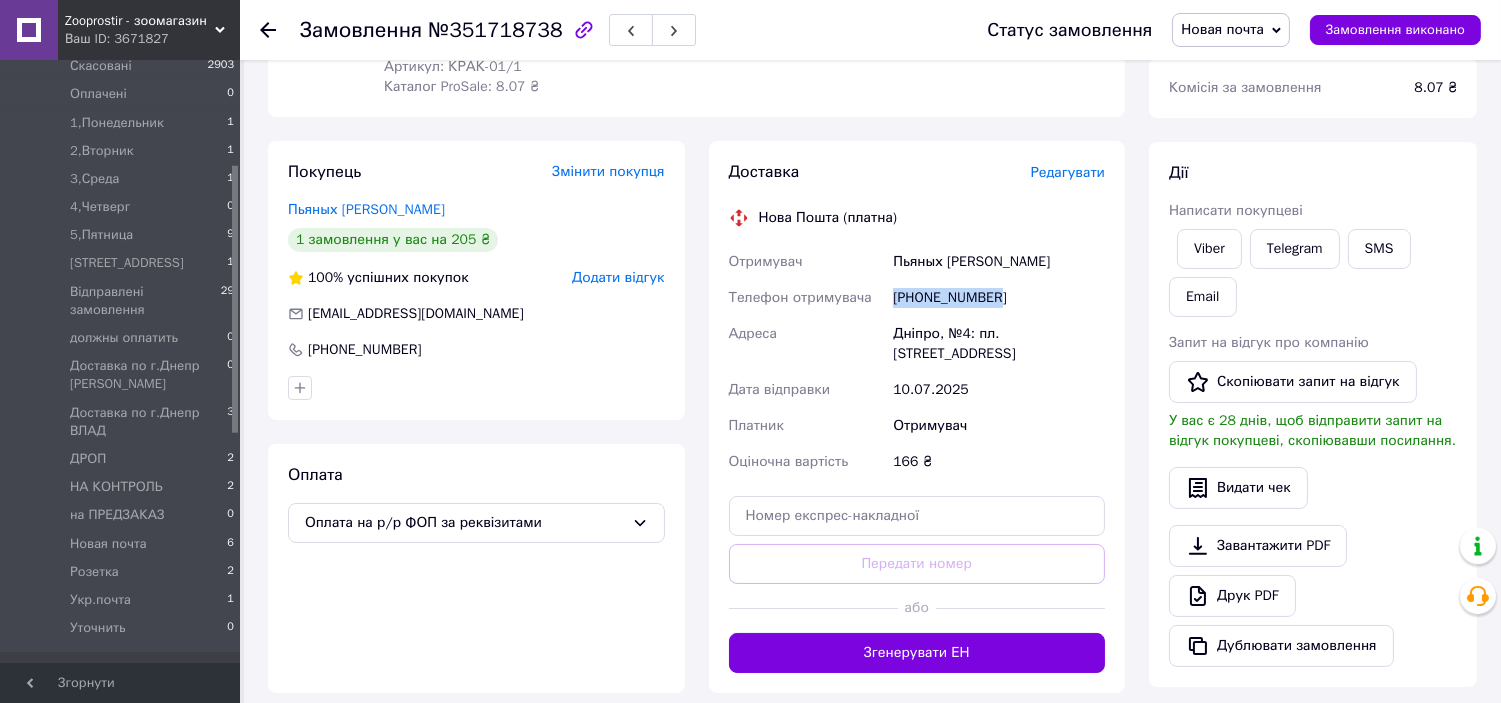 drag, startPoint x: 893, startPoint y: 295, endPoint x: 1010, endPoint y: 300, distance: 117.10679 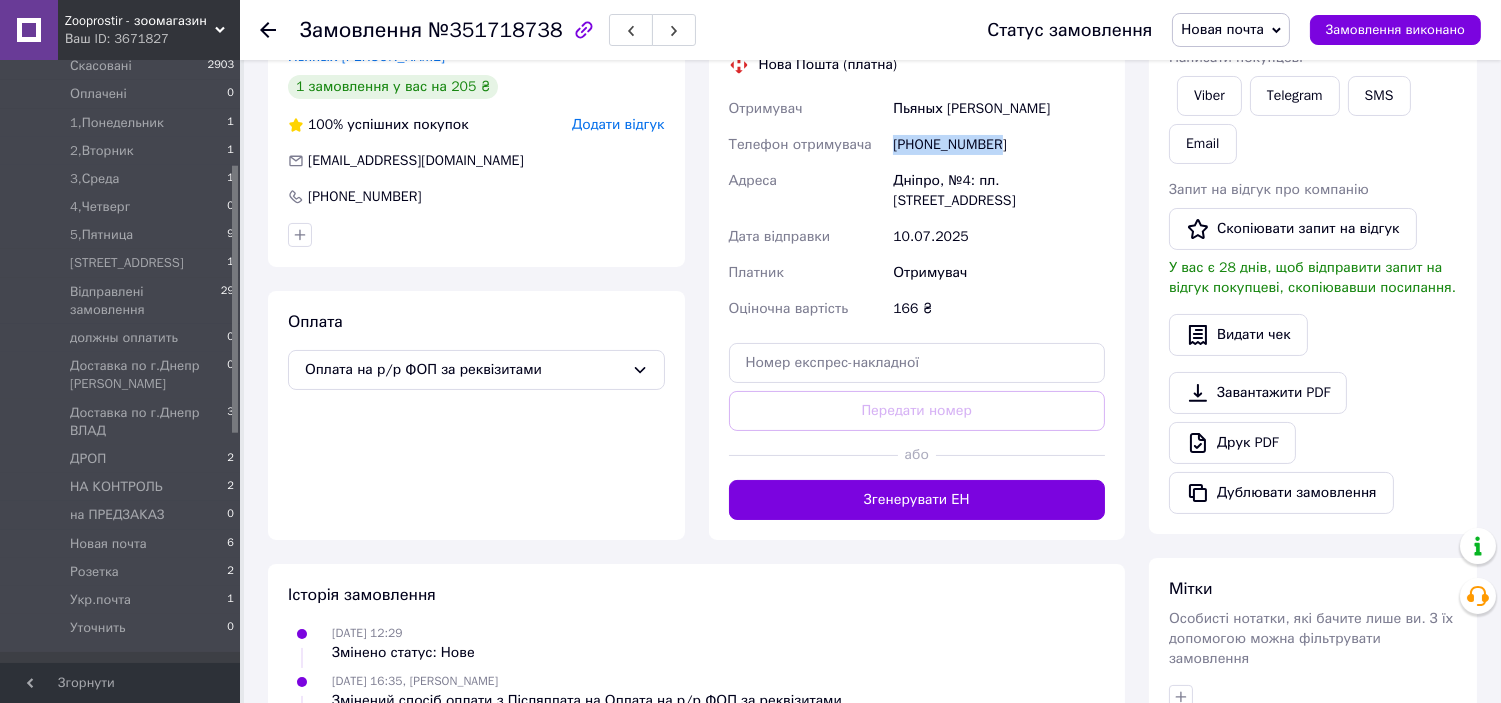 scroll, scrollTop: 518, scrollLeft: 0, axis: vertical 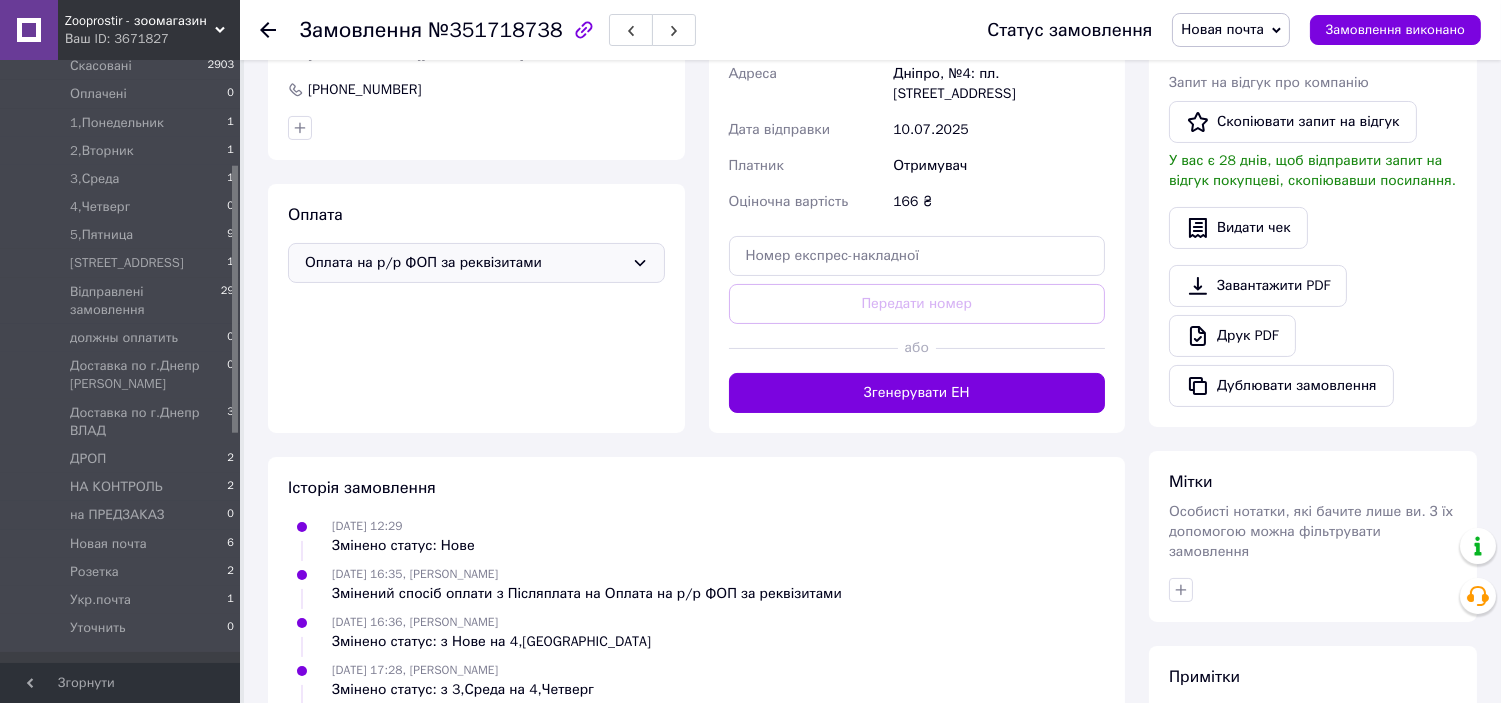 click on "Оплата на р/р ФОП за реквізитами" at bounding box center [476, 263] 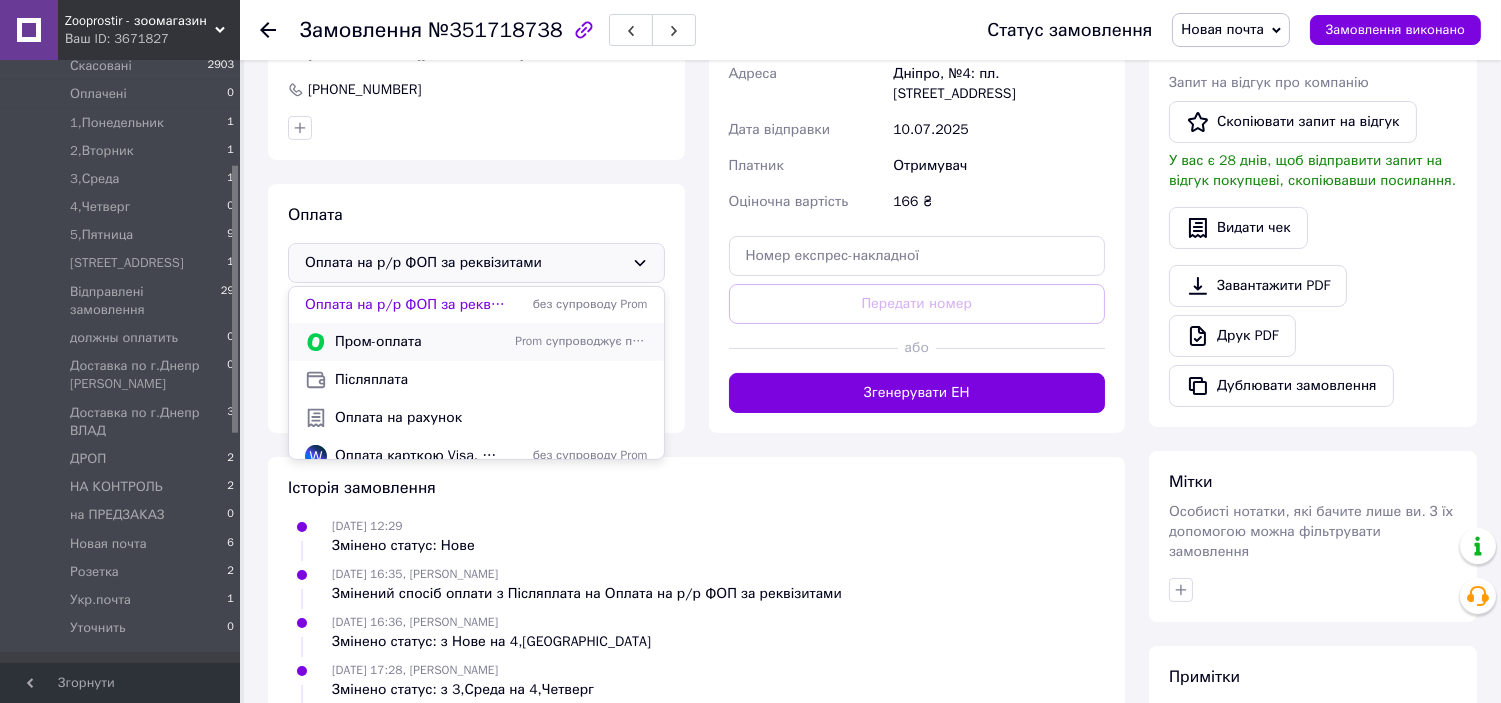 scroll, scrollTop: 51, scrollLeft: 0, axis: vertical 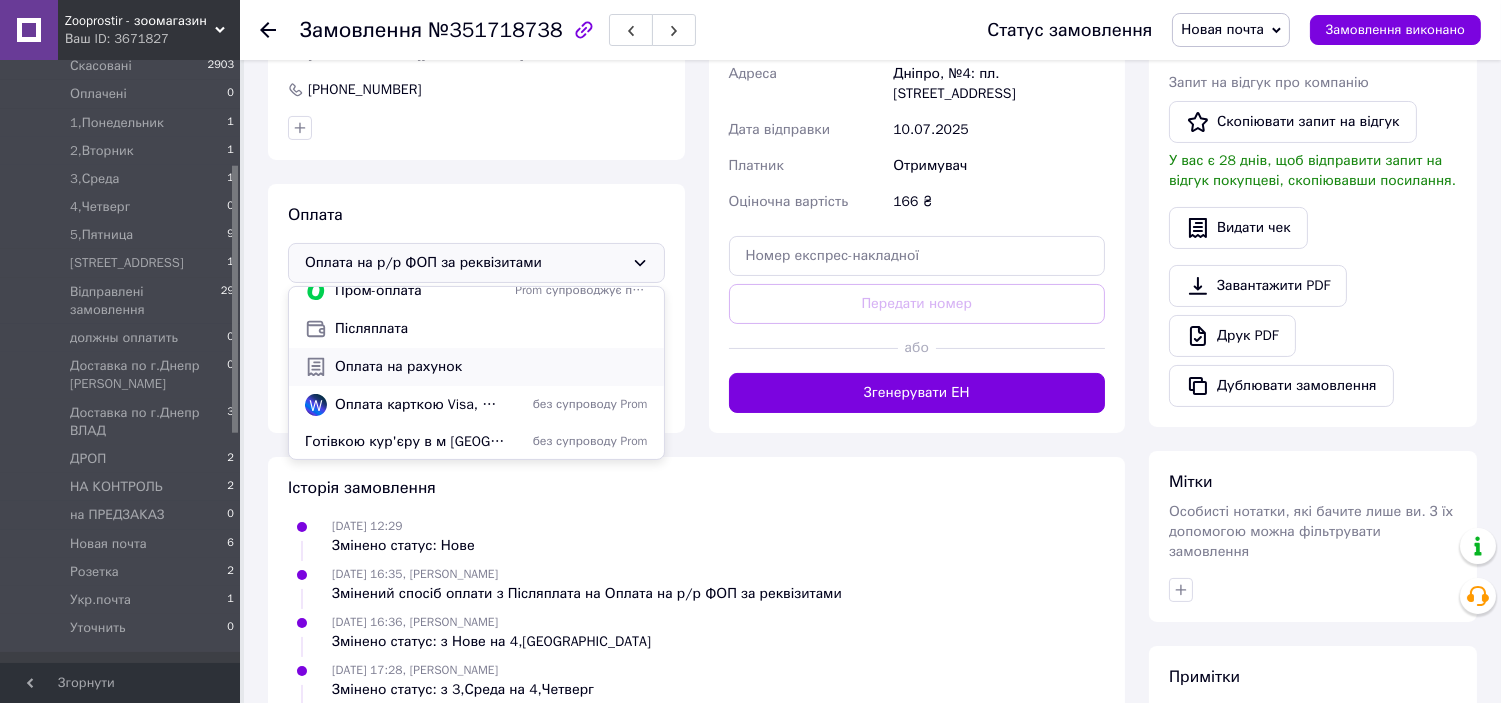 click on "Оплата на рахунок" at bounding box center (491, 367) 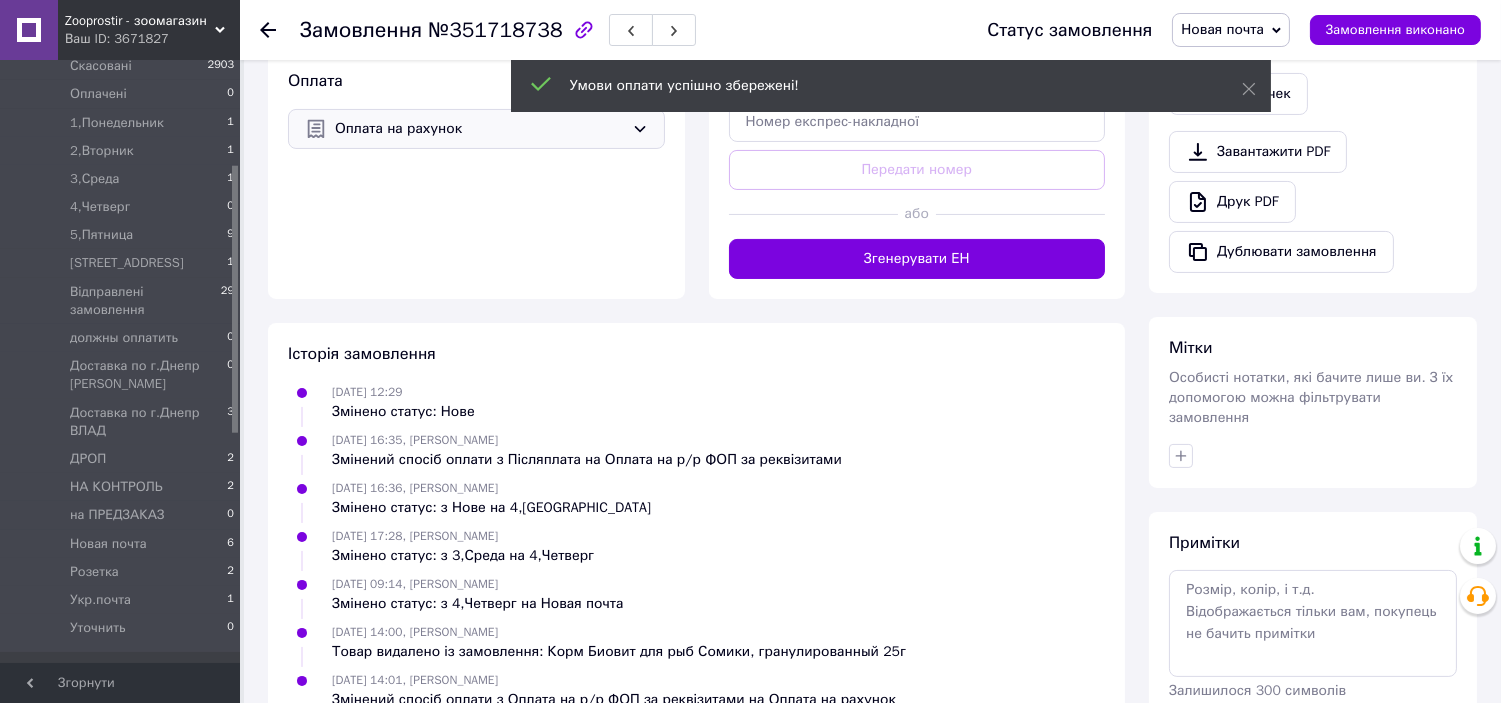 scroll, scrollTop: 730, scrollLeft: 0, axis: vertical 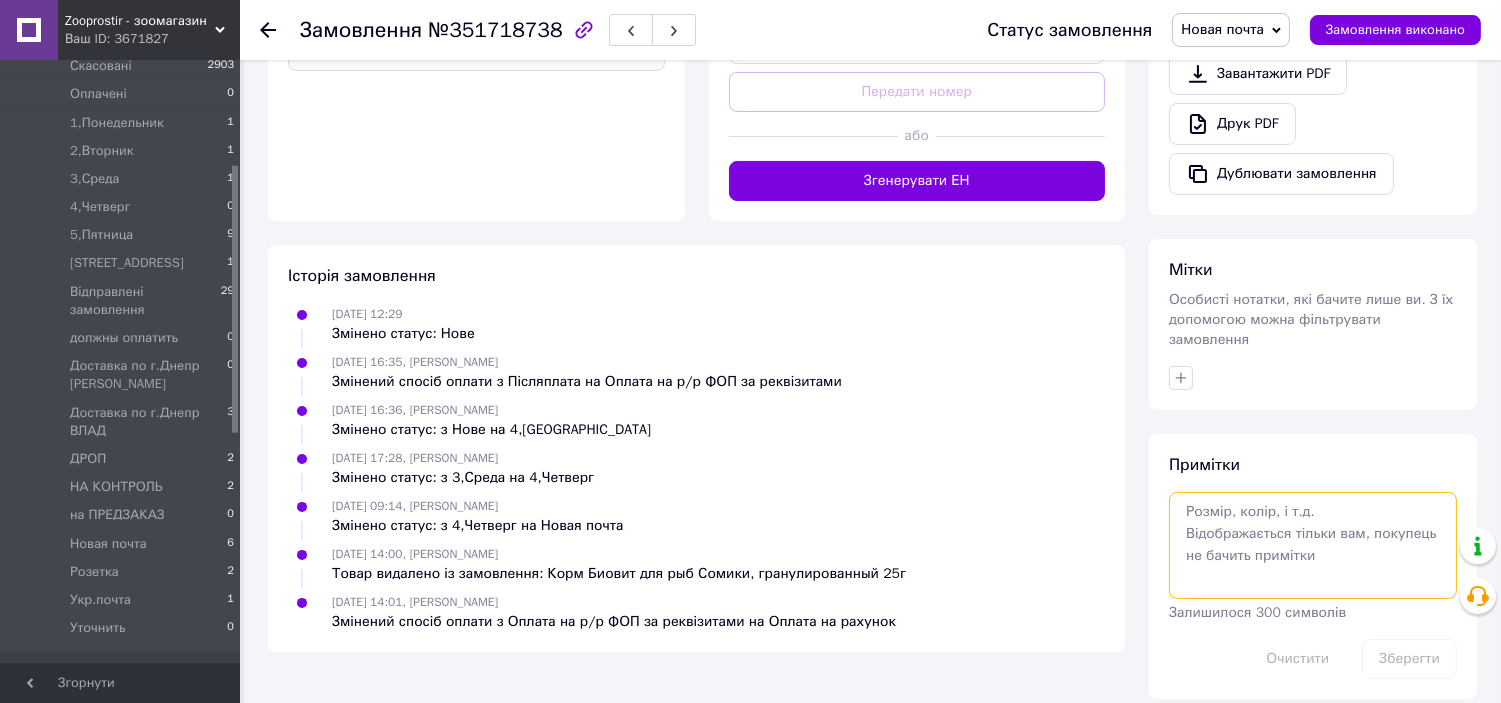 click at bounding box center (1313, 545) 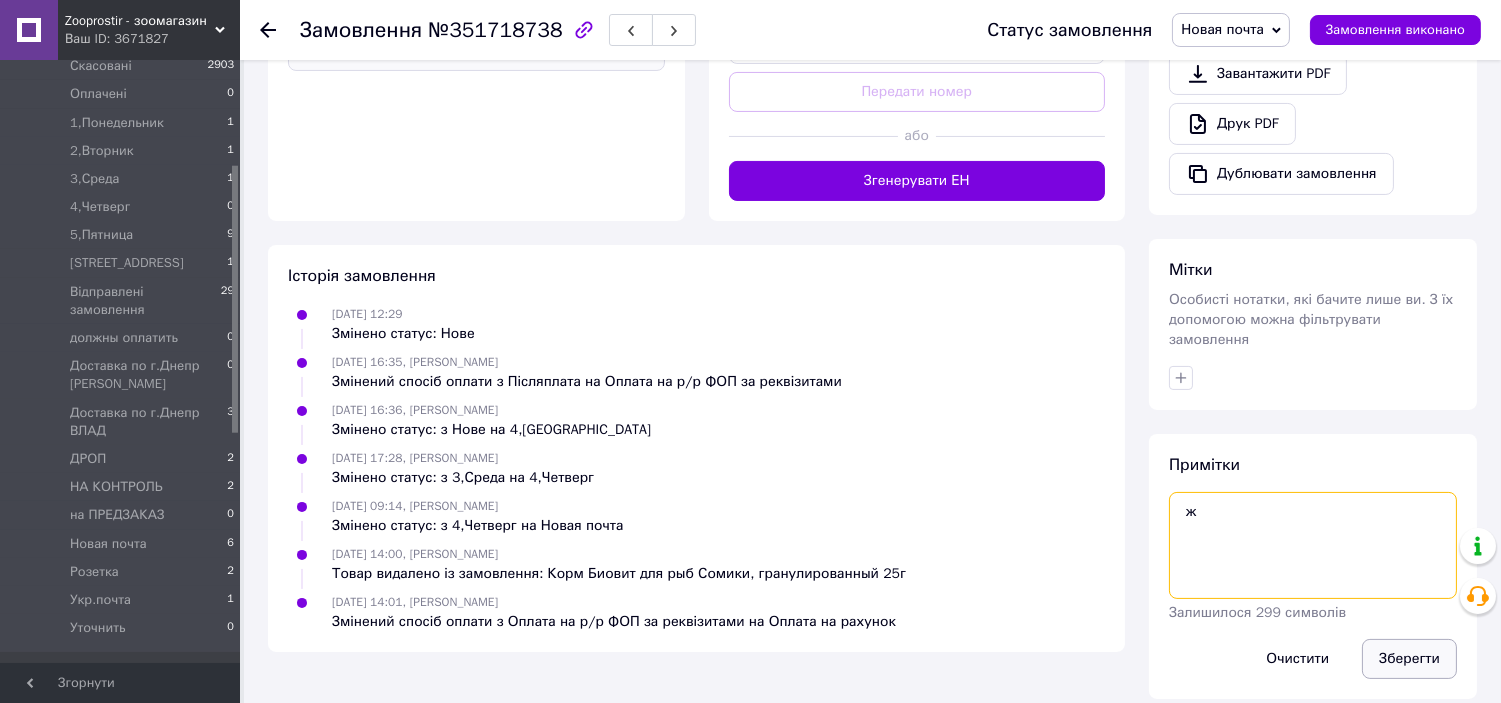 type on "ж" 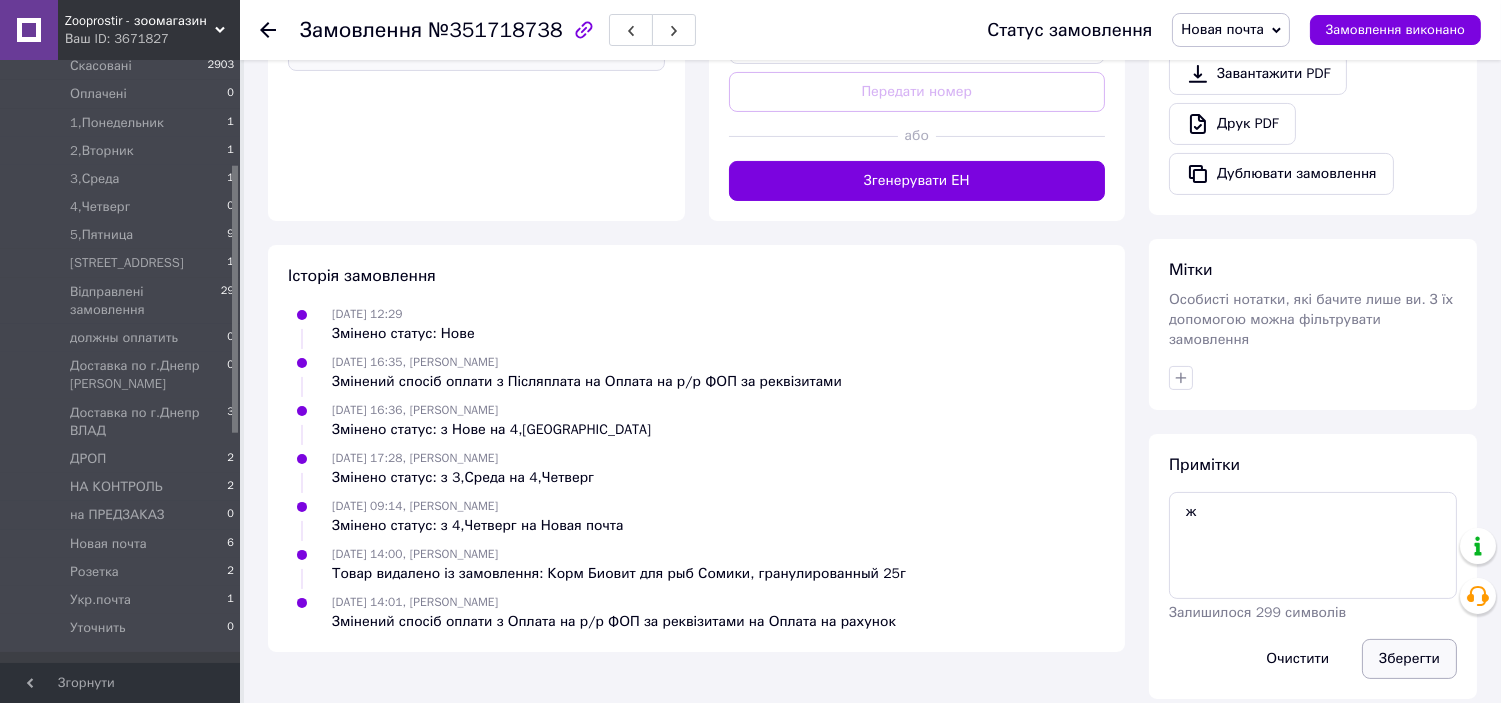 click on "Зберегти" at bounding box center [1409, 659] 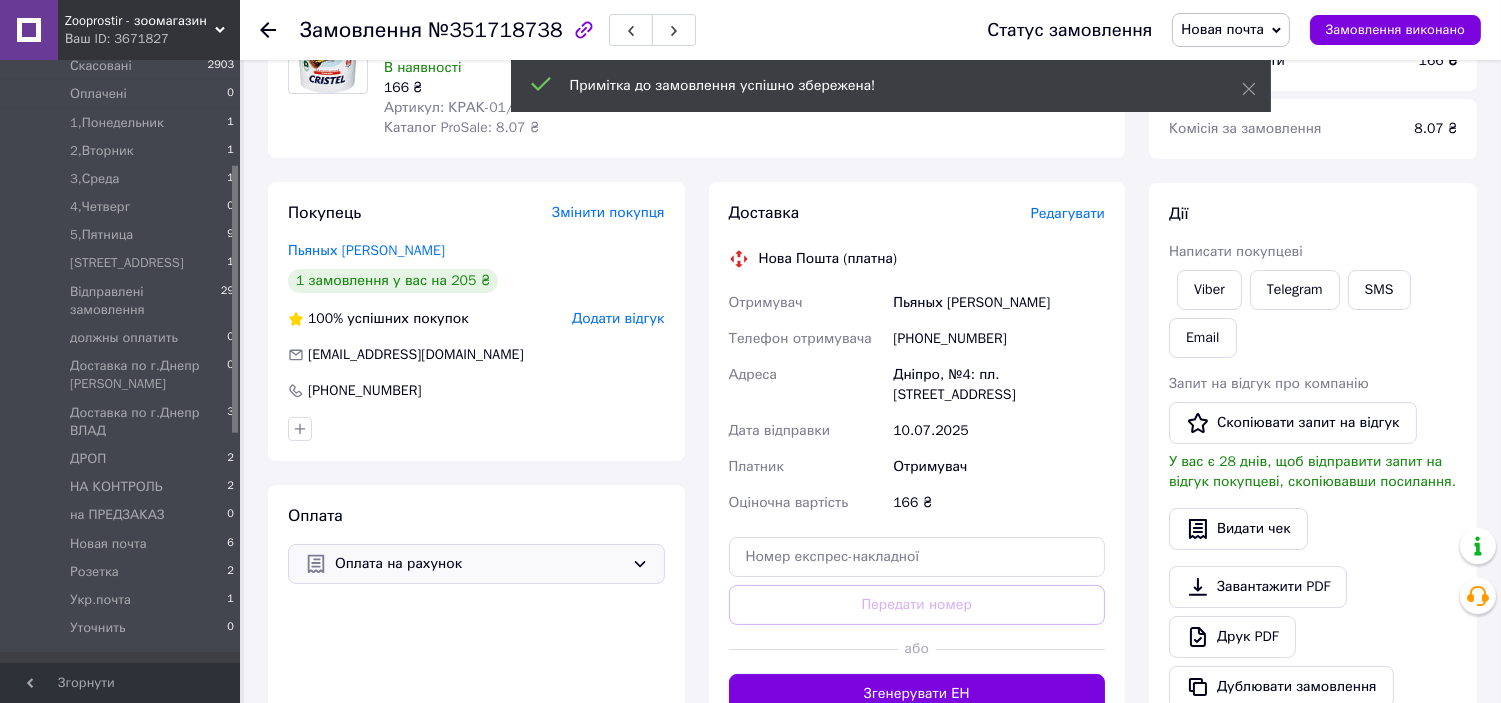 scroll, scrollTop: 258, scrollLeft: 0, axis: vertical 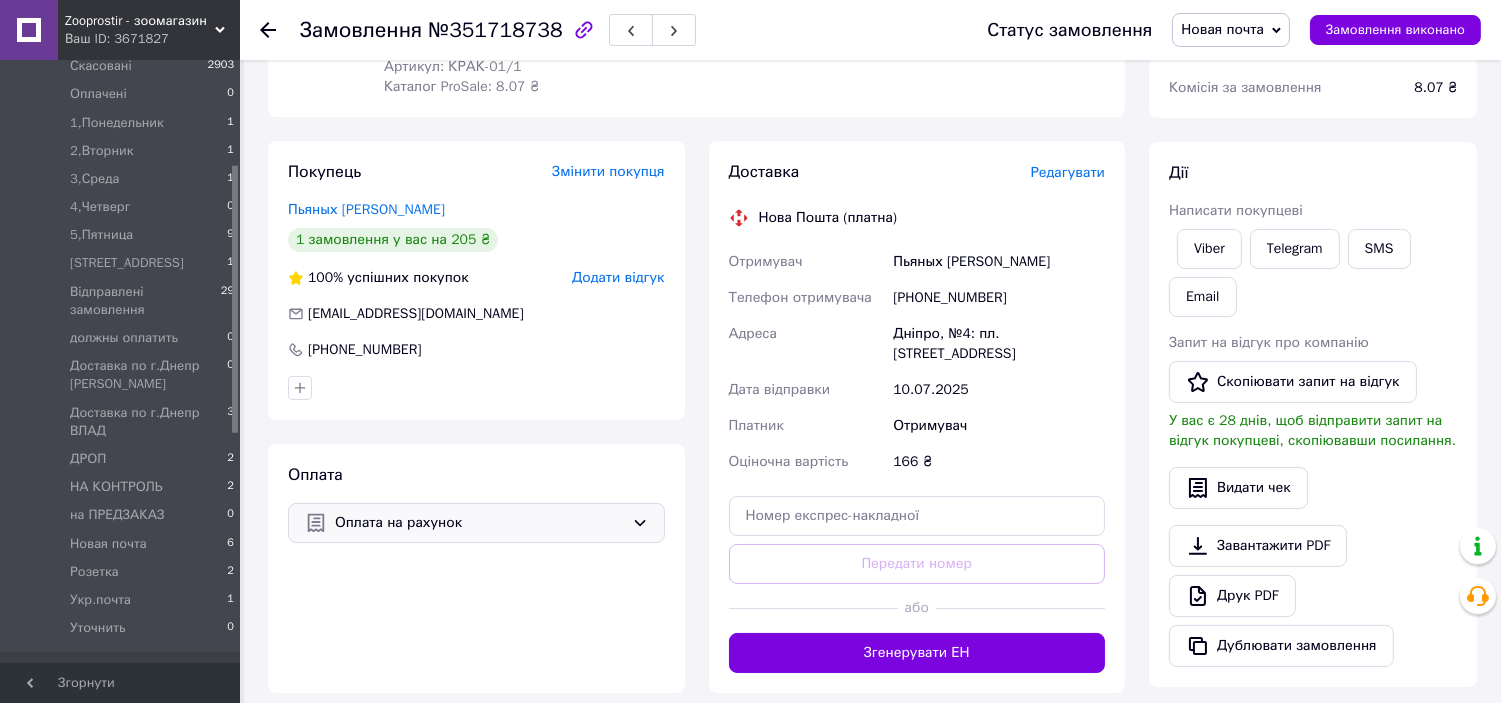 click on "Новая почта" at bounding box center [1231, 30] 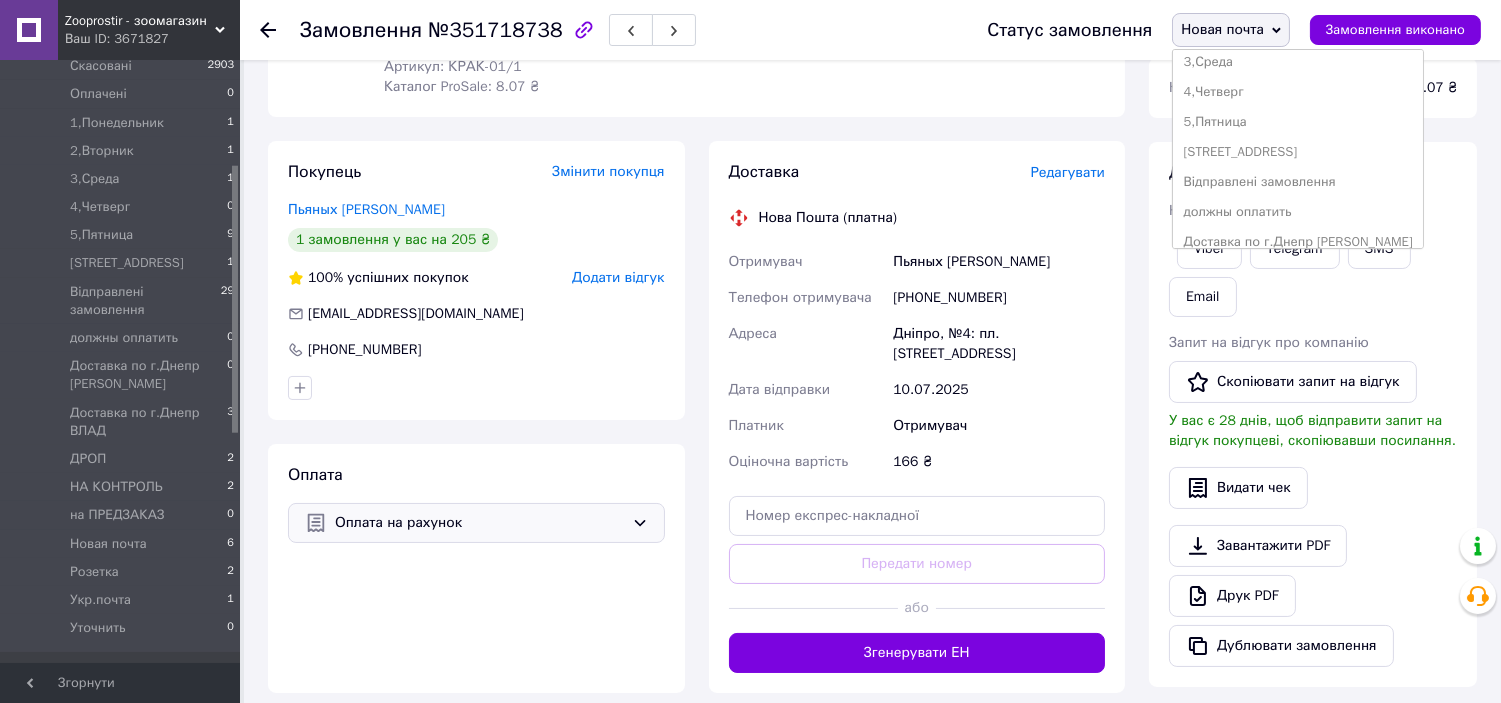 scroll, scrollTop: 200, scrollLeft: 0, axis: vertical 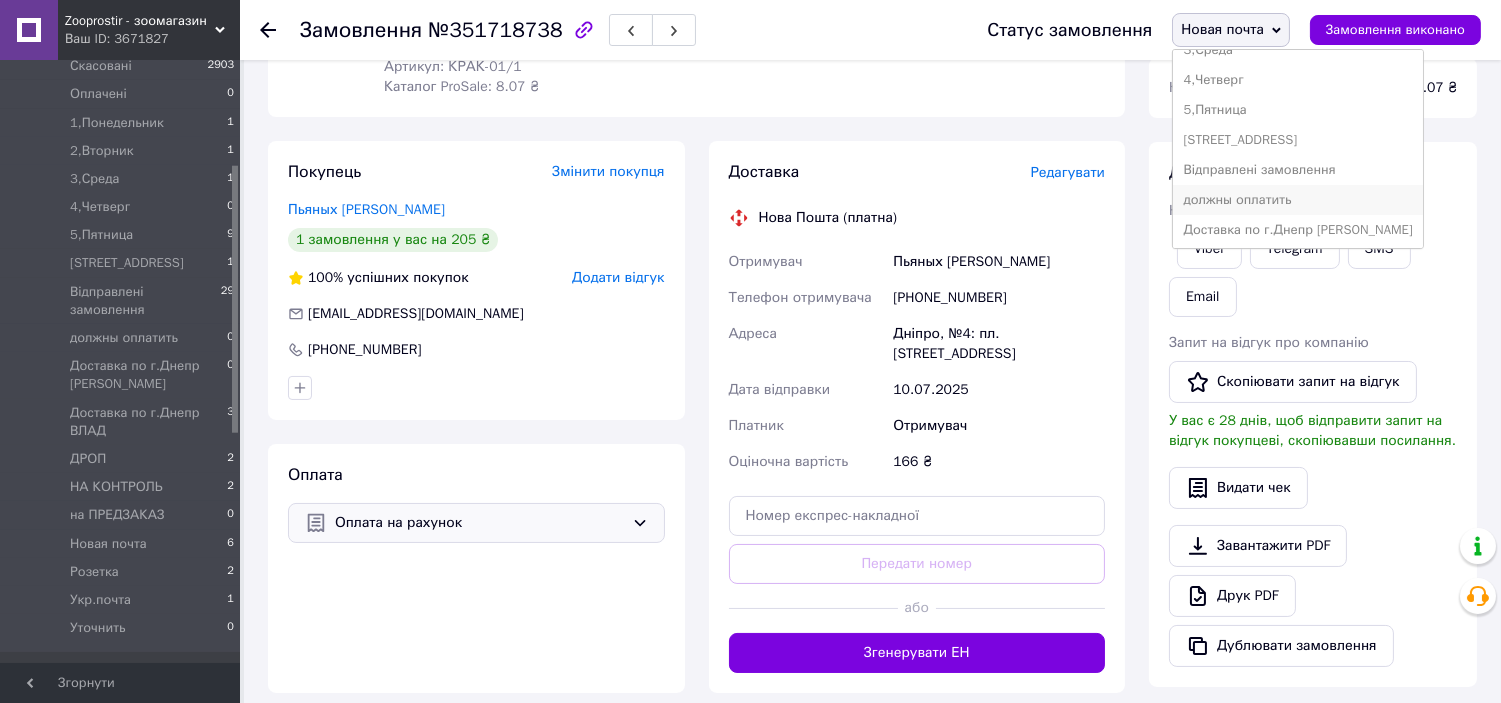 click on "должны оплатить" at bounding box center [1297, 200] 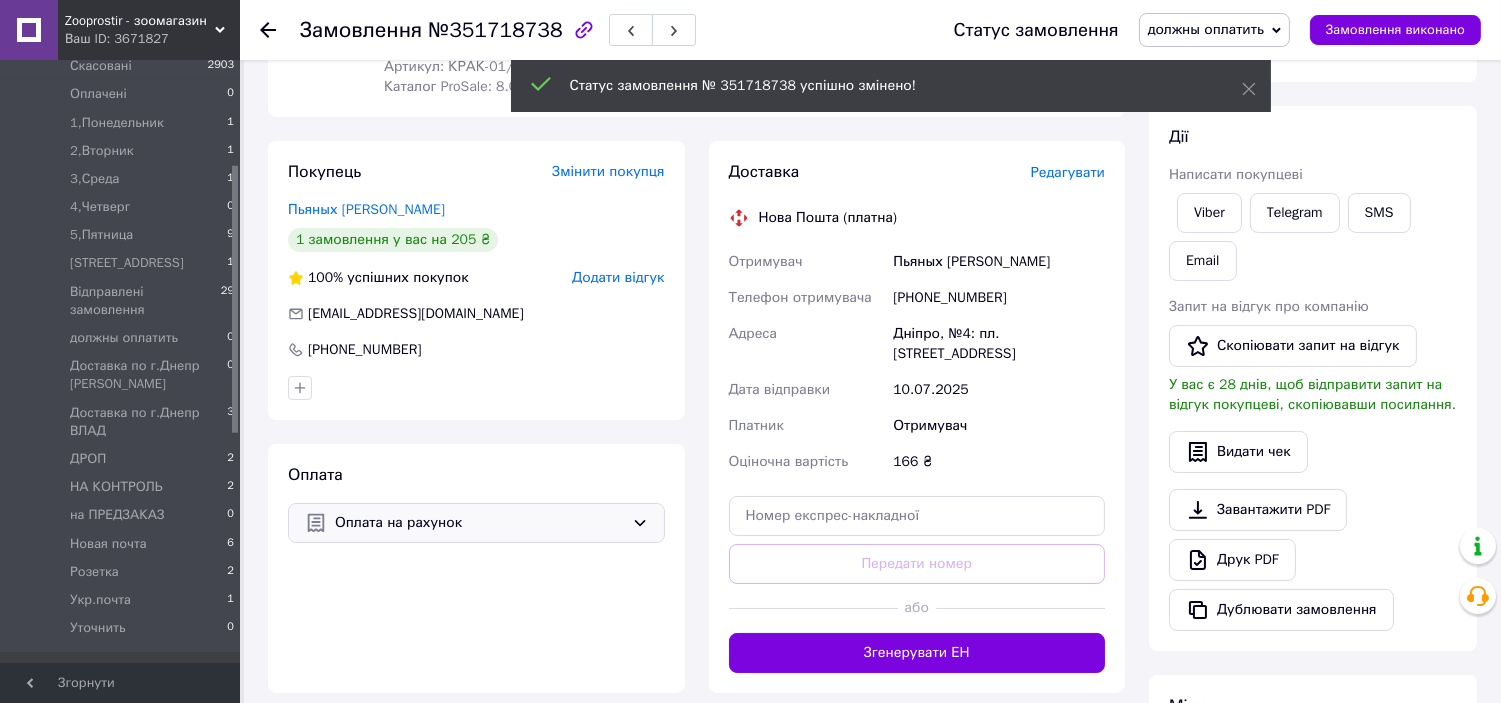 click on "Замовлення №351718738 Статус замовлення должны оплатить Прийнято Виконано Скасовано Оплачено 1,Понедельник 2,Вторник 3,Среда 4,Четверг 5,Пятница 6,Суббота Відправлені замовлення  Доставка по г.Днепр Вадим Доставка по г.Днепр ВЛАД ДРОП НА КОНТРОЛЬ на ПРЕДЗАКАЗ Новая почта Розетка Укр.почта Уточнить Замовлення виконано" at bounding box center (870, 30) 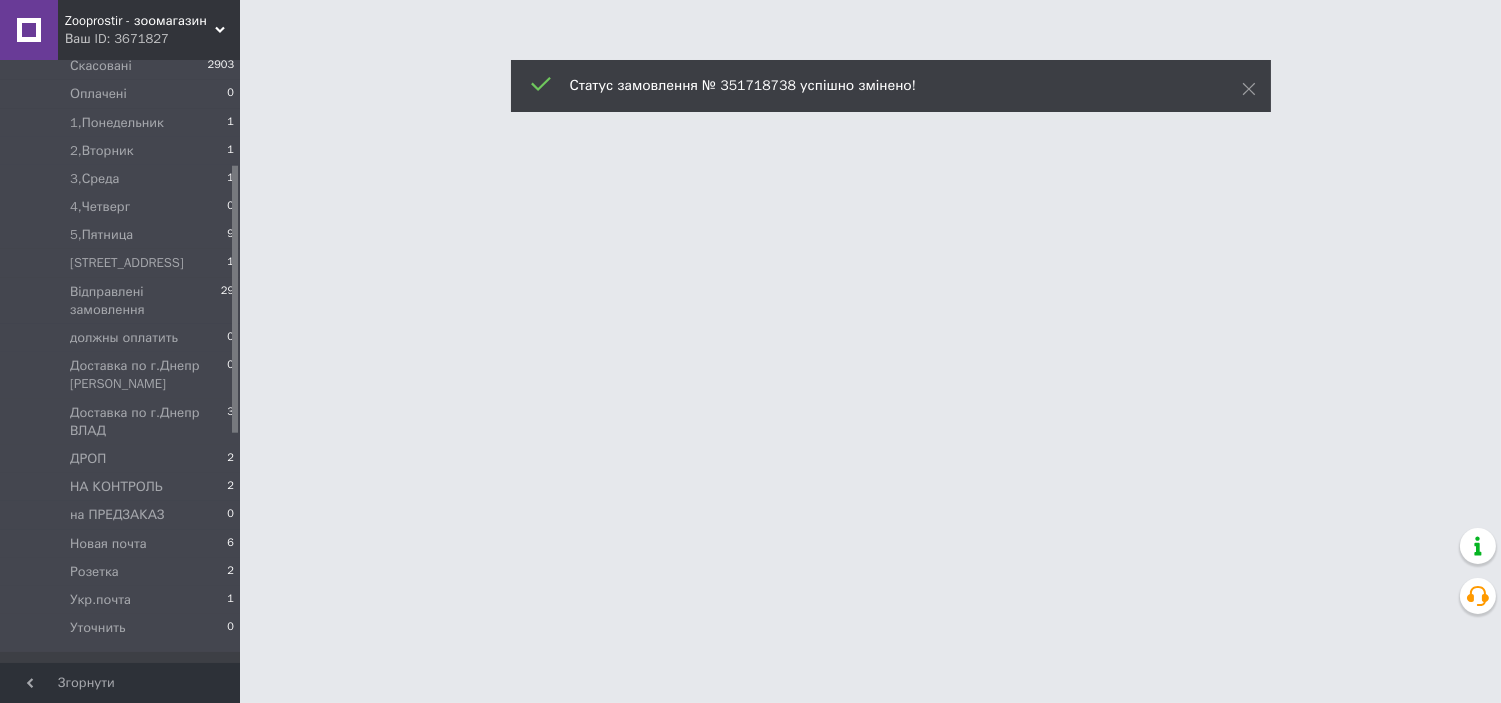 scroll, scrollTop: 0, scrollLeft: 0, axis: both 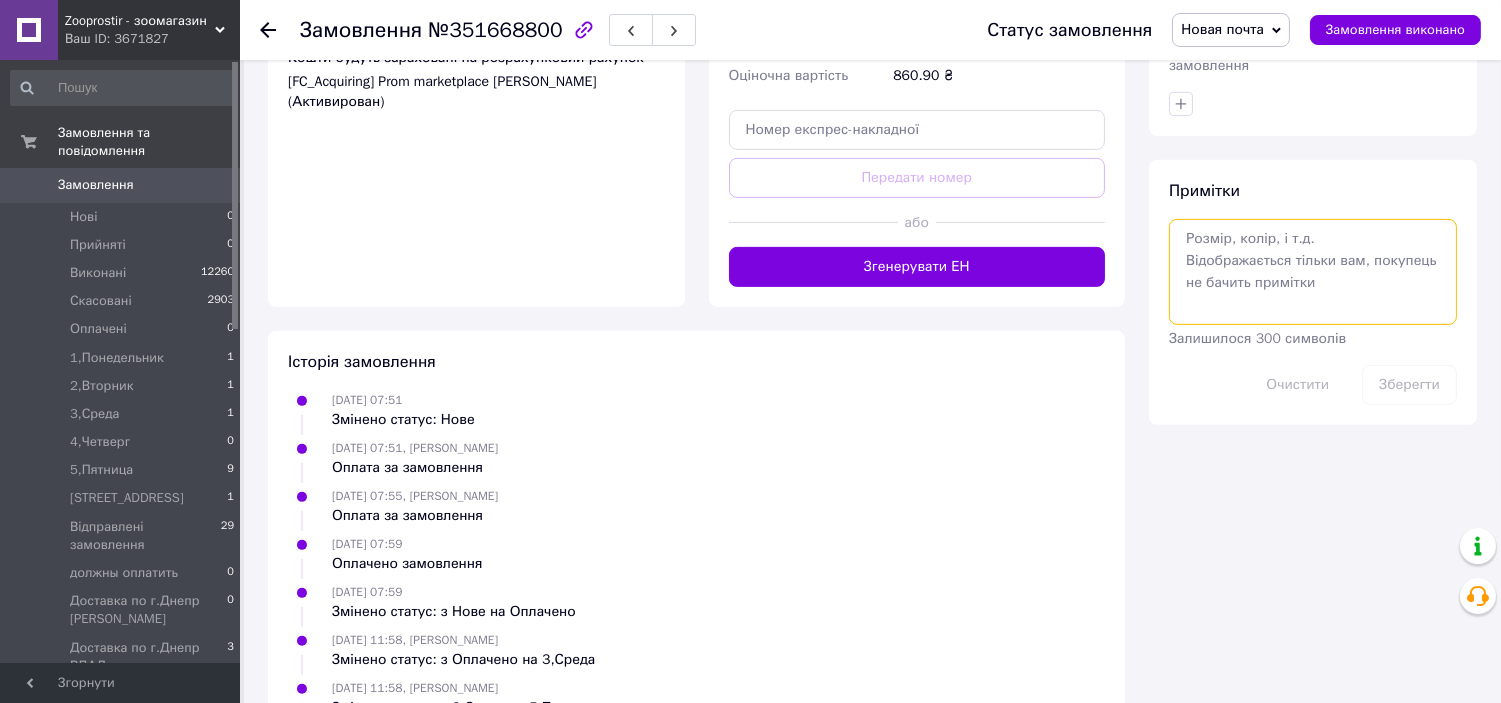 click at bounding box center [1313, 272] 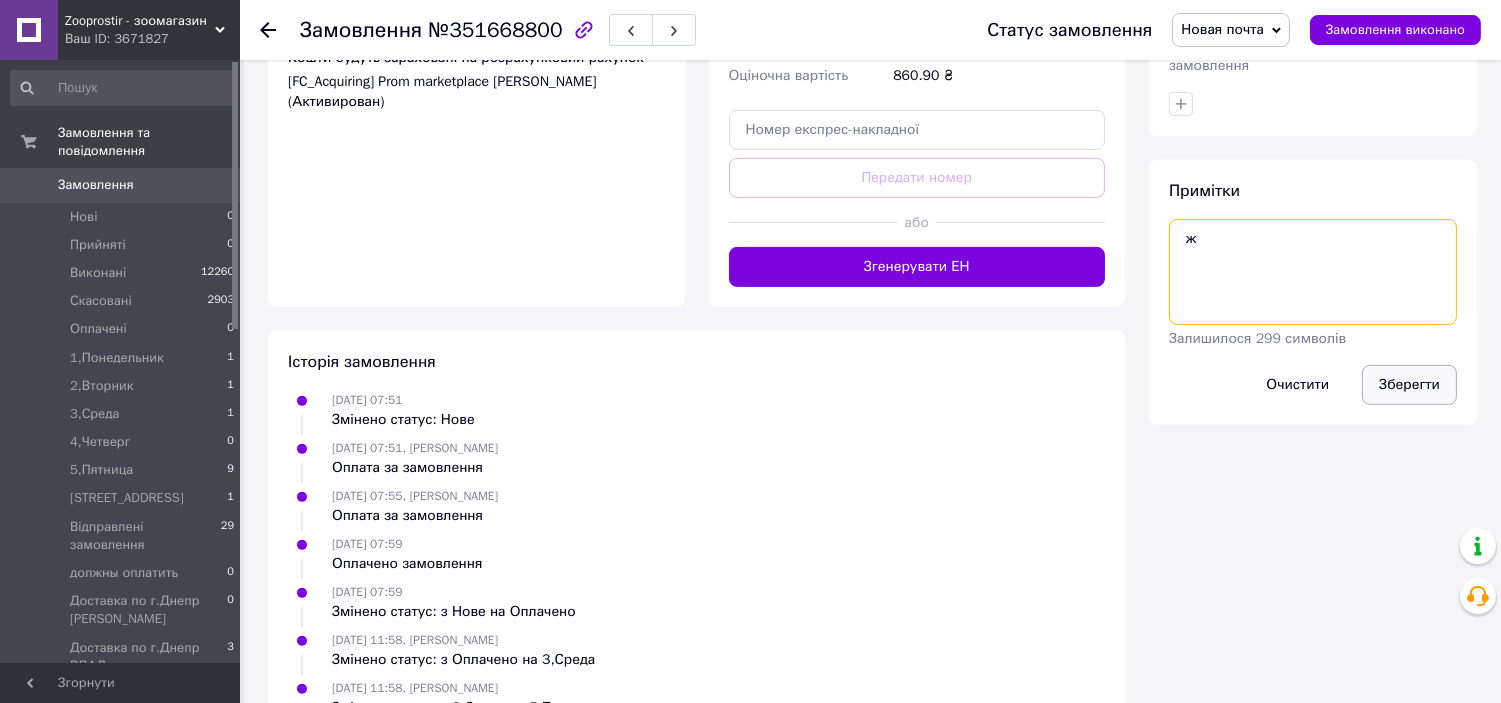 type on "ж" 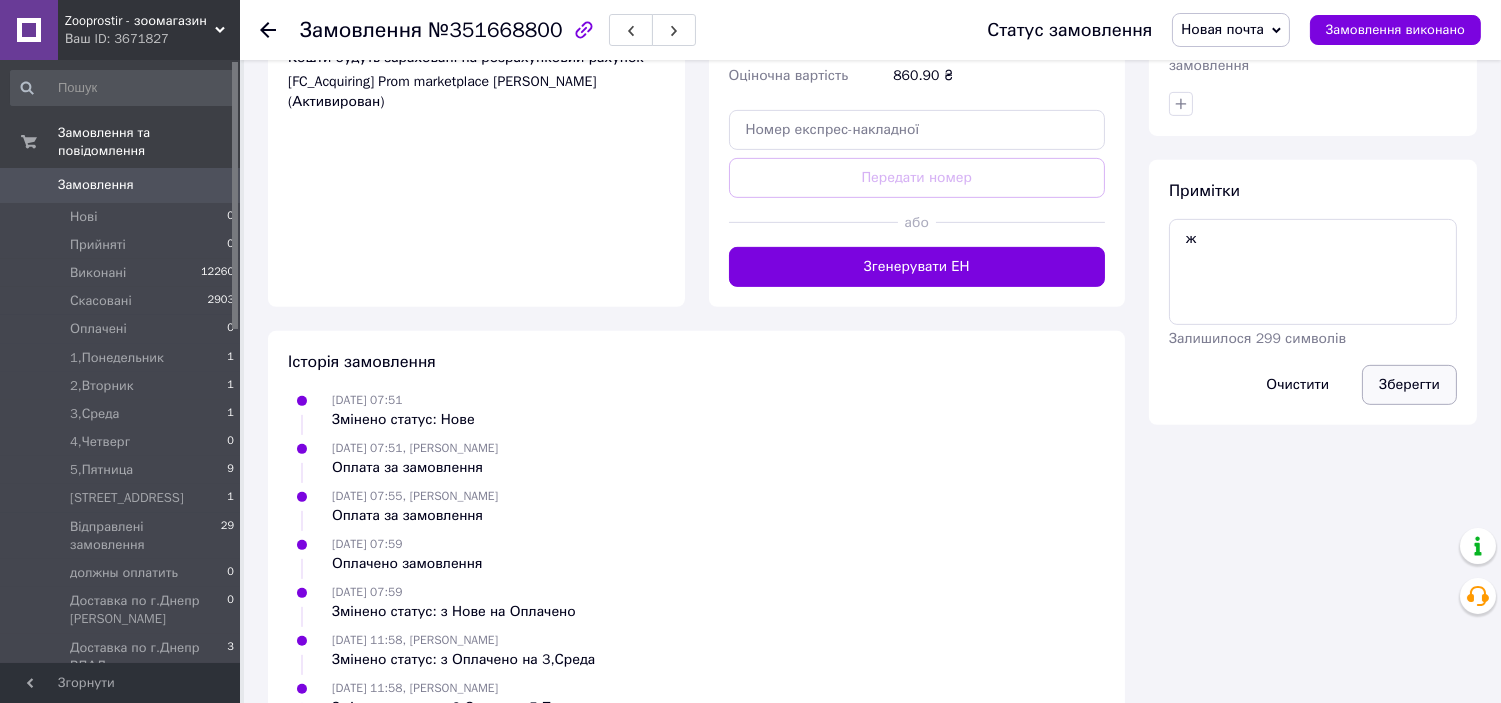 click on "Зберегти" at bounding box center (1409, 385) 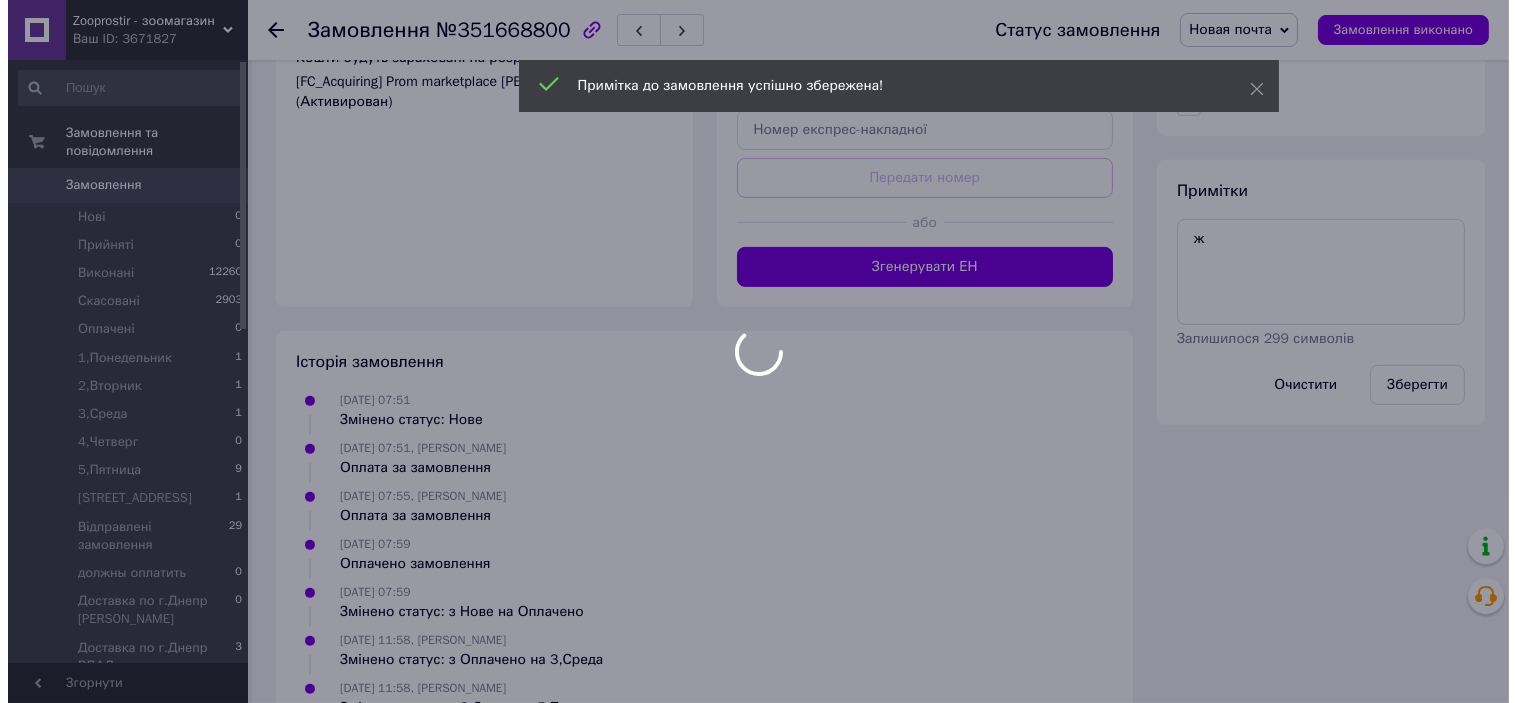 scroll, scrollTop: 1016, scrollLeft: 0, axis: vertical 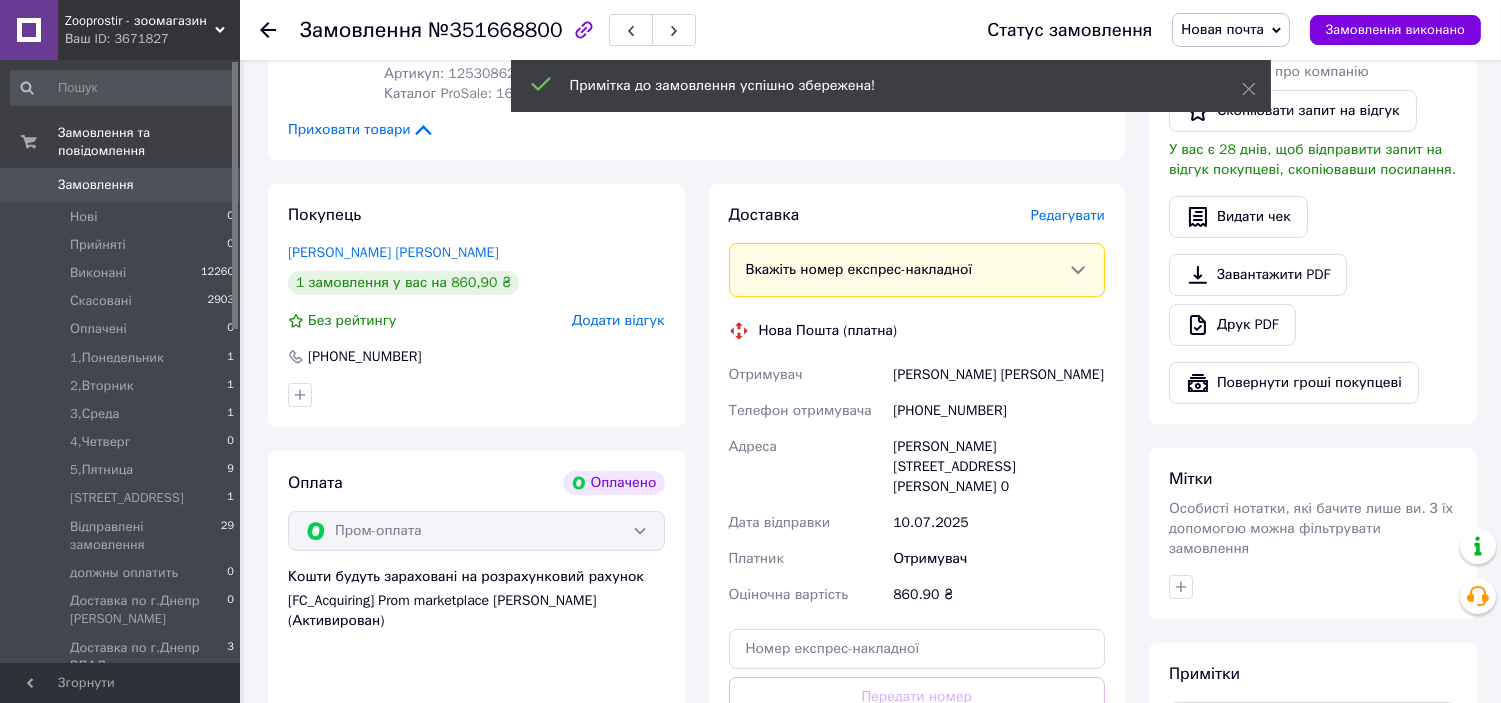 click on "Редагувати" at bounding box center (1068, 215) 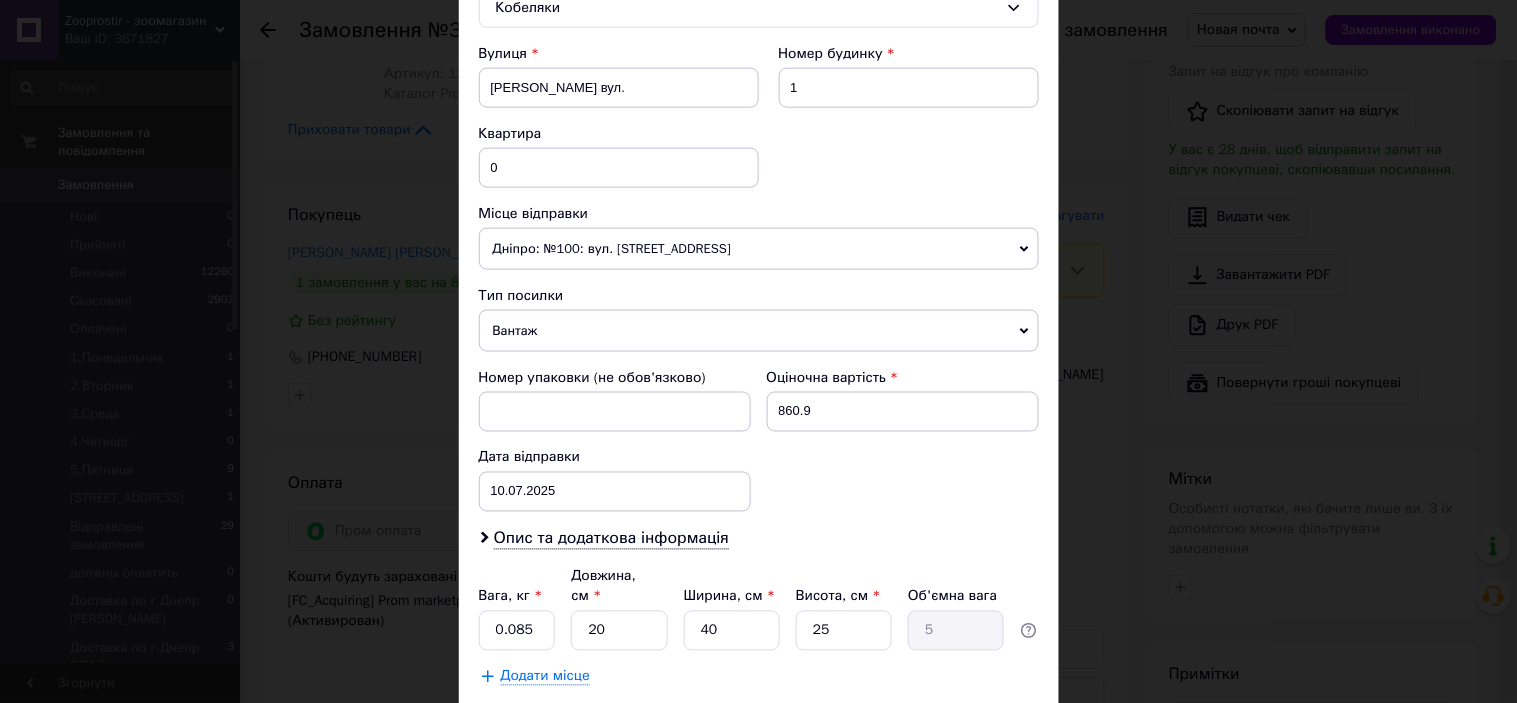 scroll, scrollTop: 707, scrollLeft: 0, axis: vertical 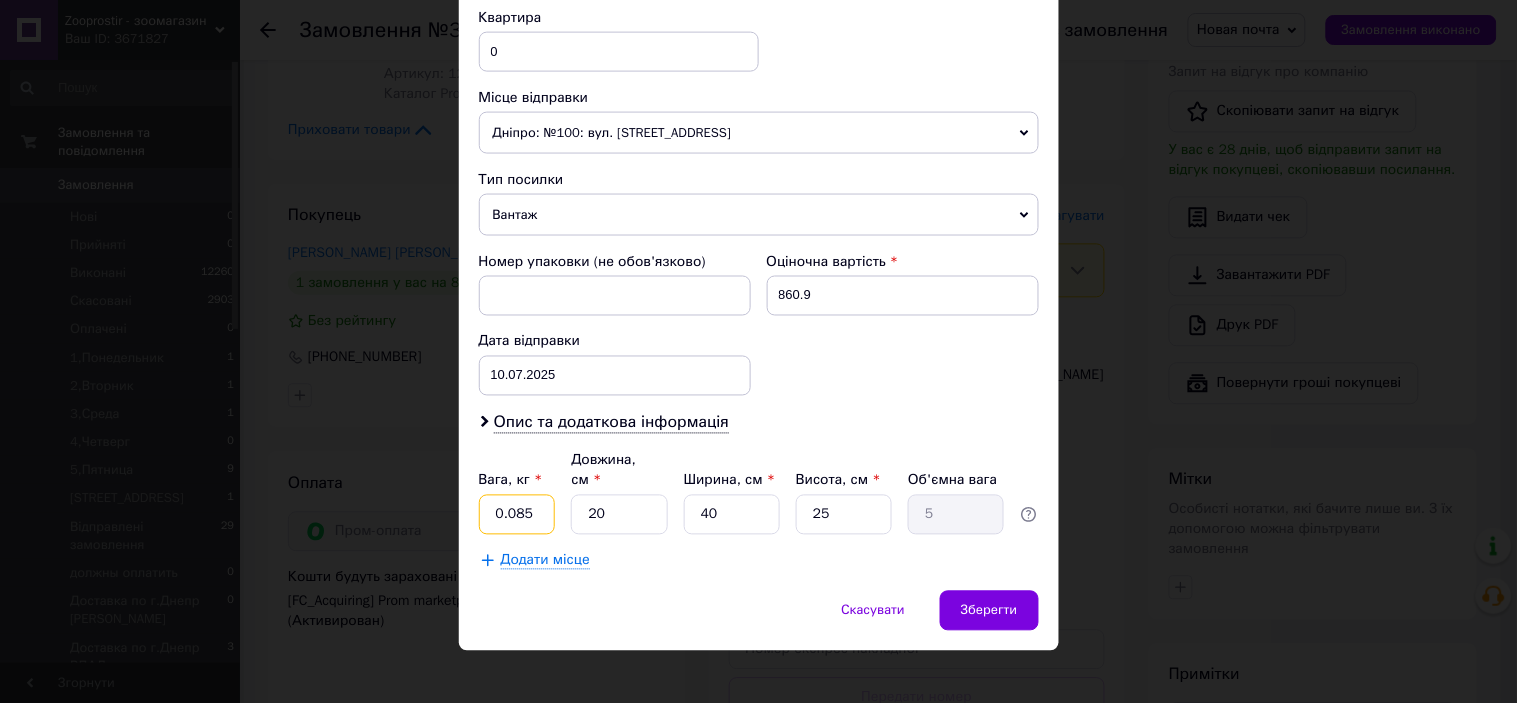 drag, startPoint x: 526, startPoint y: 490, endPoint x: 490, endPoint y: 495, distance: 36.345562 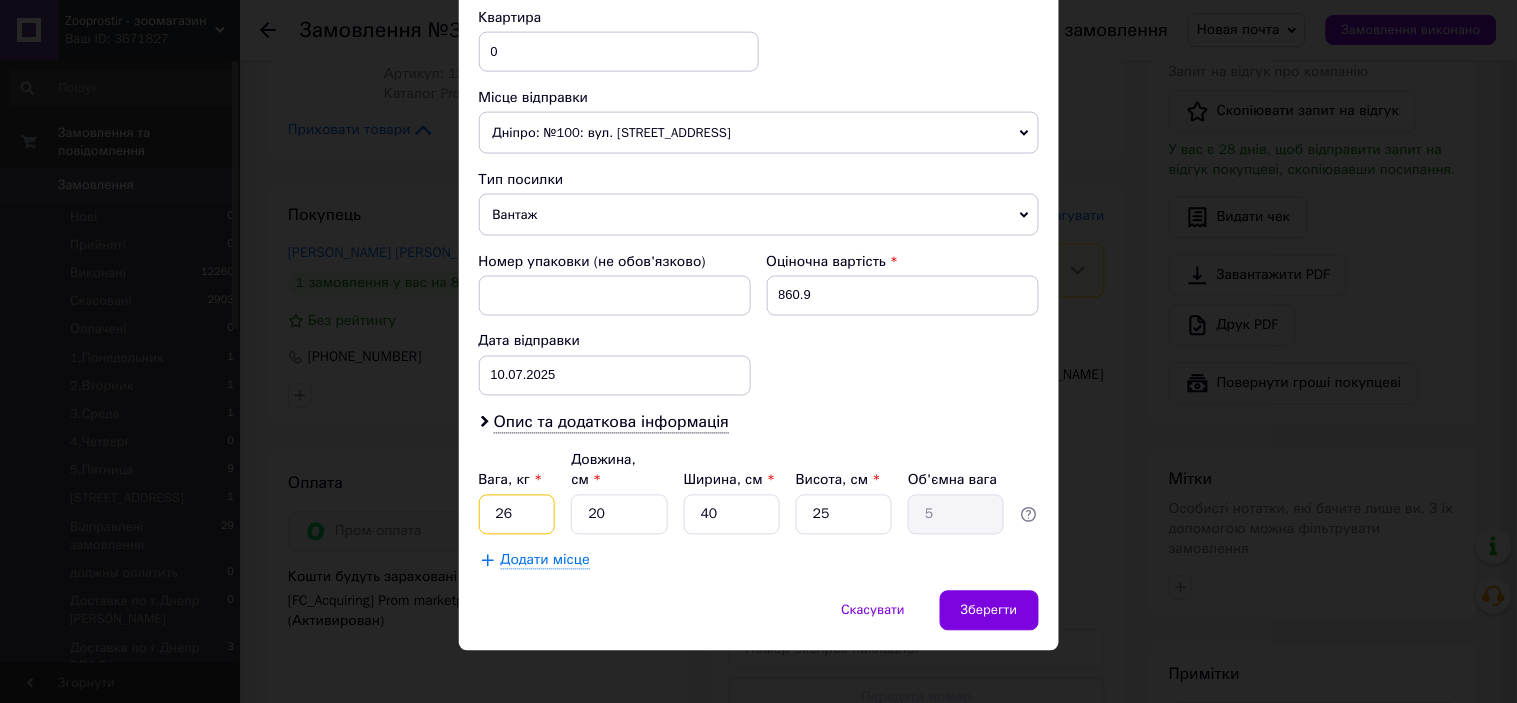 type on "26" 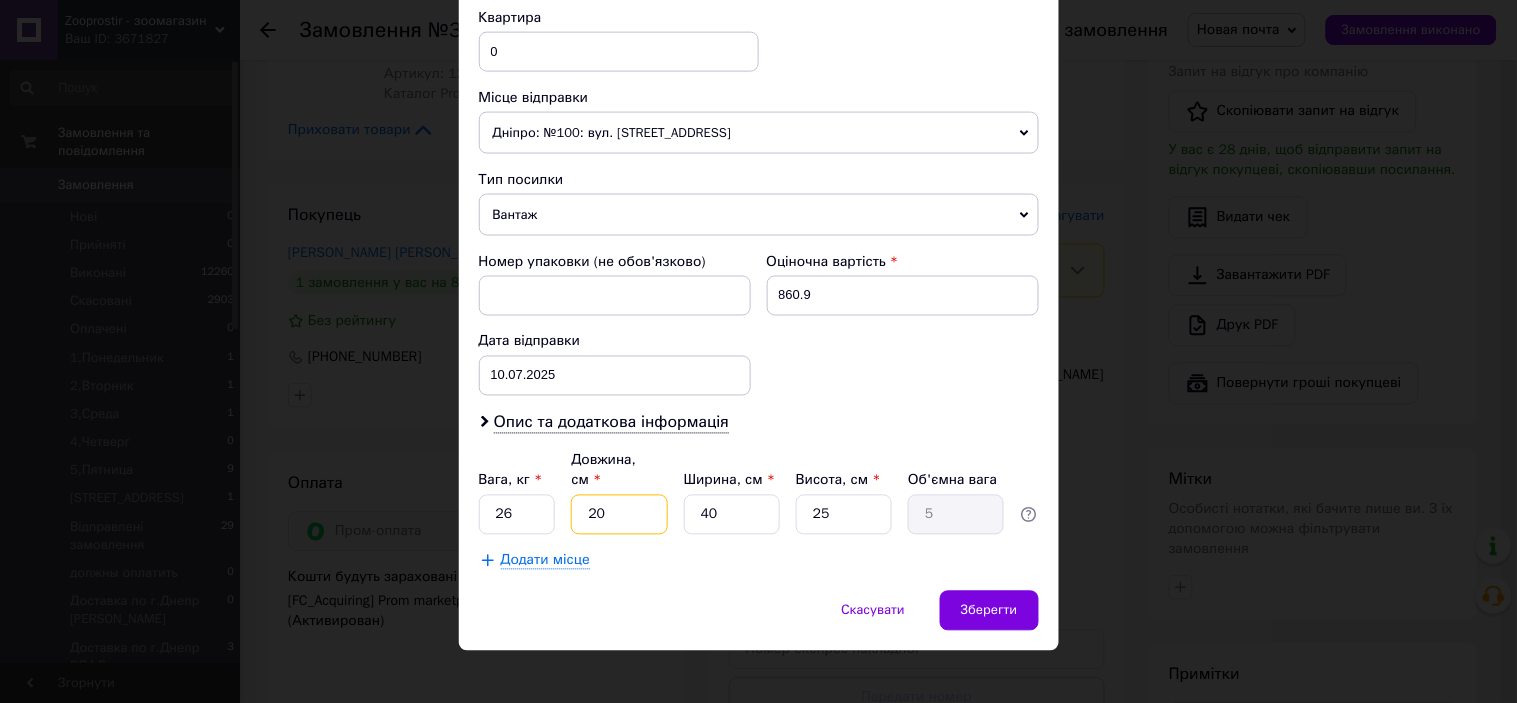 drag, startPoint x: 618, startPoint y: 495, endPoint x: 577, endPoint y: 496, distance: 41.01219 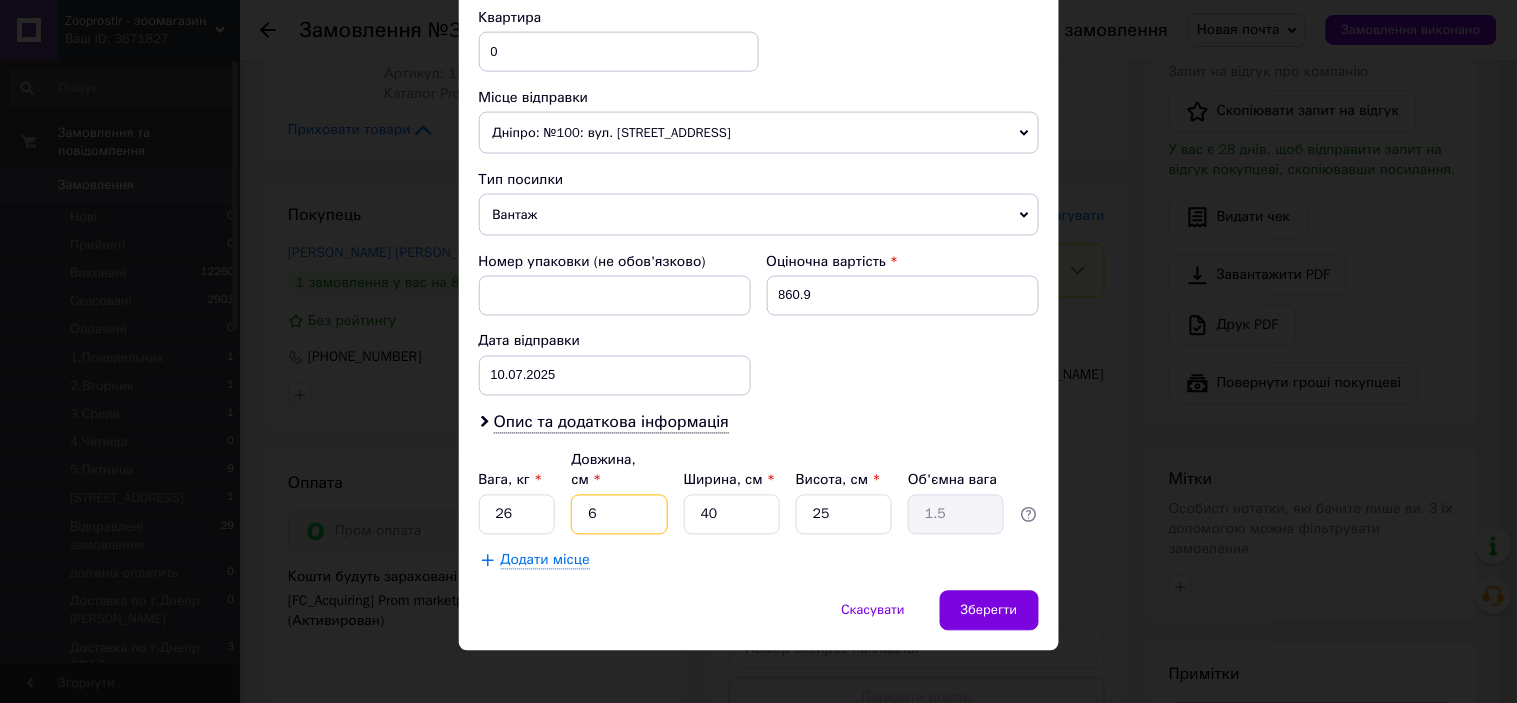 type on "60" 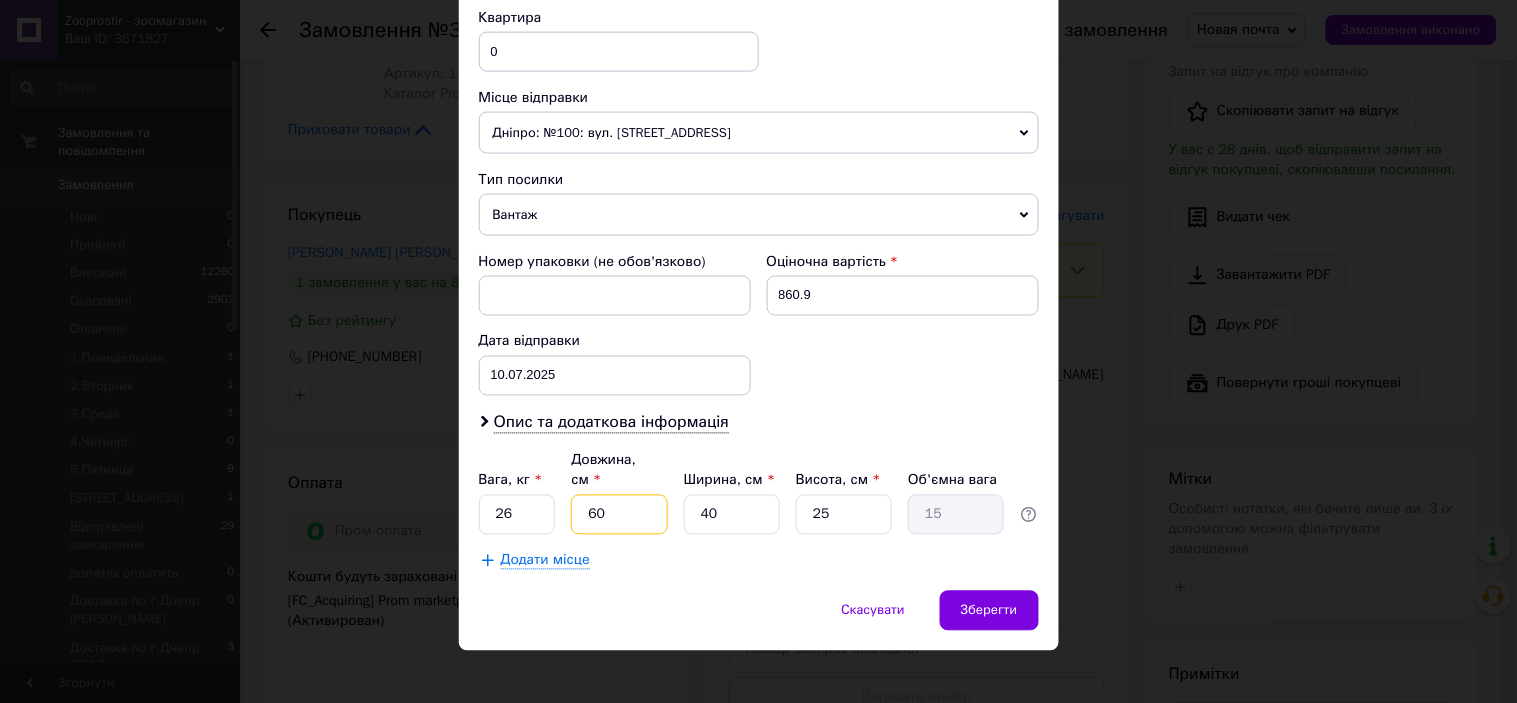 type on "60" 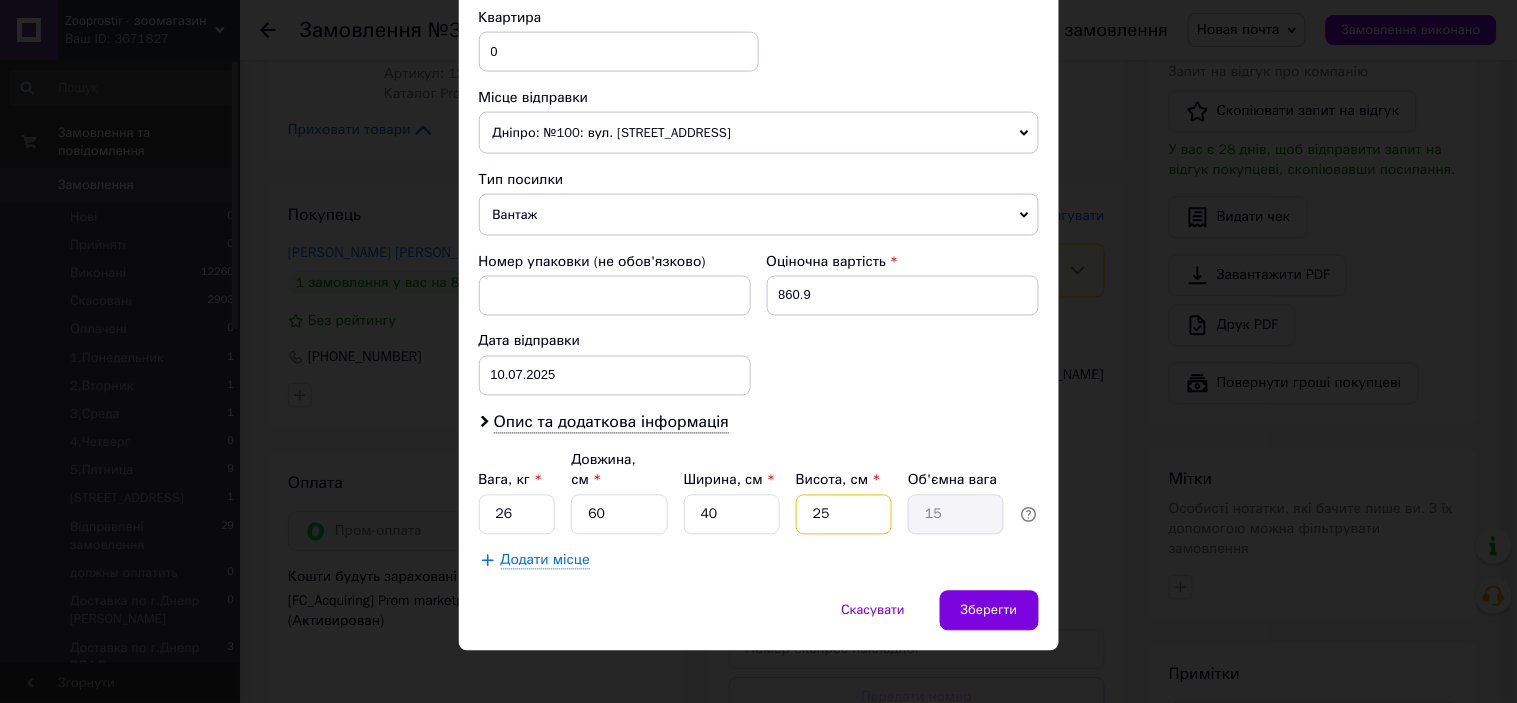 click on "25" at bounding box center [844, 515] 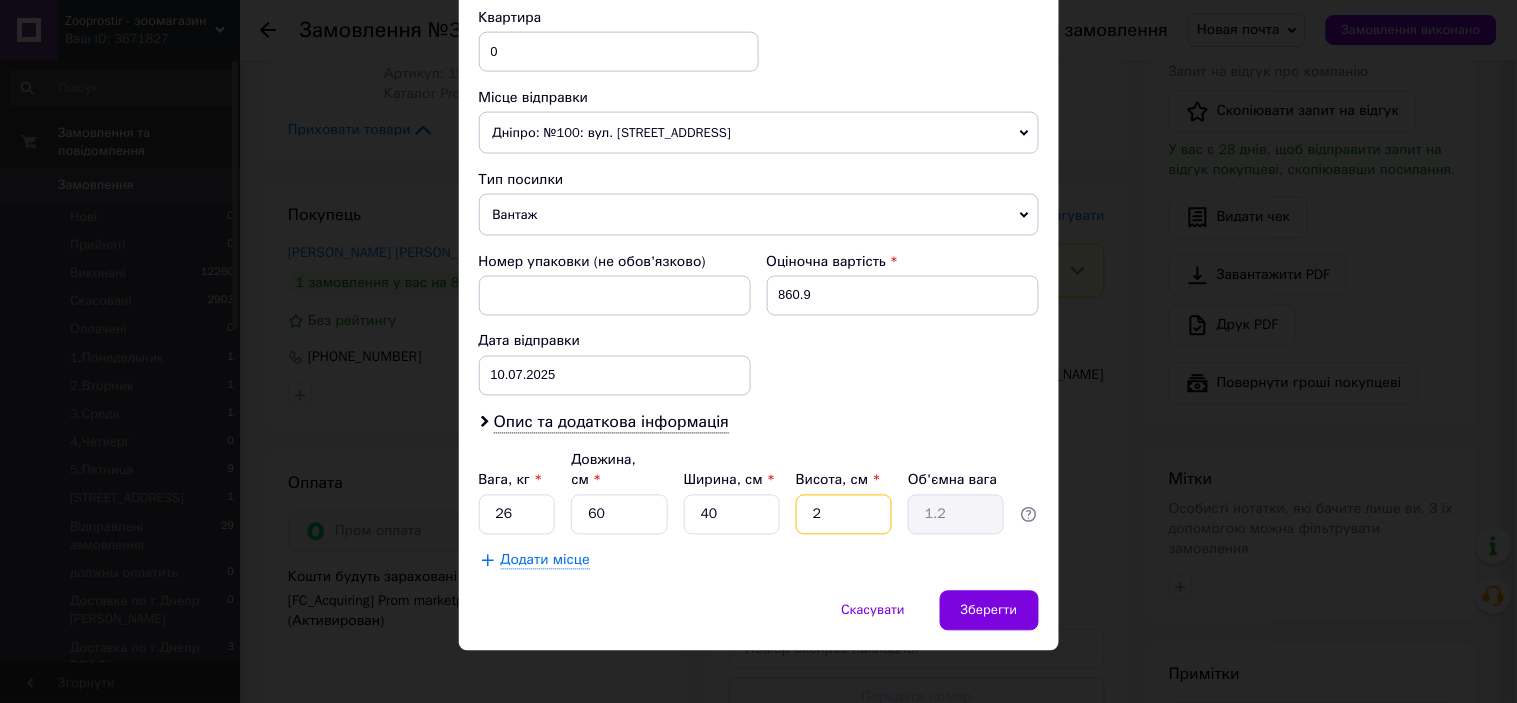 type on "20" 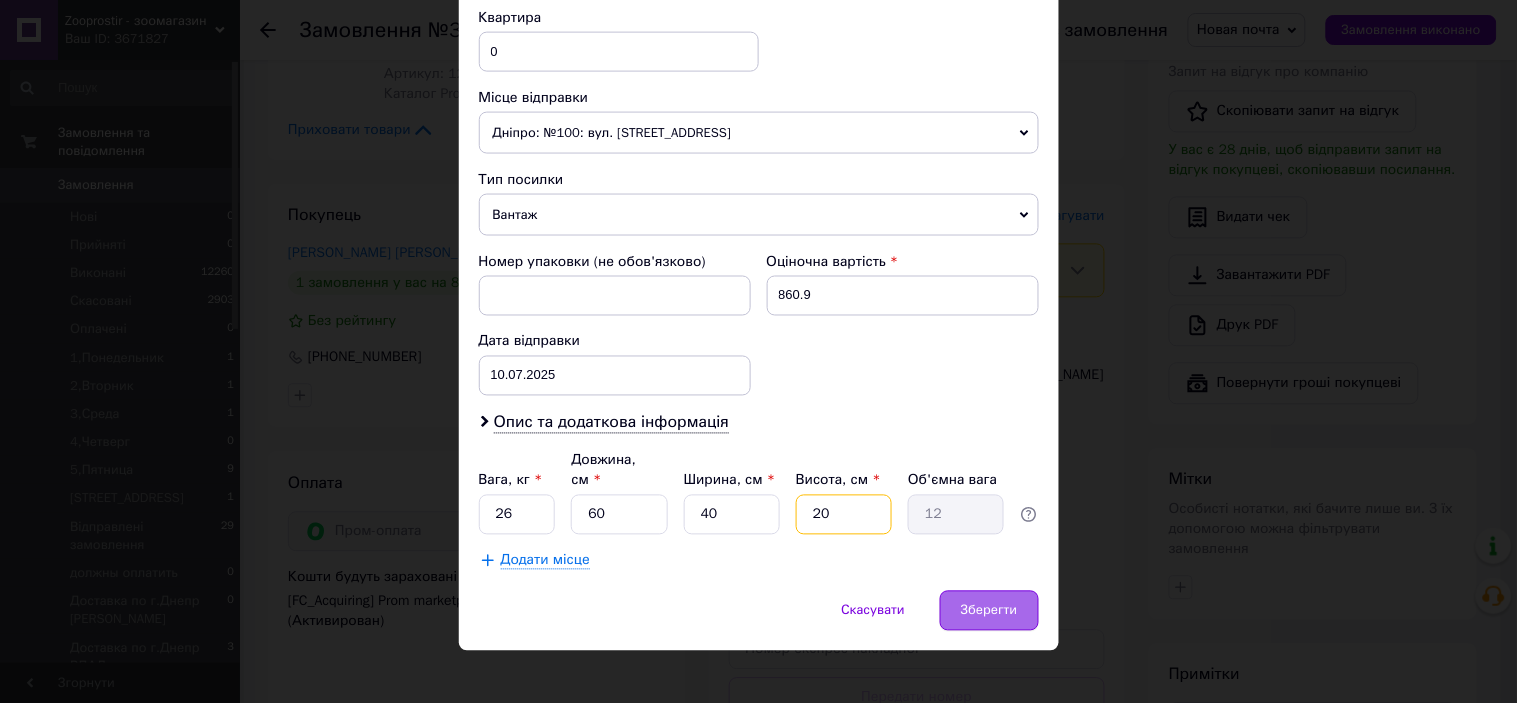 type on "20" 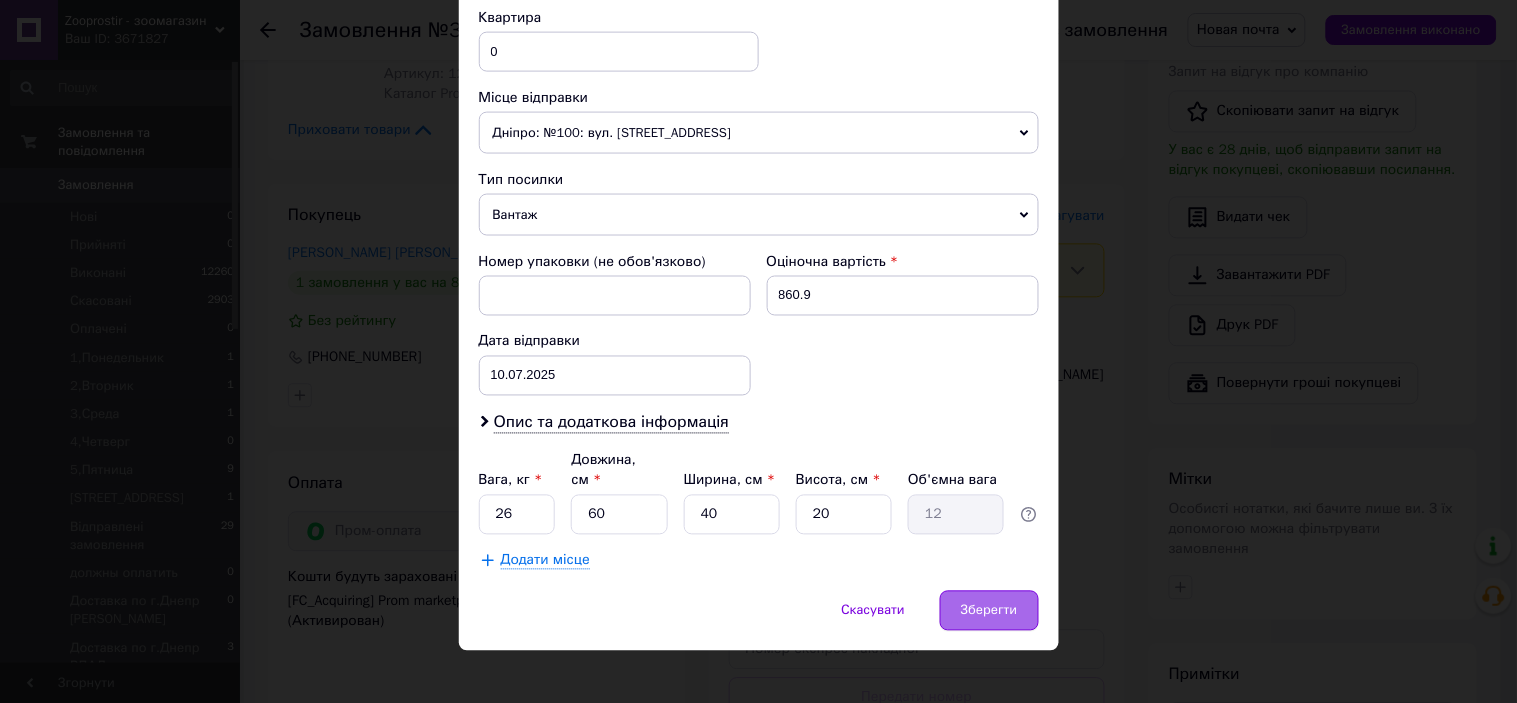 click on "Зберегти" at bounding box center [989, 611] 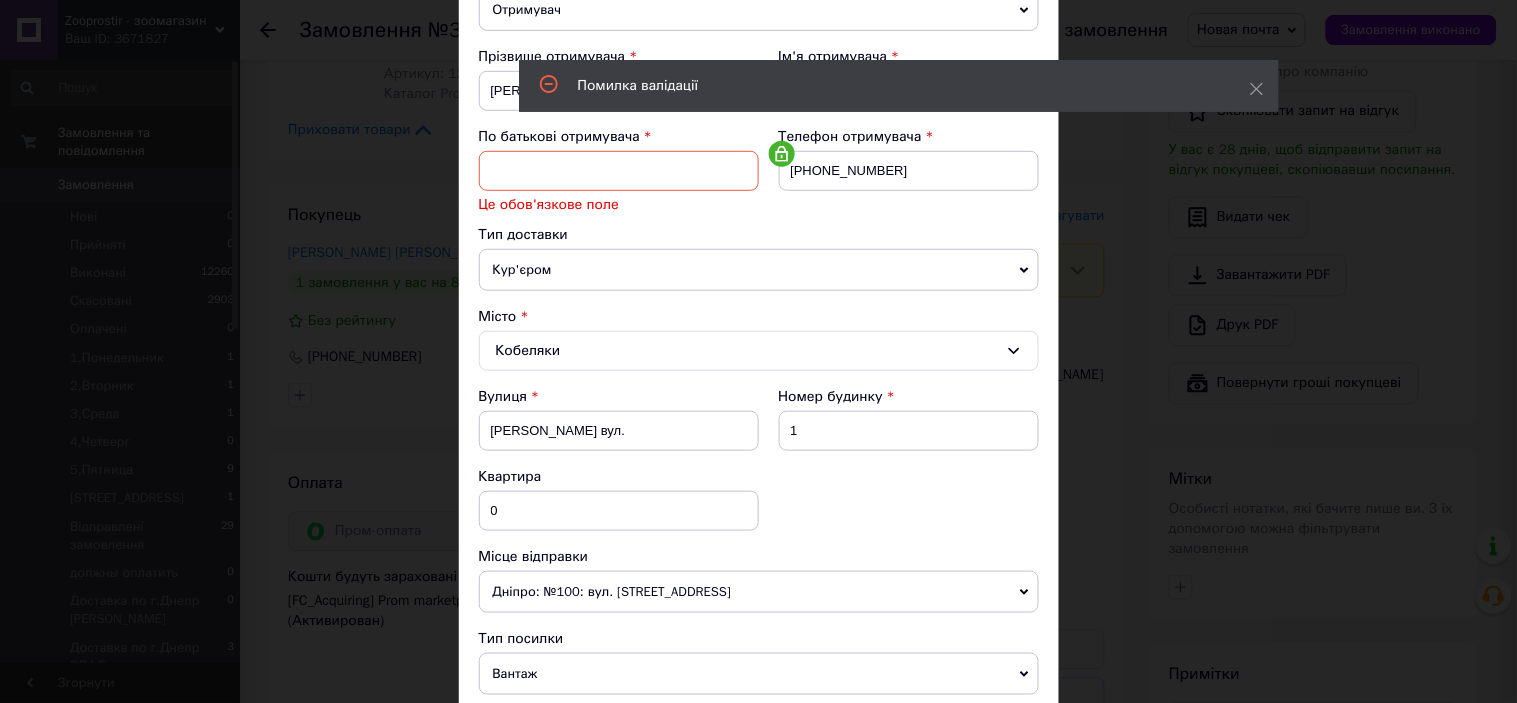 scroll, scrollTop: 86, scrollLeft: 0, axis: vertical 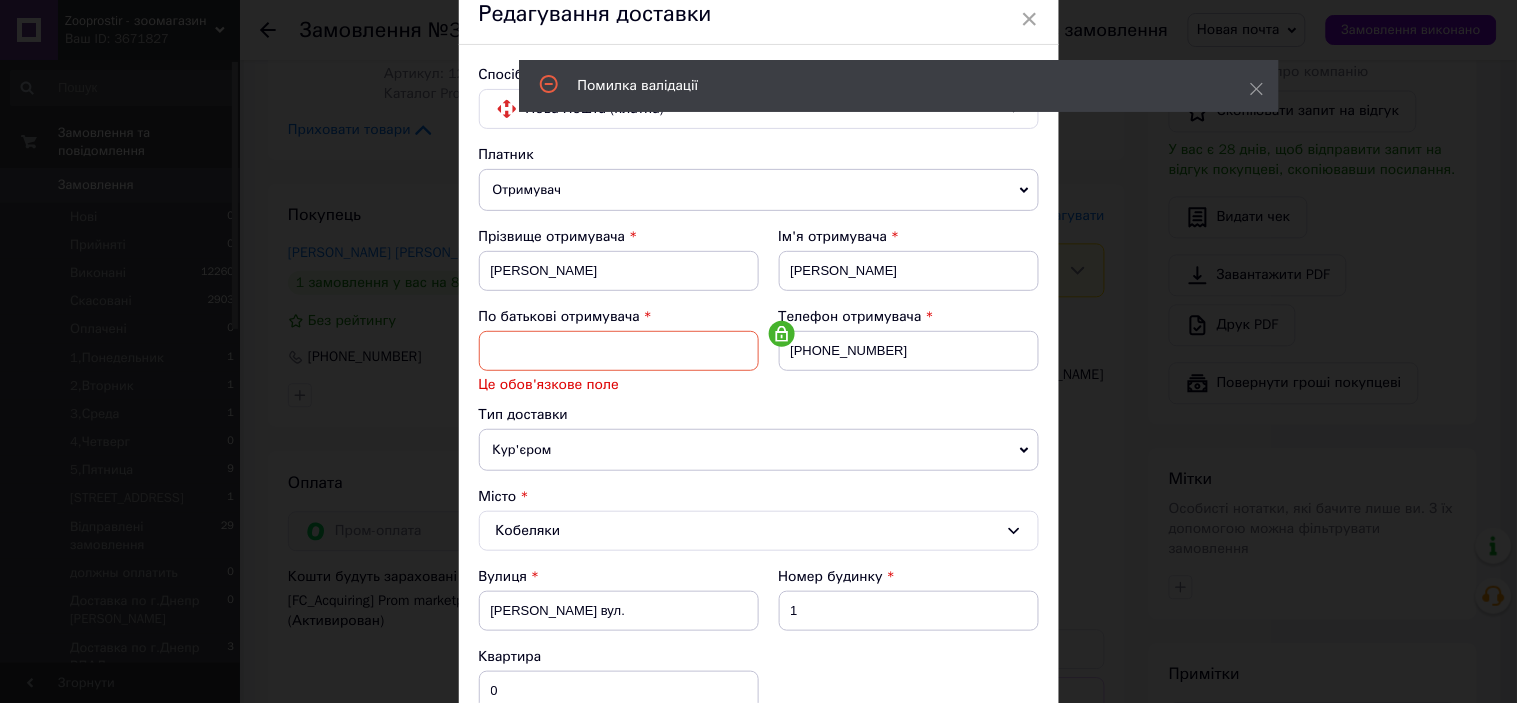 click at bounding box center [619, 351] 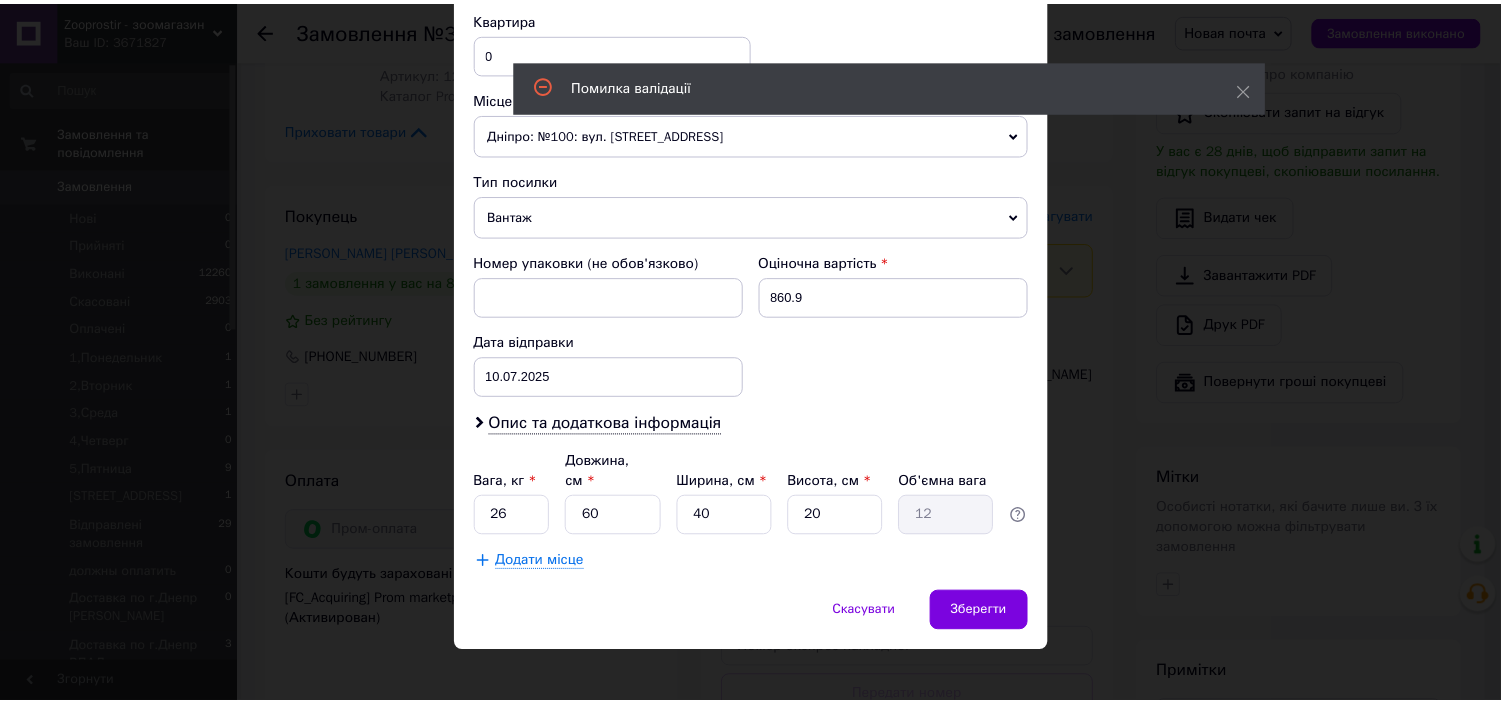 scroll, scrollTop: 707, scrollLeft: 0, axis: vertical 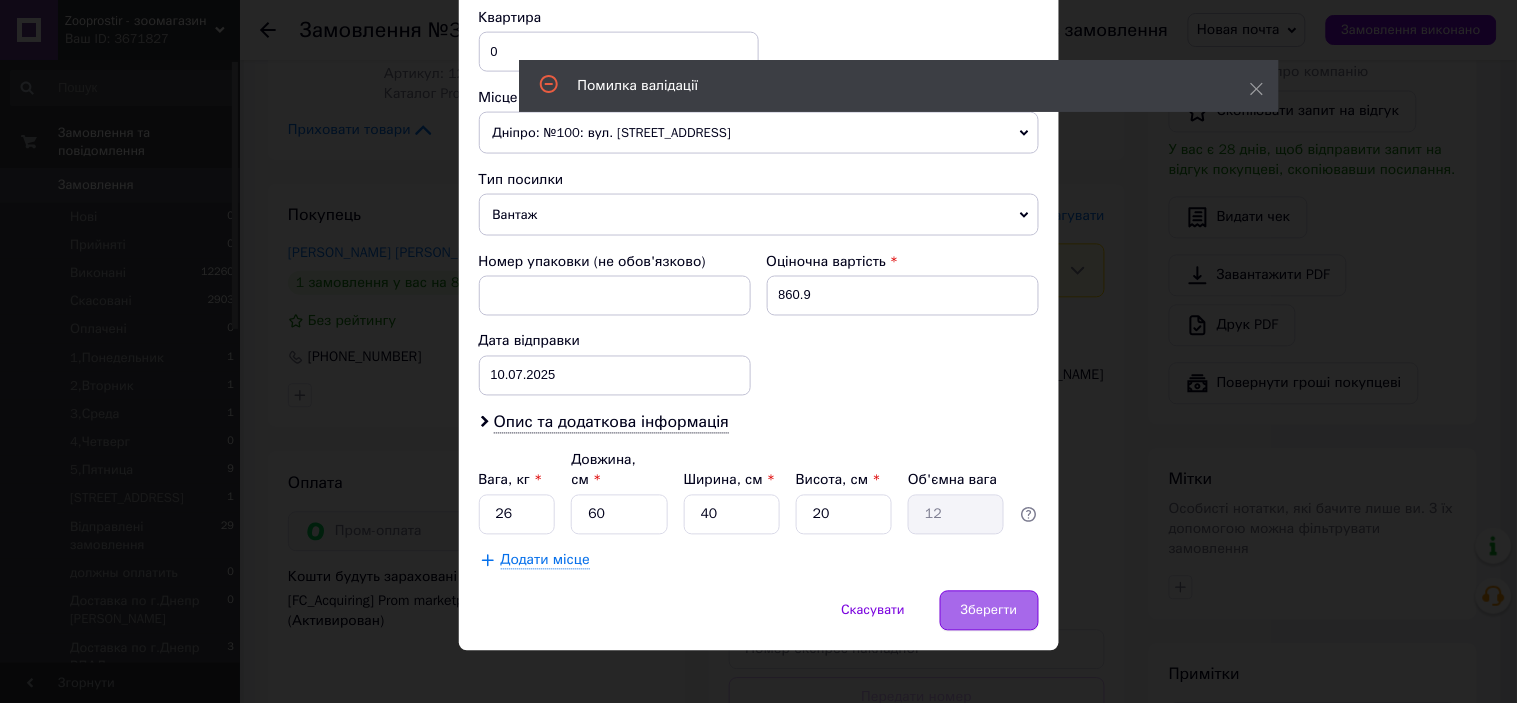 type on "Г" 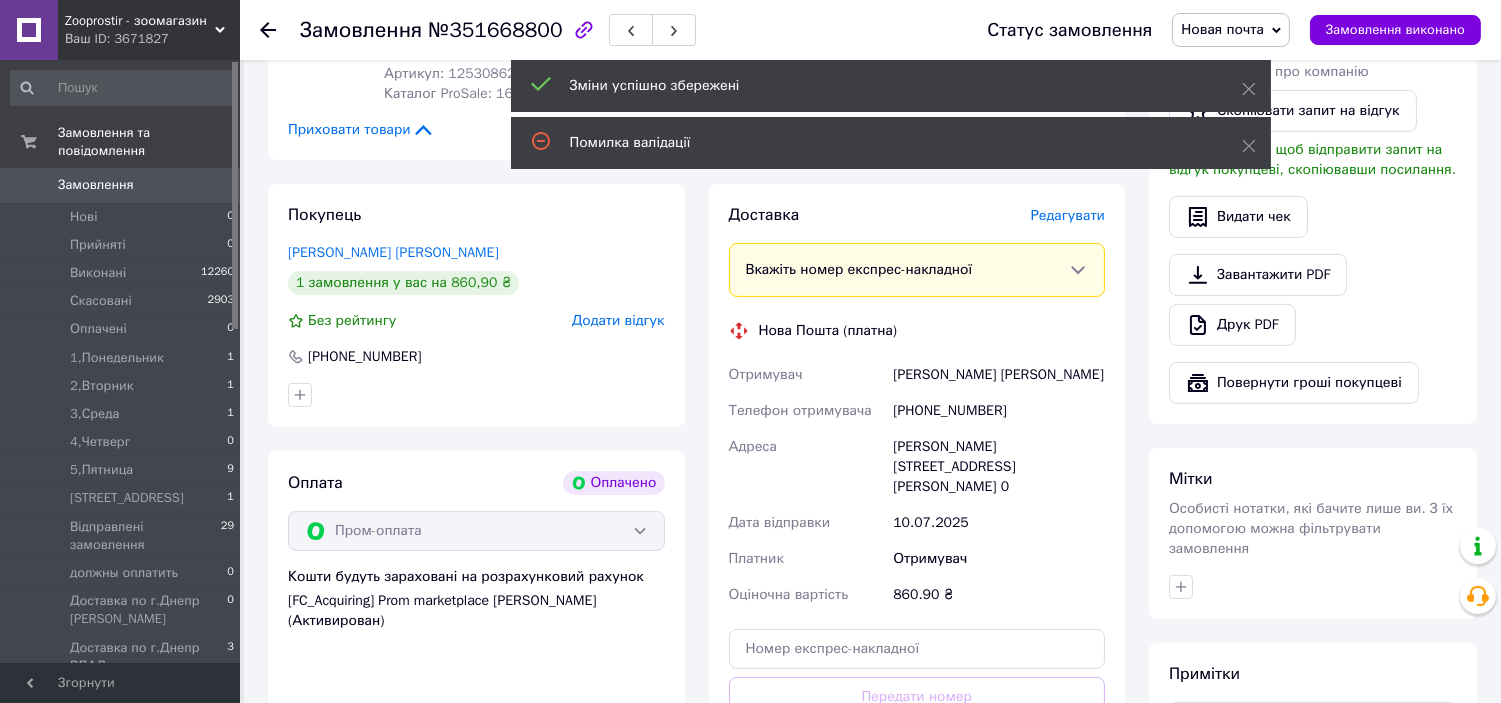 scroll, scrollTop: 20, scrollLeft: 0, axis: vertical 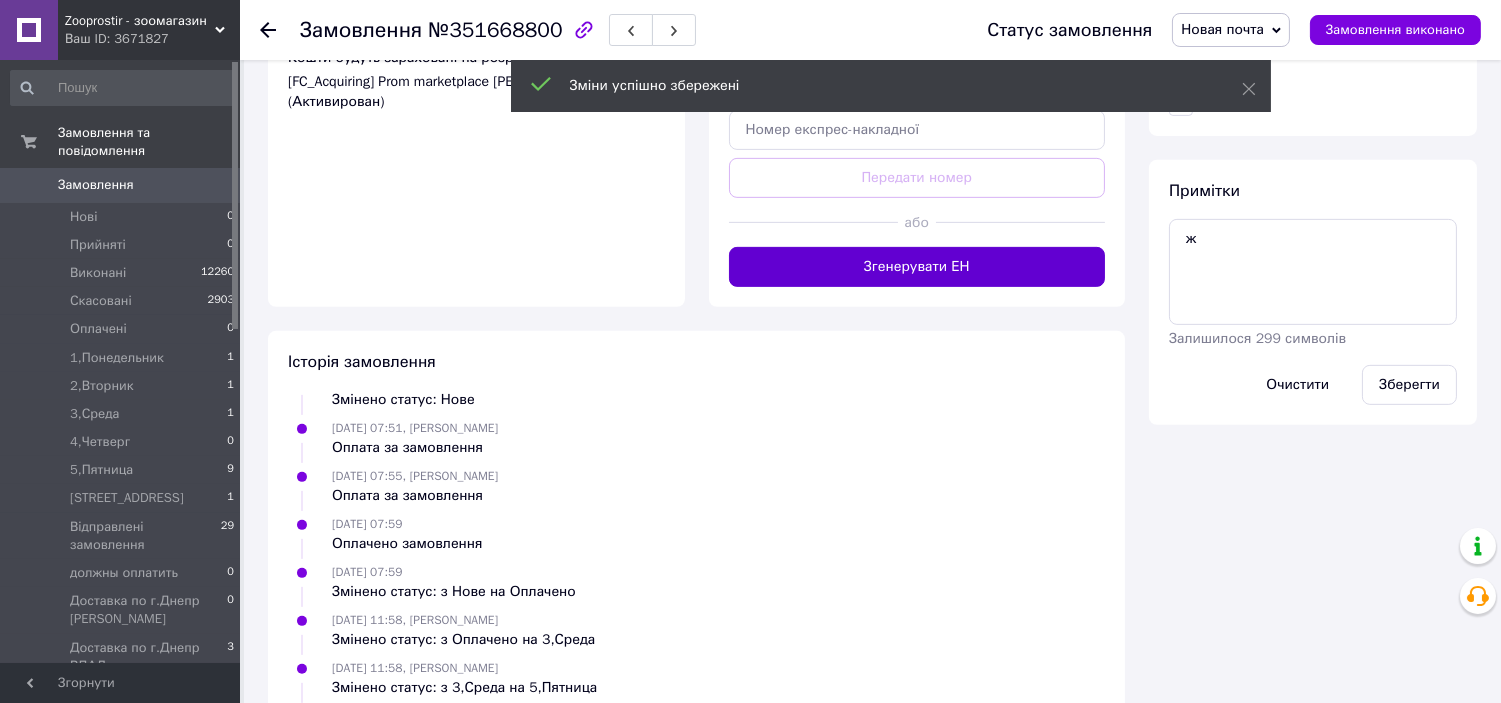 click on "Згенерувати ЕН" at bounding box center [917, 267] 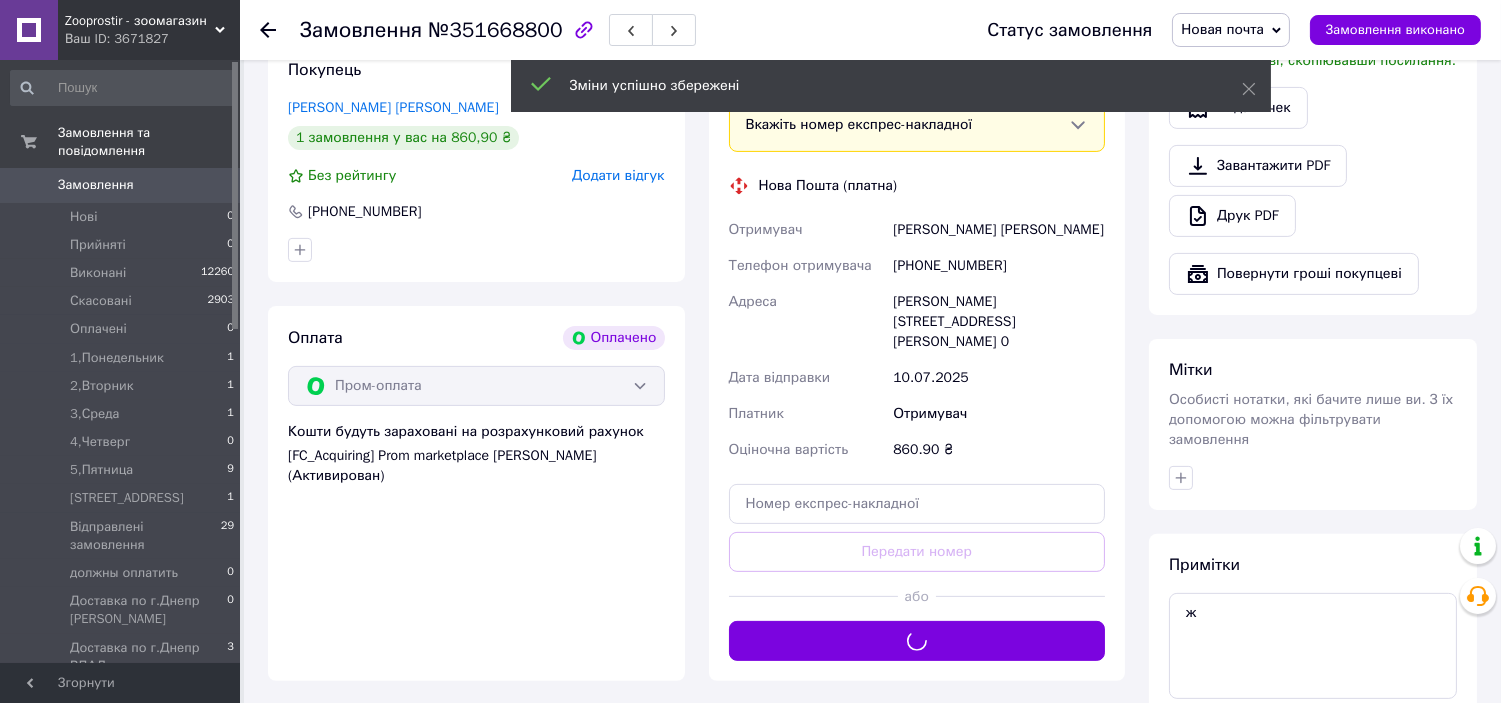 scroll, scrollTop: 1016, scrollLeft: 0, axis: vertical 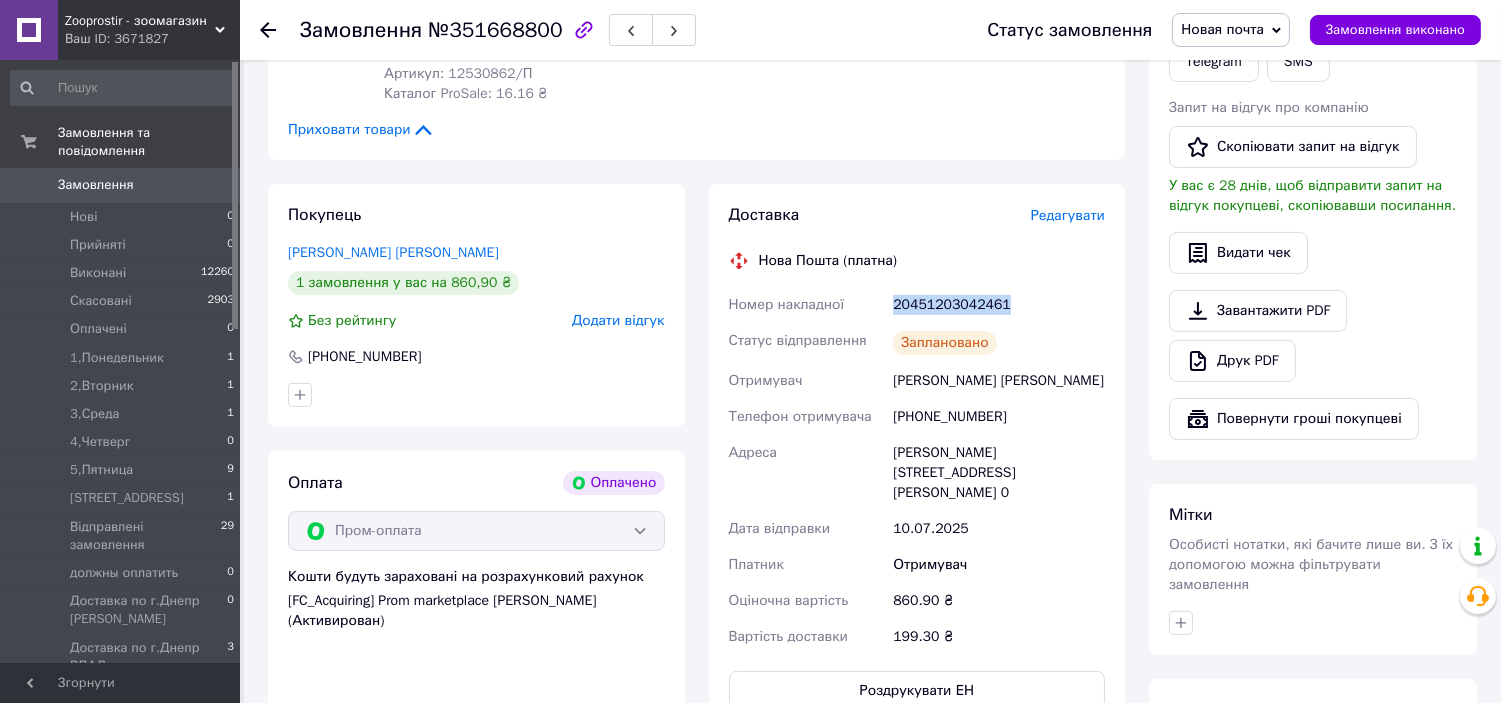 drag, startPoint x: 895, startPoint y: 311, endPoint x: 1004, endPoint y: 315, distance: 109.07337 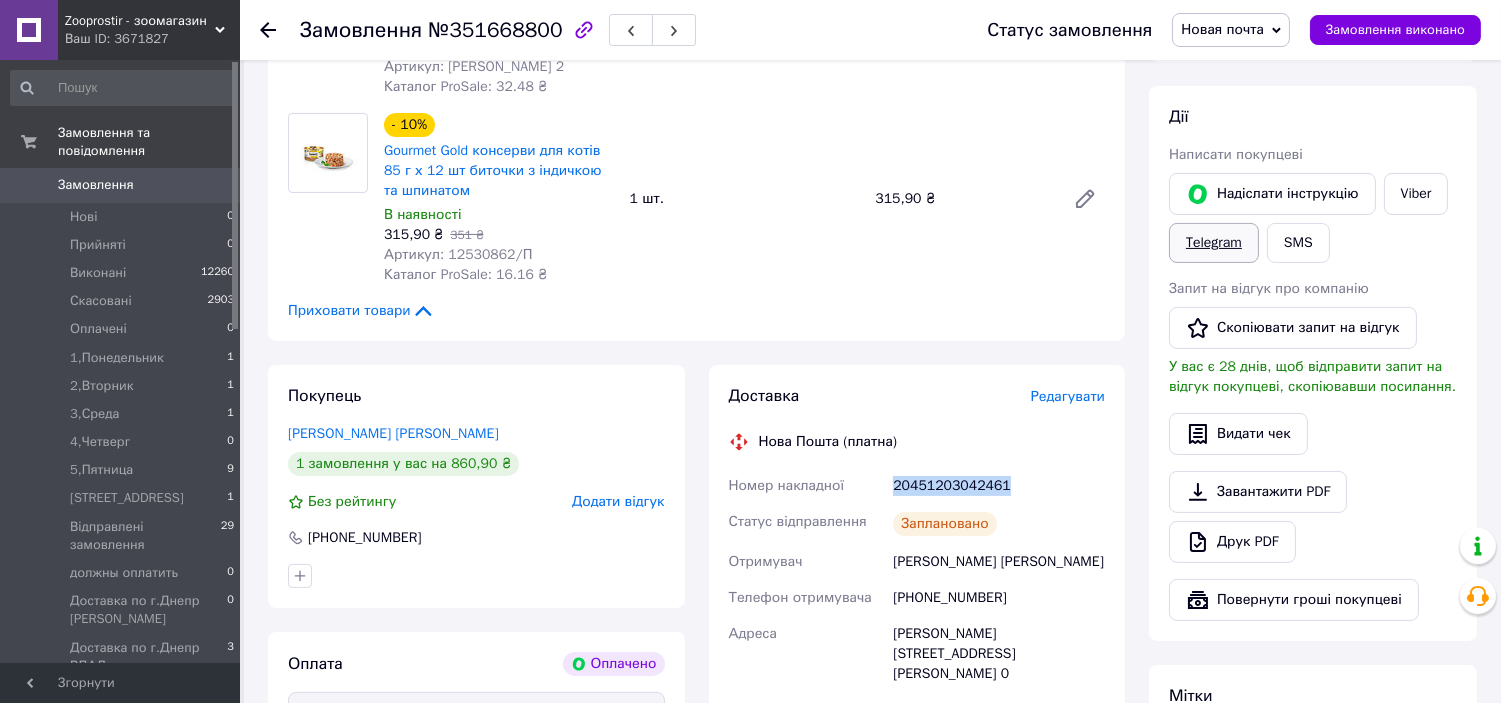 scroll, scrollTop: 757, scrollLeft: 0, axis: vertical 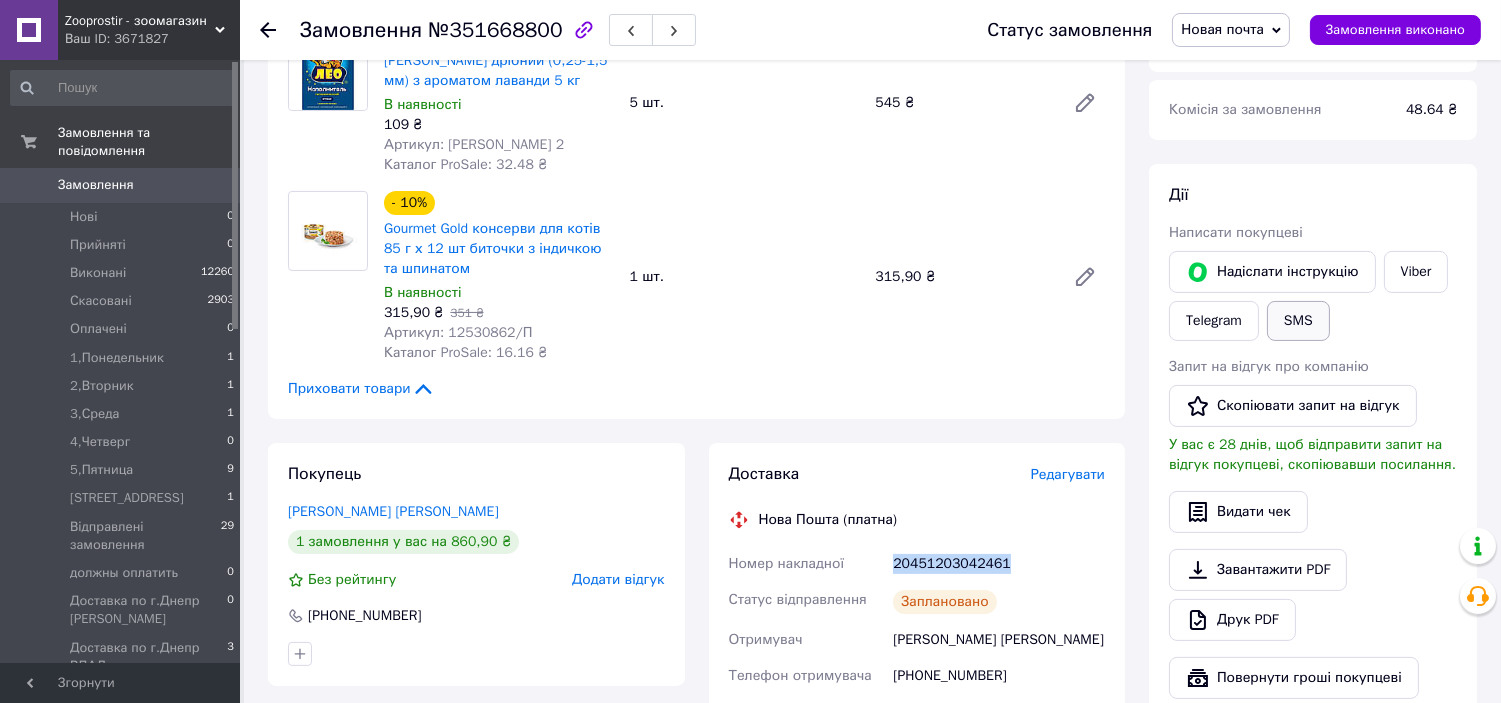 click on "SMS" at bounding box center [1298, 321] 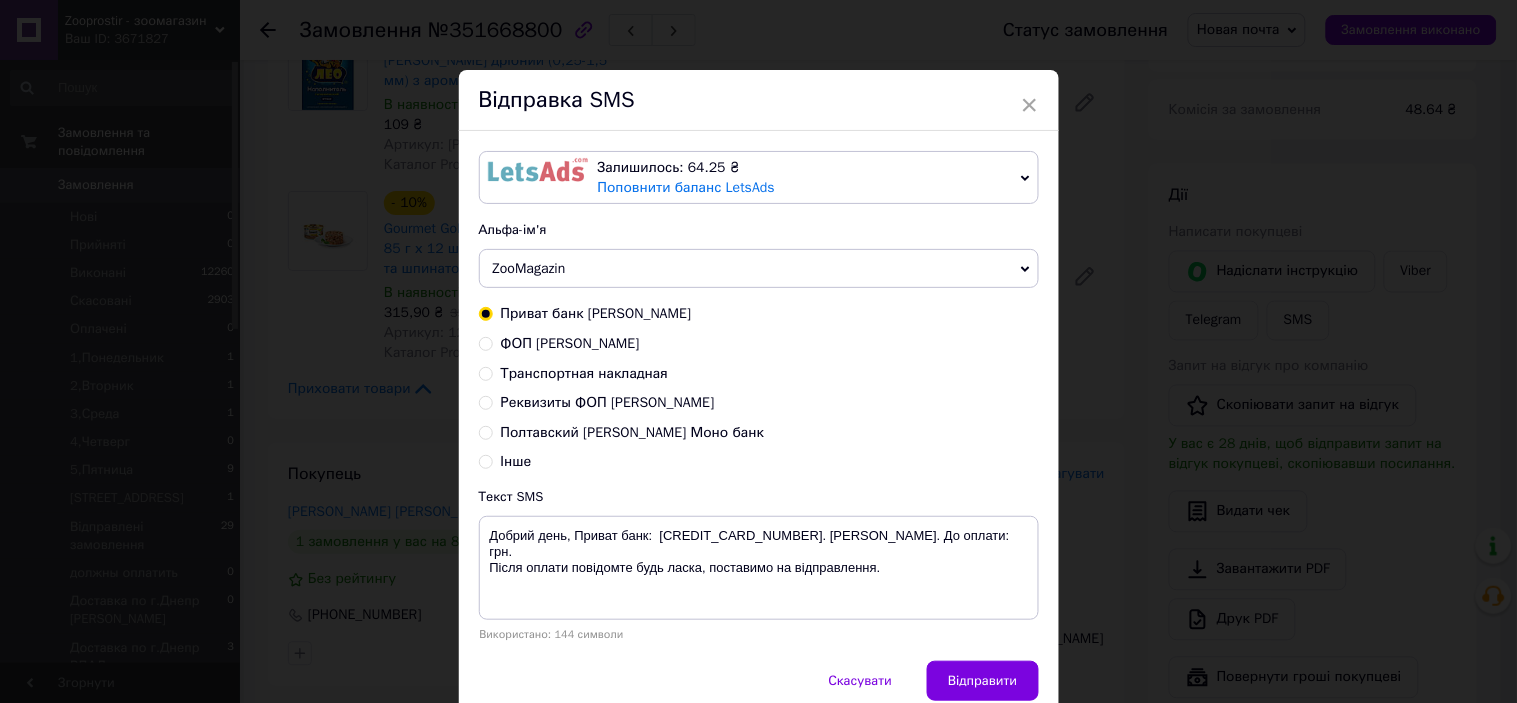 click on "Транспортная накладная" at bounding box center (585, 373) 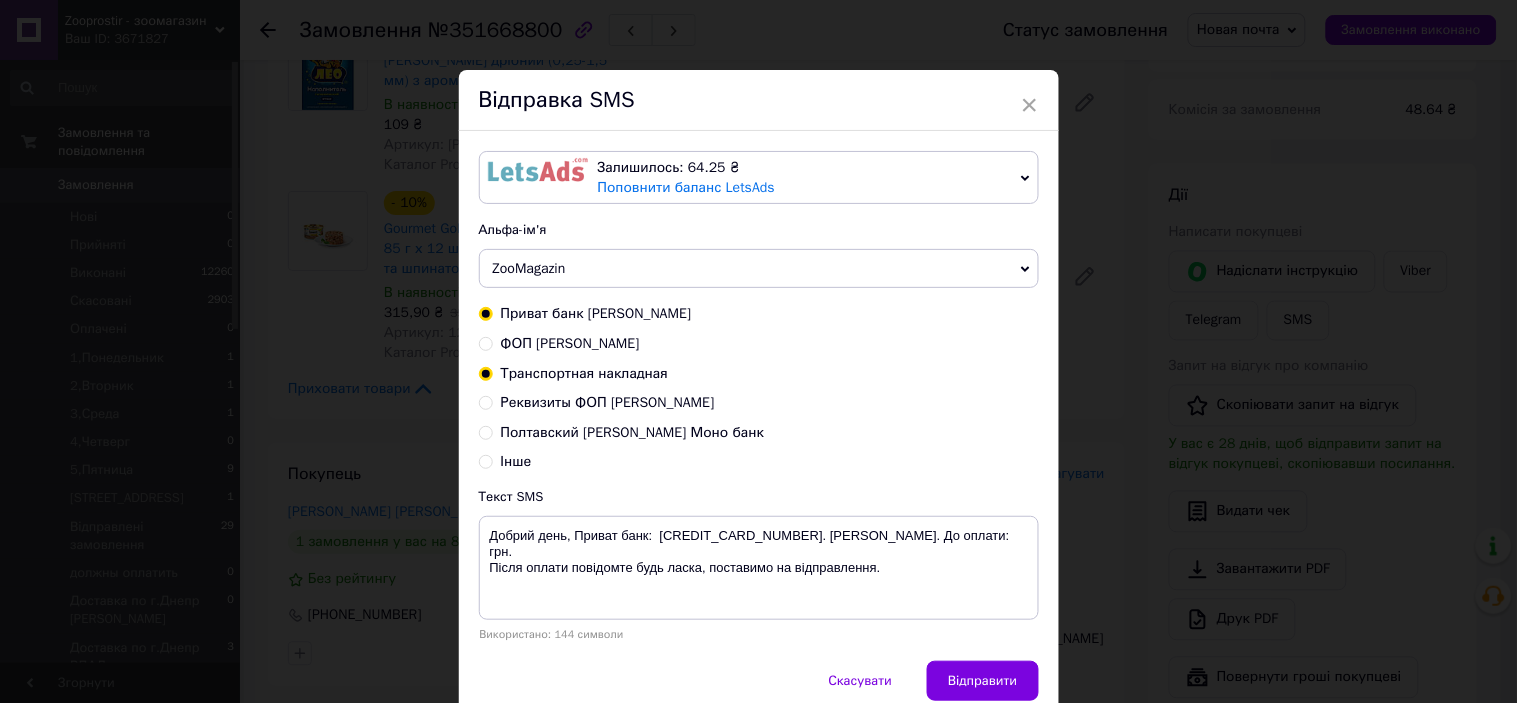 radio on "true" 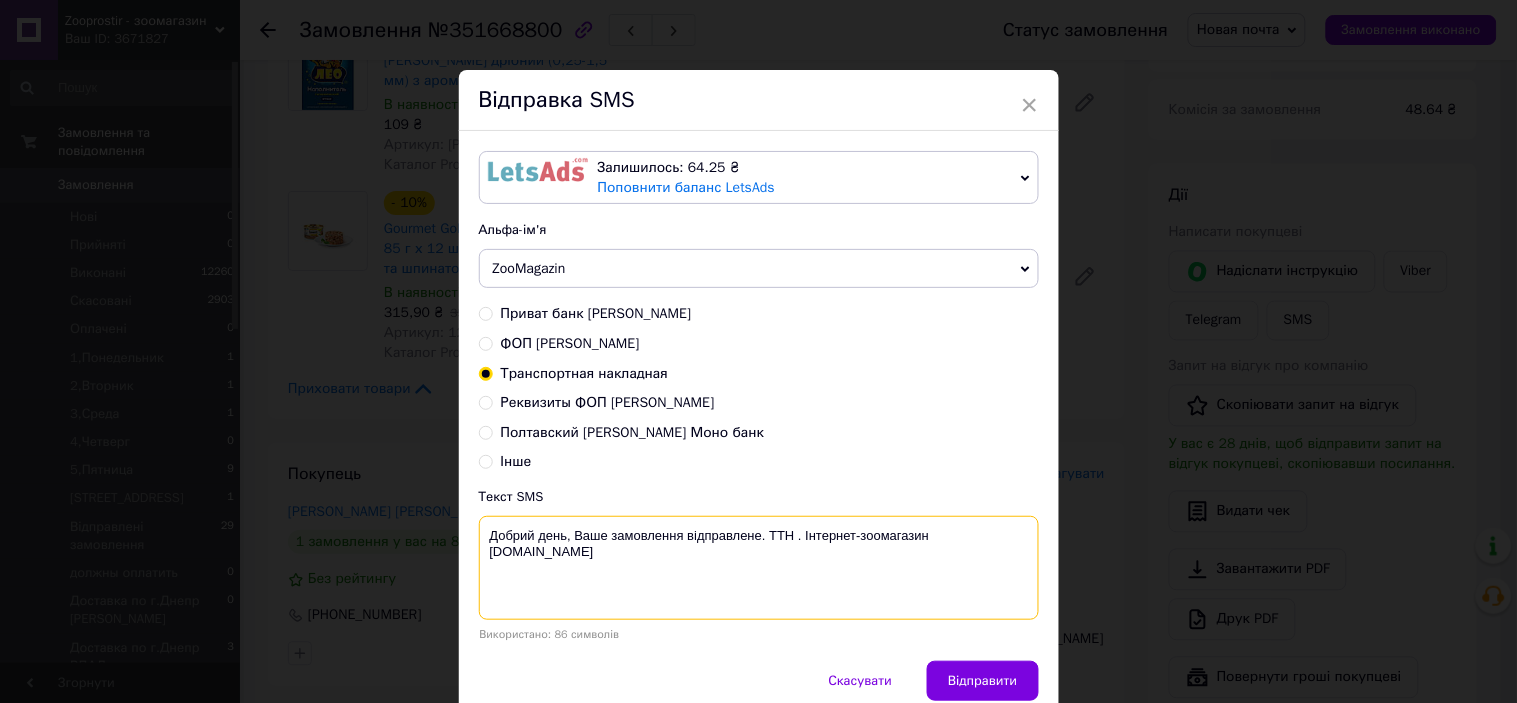 click on "Добрий день, Ваше замовлення відправлене. ТТН . Інтернет-зоомагазин [DOMAIN_NAME]" at bounding box center (759, 568) 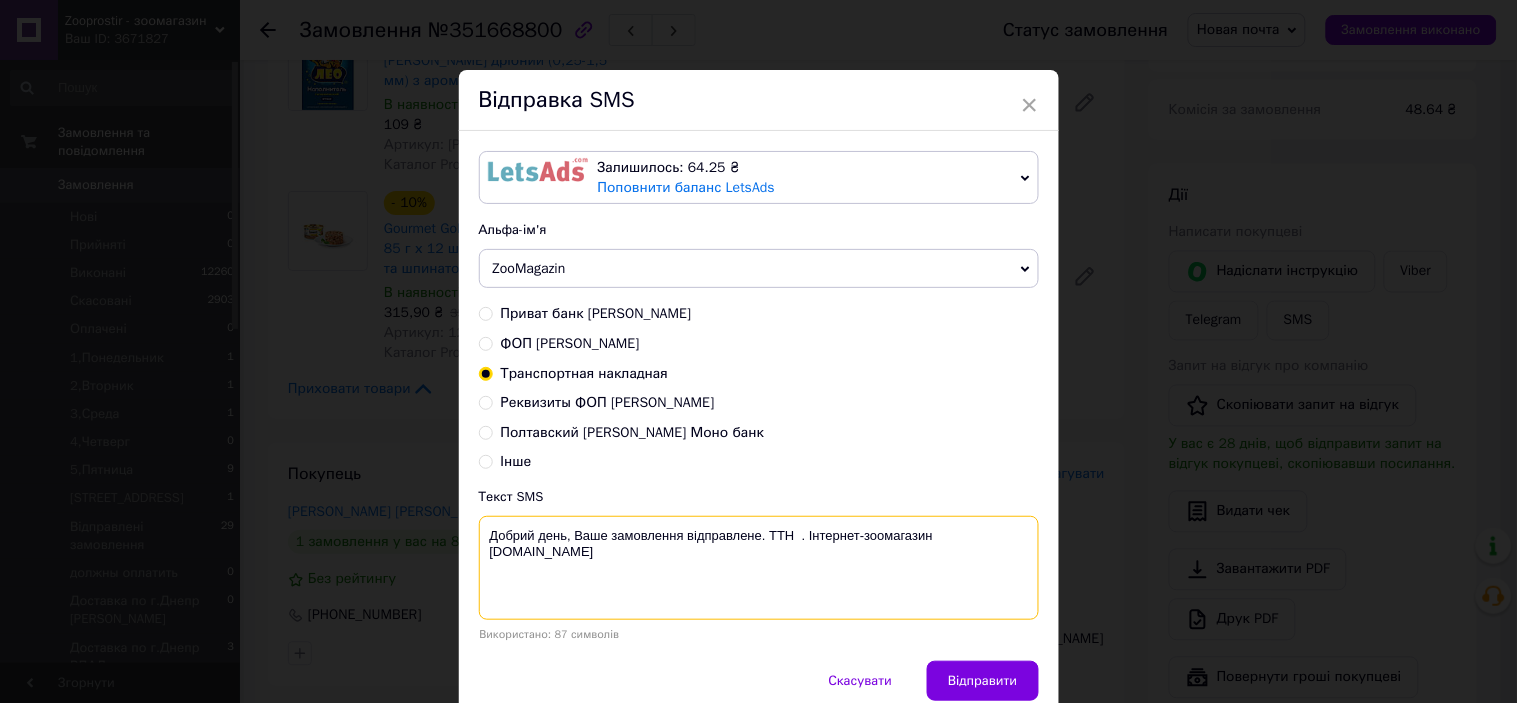 paste on "20451203042461" 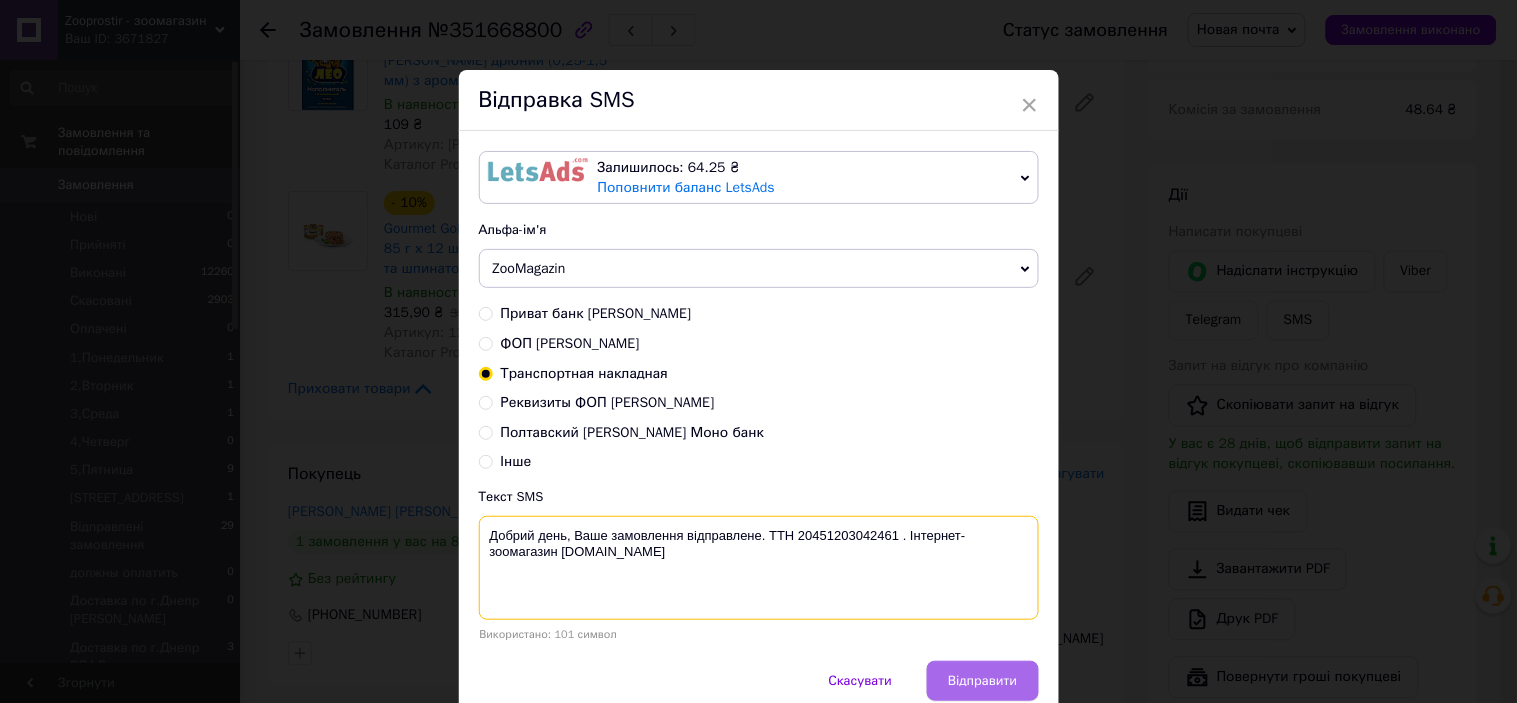type on "Добрий день, Ваше замовлення відправлене. ТТН 20451203042461 . Інтернет-зоомагазин [DOMAIN_NAME]" 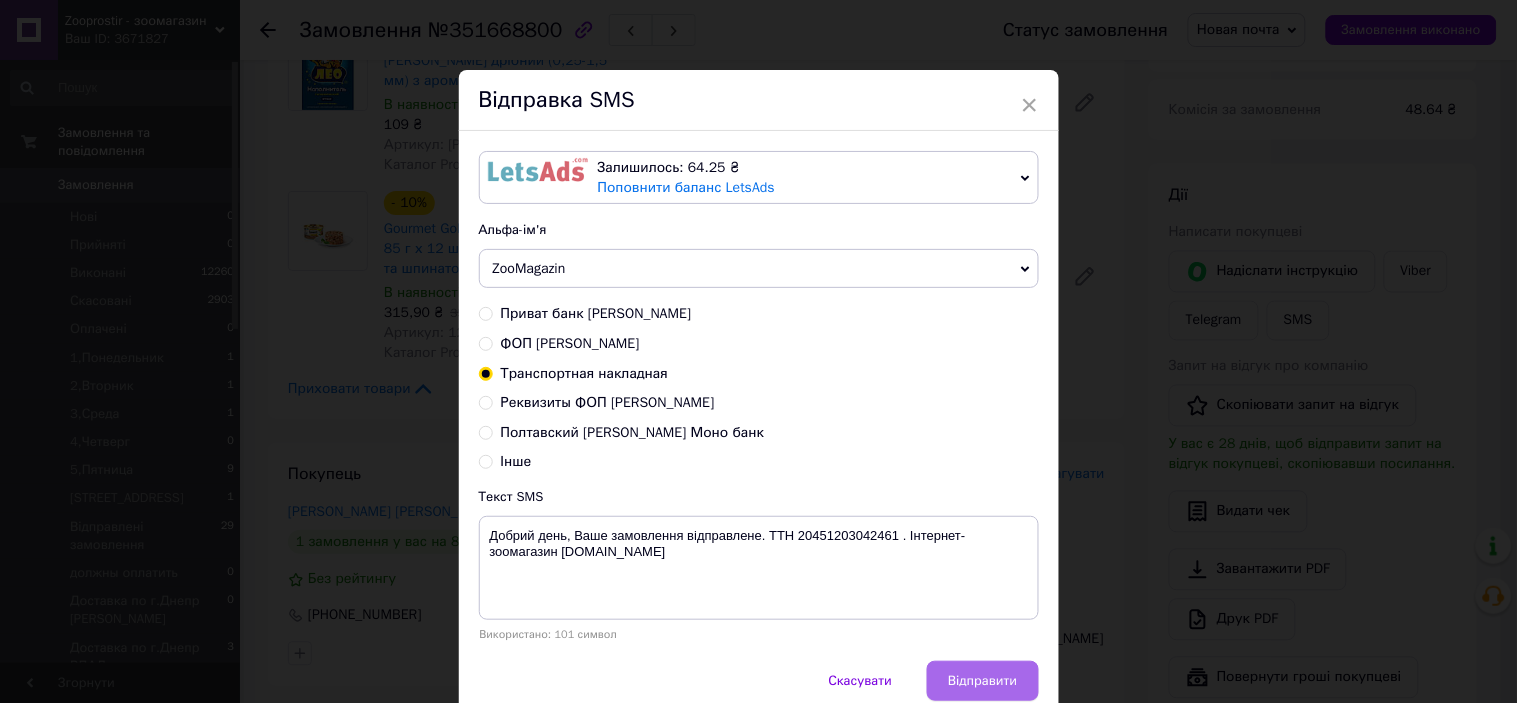 click on "Відправити" at bounding box center (982, 681) 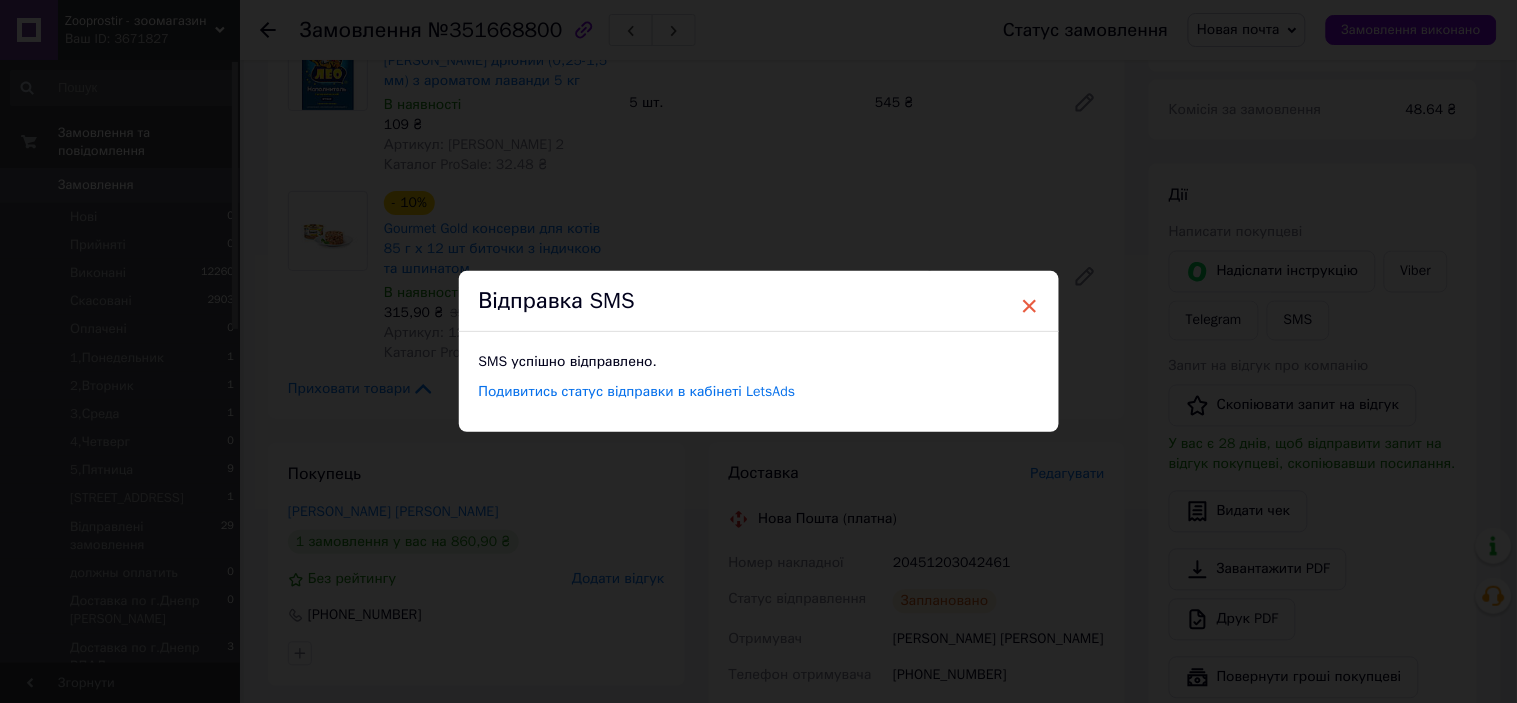 click on "×" at bounding box center [1030, 306] 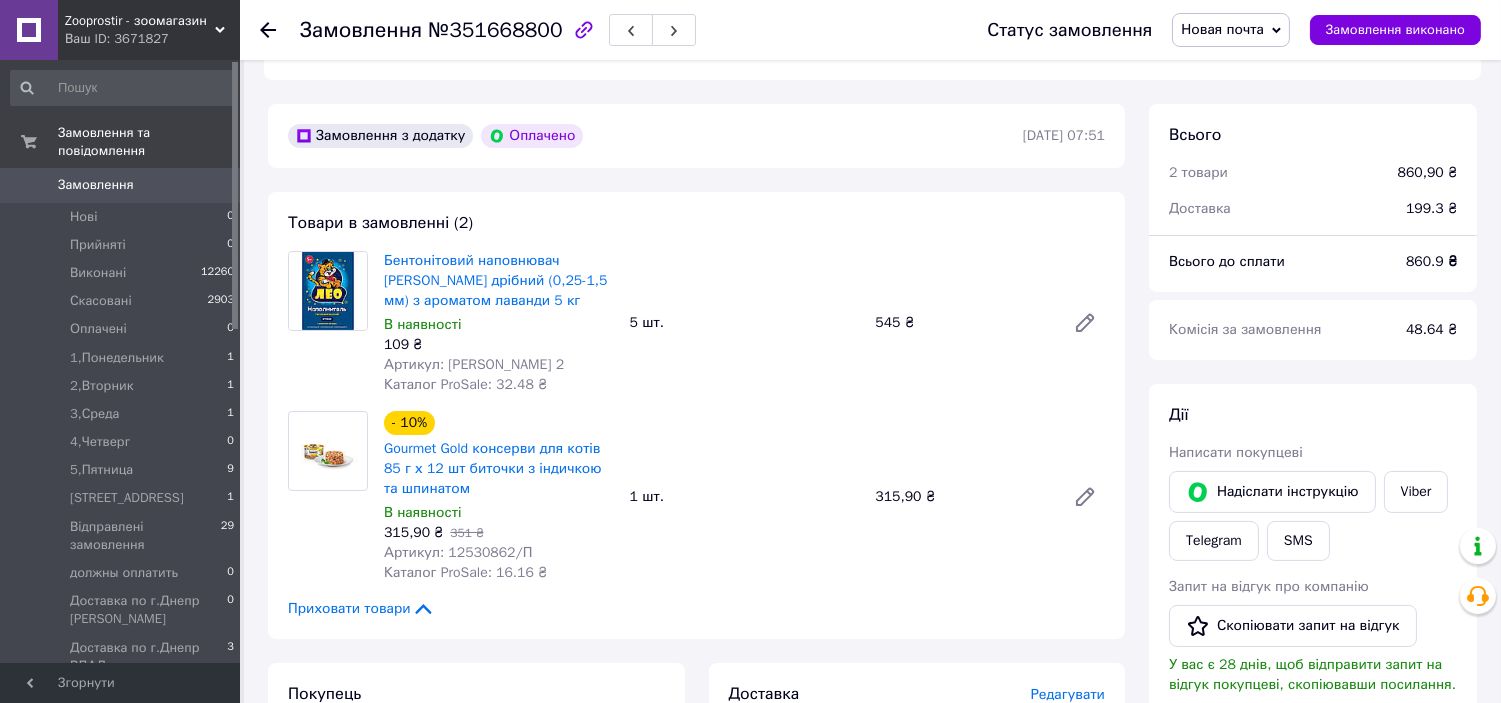 scroll, scrollTop: 497, scrollLeft: 0, axis: vertical 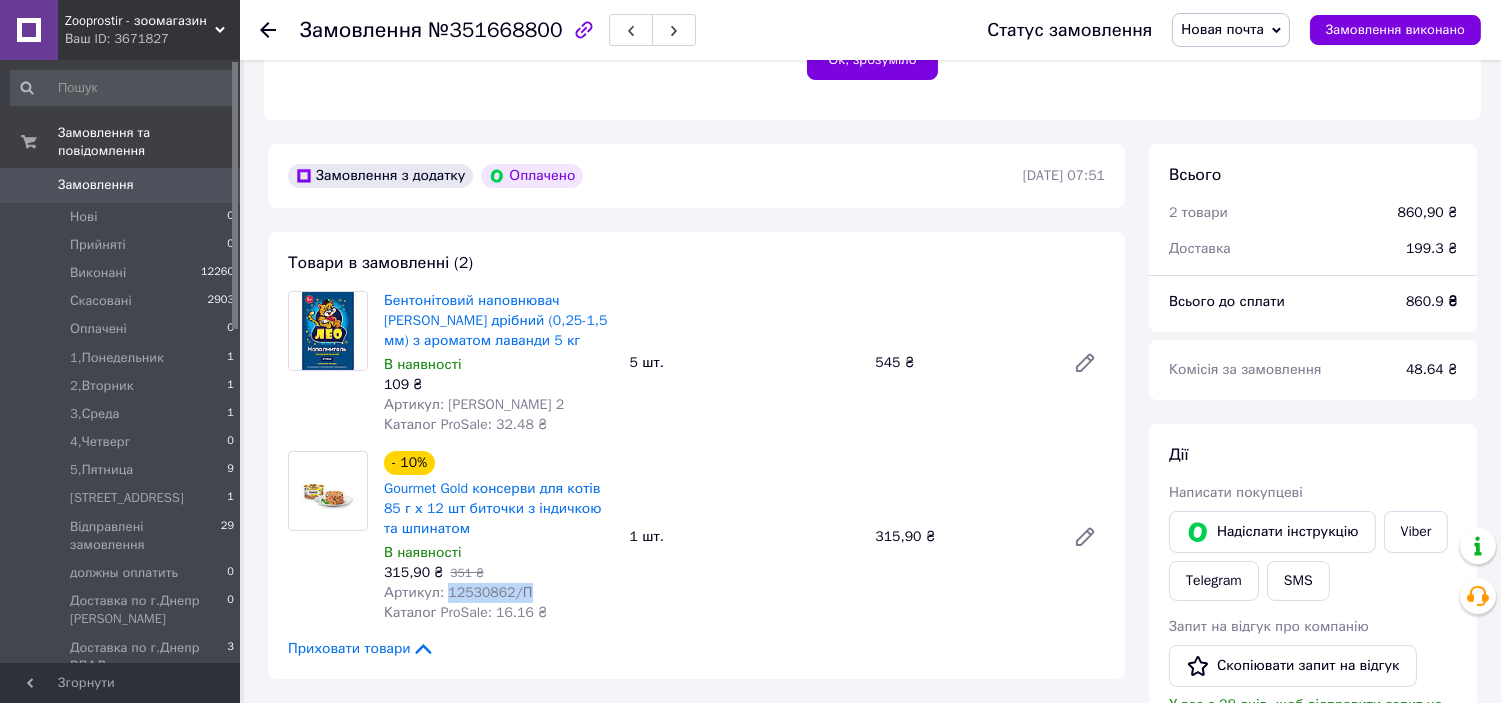 drag, startPoint x: 443, startPoint y: 593, endPoint x: 555, endPoint y: 592, distance: 112.00446 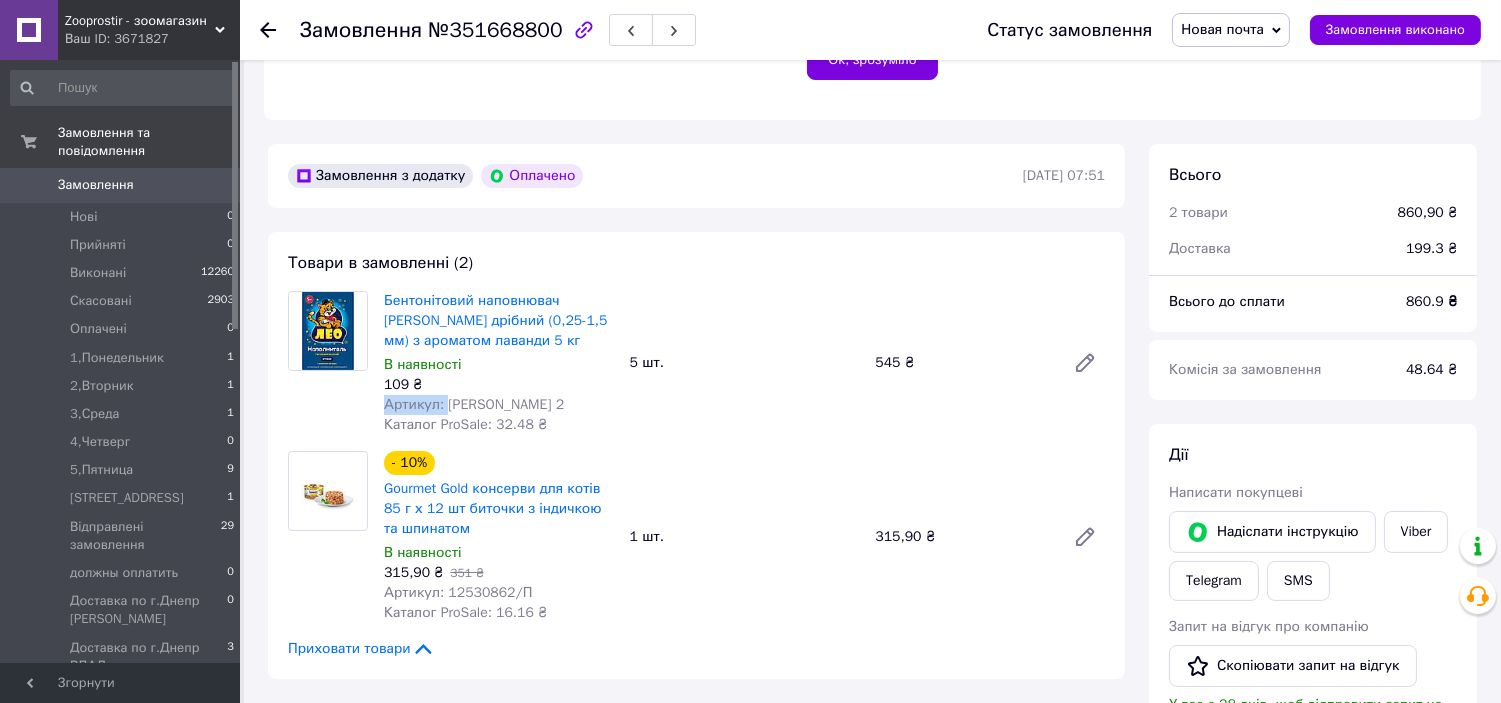 drag, startPoint x: 446, startPoint y: 407, endPoint x: 530, endPoint y: 393, distance: 85.158676 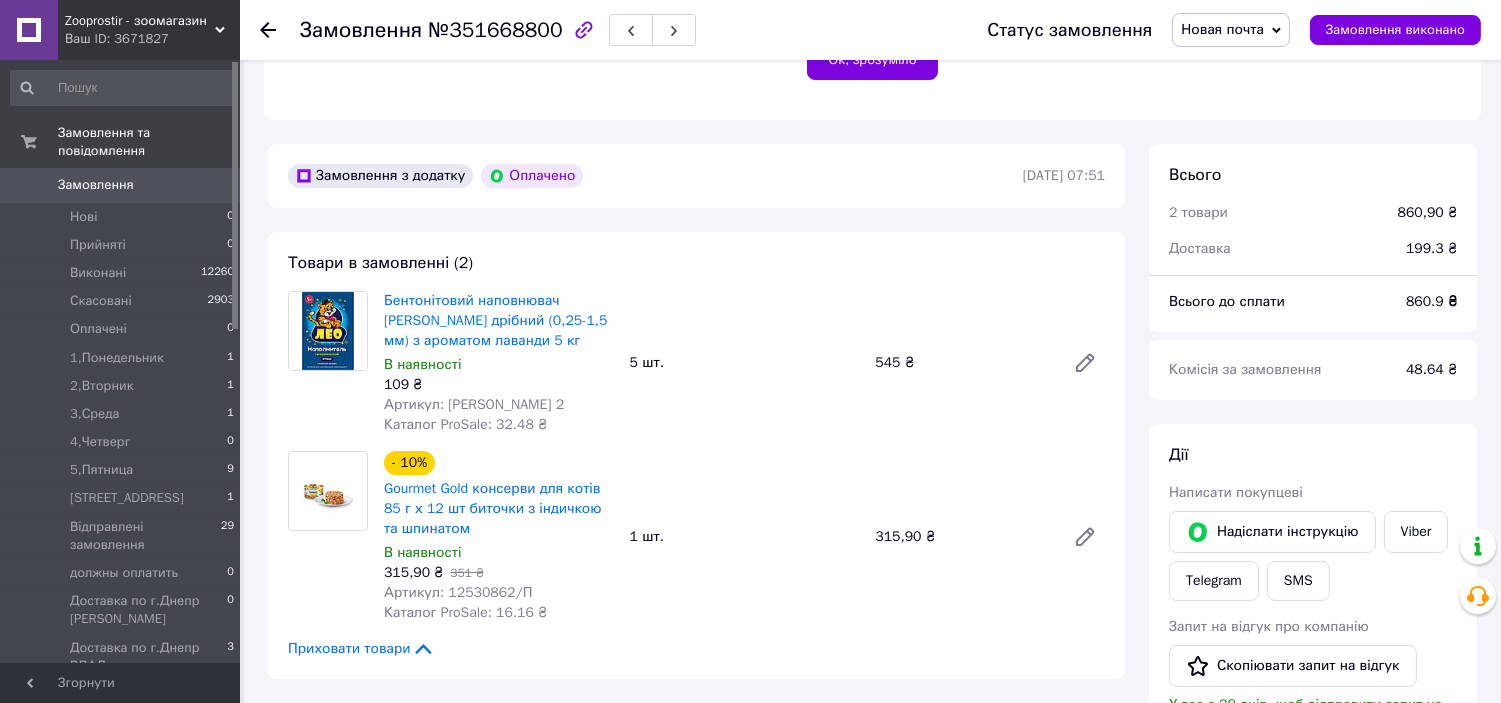 click on "Артикул: [PERSON_NAME] 2" at bounding box center [474, 404] 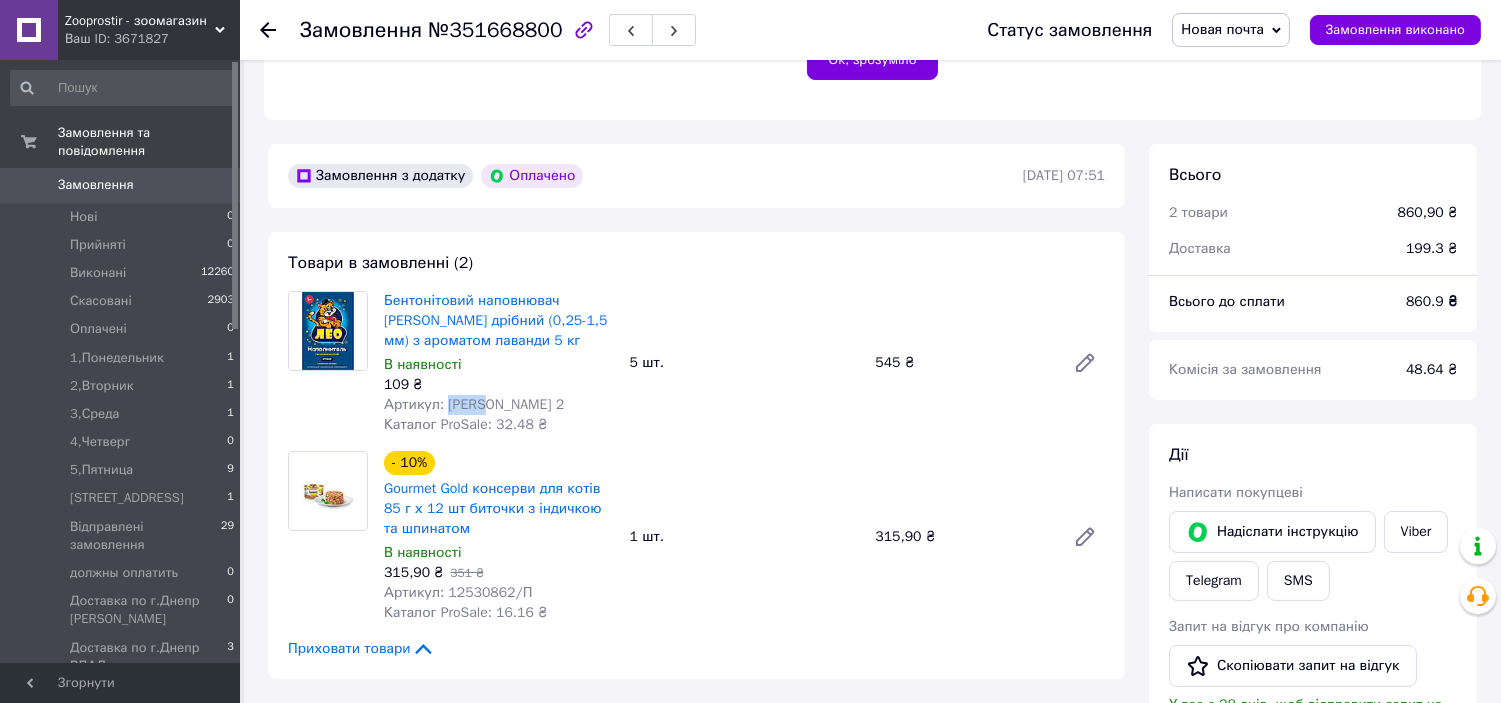drag, startPoint x: 446, startPoint y: 402, endPoint x: 500, endPoint y: 402, distance: 54 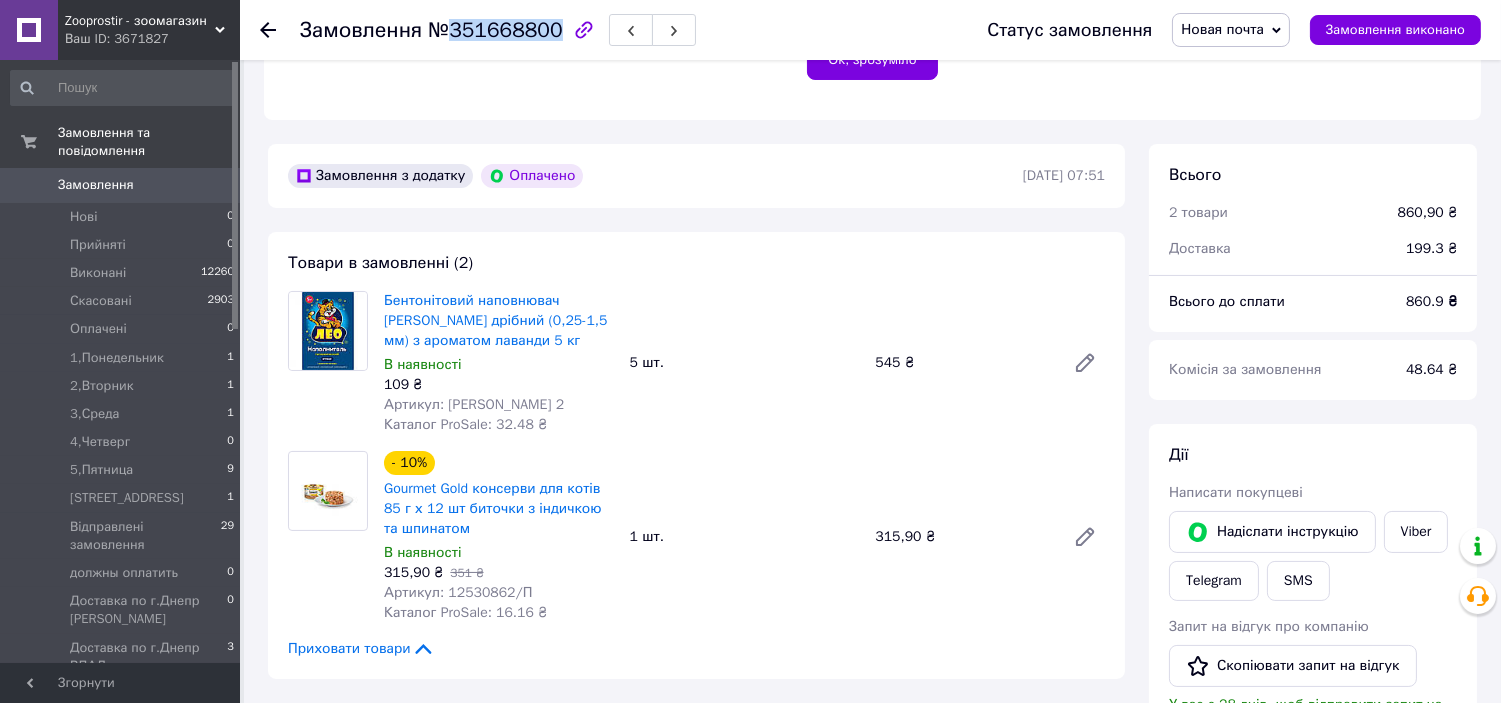 drag, startPoint x: 452, startPoint y: 34, endPoint x: 547, endPoint y: 40, distance: 95.189285 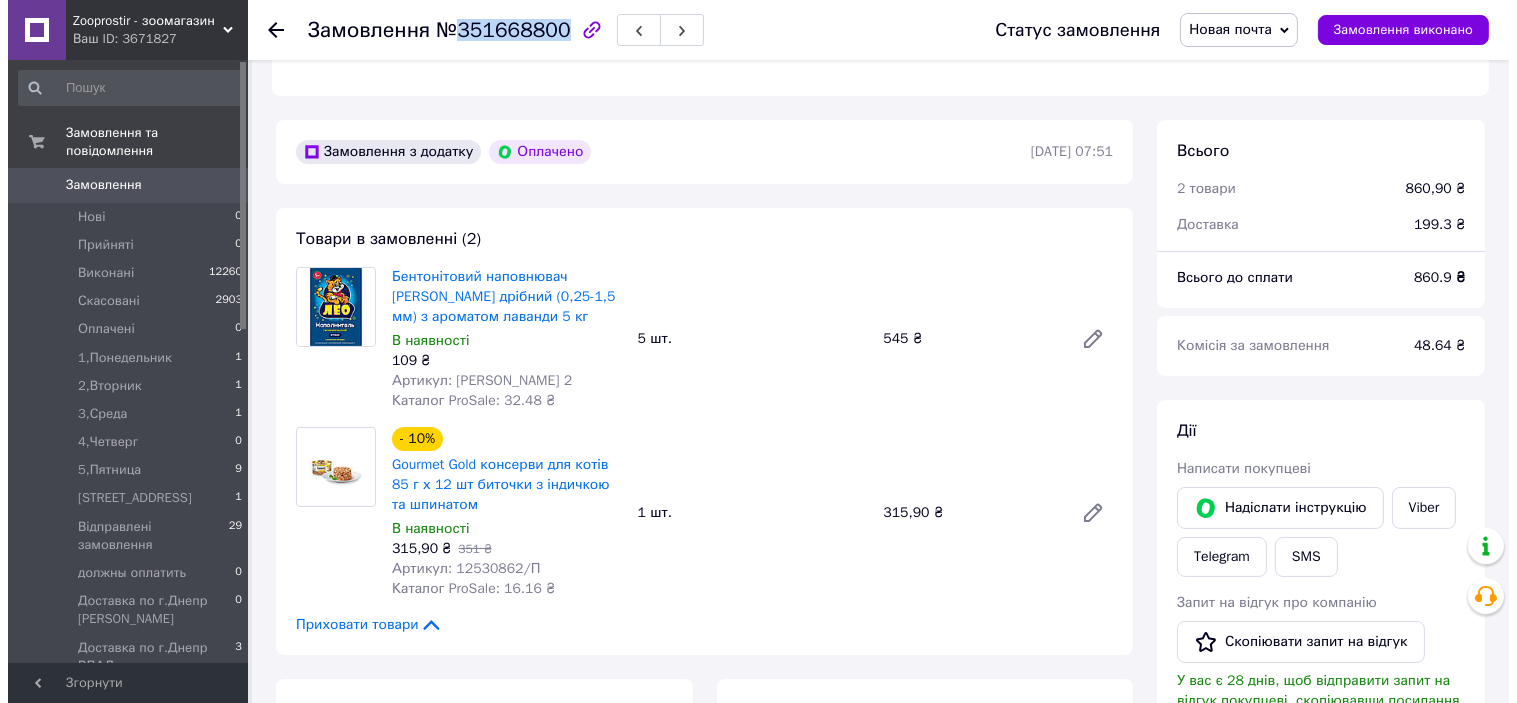 scroll, scrollTop: 757, scrollLeft: 0, axis: vertical 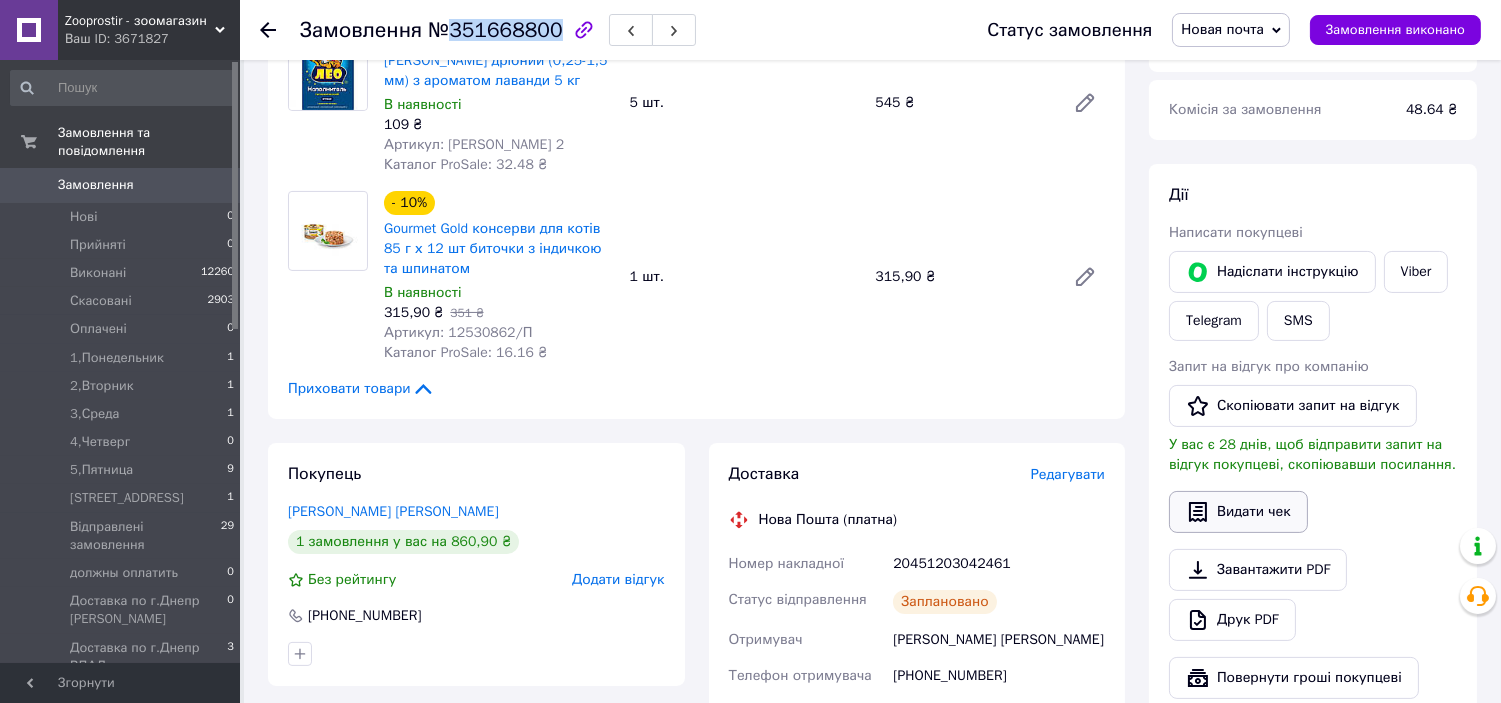 click on "Видати чек" at bounding box center (1238, 512) 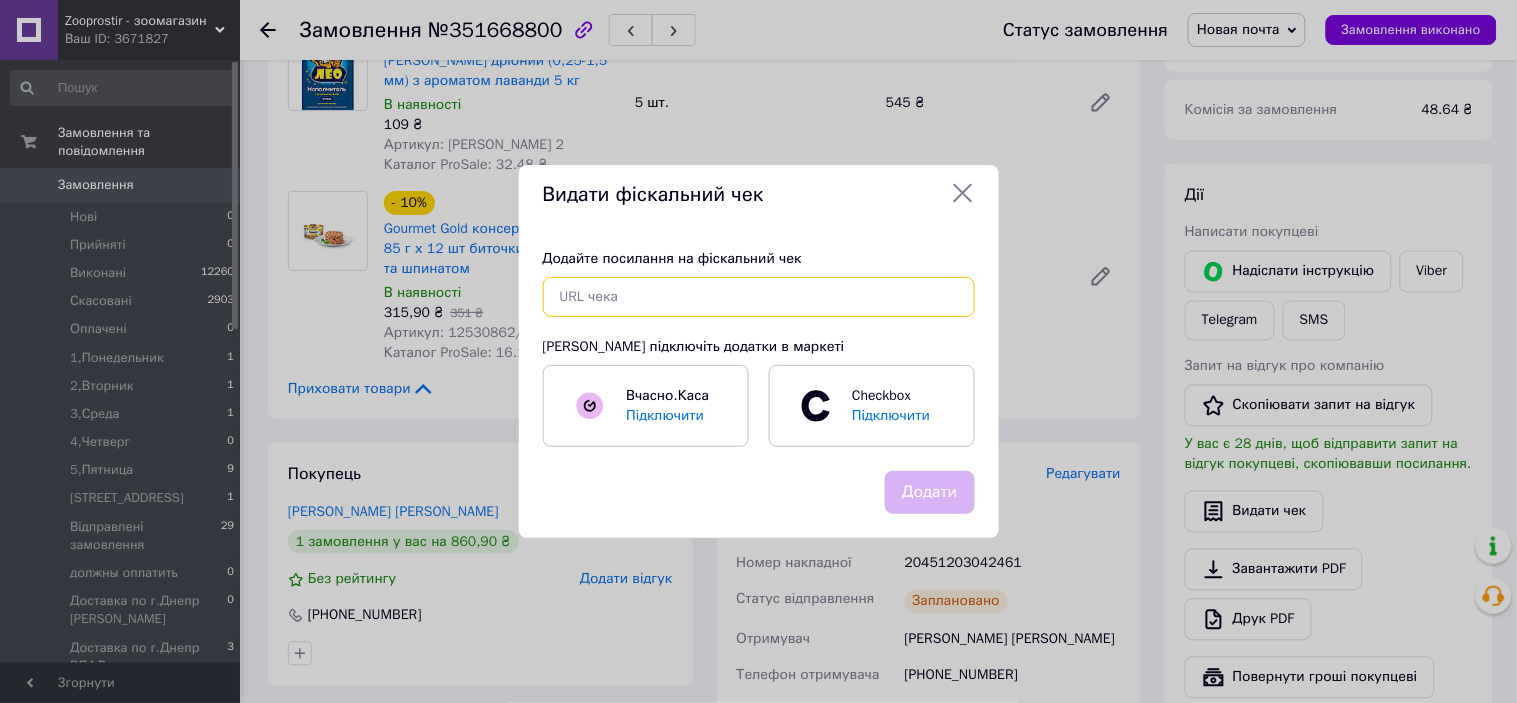 click at bounding box center [759, 297] 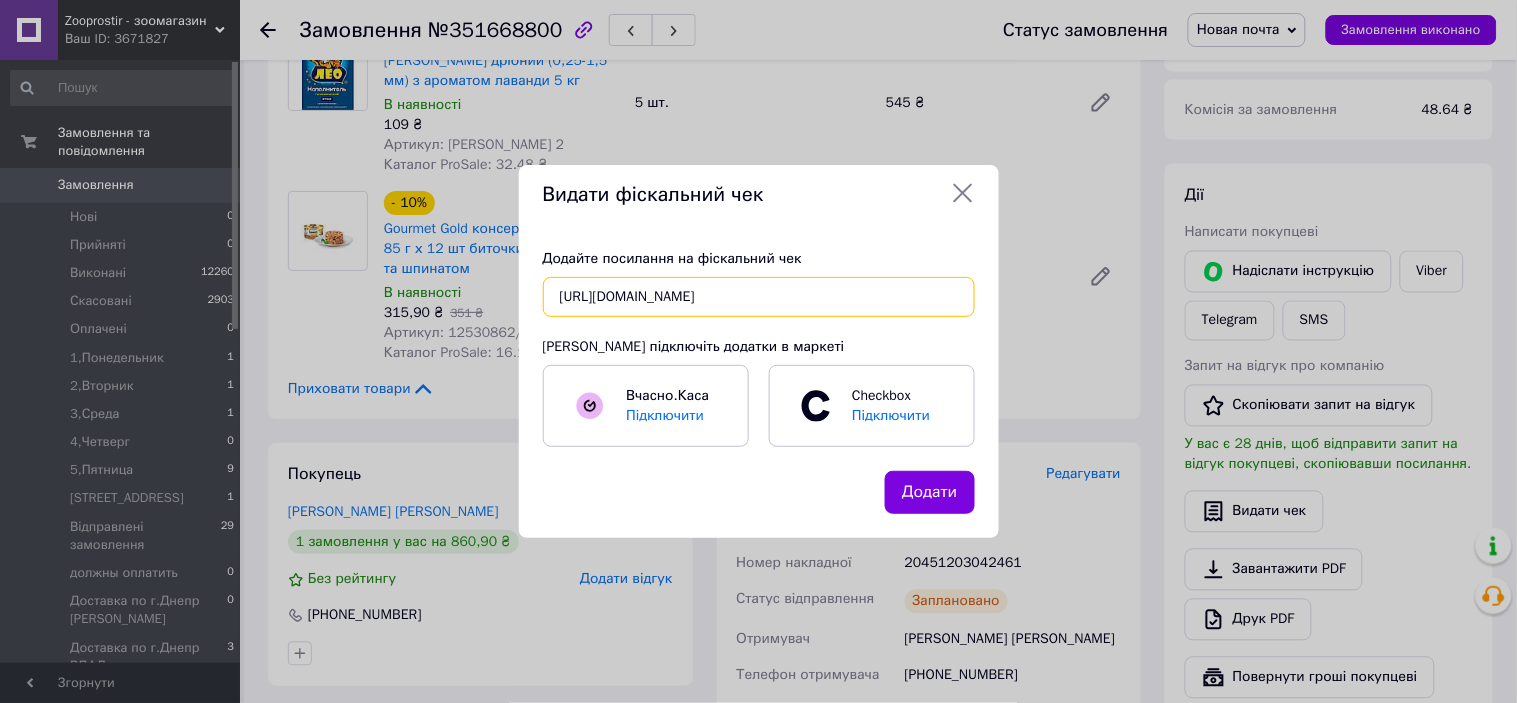 scroll, scrollTop: 0, scrollLeft: 37, axis: horizontal 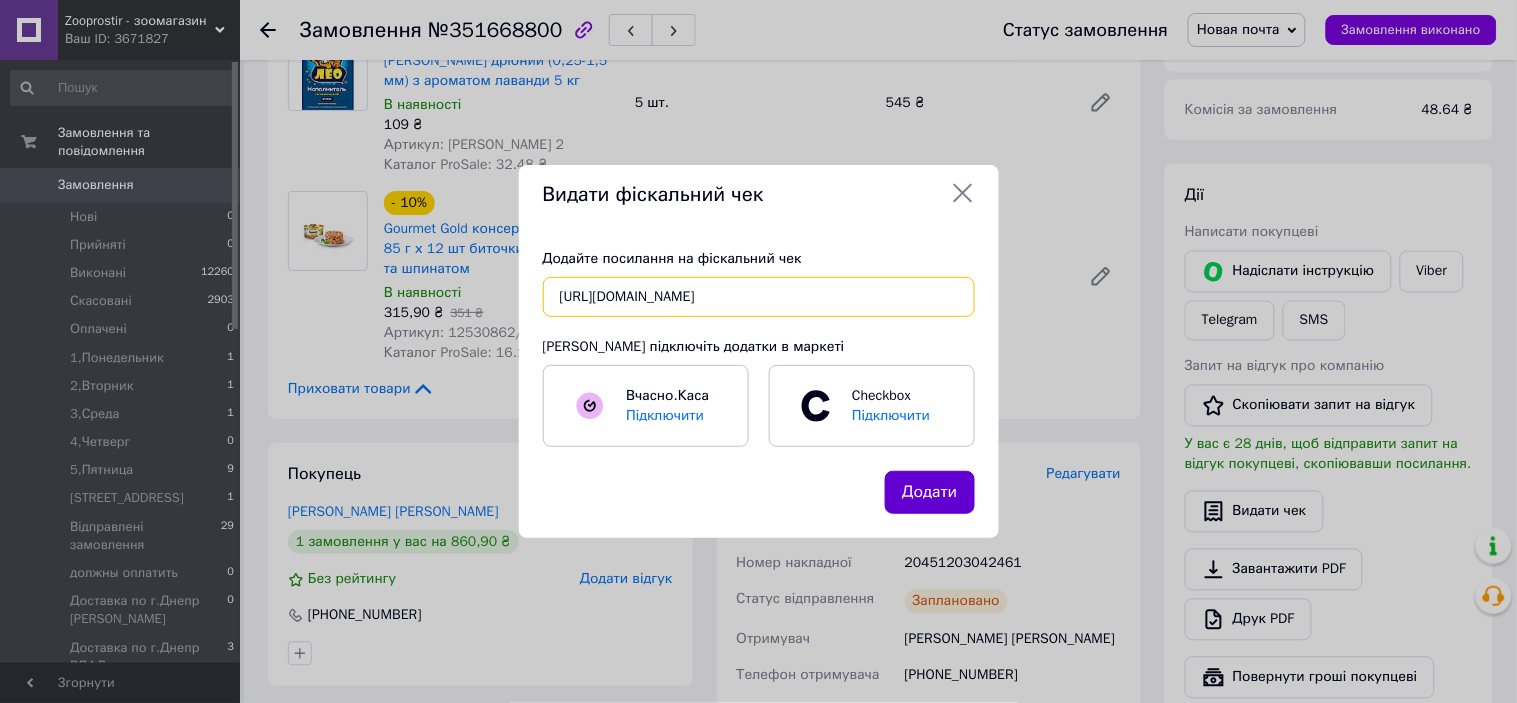 type on "[URL][DOMAIN_NAME]" 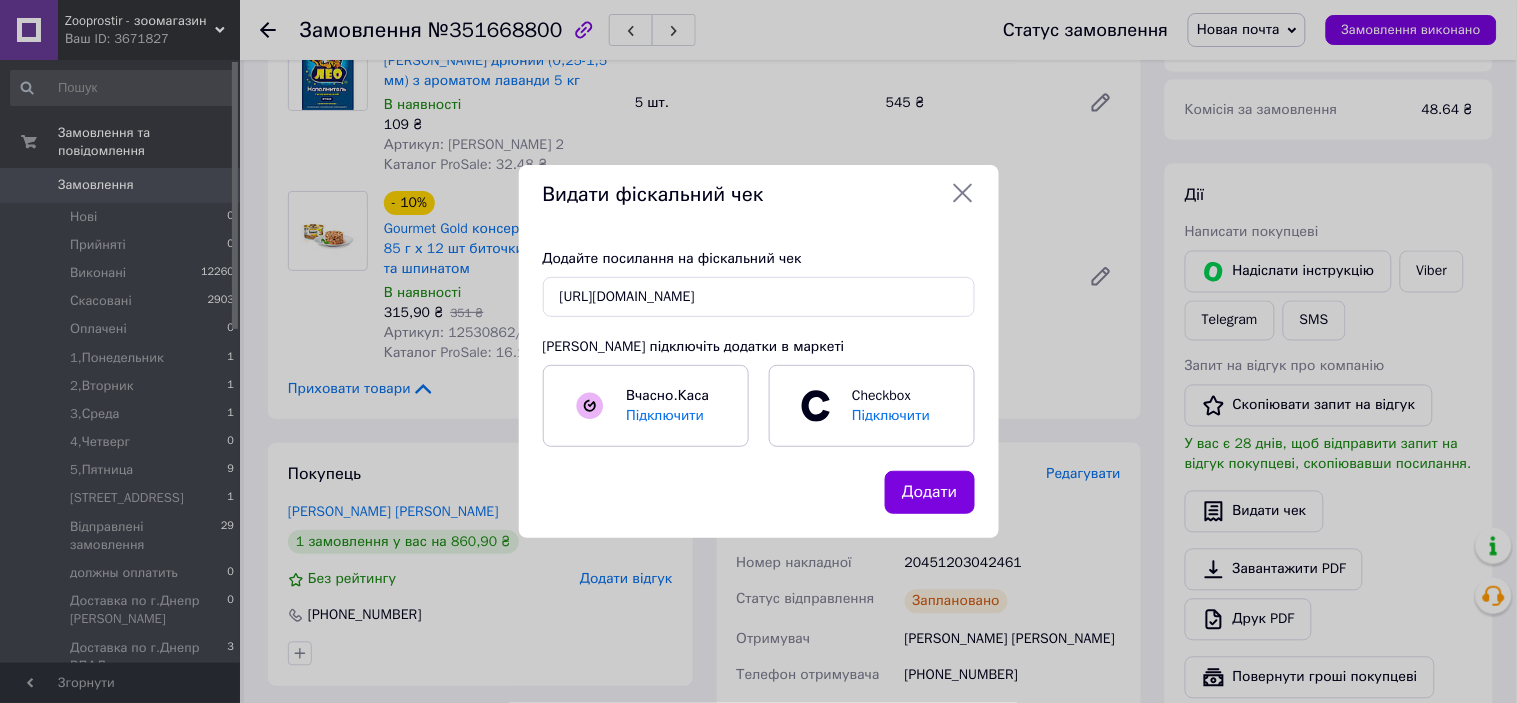 click on "Додати" at bounding box center (929, 492) 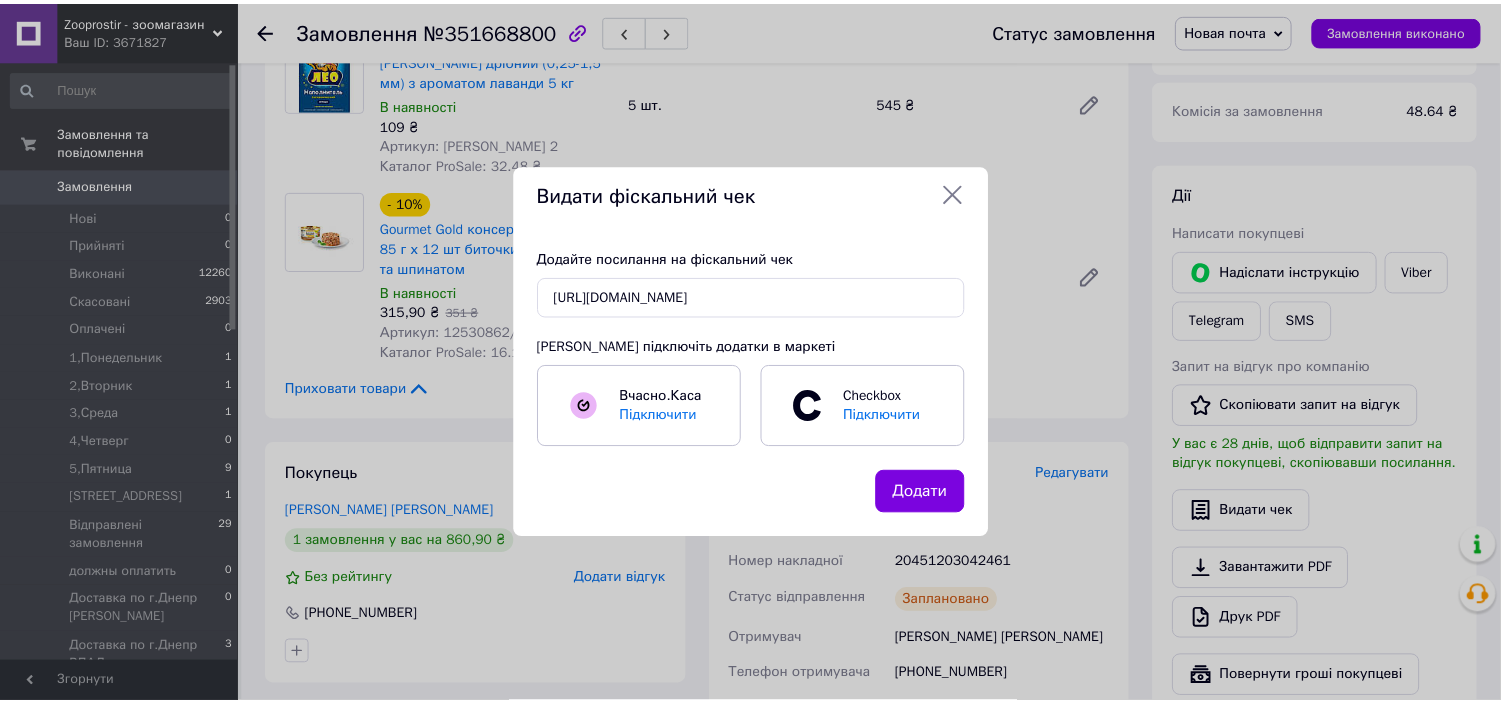 scroll, scrollTop: 0, scrollLeft: 0, axis: both 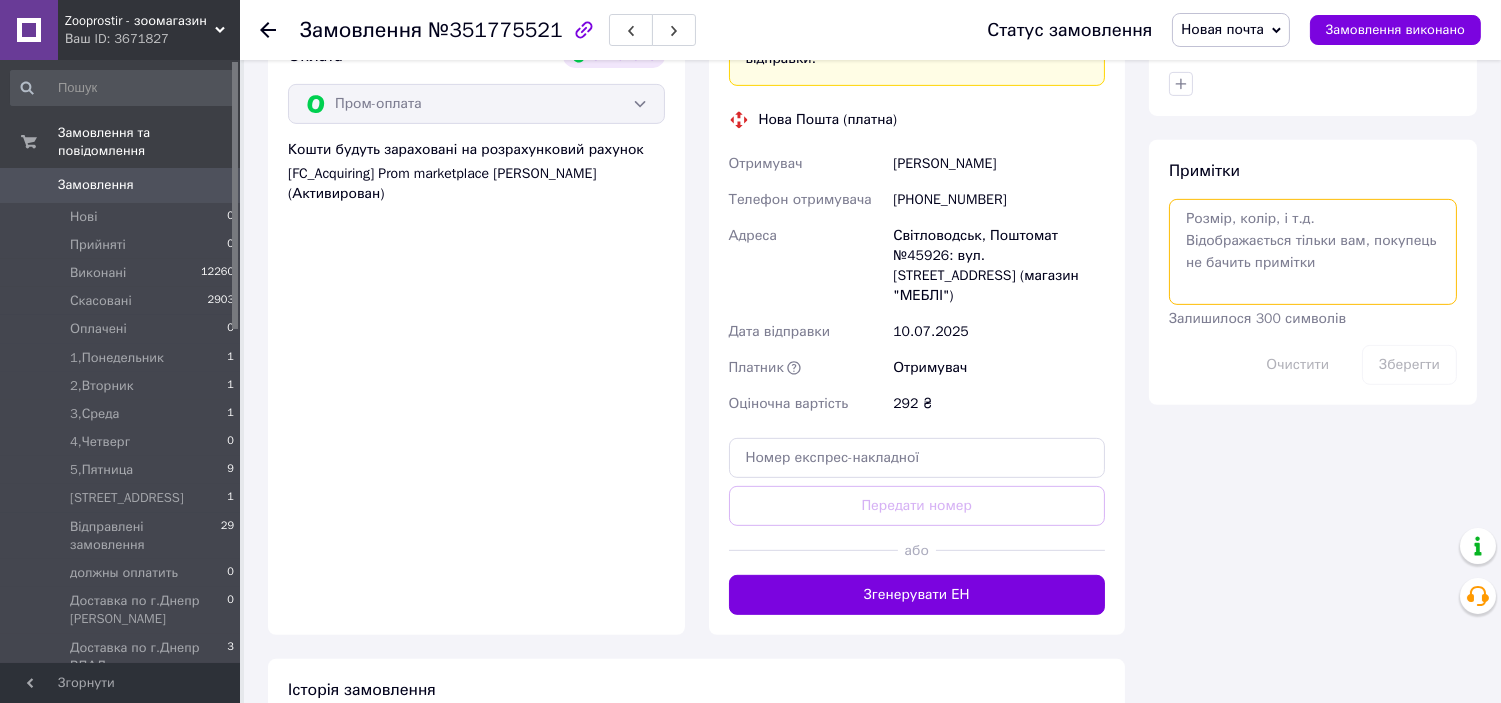 click at bounding box center (1313, 252) 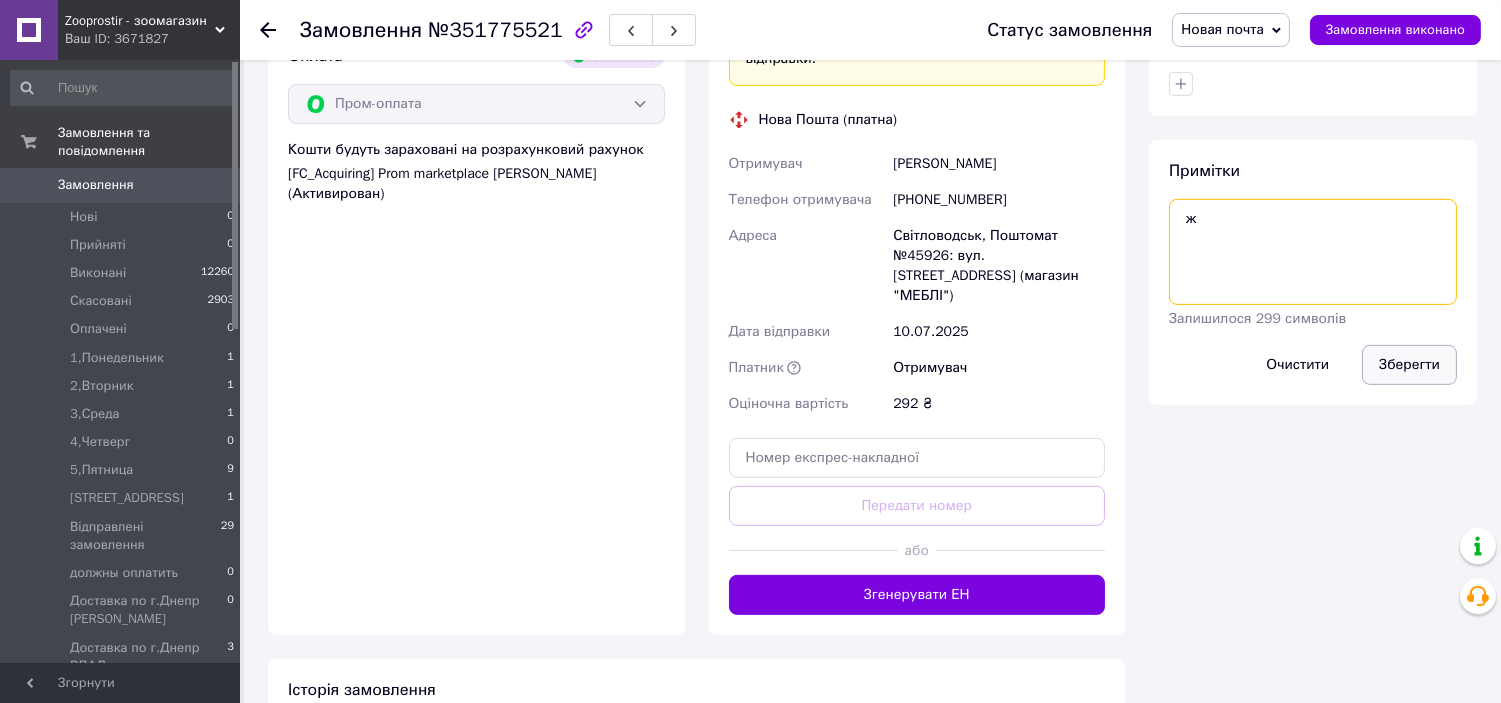type on "ж" 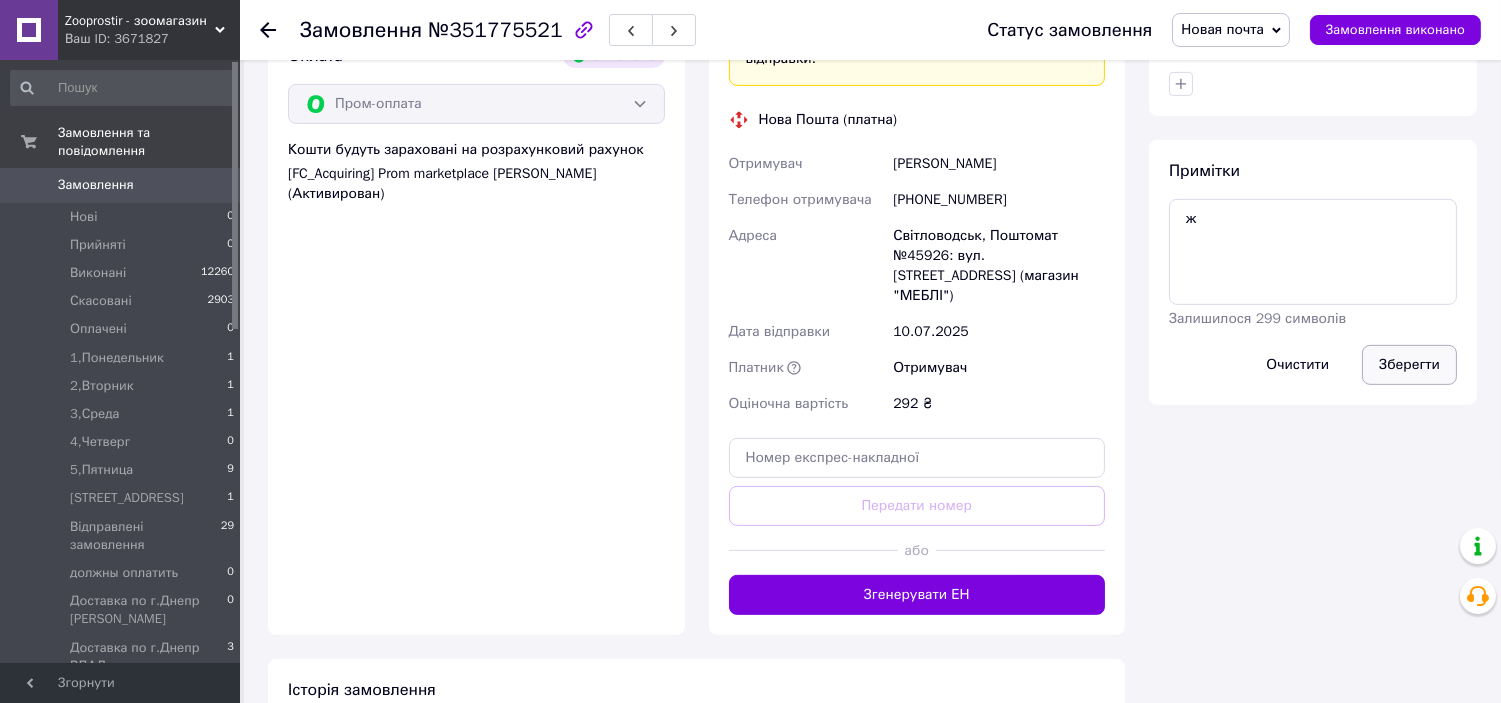 click on "Зберегти" at bounding box center [1409, 365] 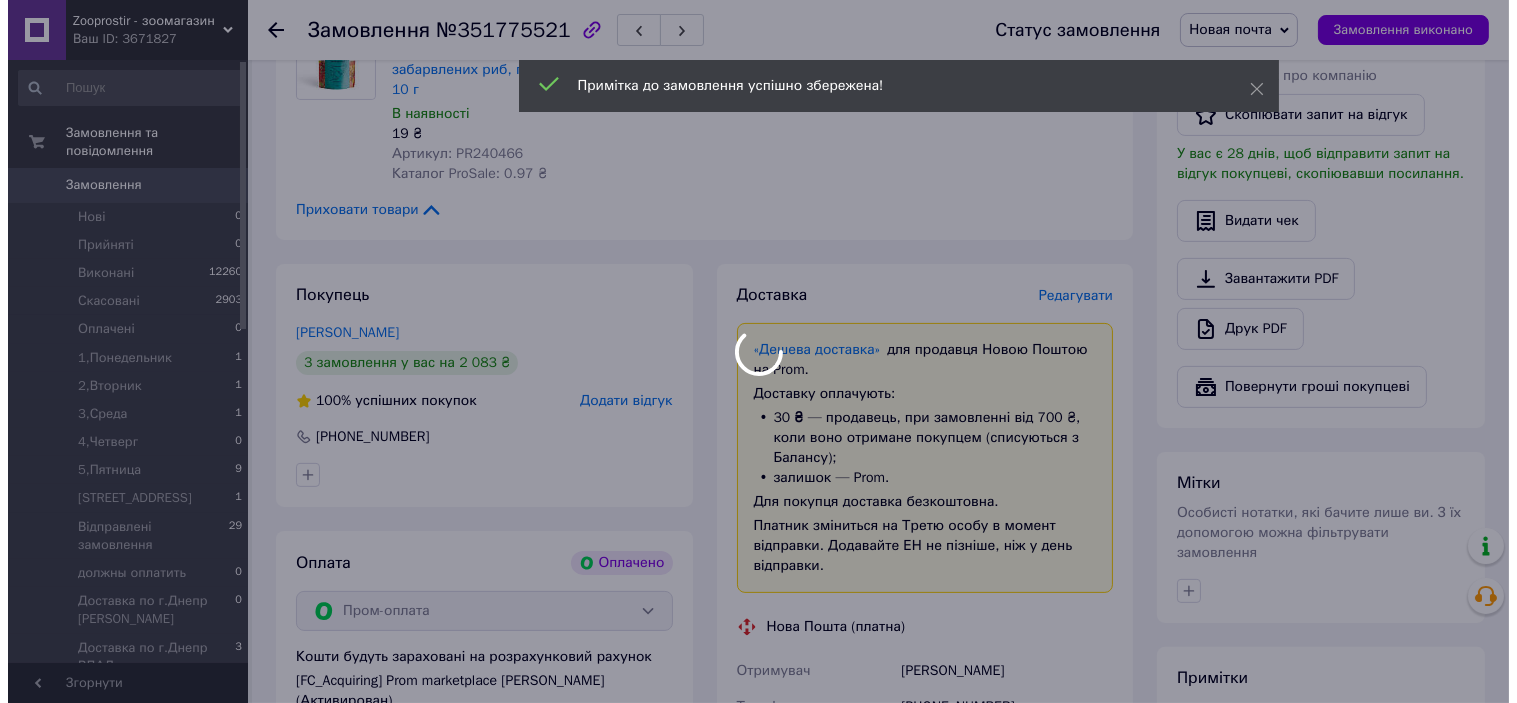 scroll, scrollTop: 1036, scrollLeft: 0, axis: vertical 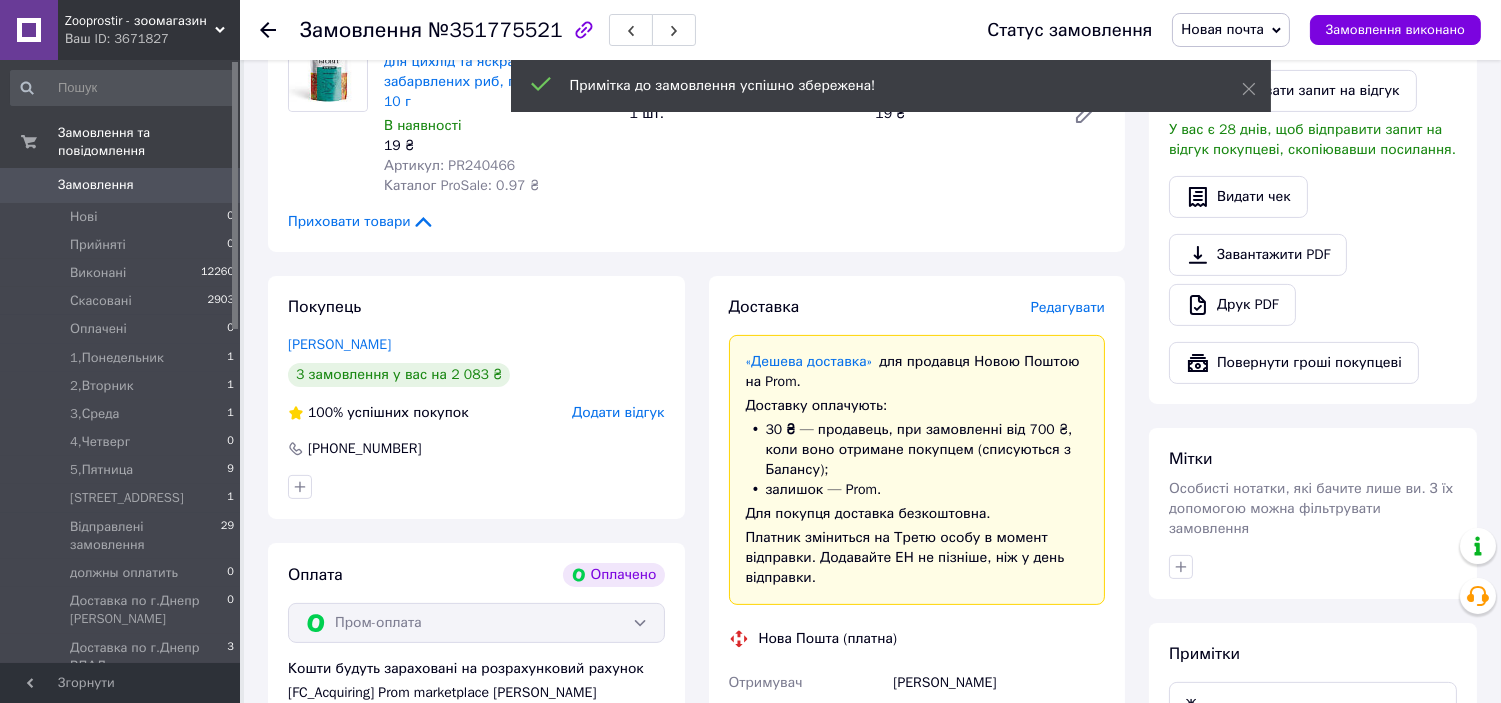 click on "Редагувати" at bounding box center (1068, 307) 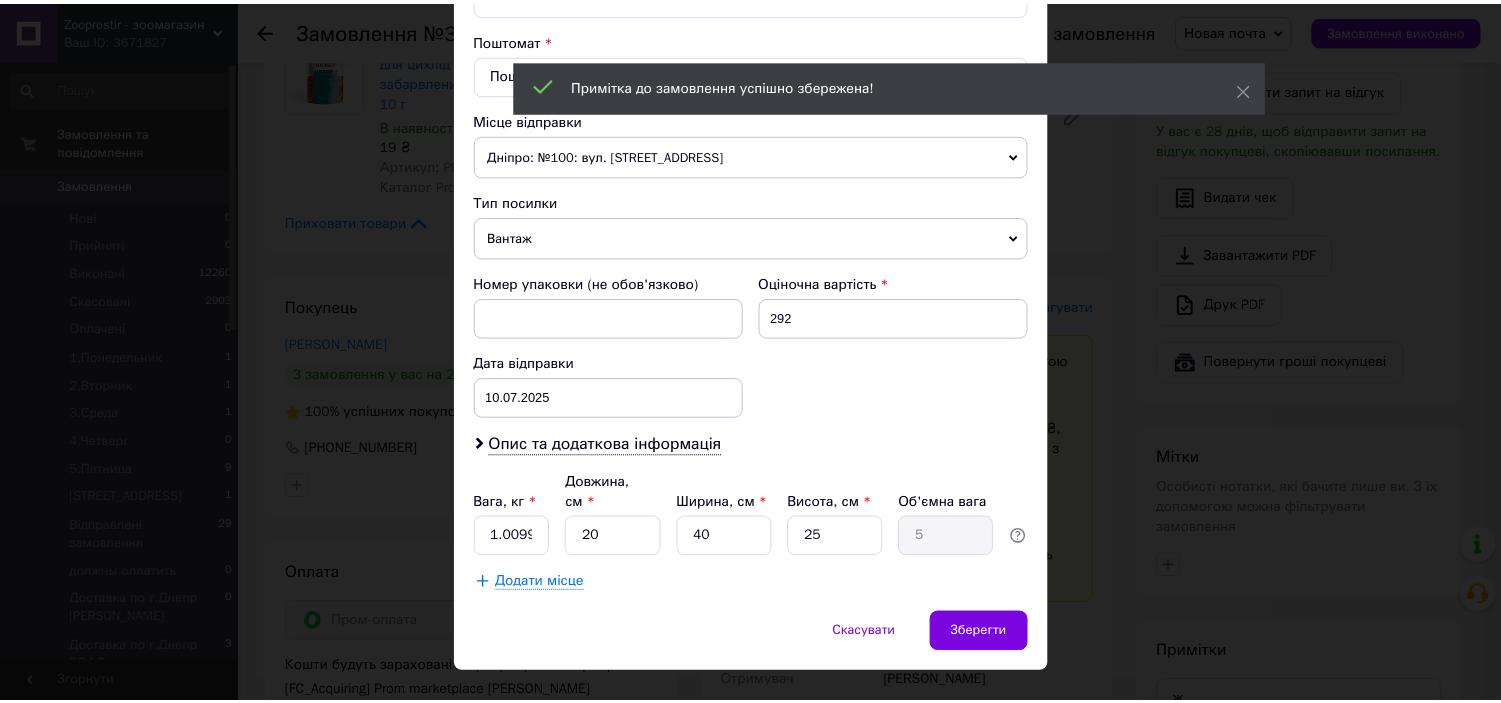 scroll, scrollTop: 626, scrollLeft: 0, axis: vertical 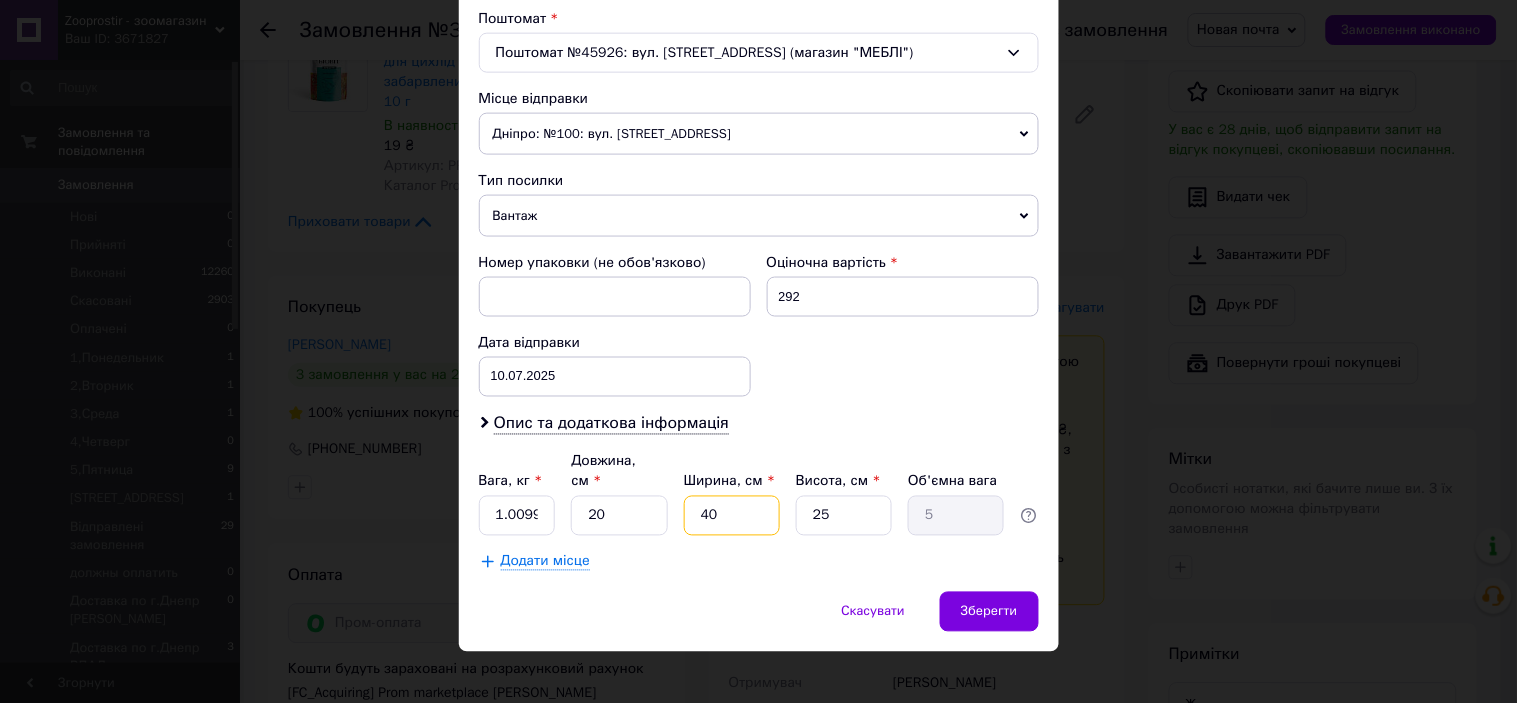 drag, startPoint x: 727, startPoint y: 496, endPoint x: 691, endPoint y: 494, distance: 36.05551 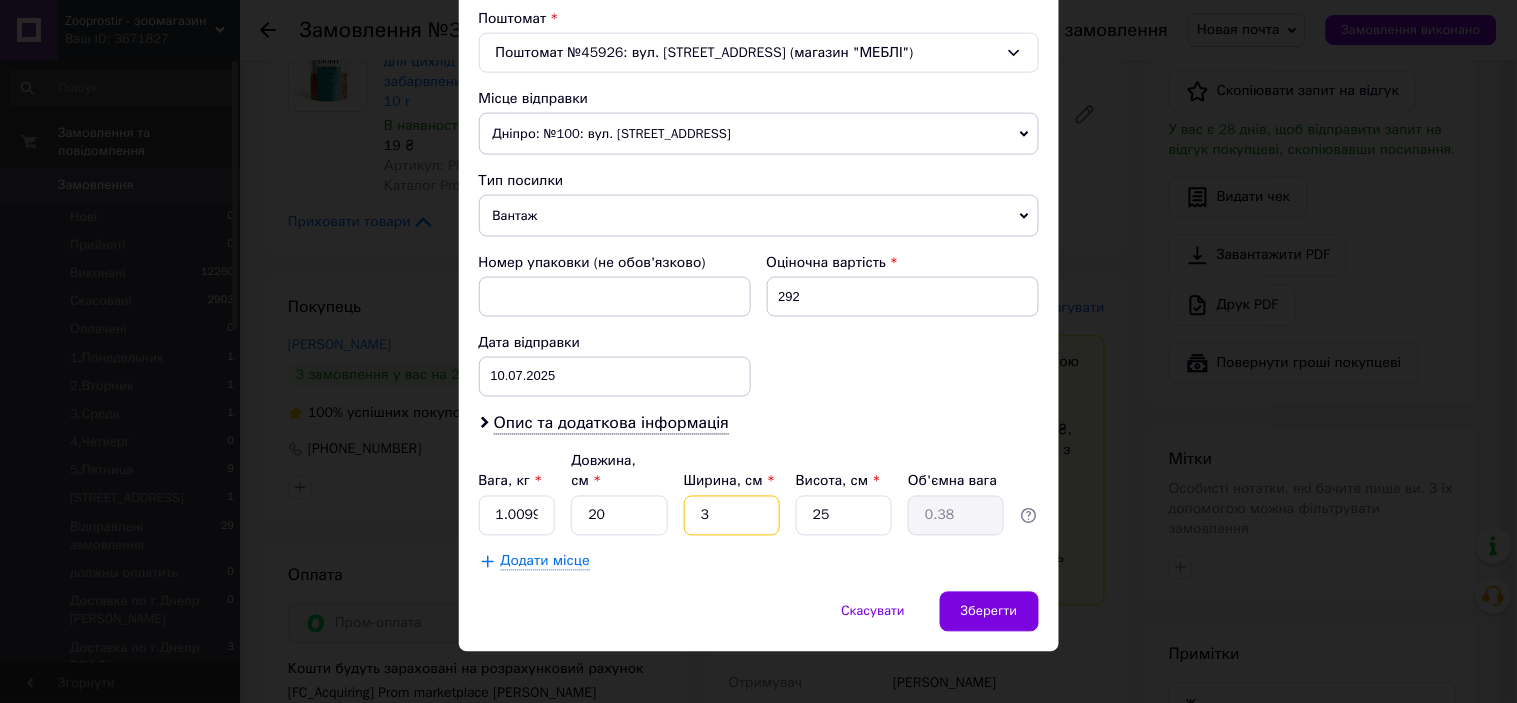 type on "30" 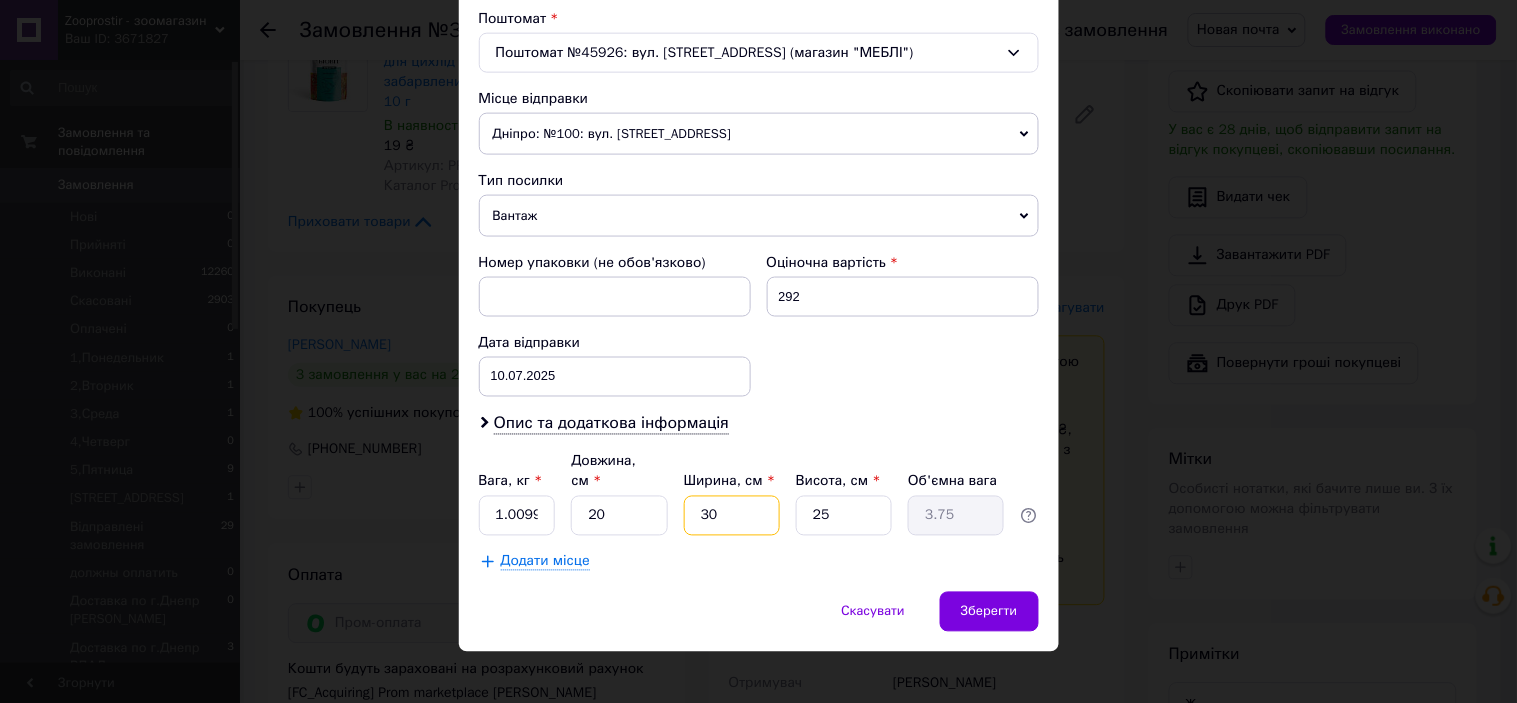 type on "30" 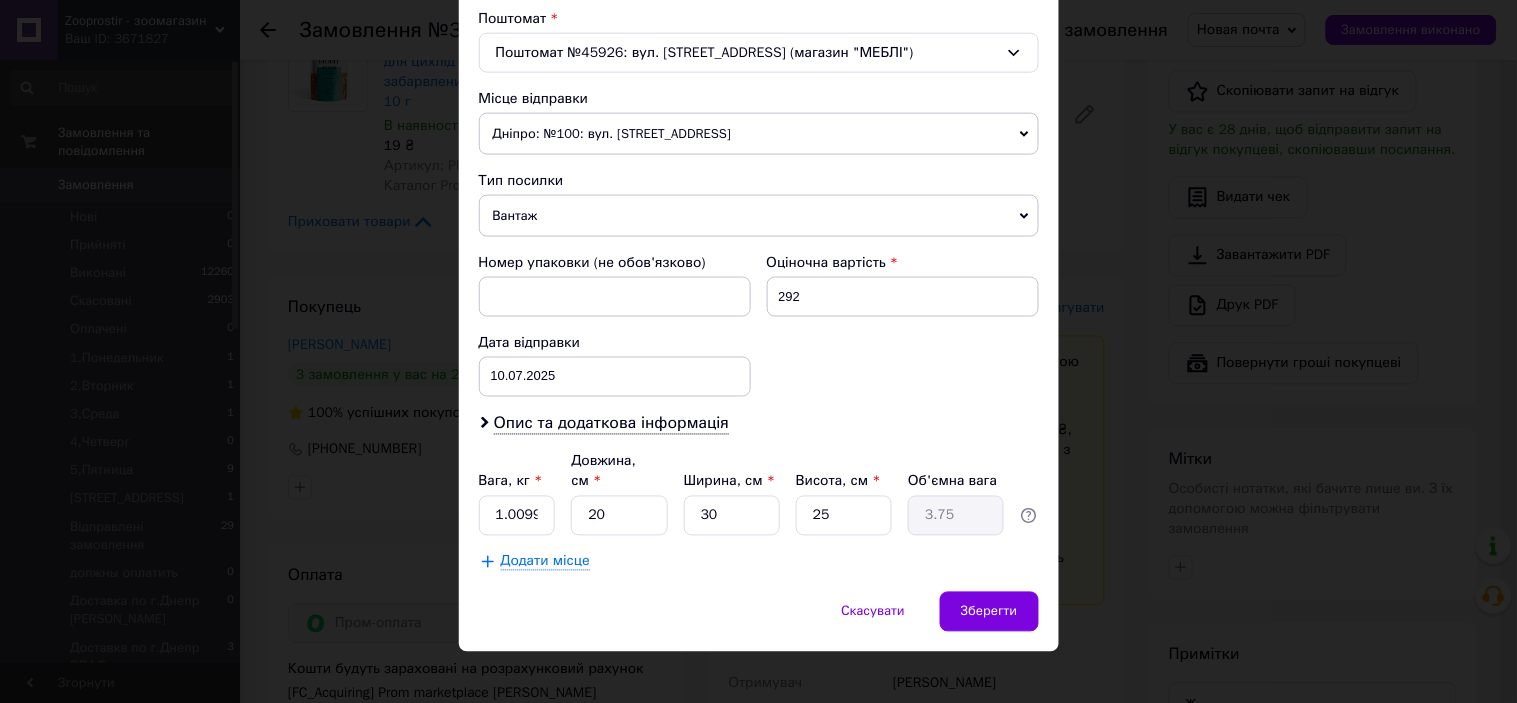 click on "Додати місце" at bounding box center (759, 562) 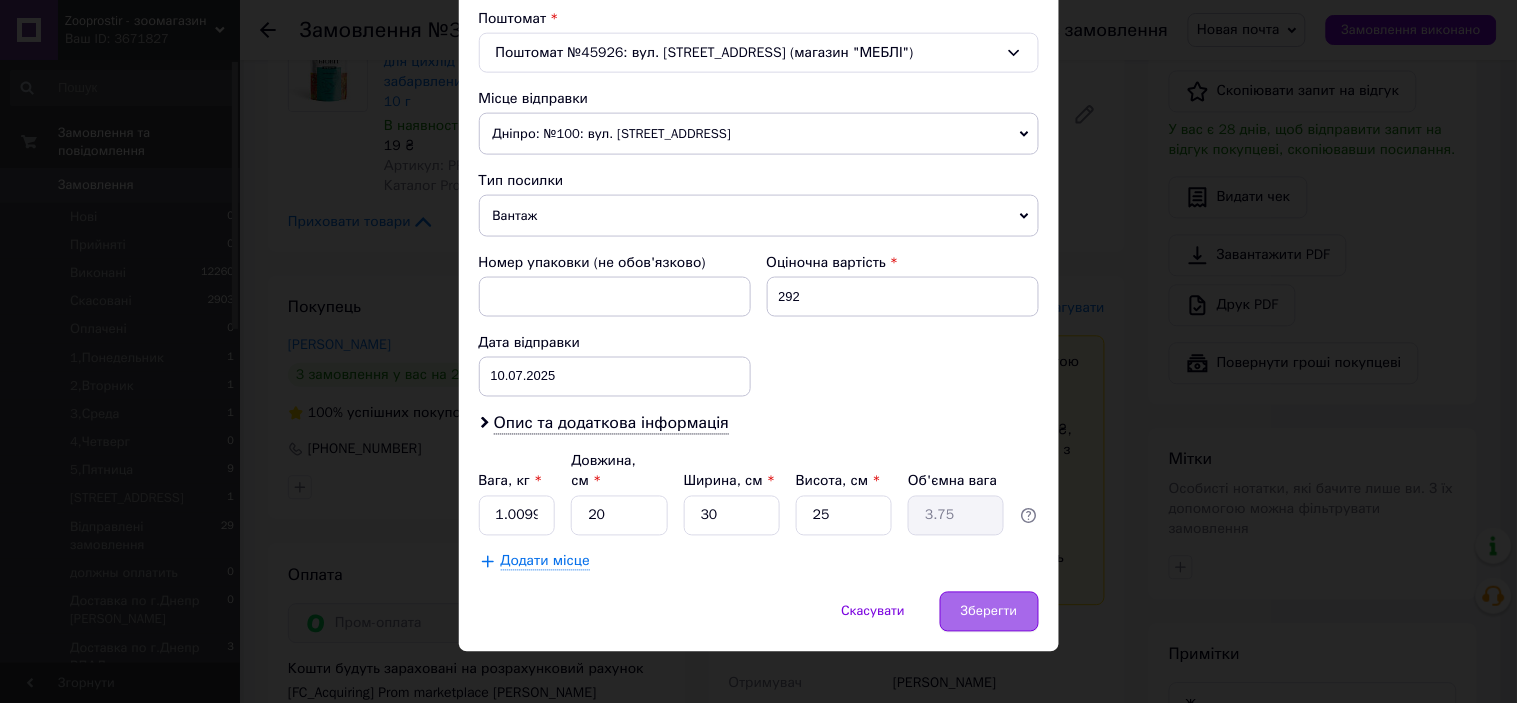 click on "Зберегти" at bounding box center [989, 612] 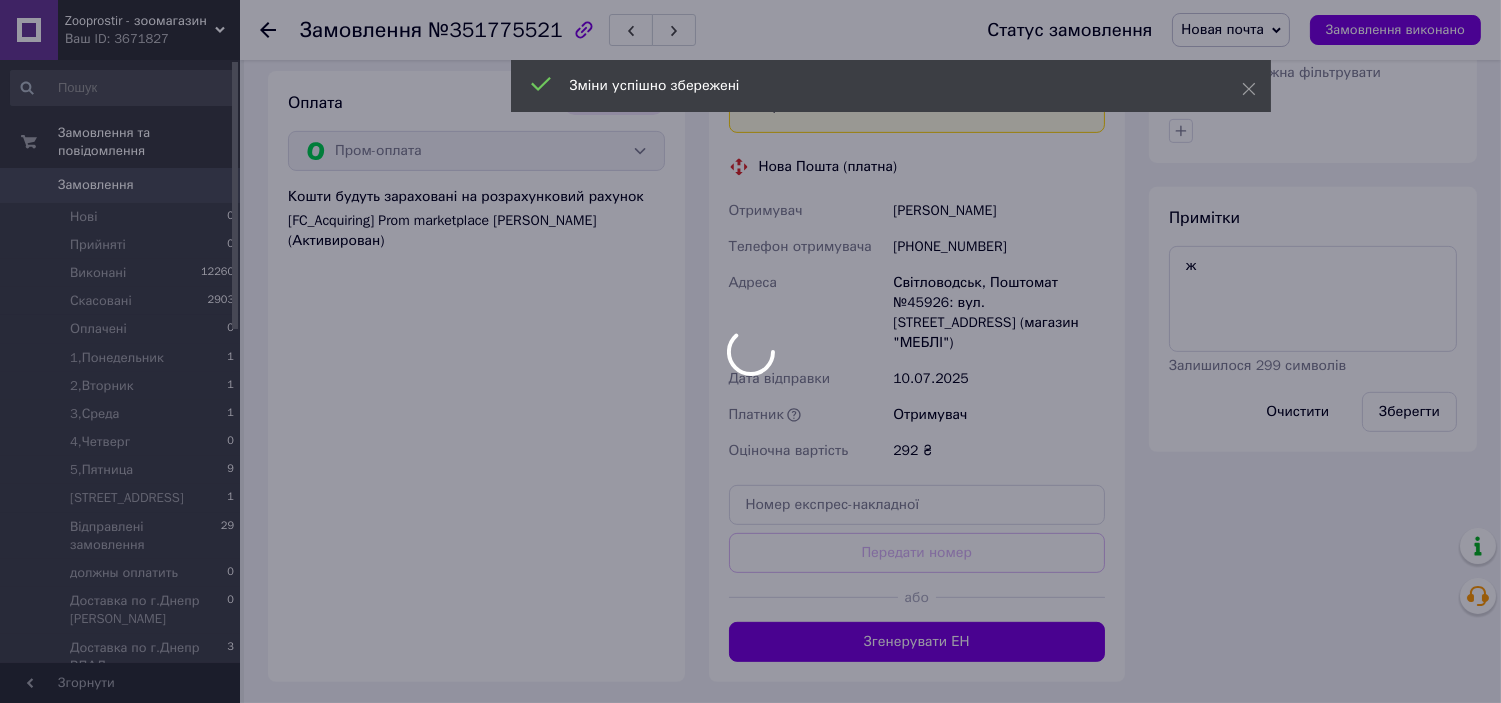 scroll, scrollTop: 1555, scrollLeft: 0, axis: vertical 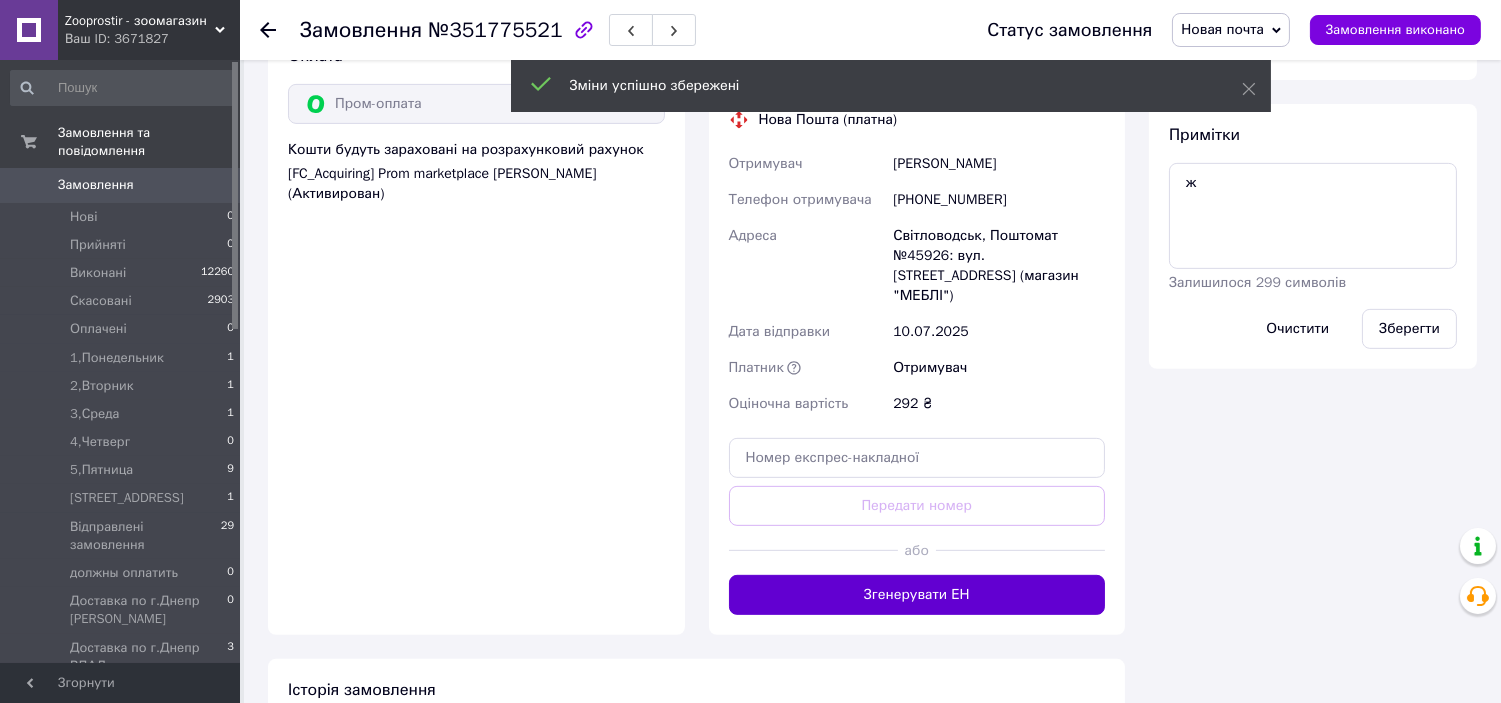 click on "Згенерувати ЕН" at bounding box center (917, 595) 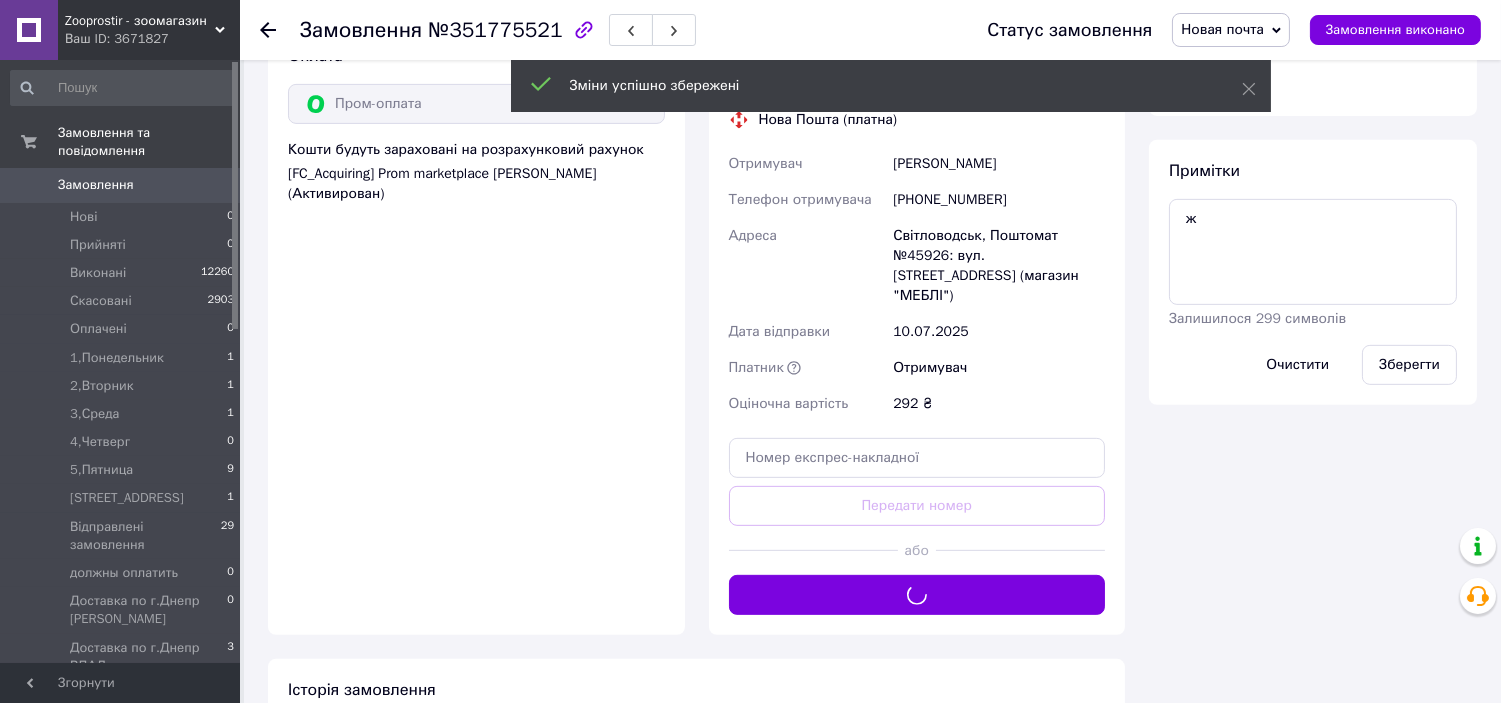scroll, scrollTop: 1296, scrollLeft: 0, axis: vertical 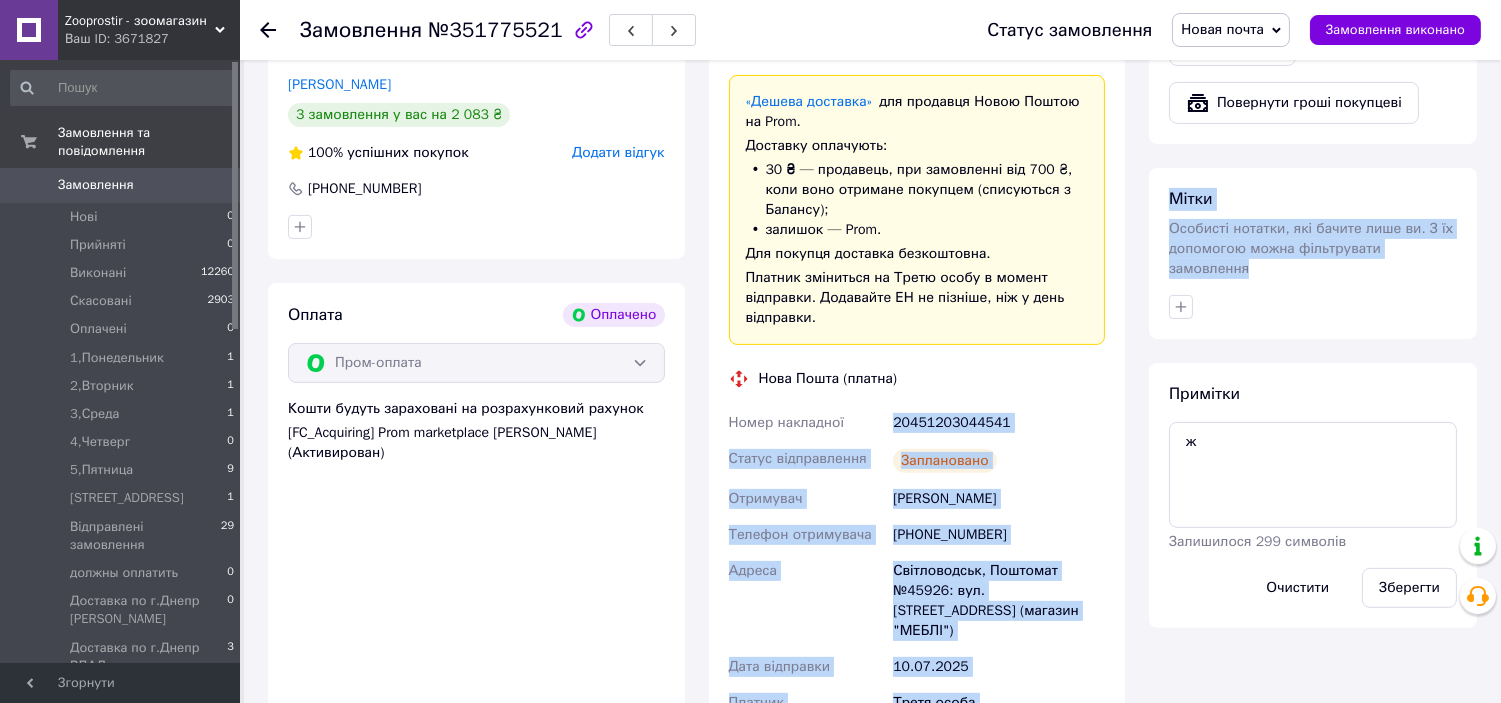 drag, startPoint x: 896, startPoint y: 403, endPoint x: 1251, endPoint y: 410, distance: 355.069 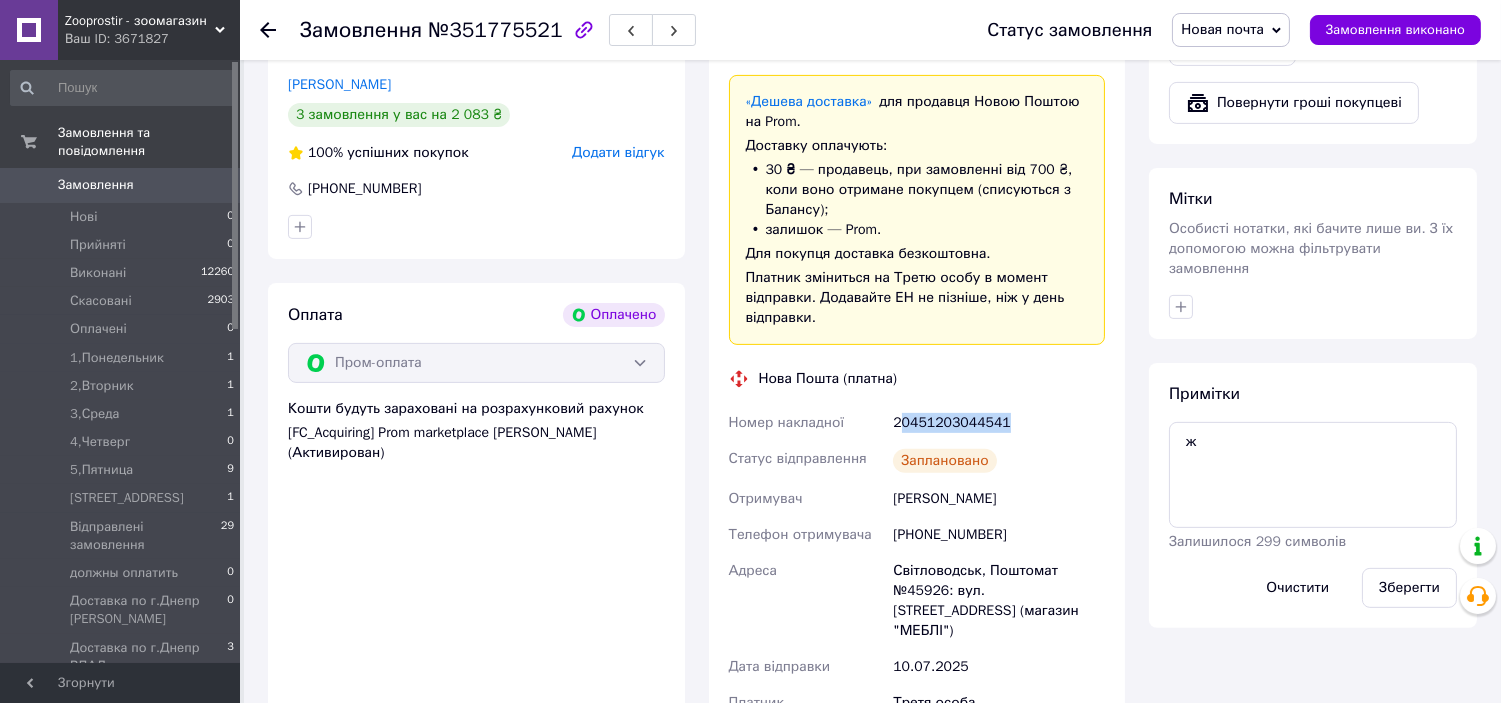 drag, startPoint x: 912, startPoint y: 406, endPoint x: 1015, endPoint y: 406, distance: 103 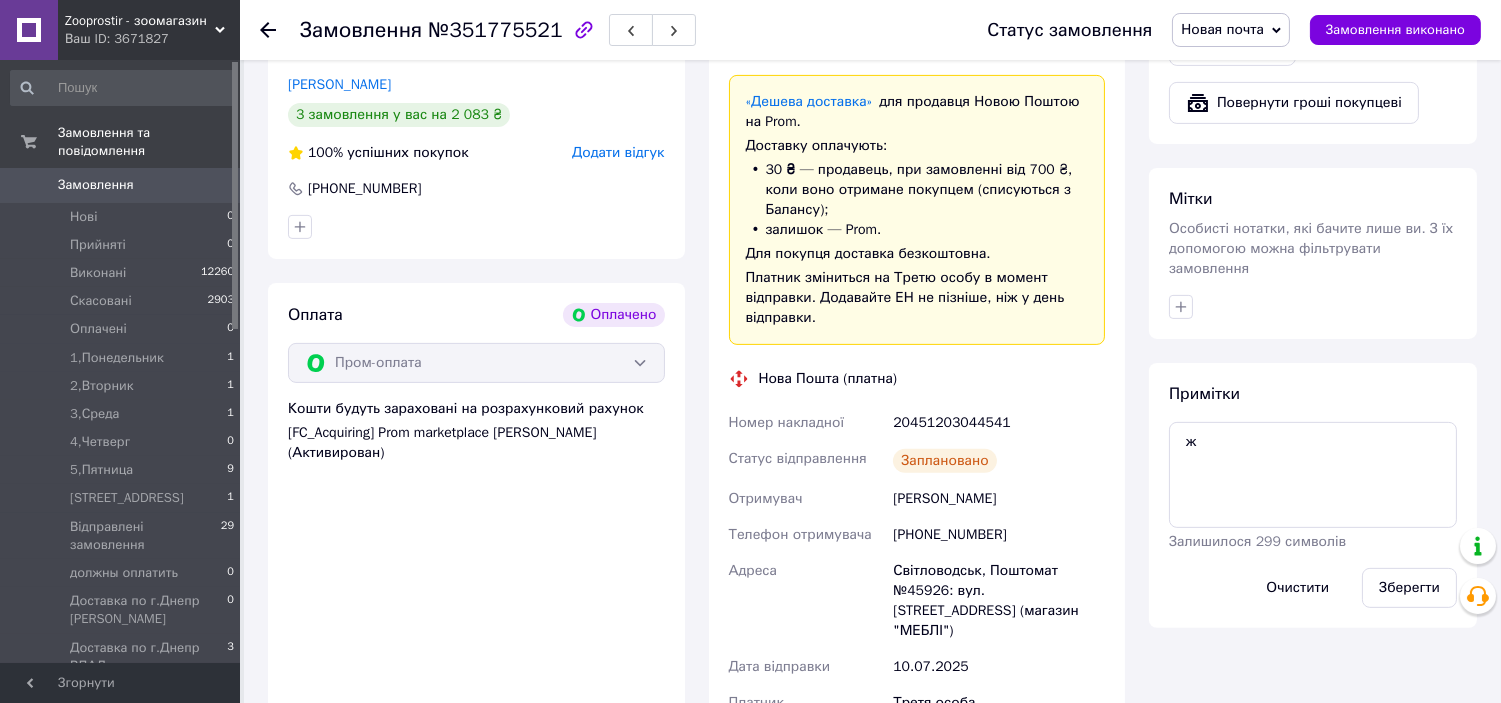 click on "20451203044541" at bounding box center (999, 423) 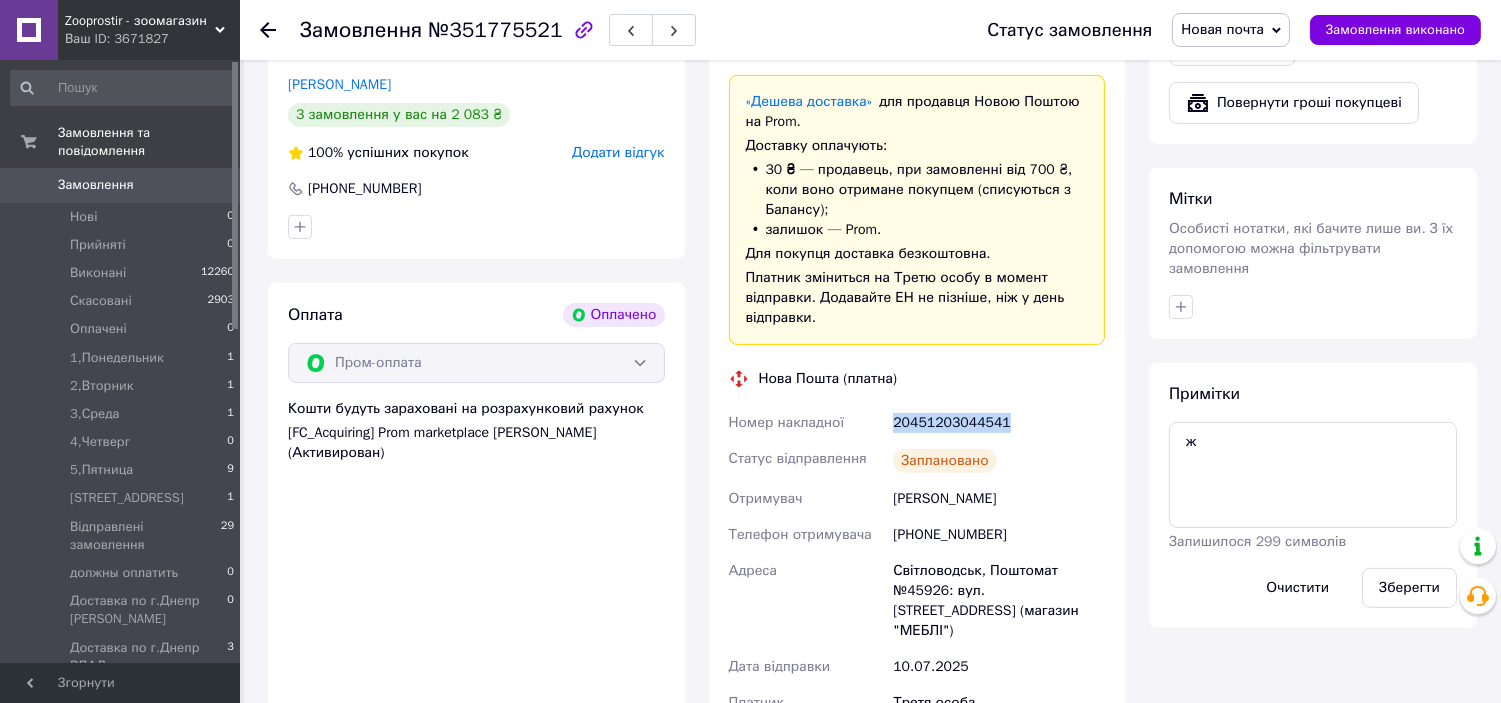 drag, startPoint x: 900, startPoint y: 405, endPoint x: 1008, endPoint y: 412, distance: 108.226616 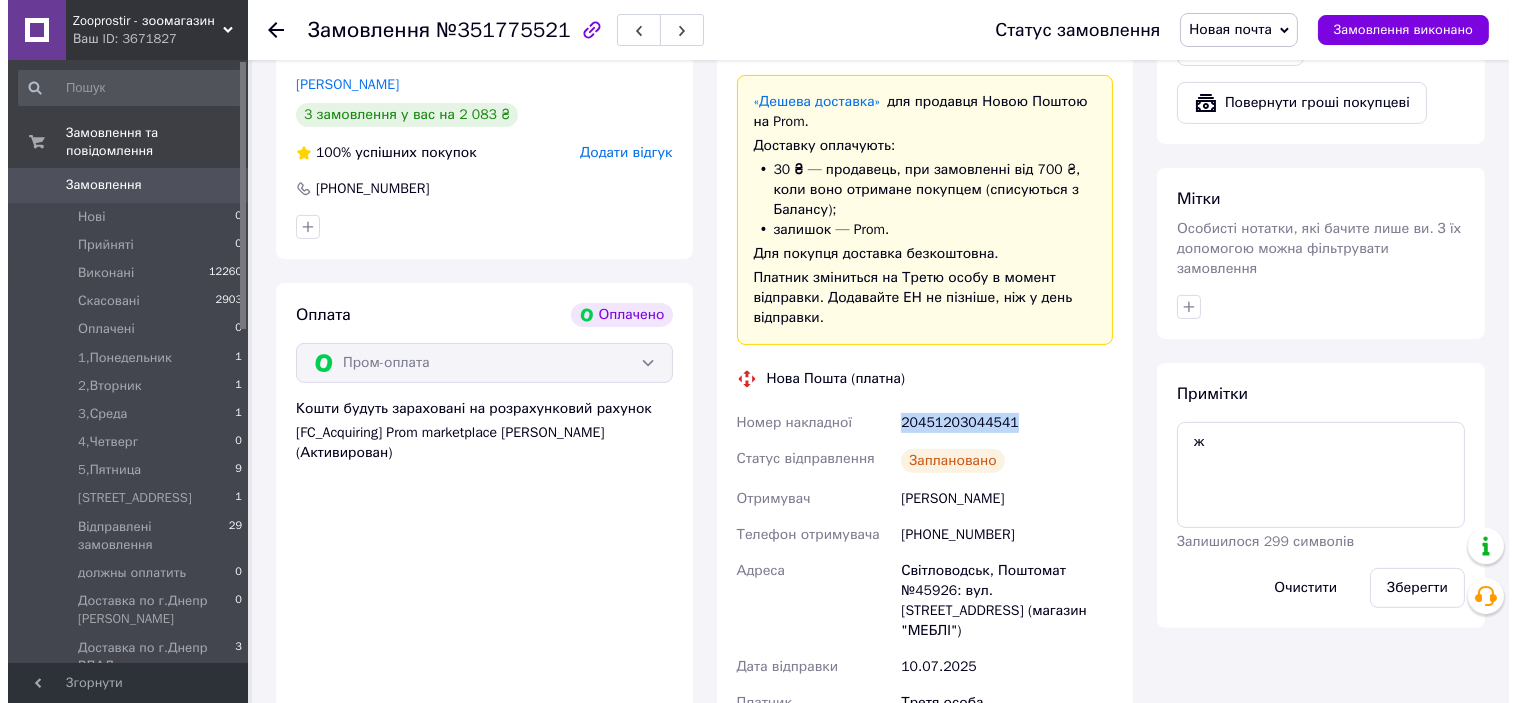 scroll, scrollTop: 777, scrollLeft: 0, axis: vertical 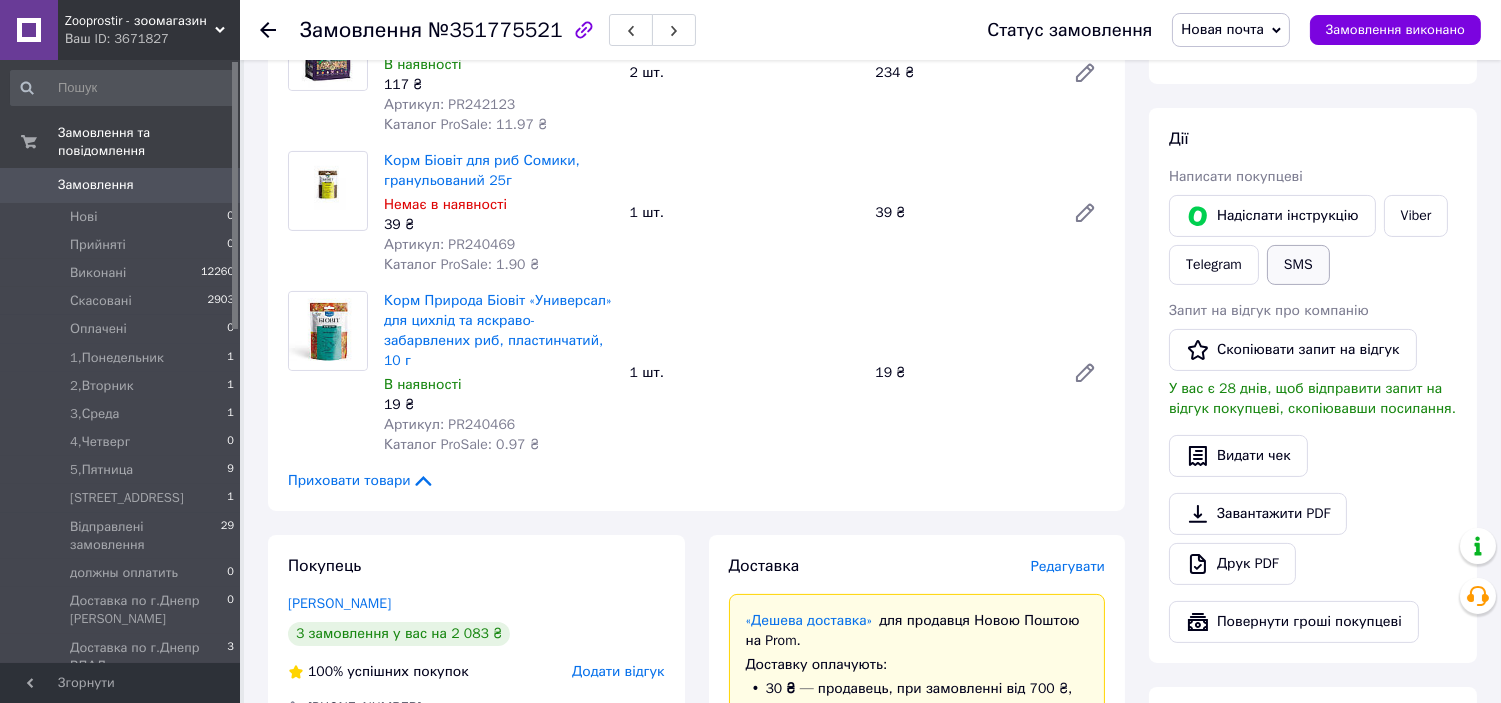 click on "SMS" at bounding box center (1298, 265) 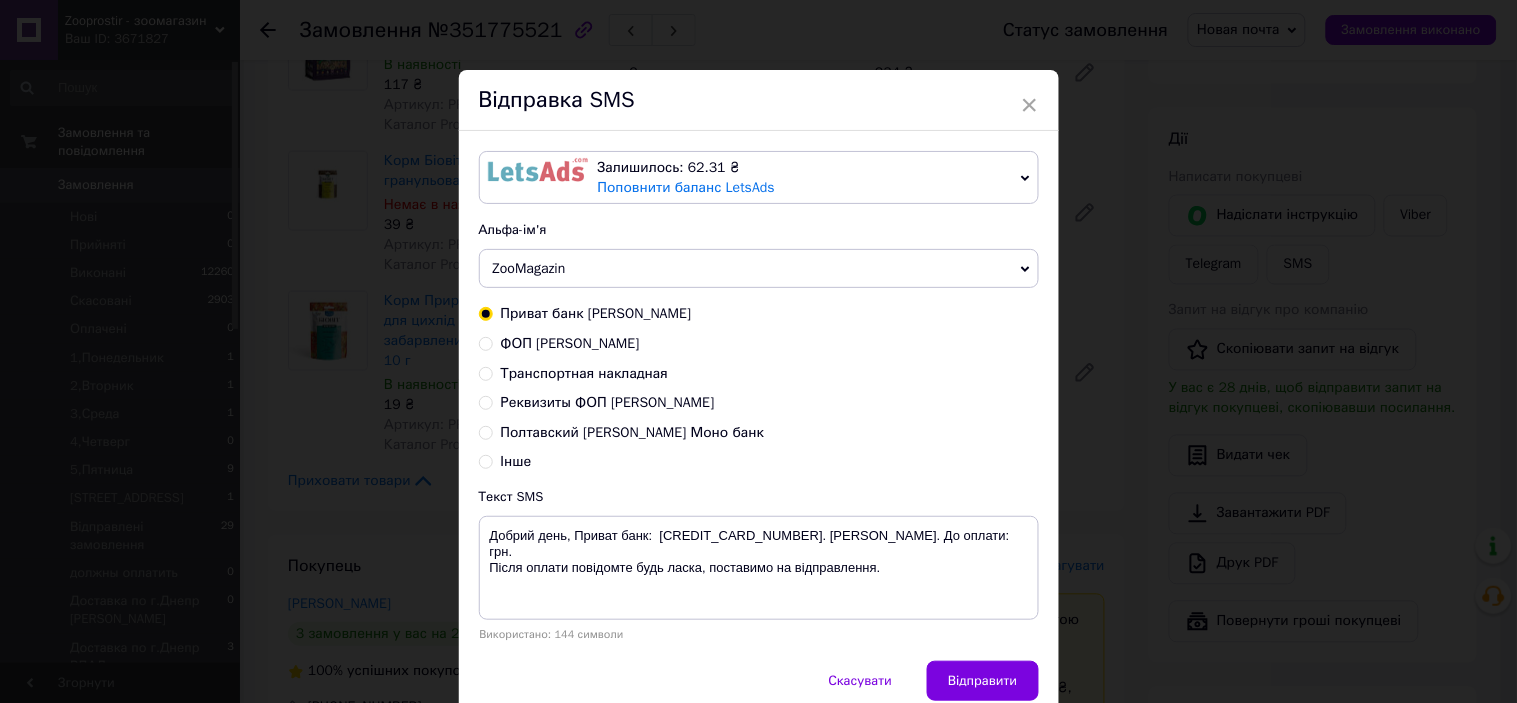 click on "Транспортная накладная" at bounding box center [585, 373] 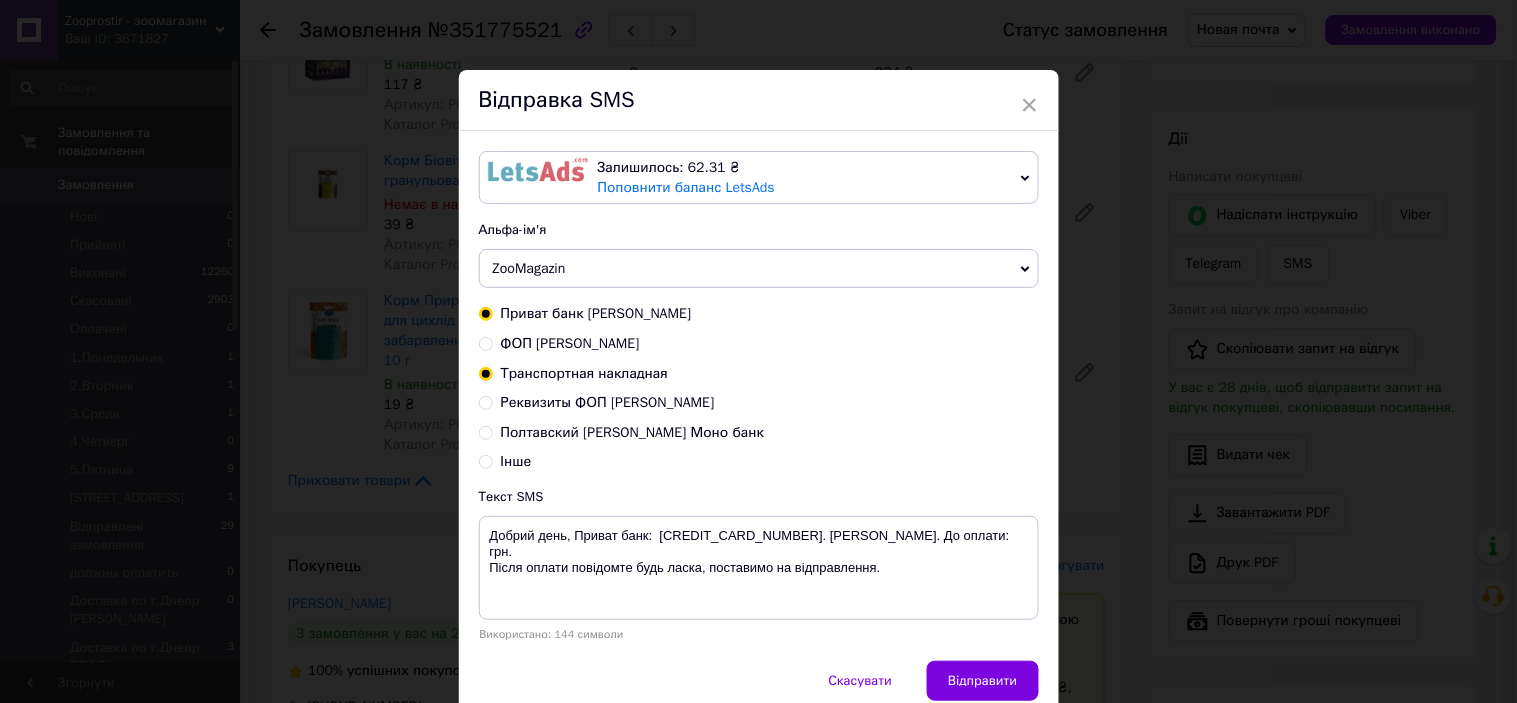 radio on "true" 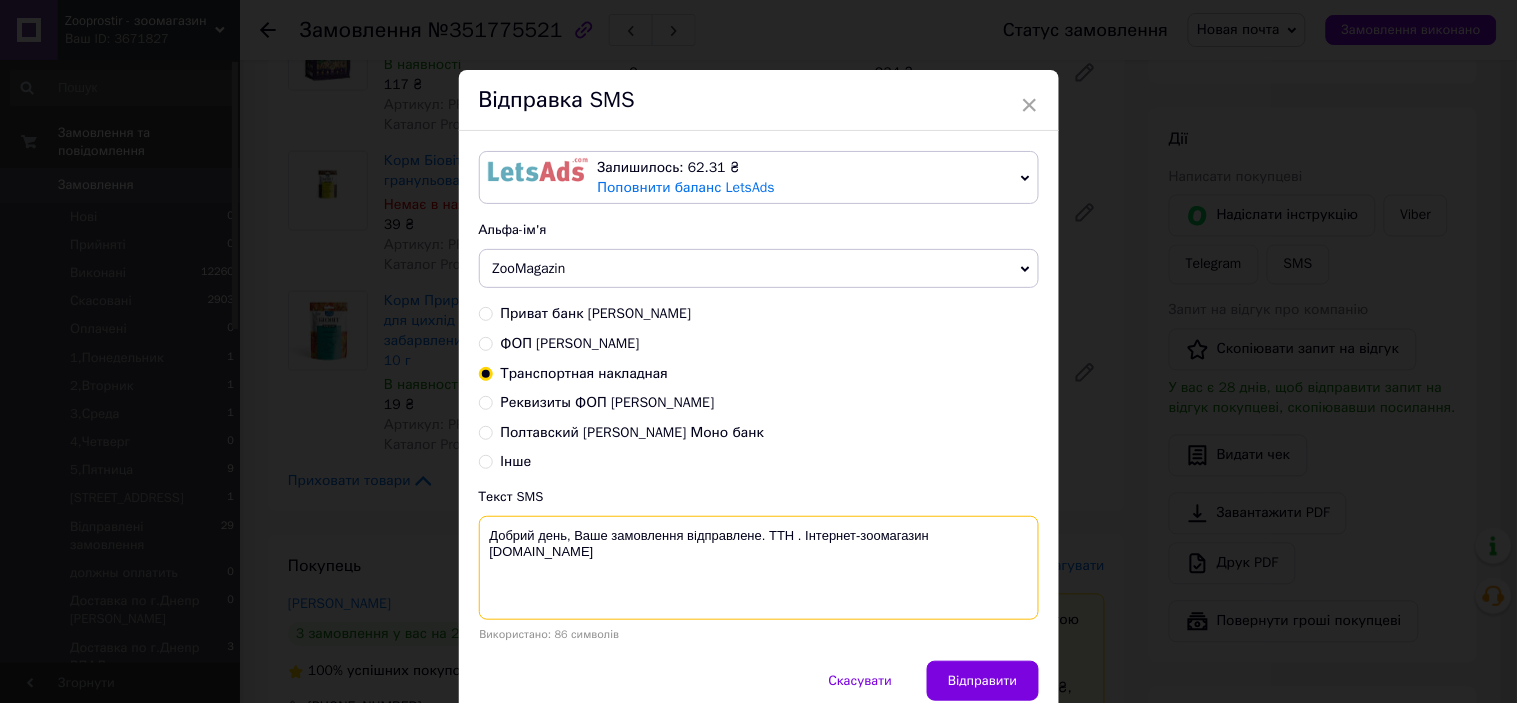 click on "Добрий день, Ваше замовлення відправлене. ТТН . Інтернет-зоомагазин [DOMAIN_NAME]" at bounding box center (759, 568) 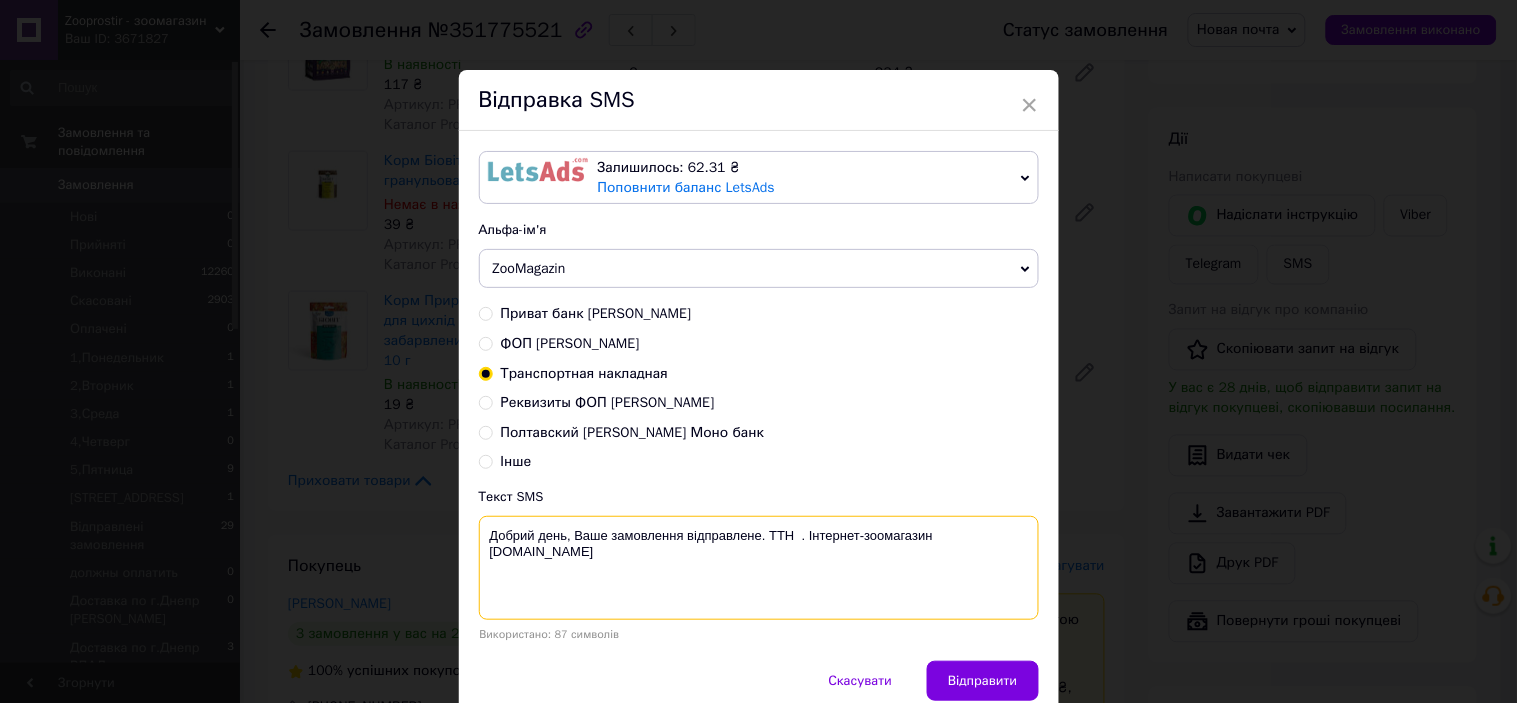paste on "20451203044541" 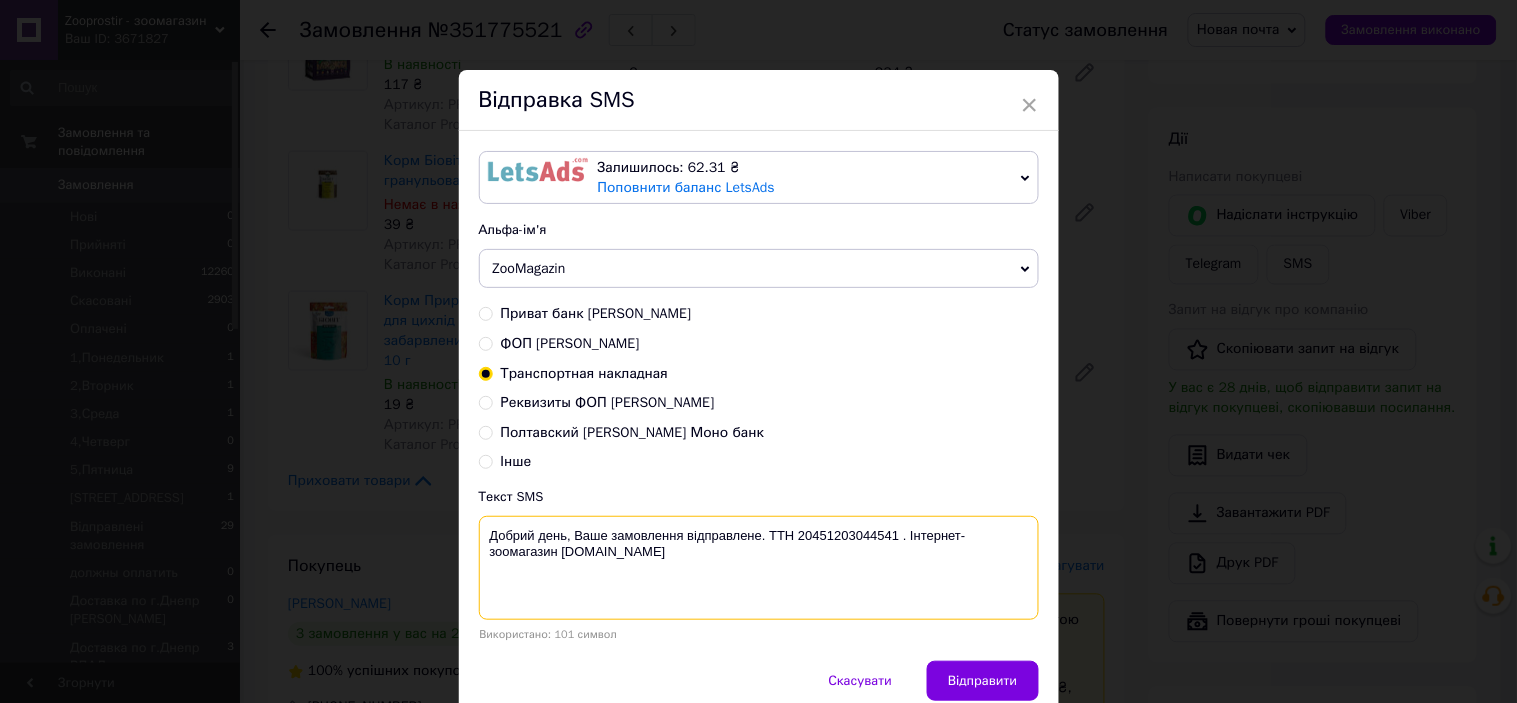 scroll, scrollTop: 88, scrollLeft: 0, axis: vertical 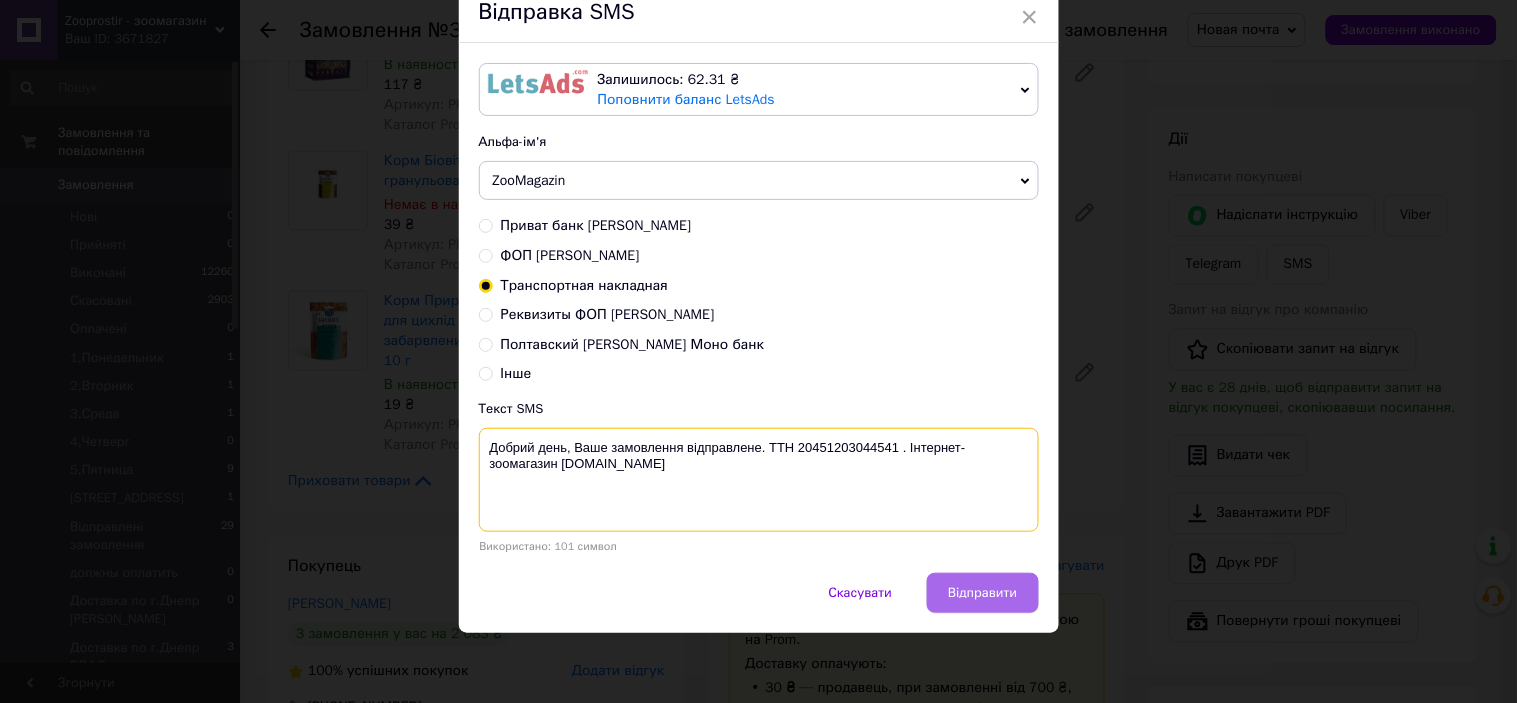 type on "Добрий день, Ваше замовлення відправлене. ТТН 20451203044541 . Інтернет-зоомагазин zooprostir.in.ua" 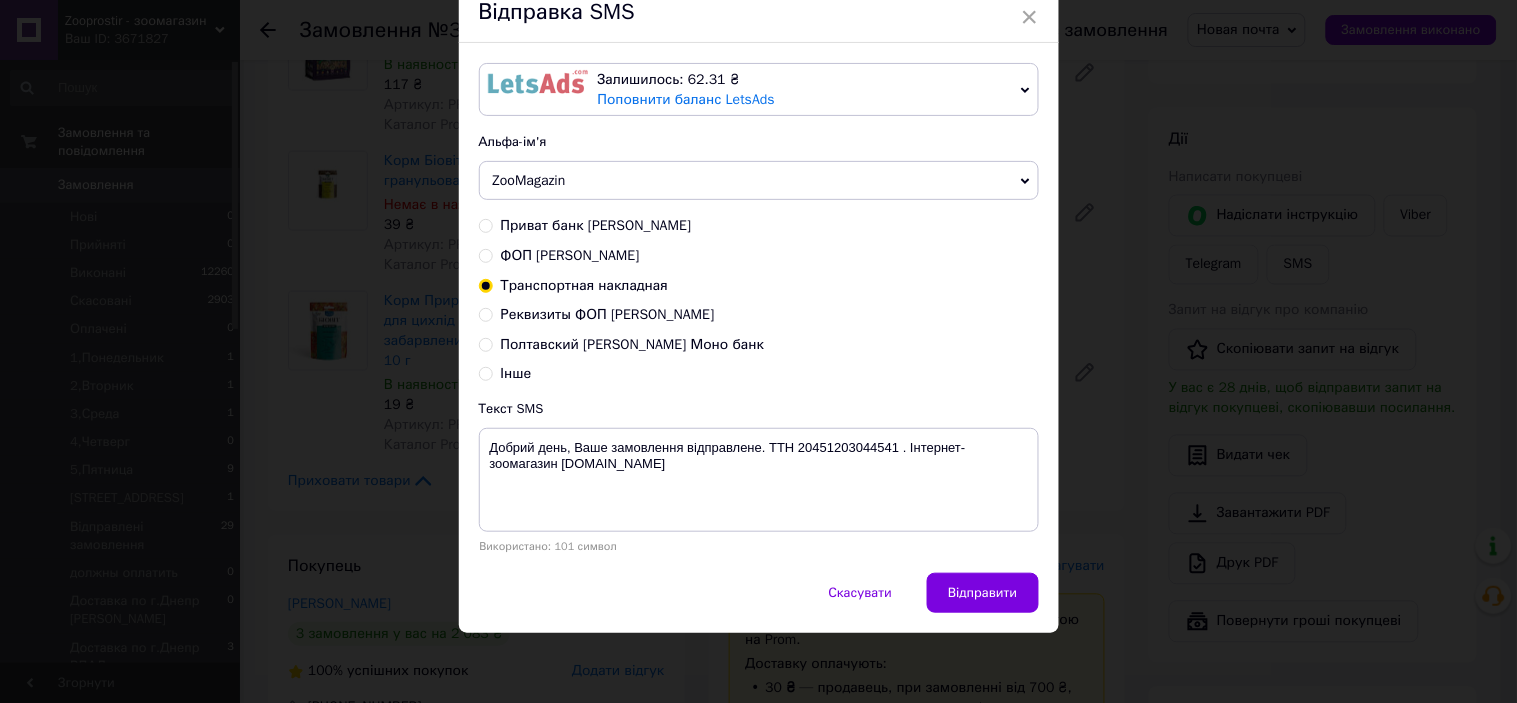 click on "Відправити" at bounding box center [982, 593] 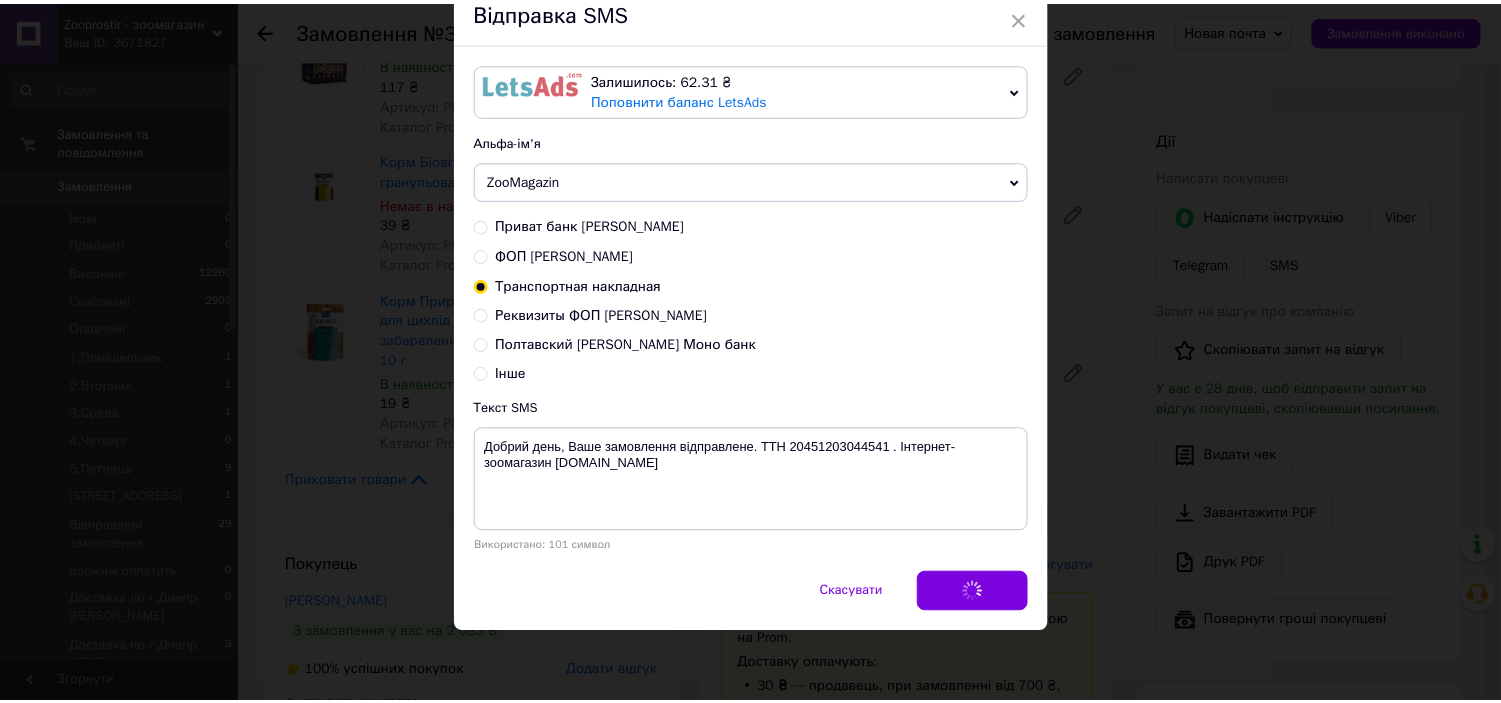 scroll, scrollTop: 0, scrollLeft: 0, axis: both 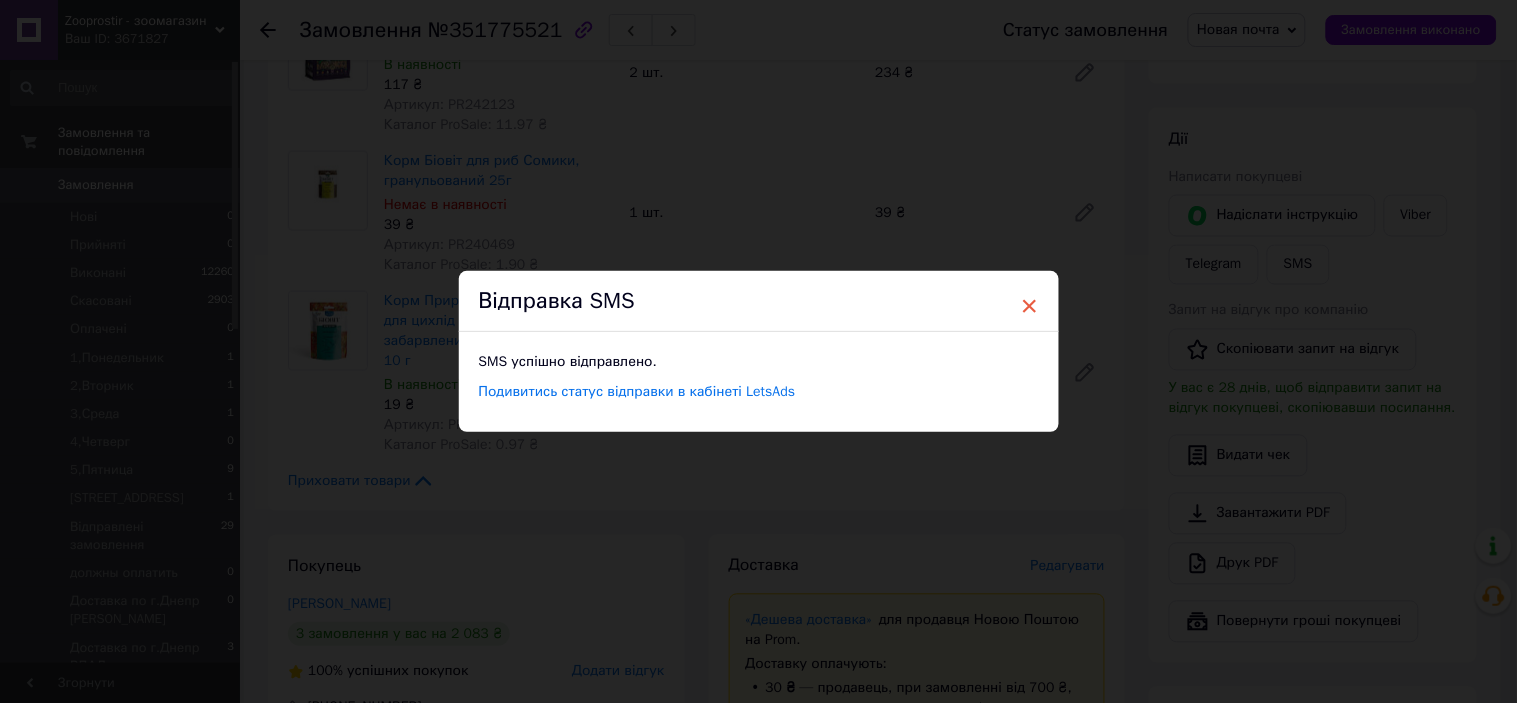 click on "×" at bounding box center (1030, 306) 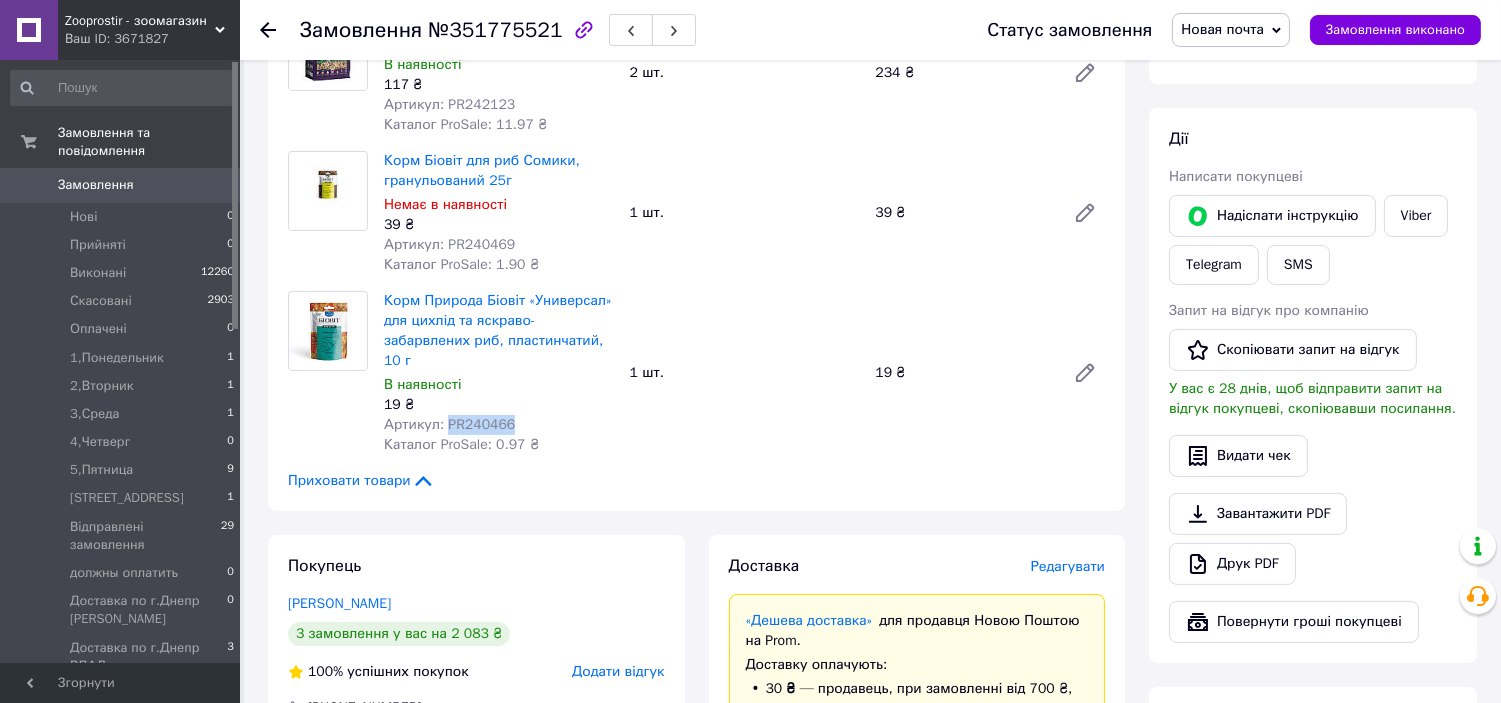 drag, startPoint x: 445, startPoint y: 403, endPoint x: 518, endPoint y: 400, distance: 73.061615 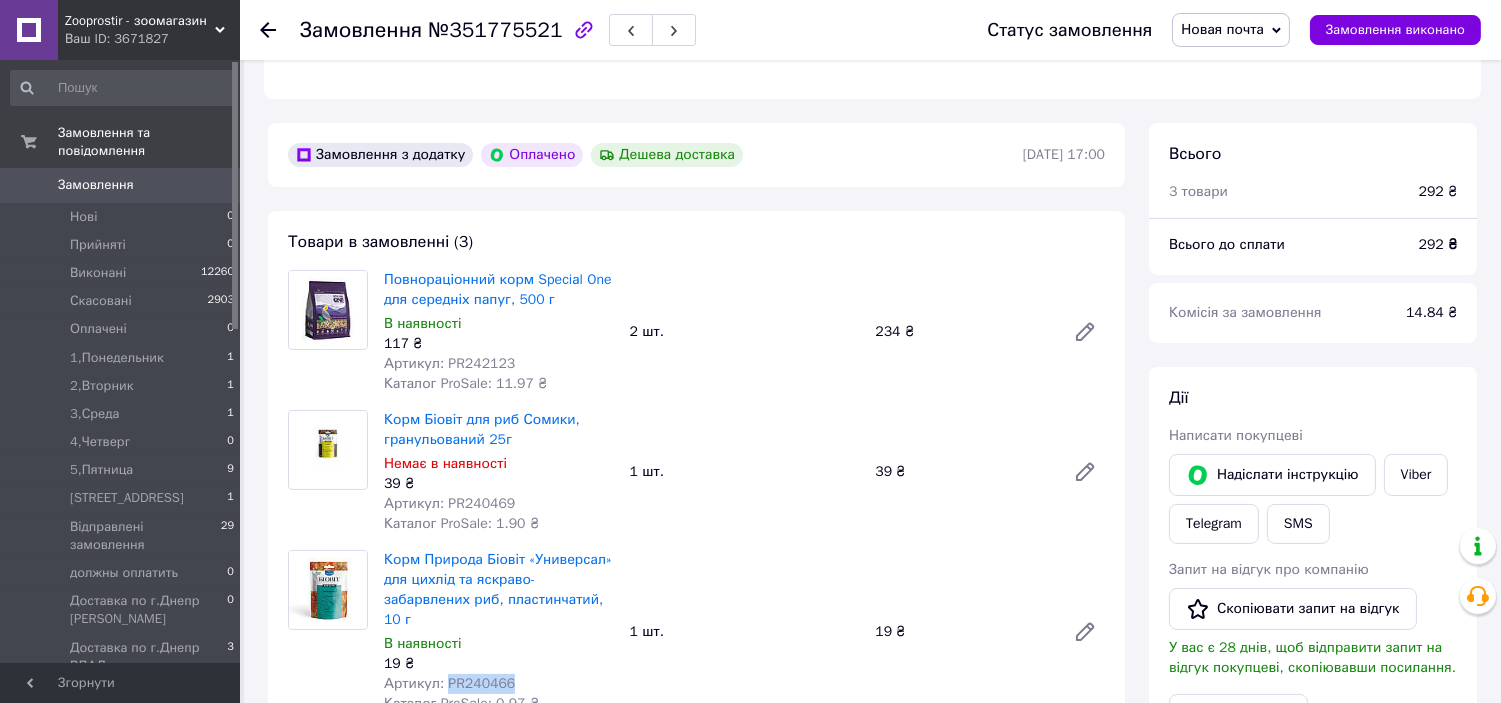 scroll, scrollTop: 777, scrollLeft: 0, axis: vertical 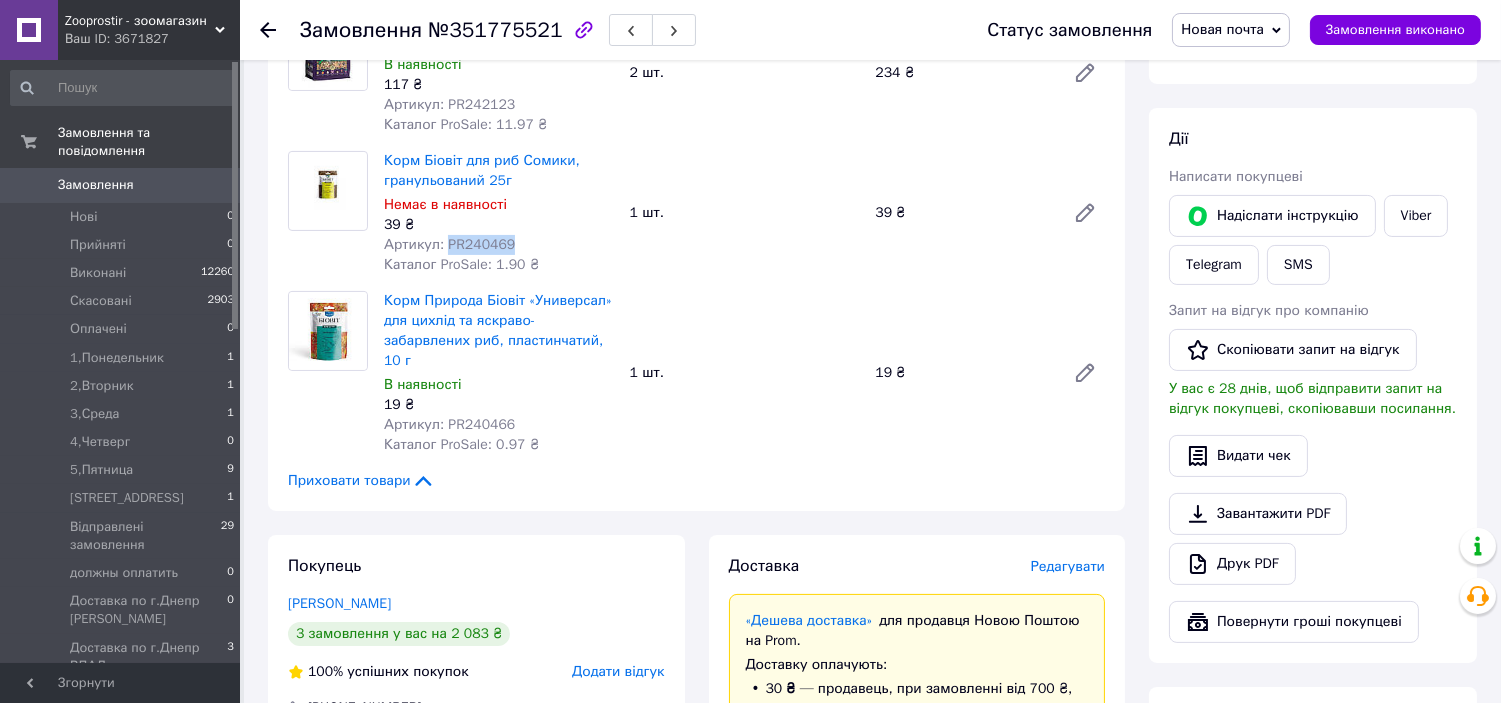 drag, startPoint x: 442, startPoint y: 246, endPoint x: 507, endPoint y: 246, distance: 65 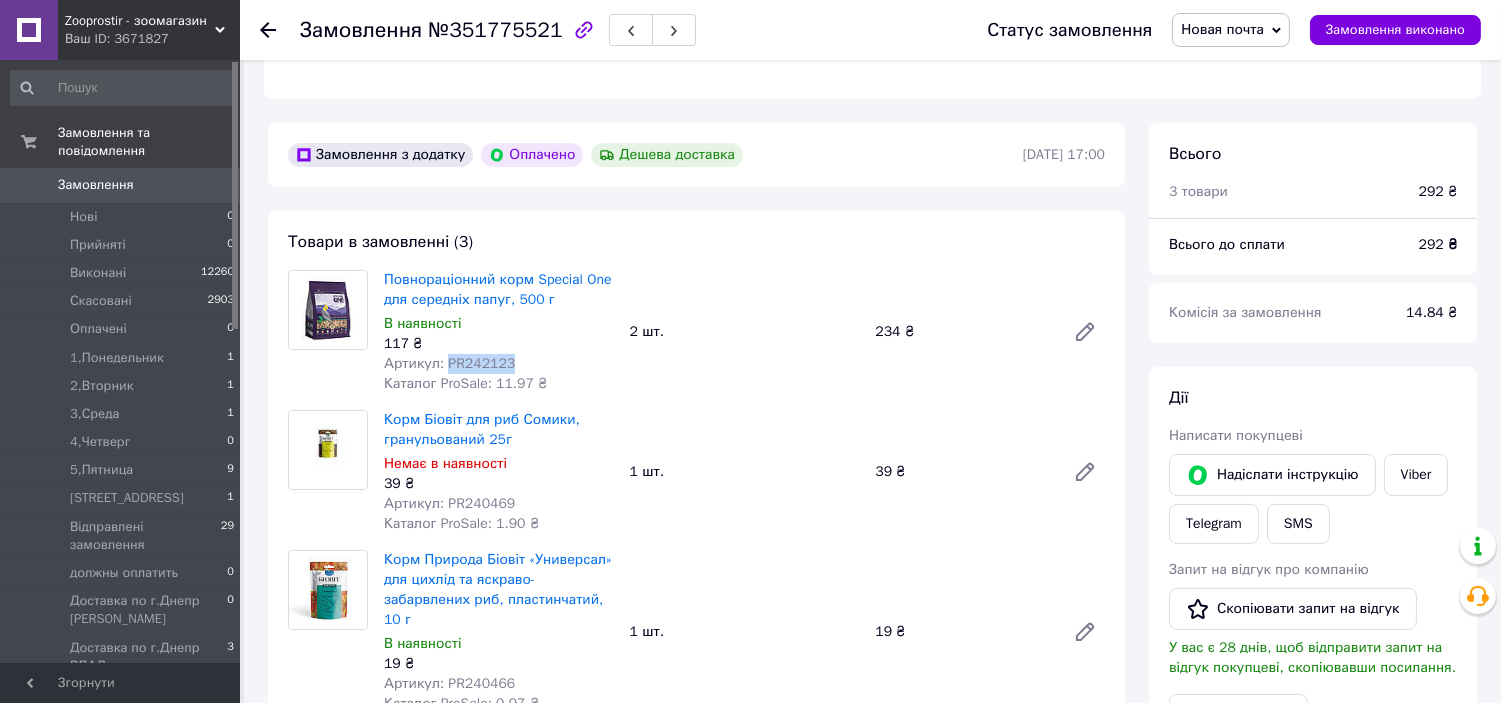 drag, startPoint x: 444, startPoint y: 362, endPoint x: 510, endPoint y: 360, distance: 66.0303 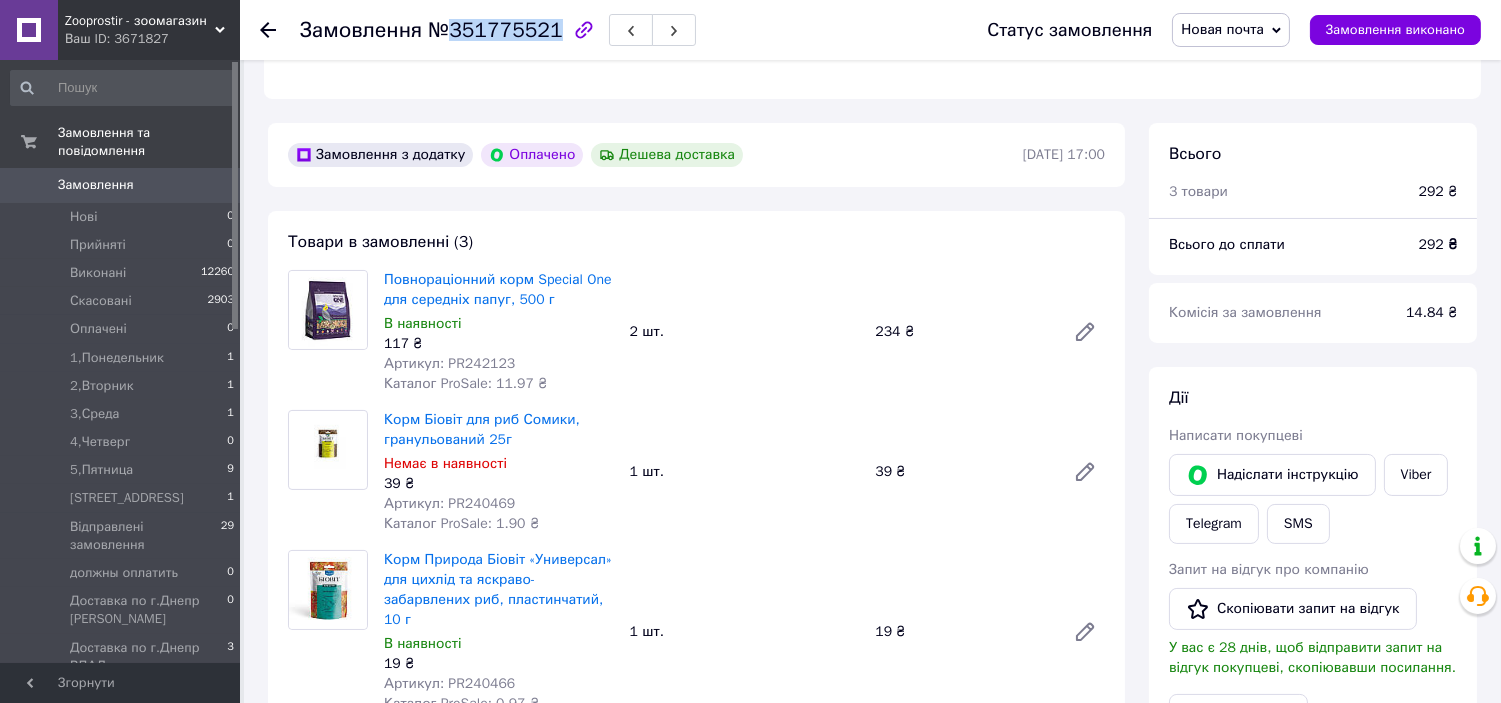 drag, startPoint x: 451, startPoint y: 33, endPoint x: 545, endPoint y: 32, distance: 94.00532 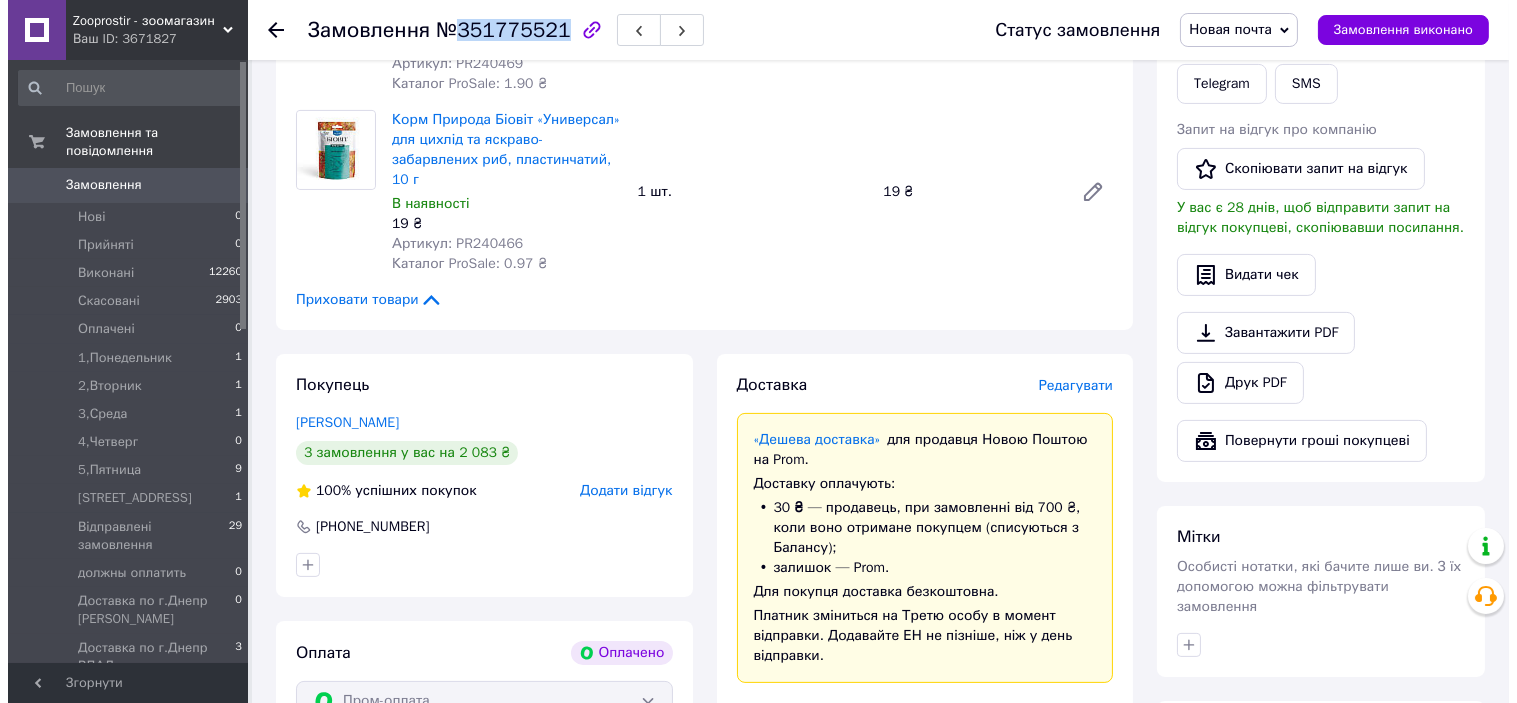 scroll, scrollTop: 1036, scrollLeft: 0, axis: vertical 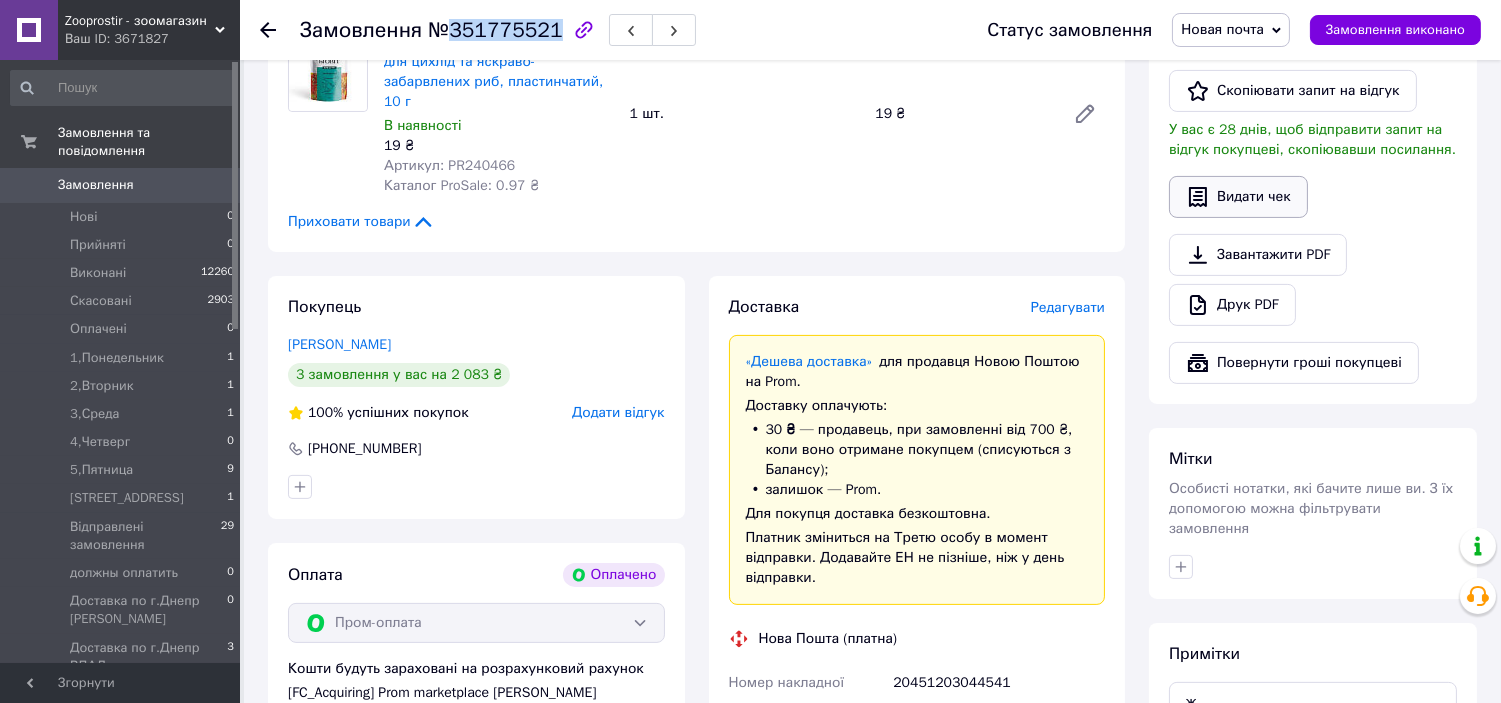 click on "Видати чек" at bounding box center [1238, 197] 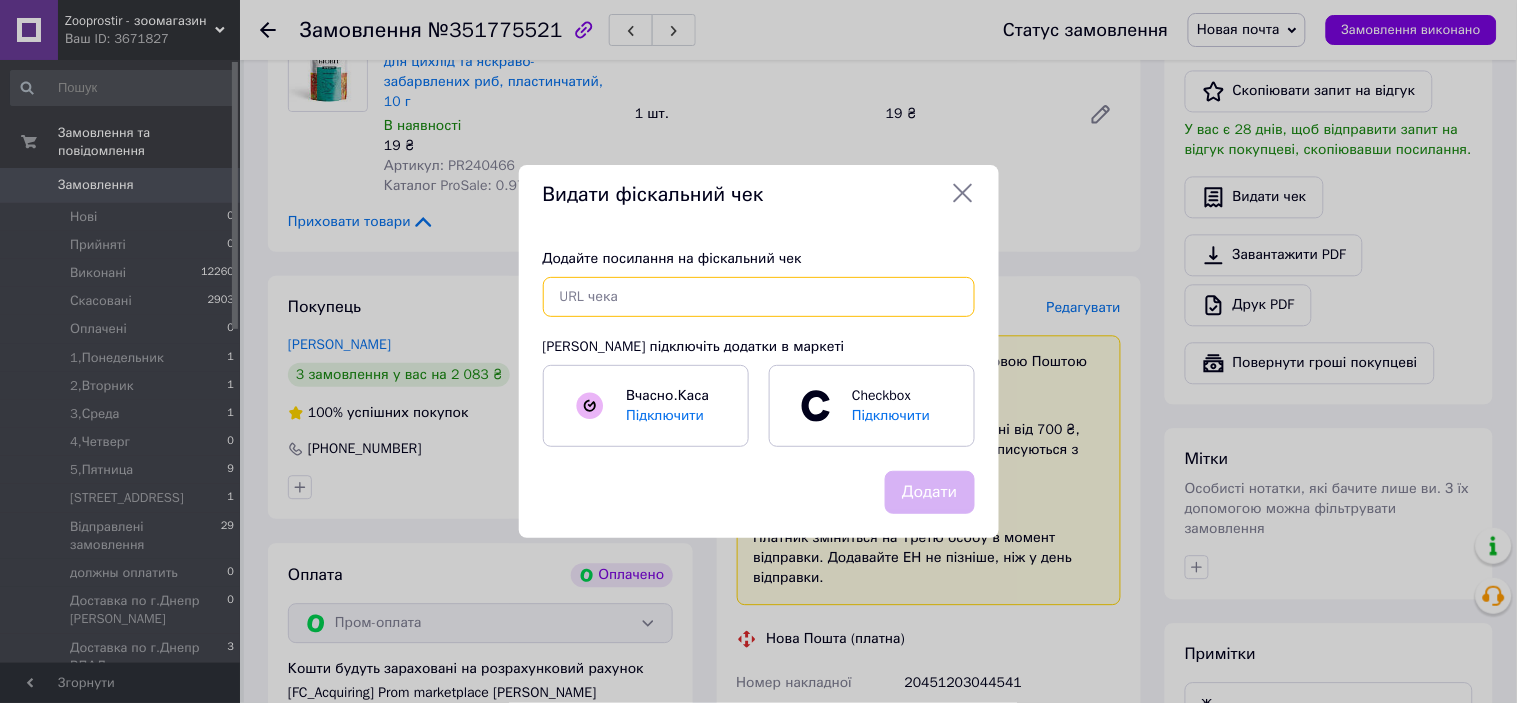 click at bounding box center [759, 297] 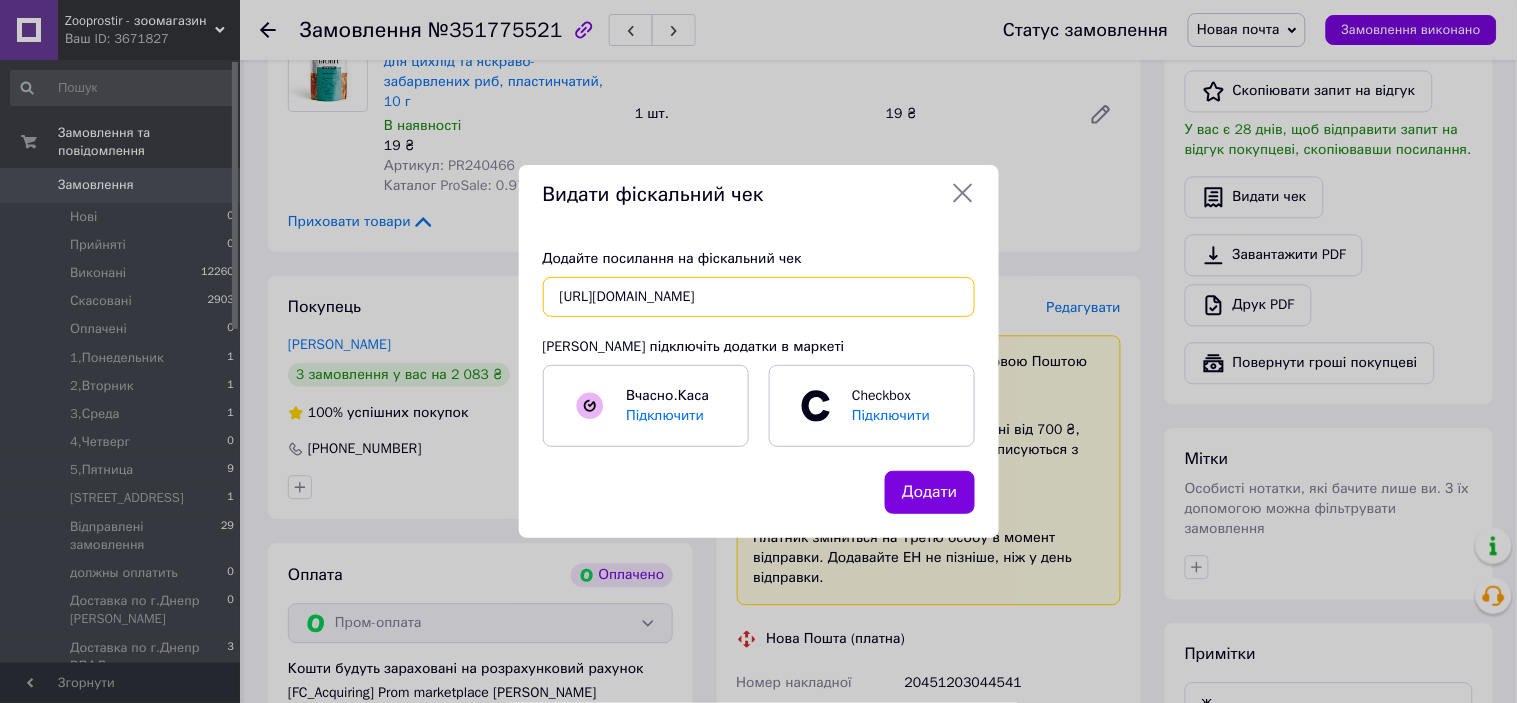 scroll, scrollTop: 0, scrollLeft: 37, axis: horizontal 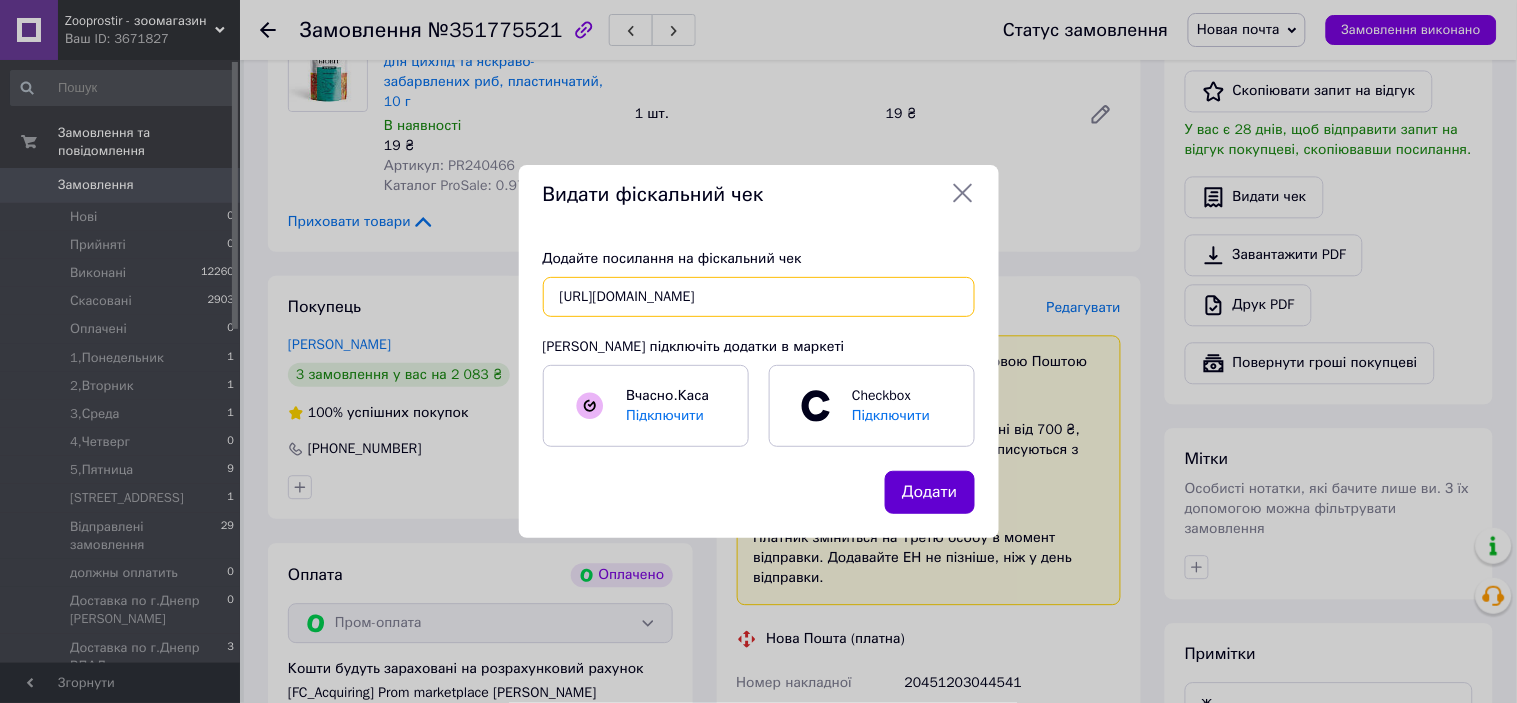 type on "https://check.cashalot.org.ua/receipt?id=4758458039&fn=4000997132" 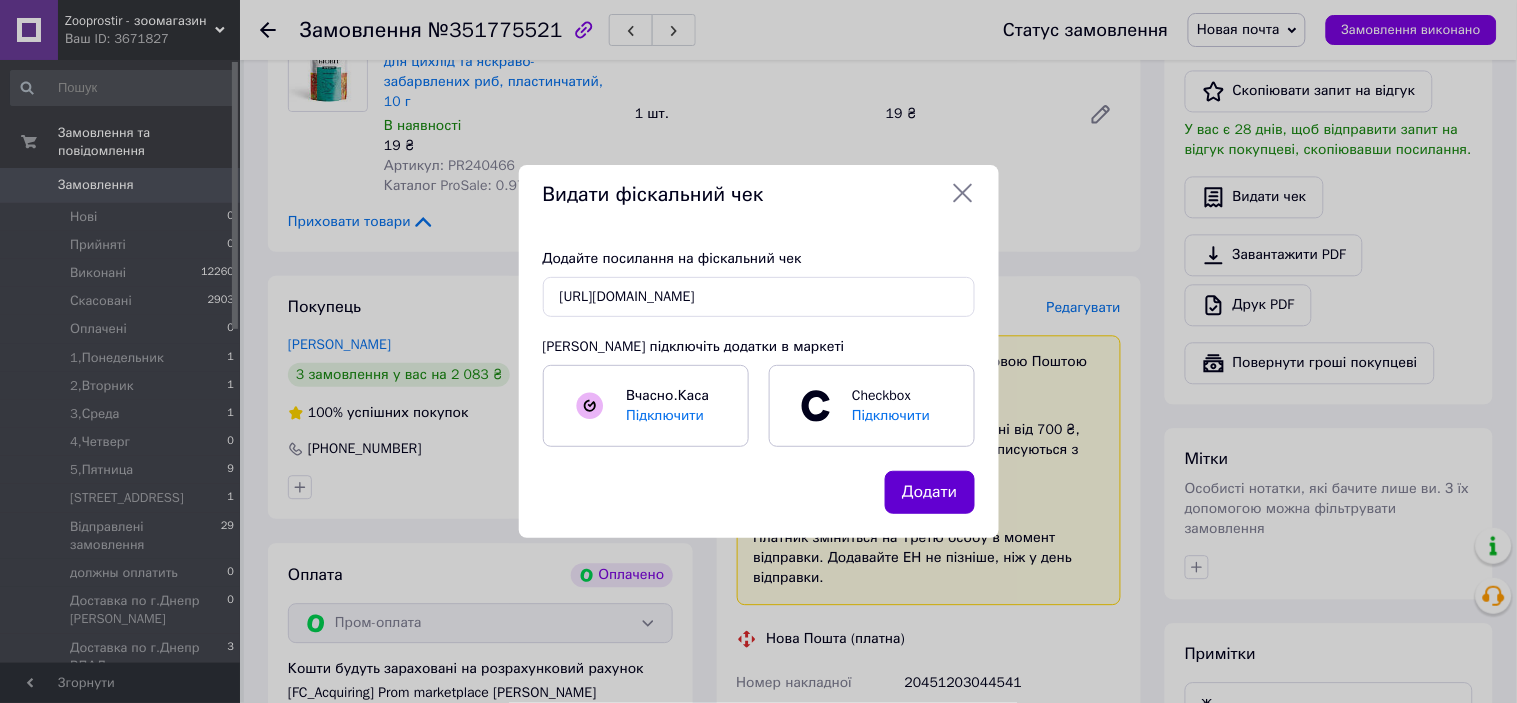 click on "Додати" at bounding box center [929, 492] 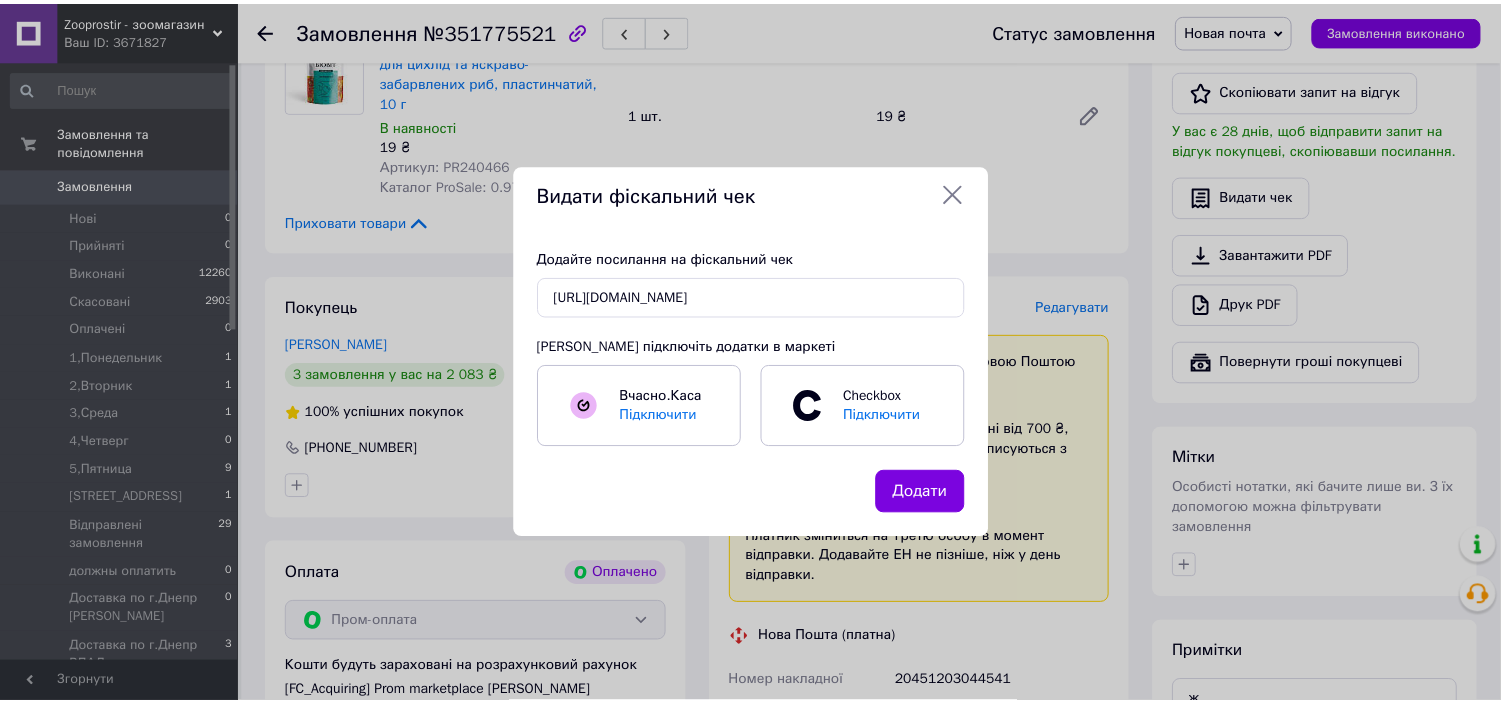 scroll, scrollTop: 0, scrollLeft: 0, axis: both 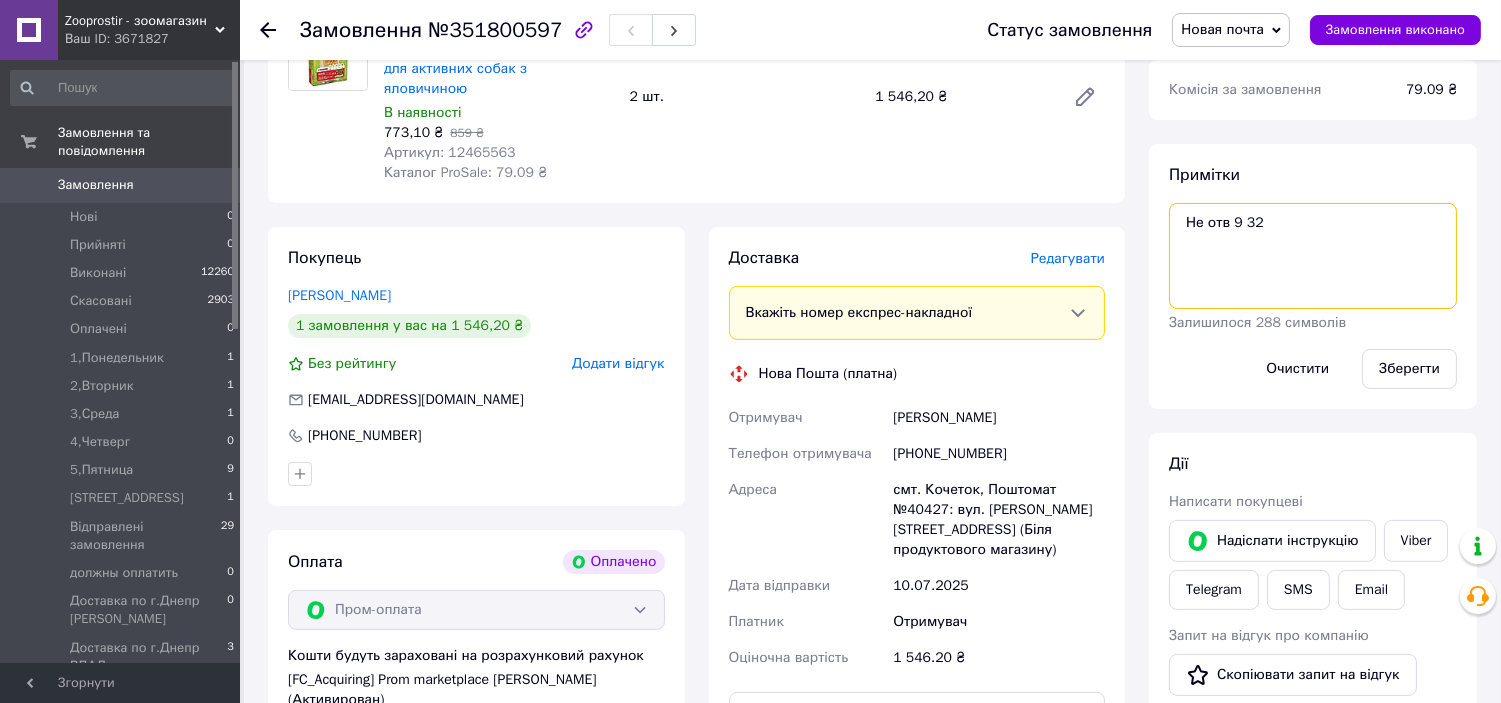 drag, startPoint x: 1336, startPoint y: 218, endPoint x: 1324, endPoint y: 221, distance: 12.369317 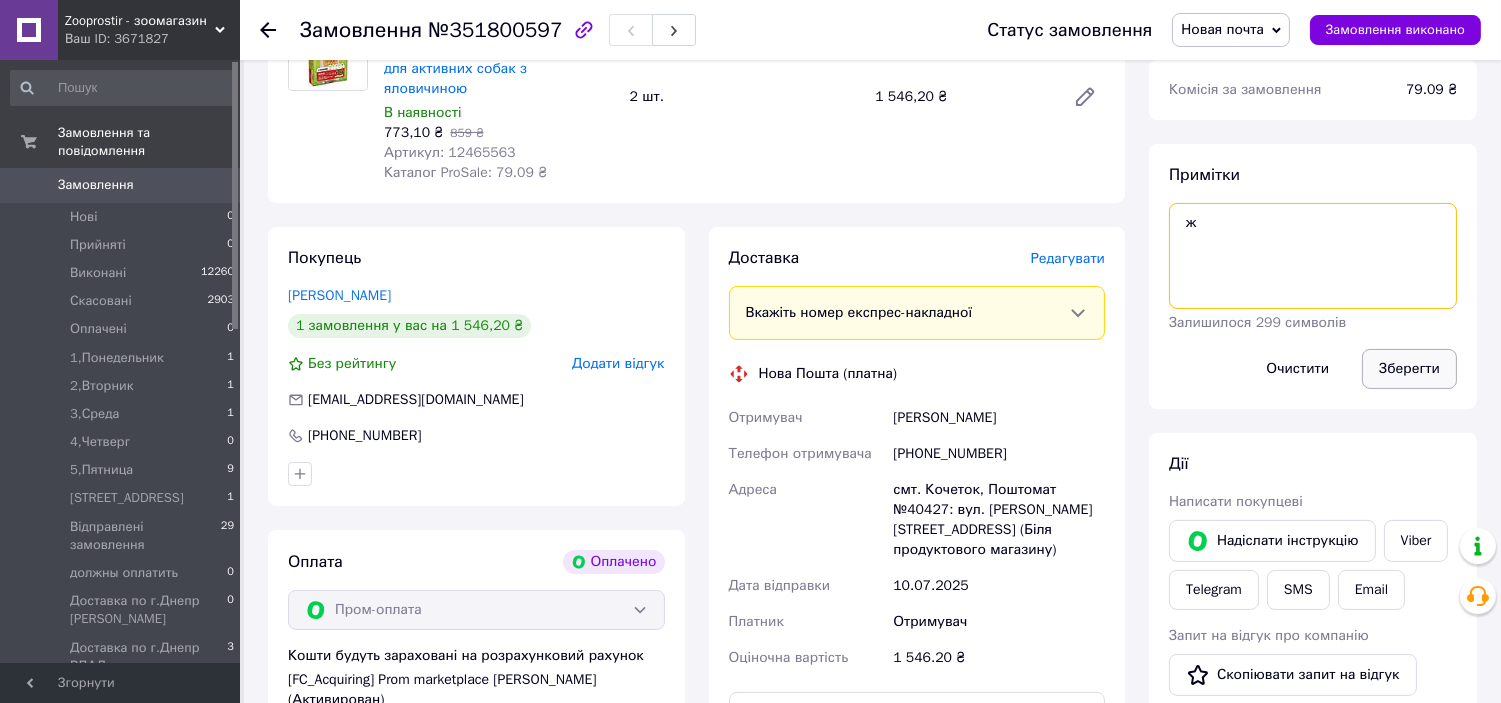 type on "ж" 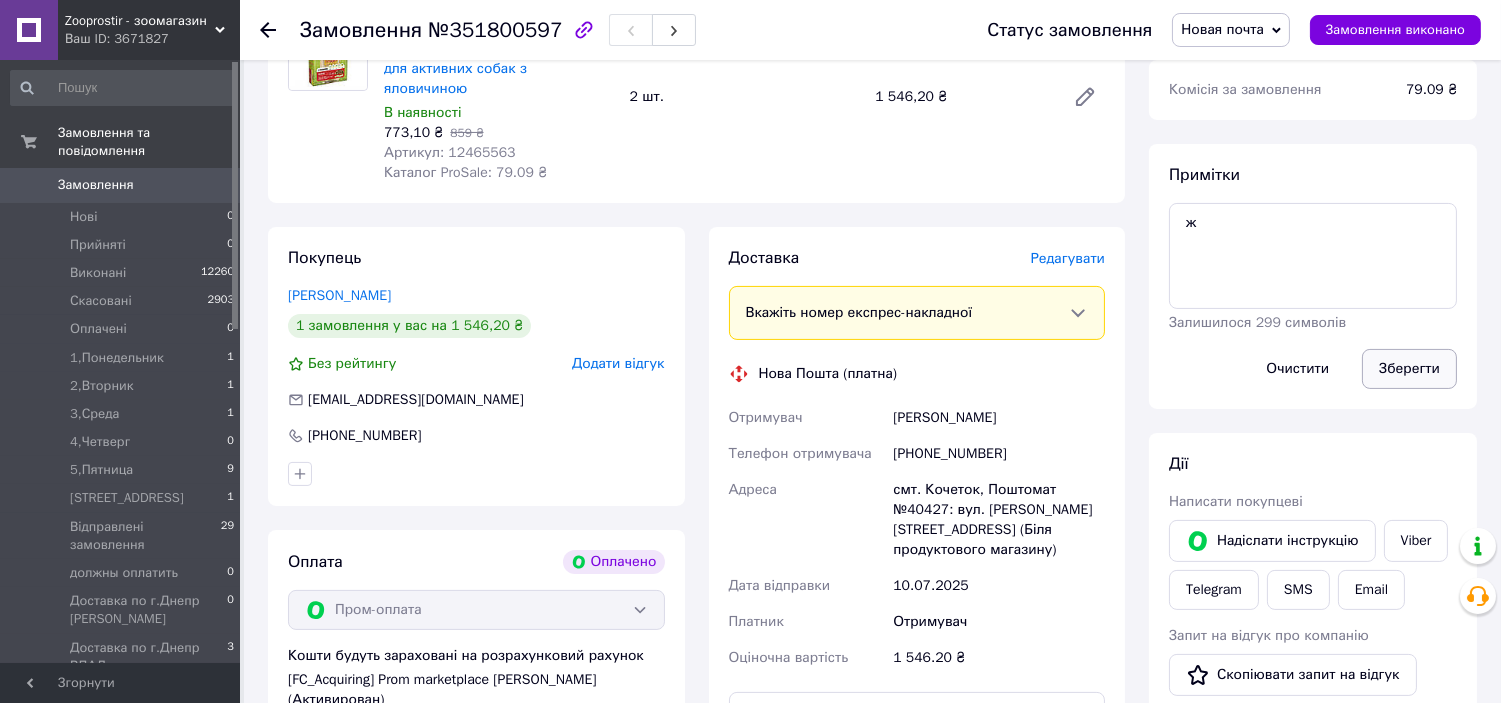 click on "Зберегти" at bounding box center [1409, 369] 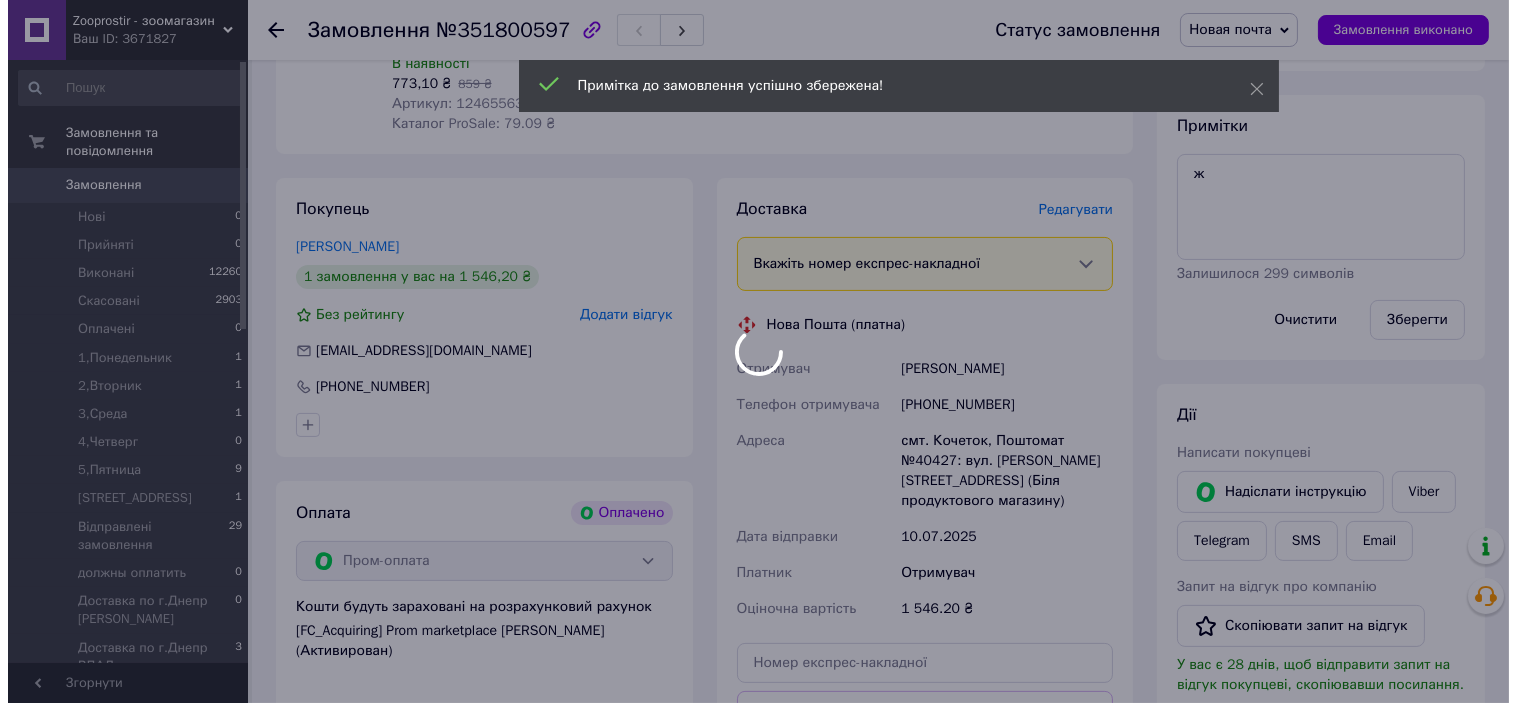 scroll, scrollTop: 777, scrollLeft: 0, axis: vertical 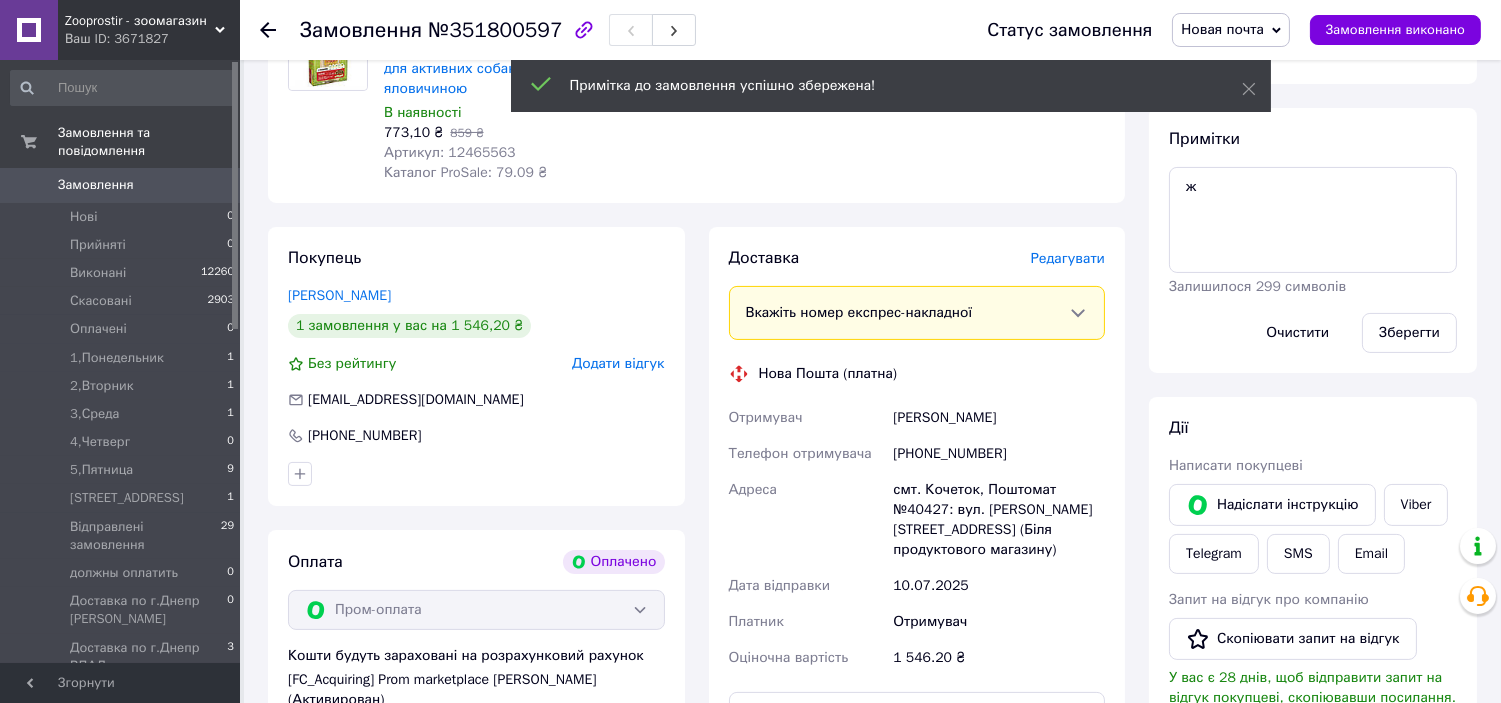 click on "Редагувати" at bounding box center [1068, 258] 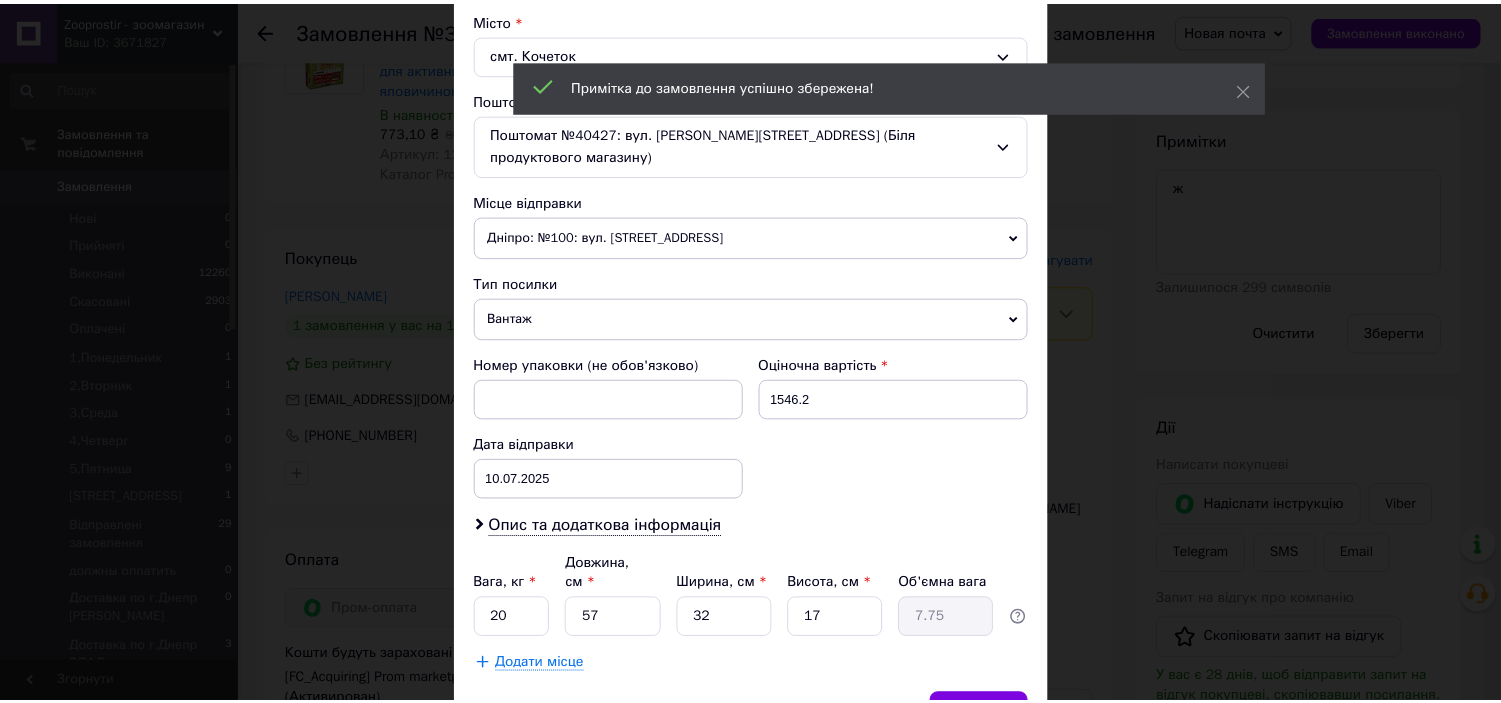 scroll, scrollTop: 626, scrollLeft: 0, axis: vertical 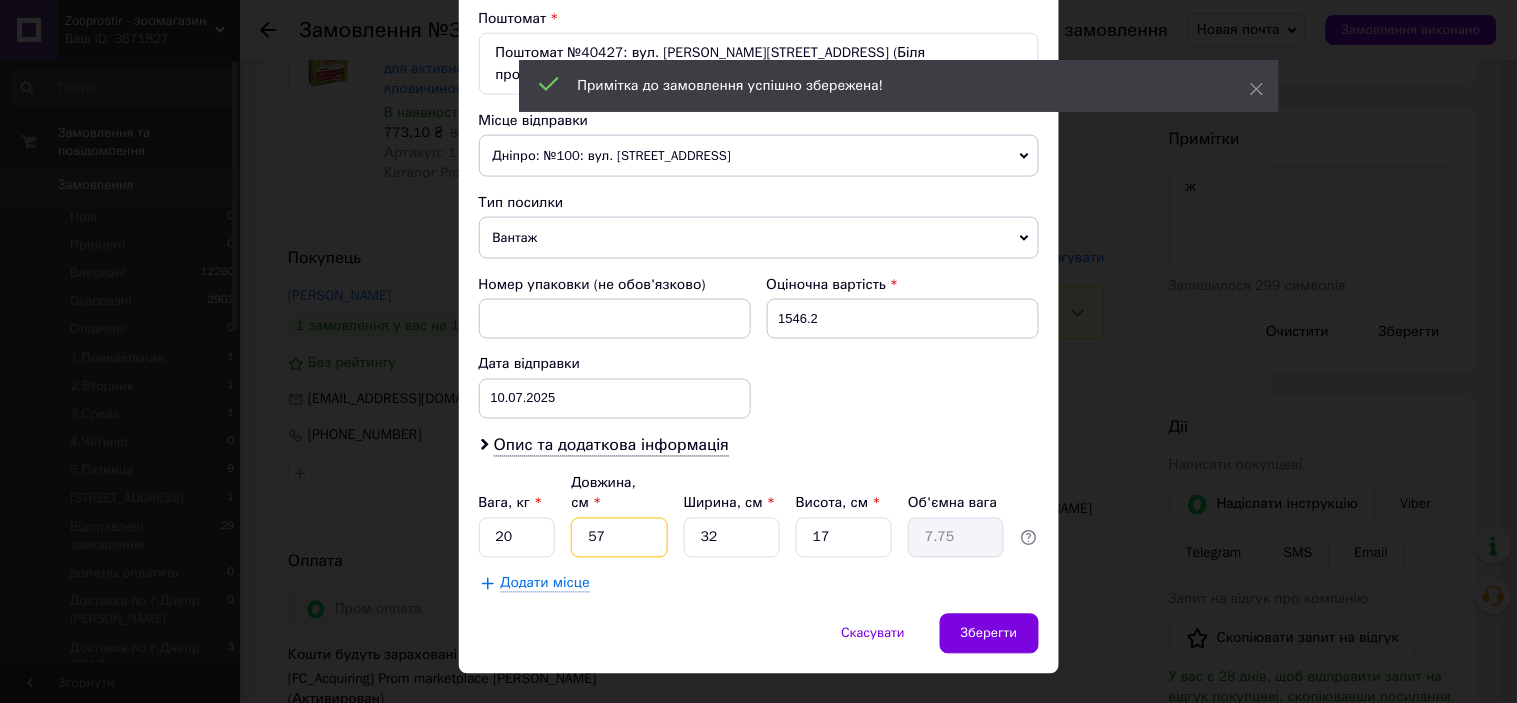 click on "57" at bounding box center (619, 538) 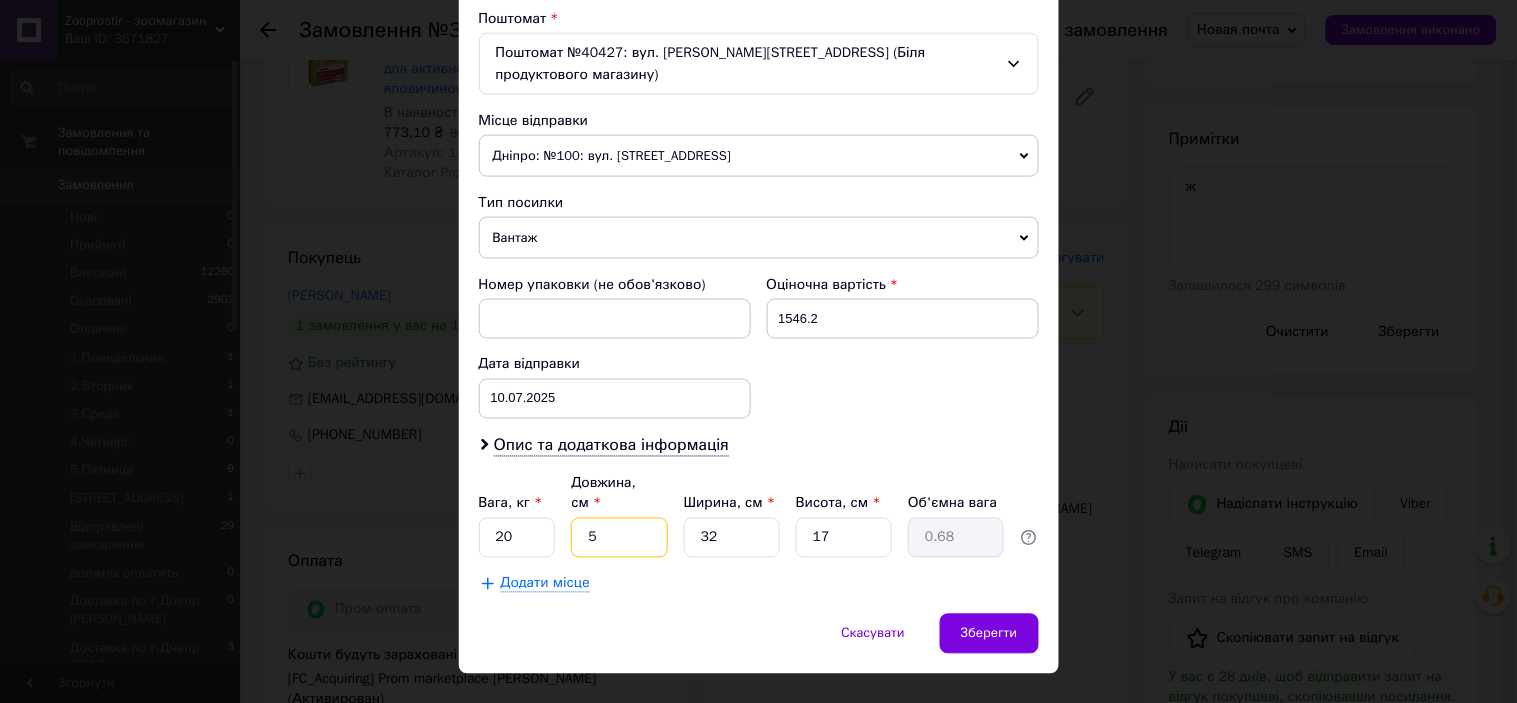 type 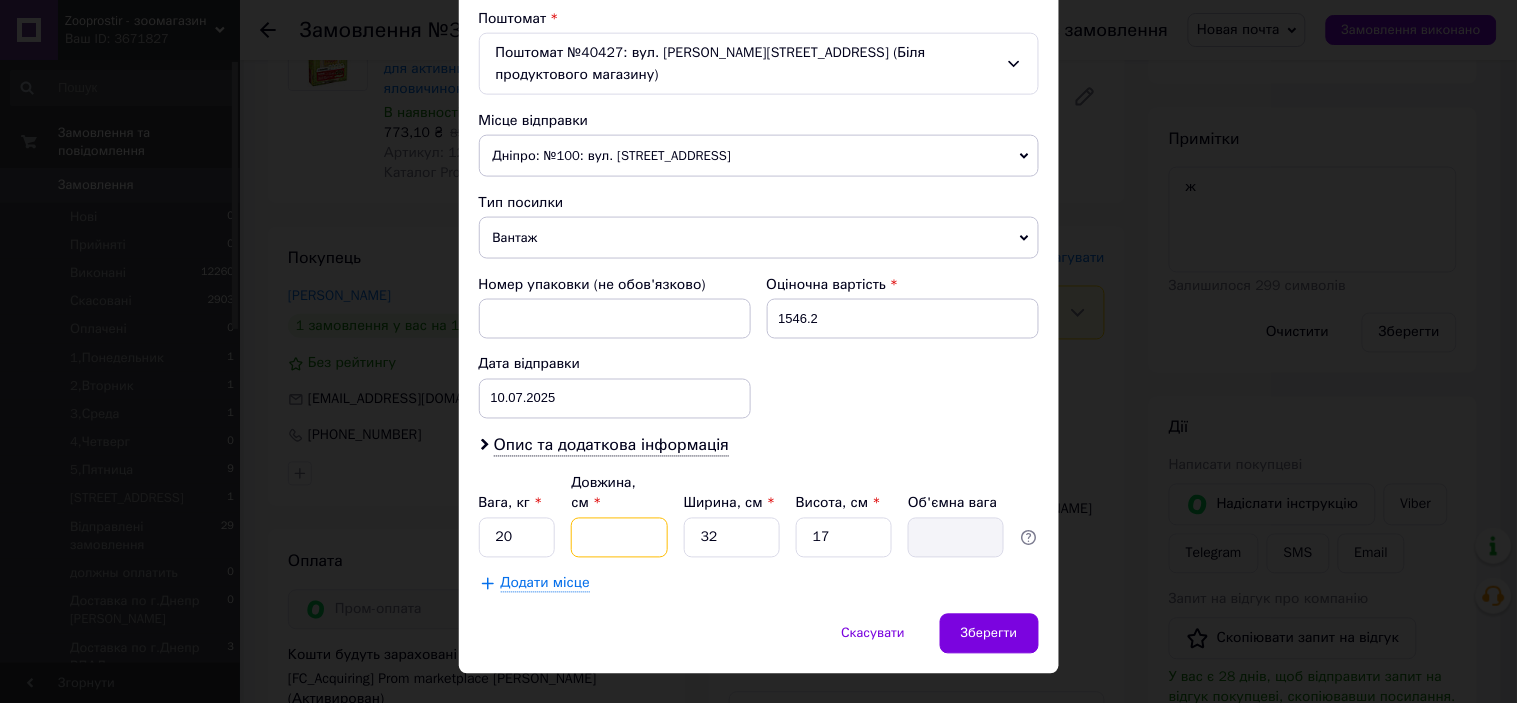 type on "6" 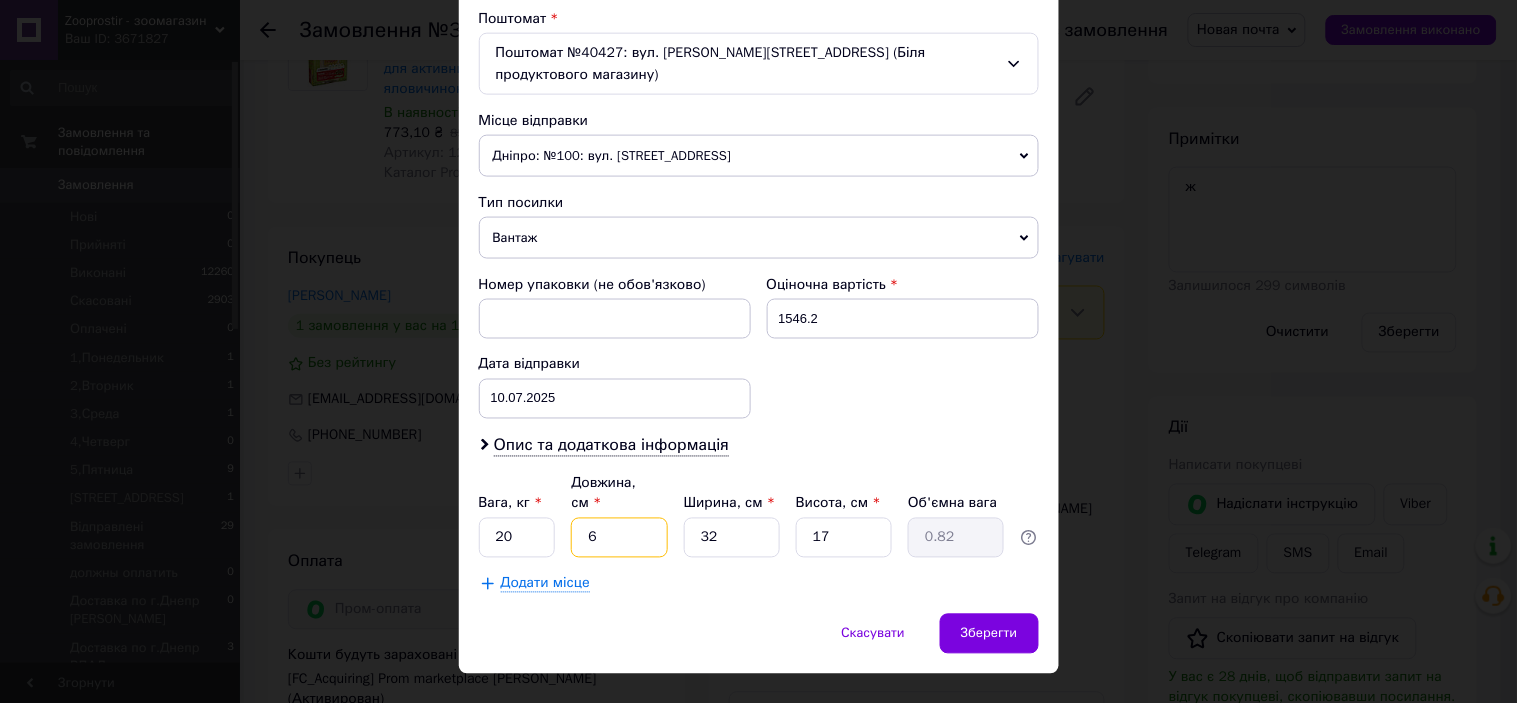 type on "60" 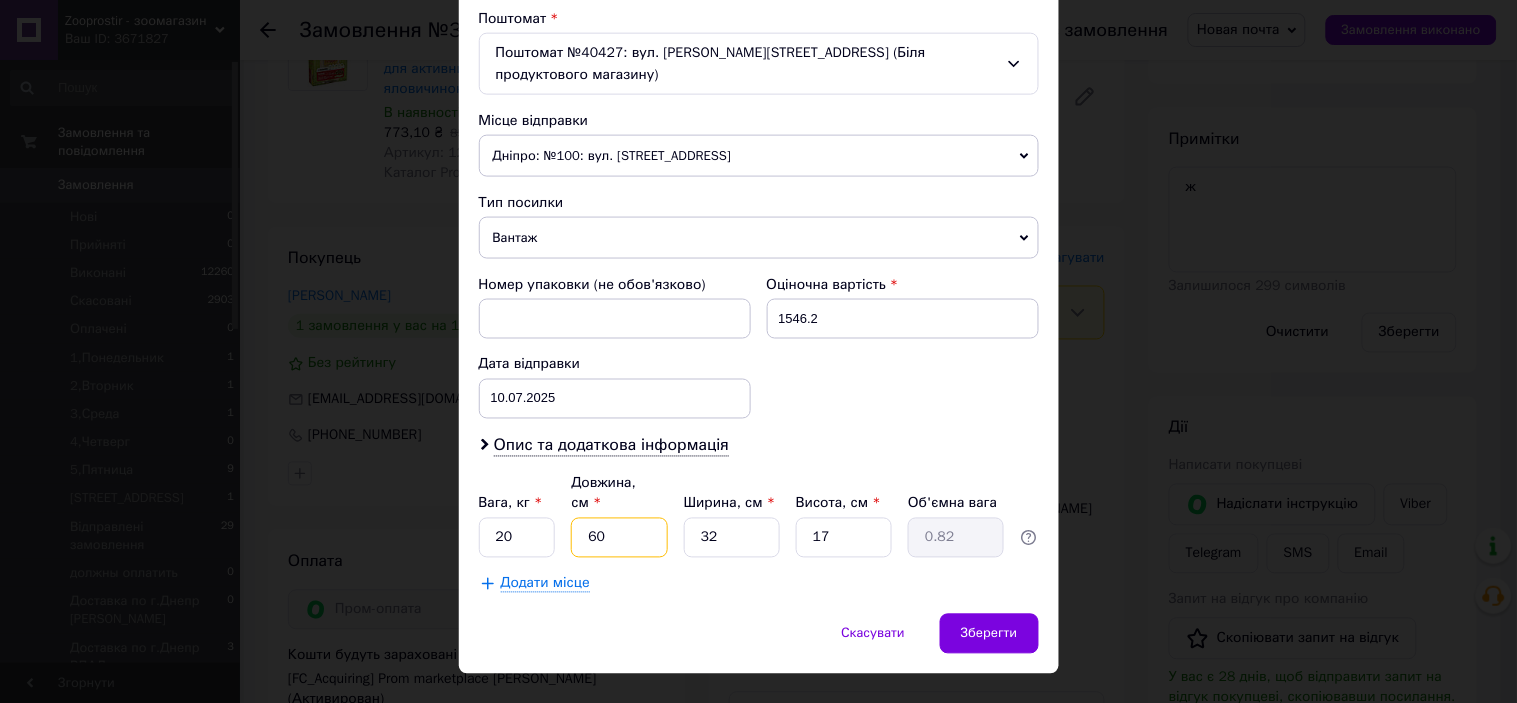 type on "8.16" 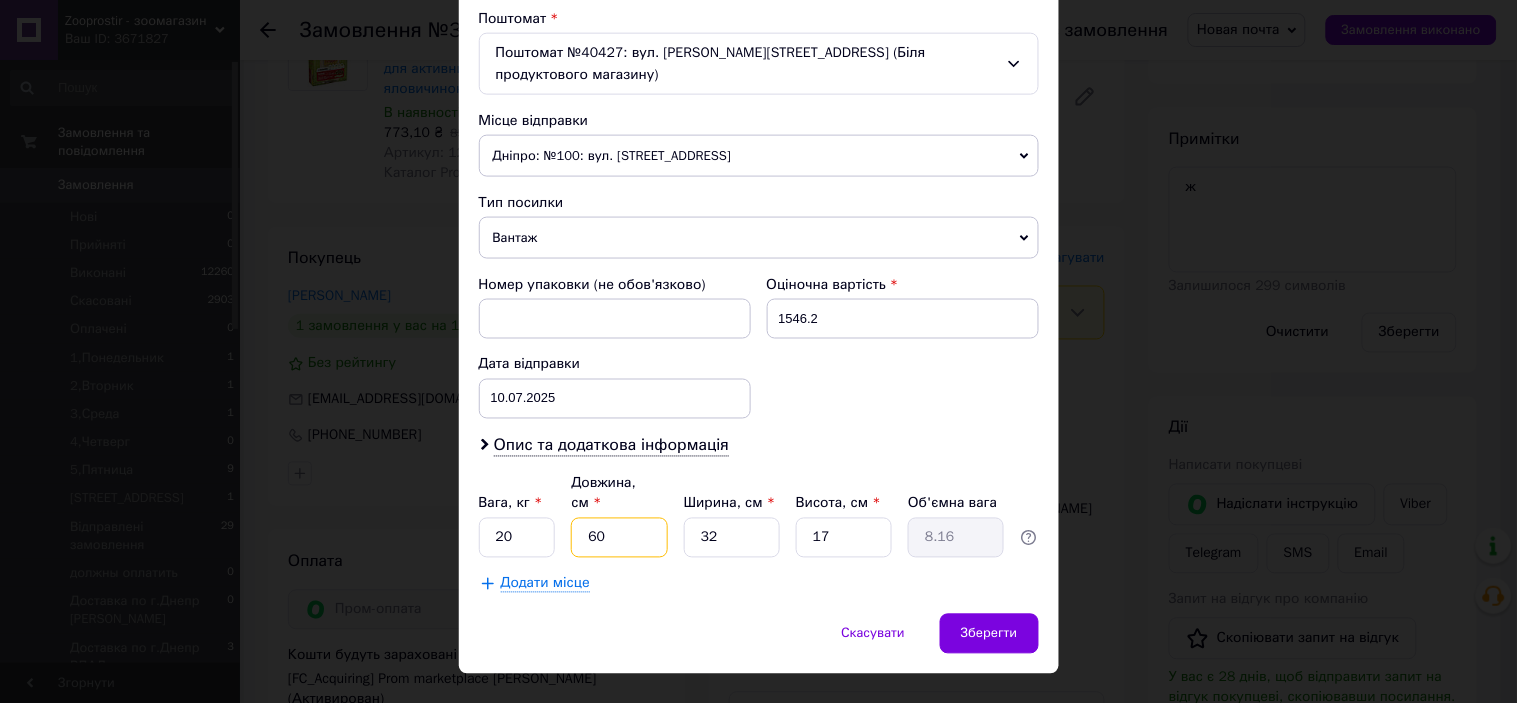 type on "60" 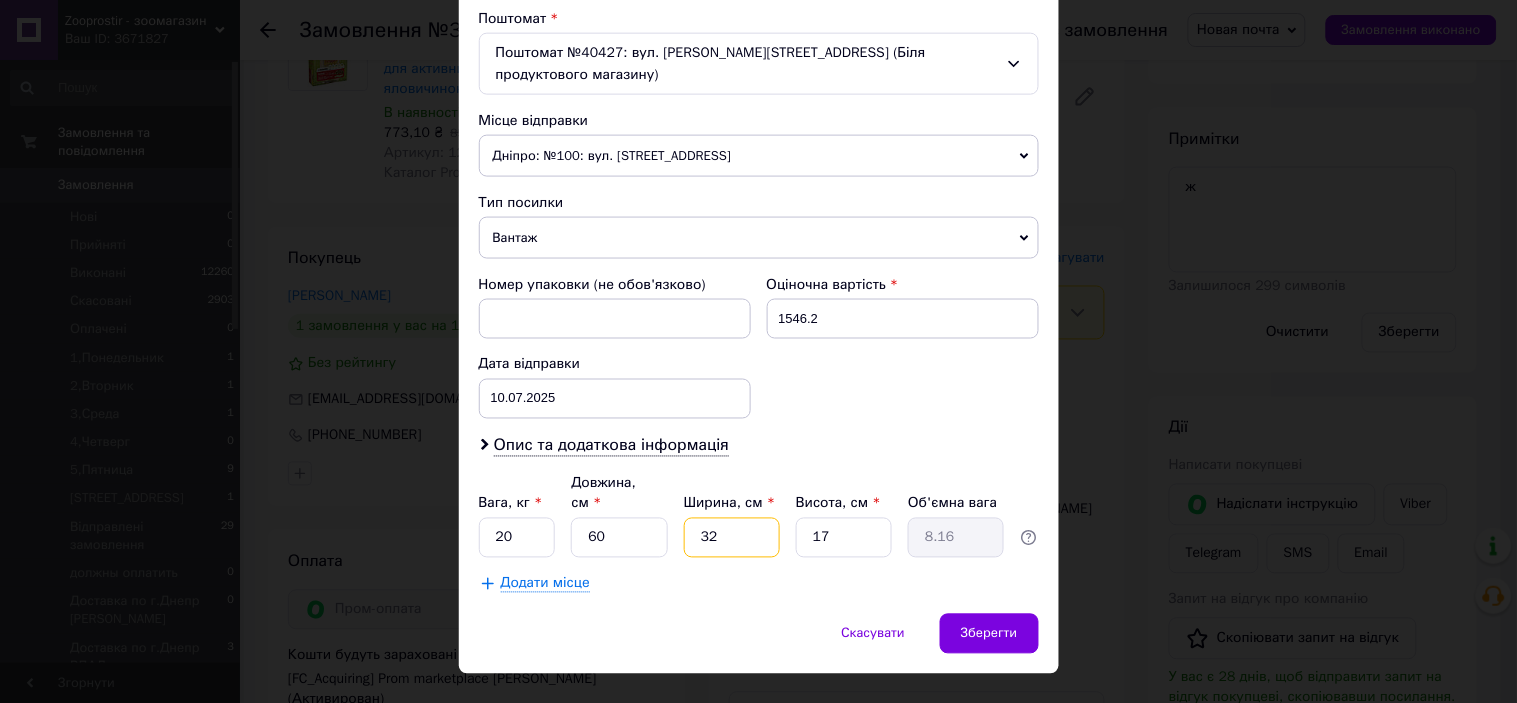click on "32" at bounding box center [732, 538] 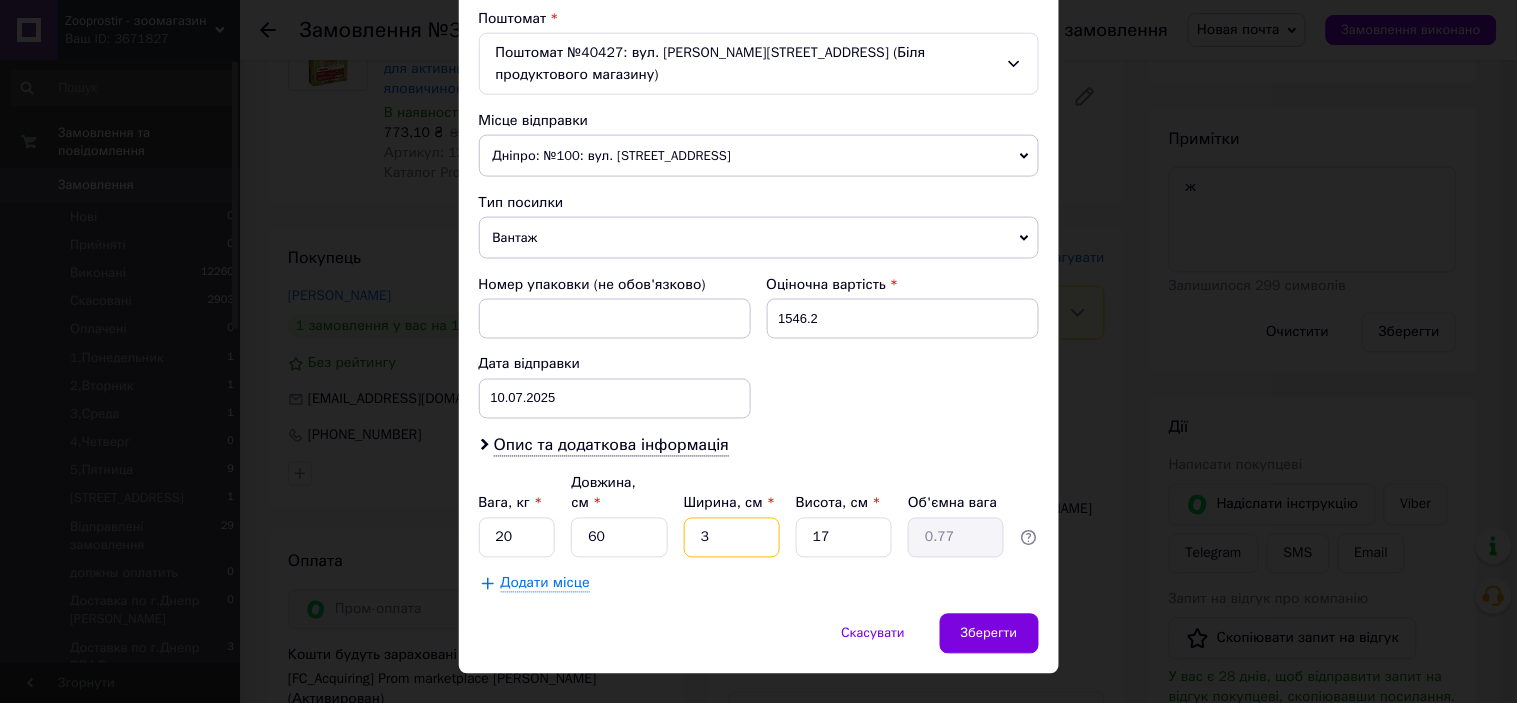 type 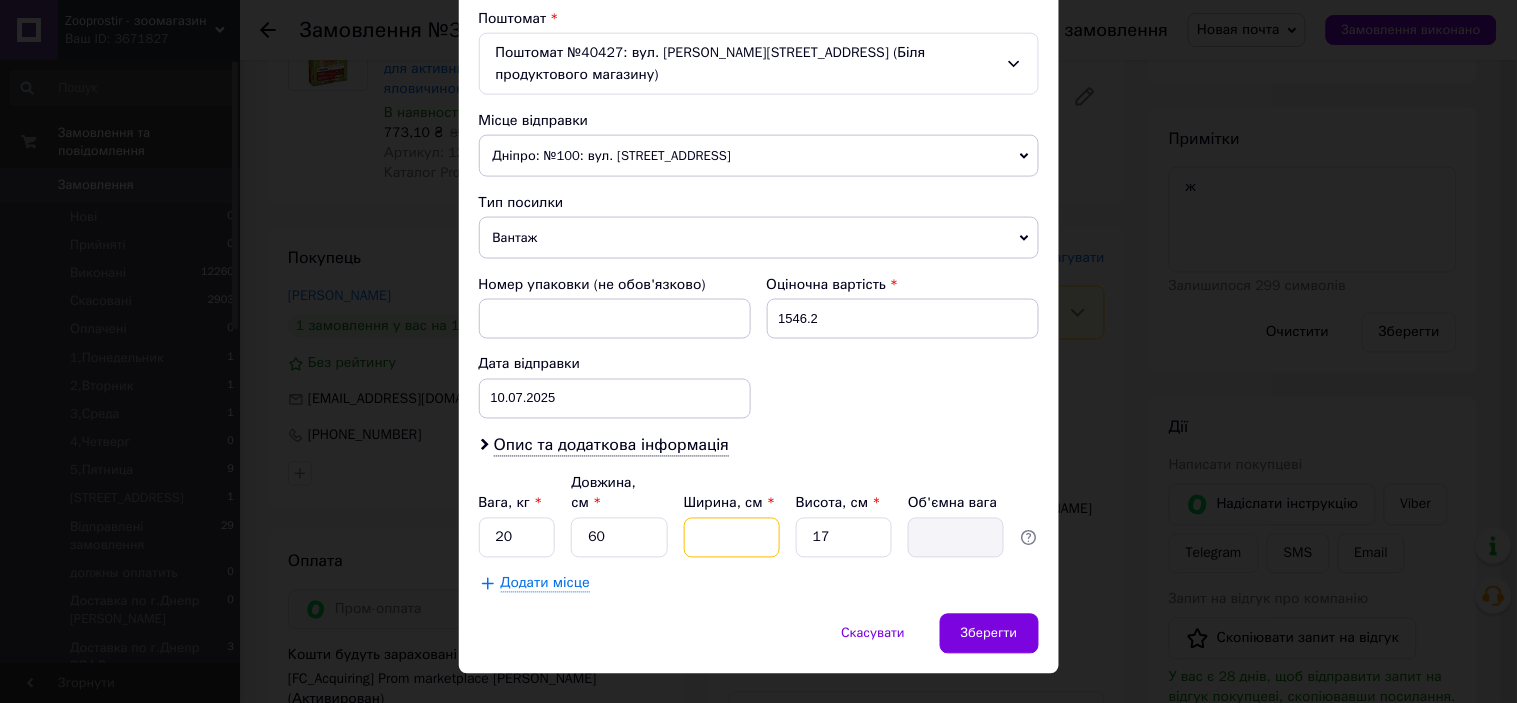 type on "4" 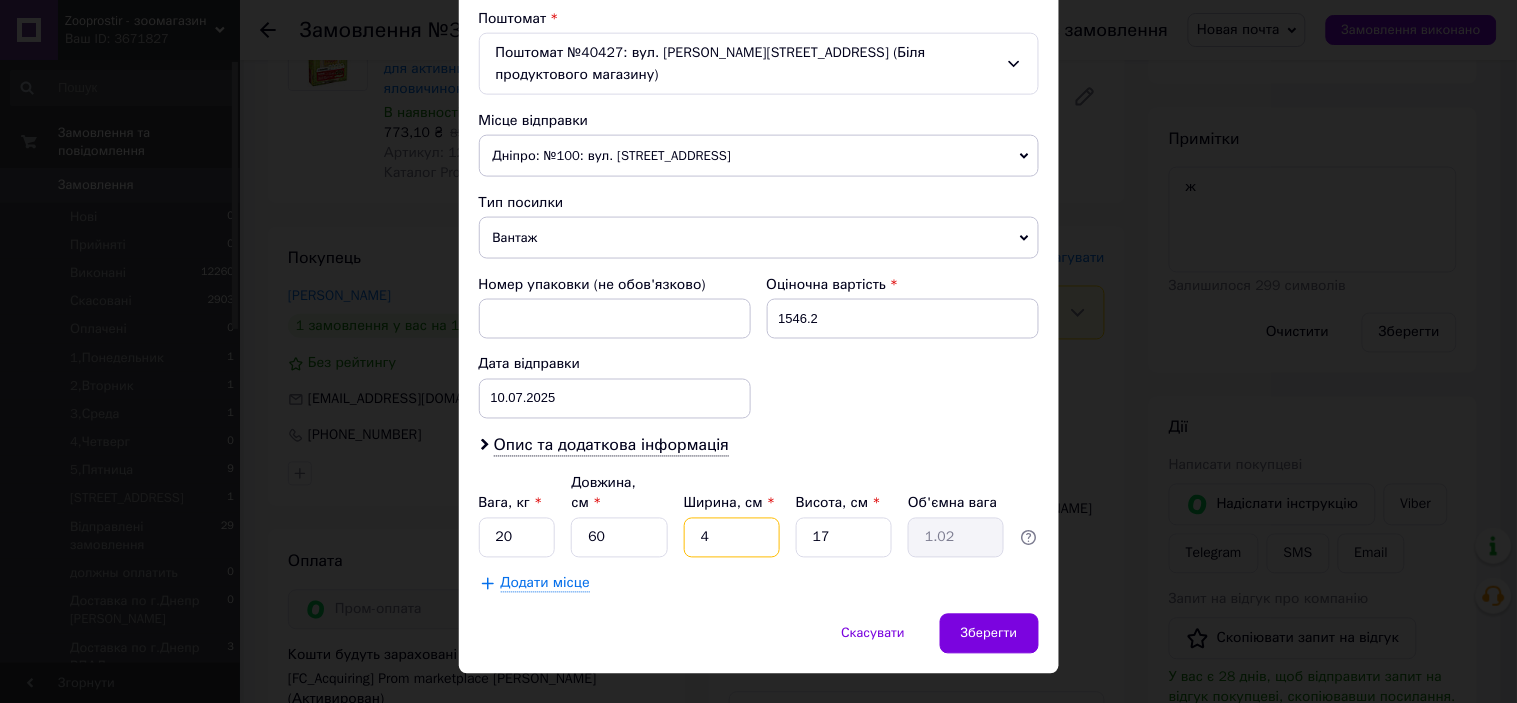 type on "40" 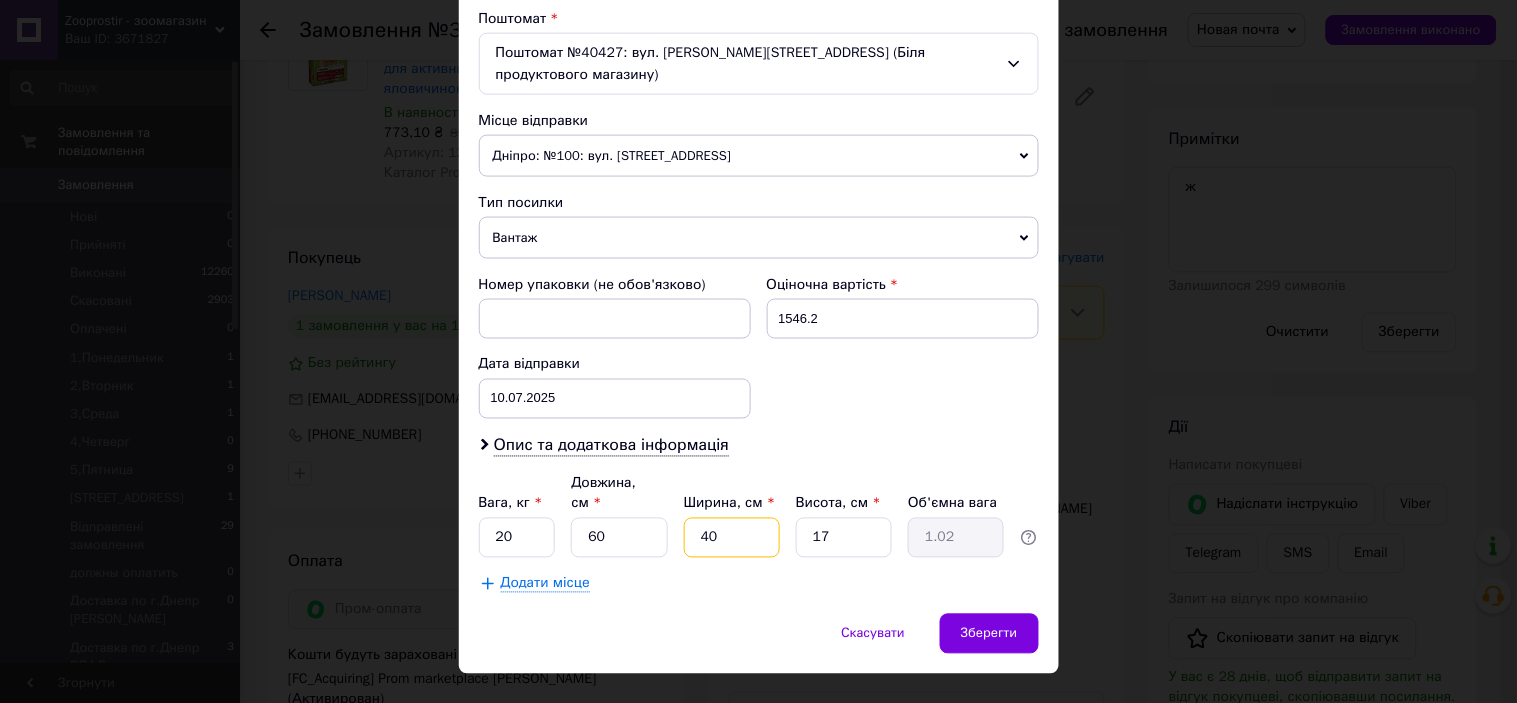 type on "10.2" 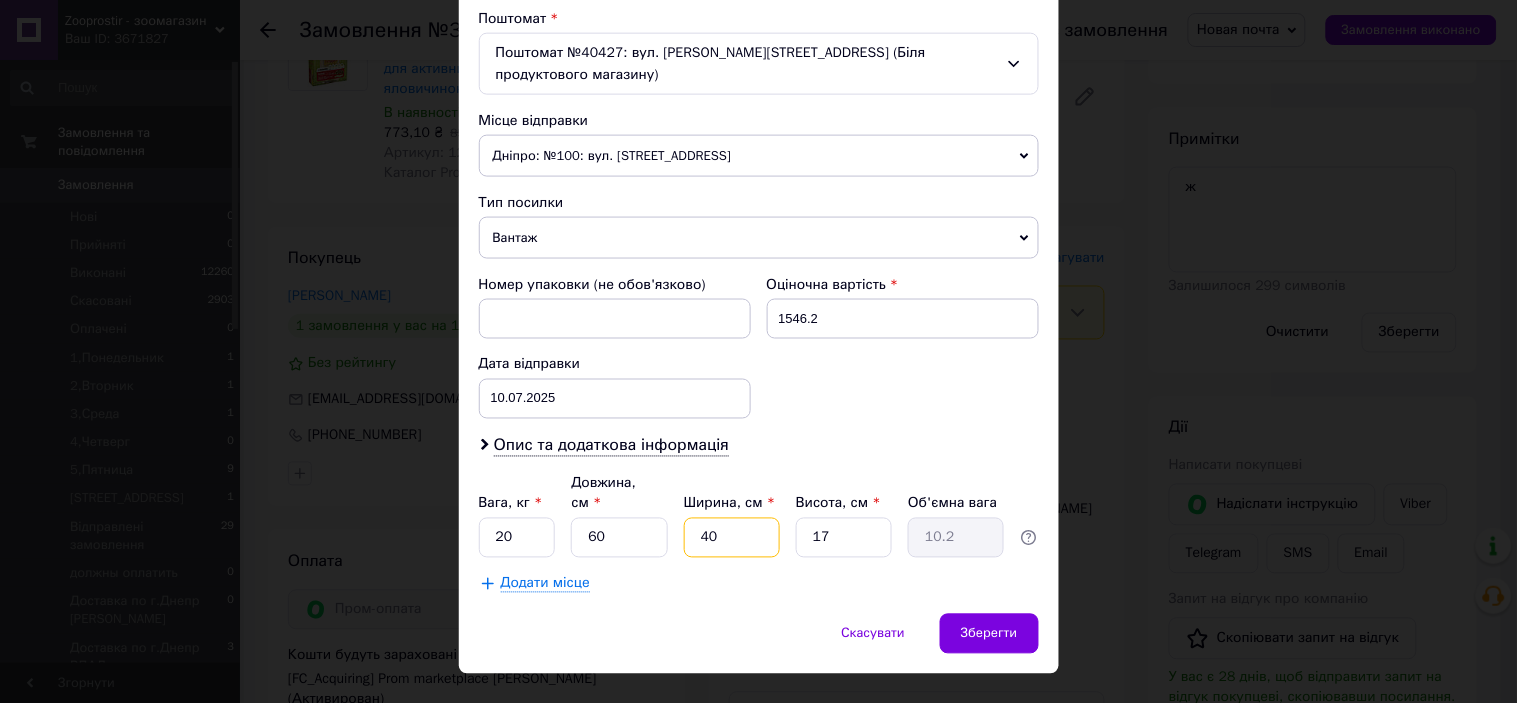 type on "40" 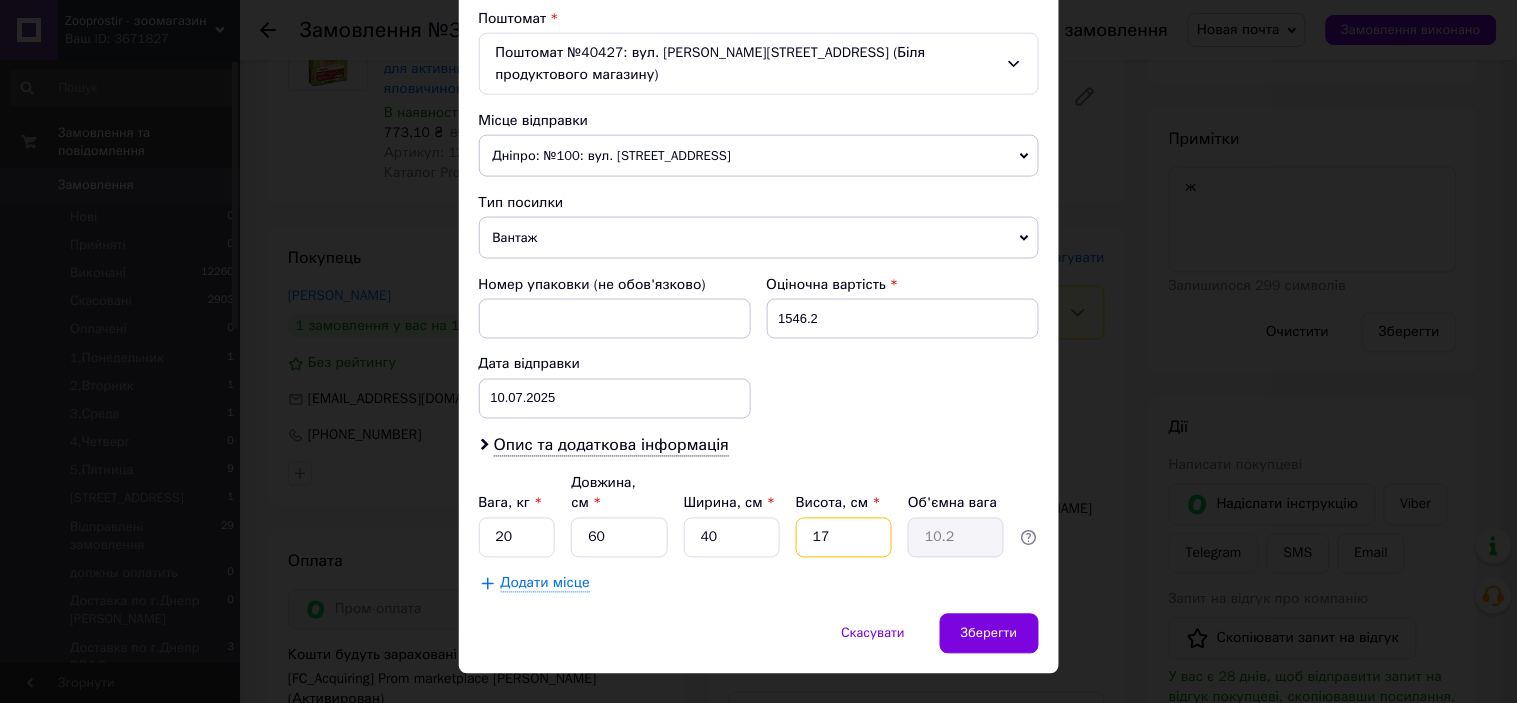 click on "17" at bounding box center [844, 538] 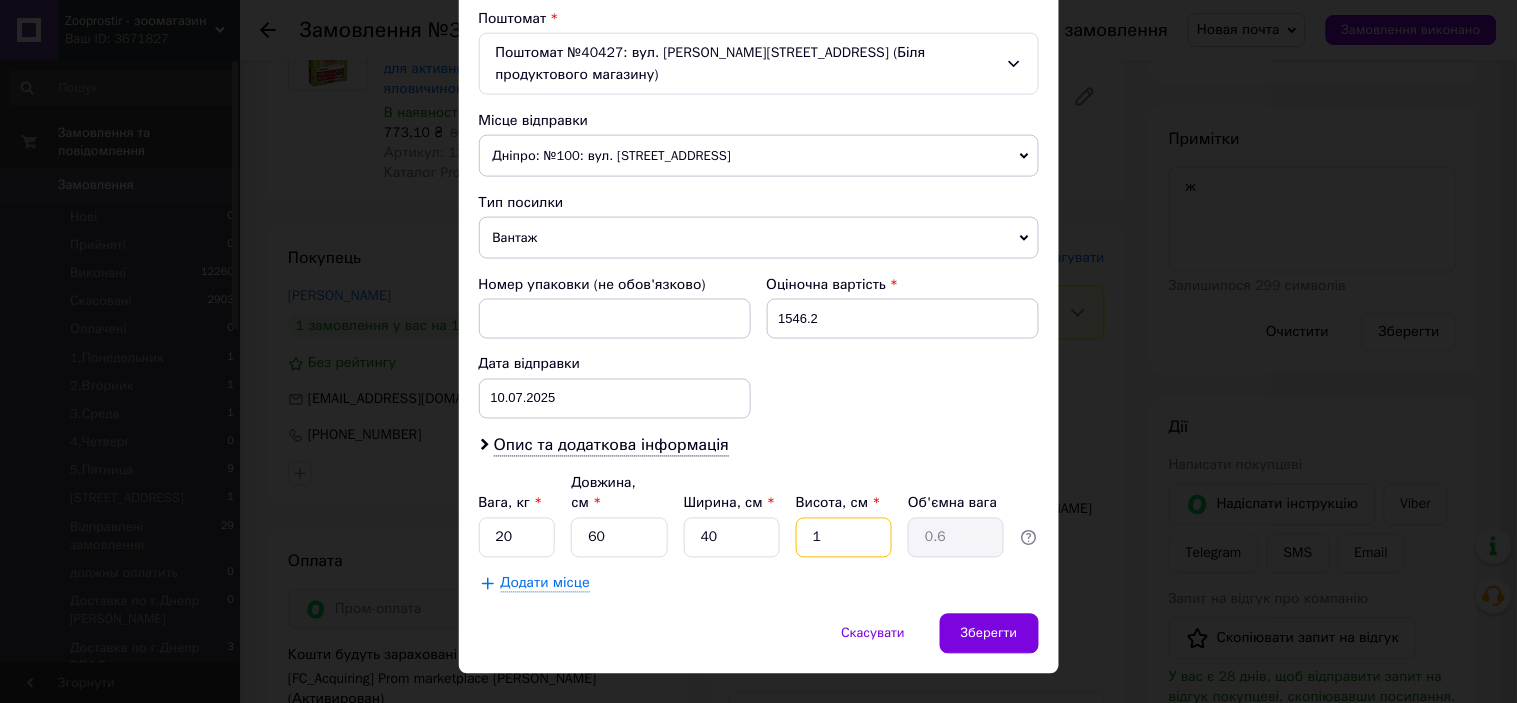 type 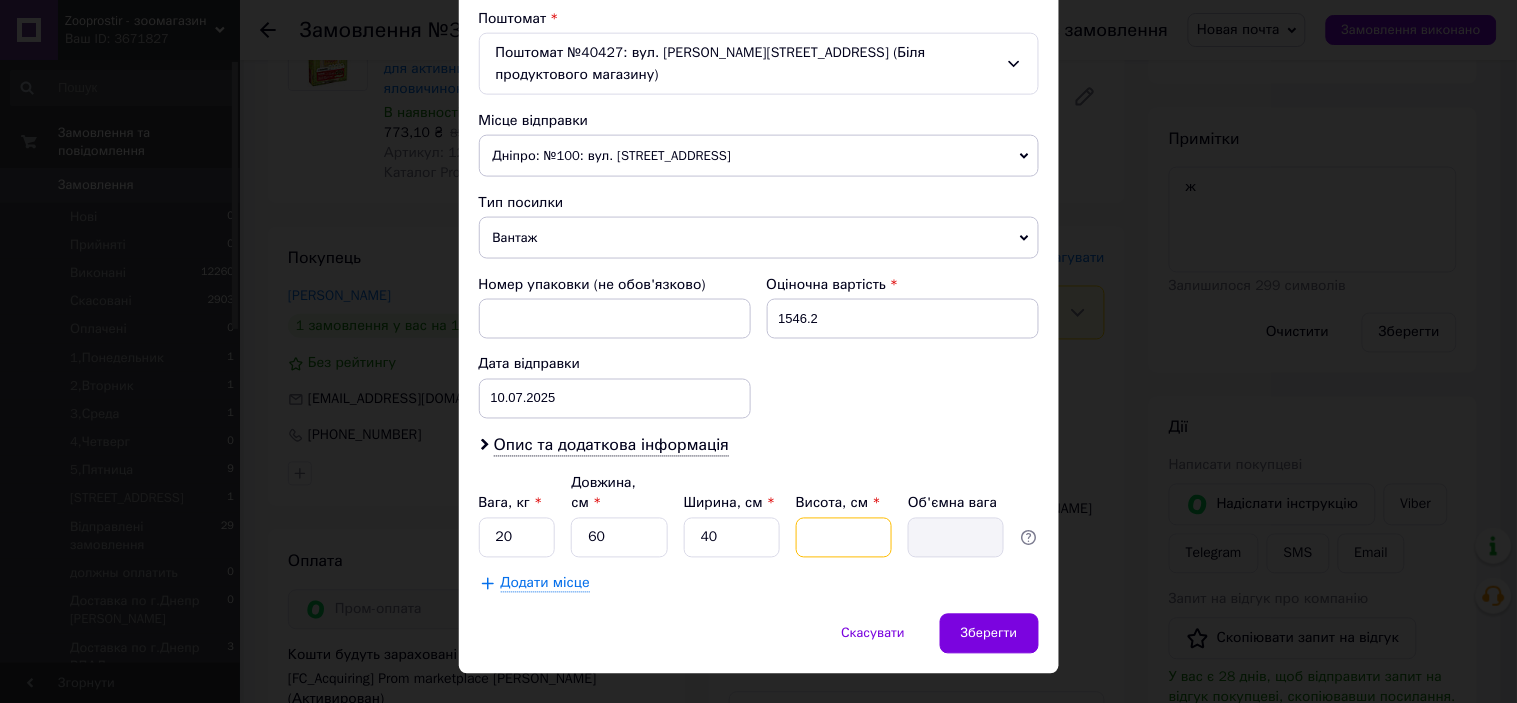 type on "2" 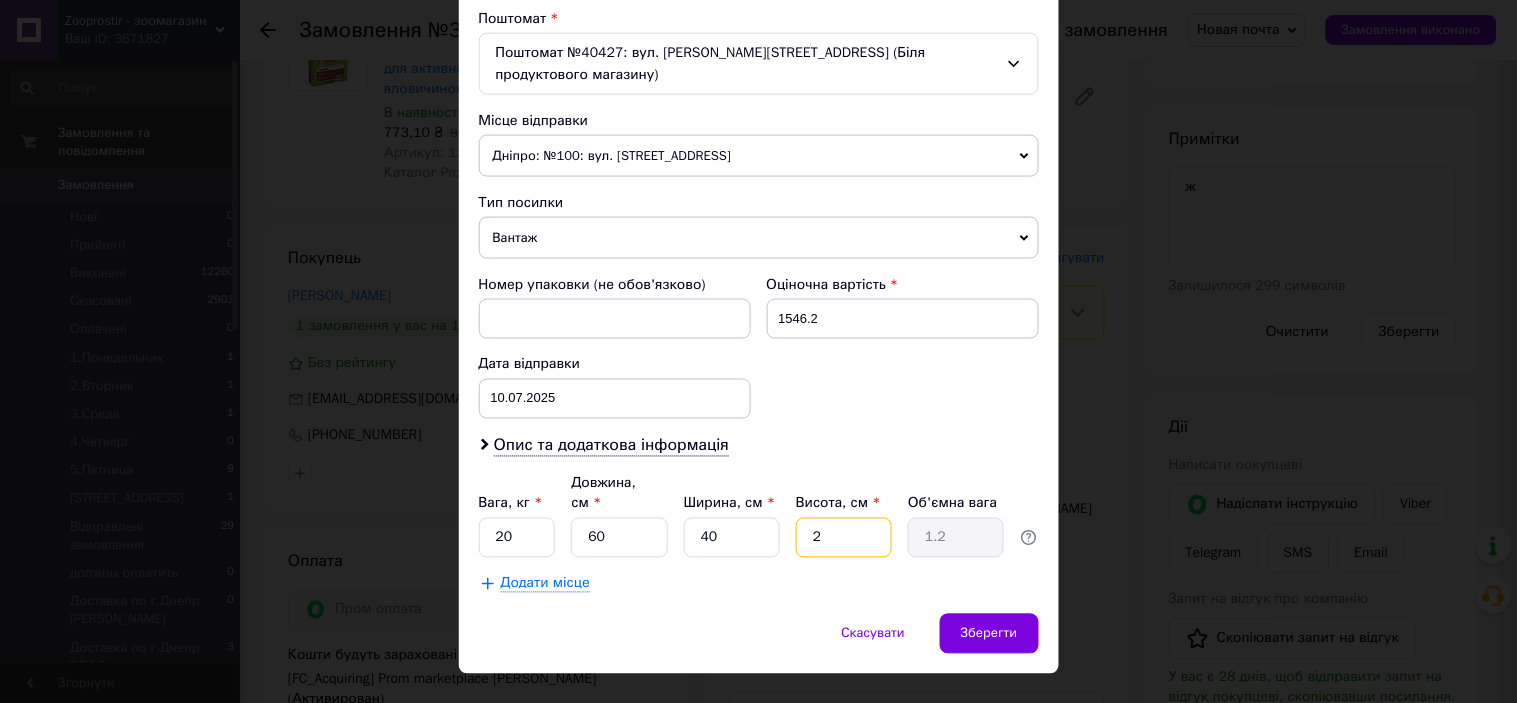type on "20" 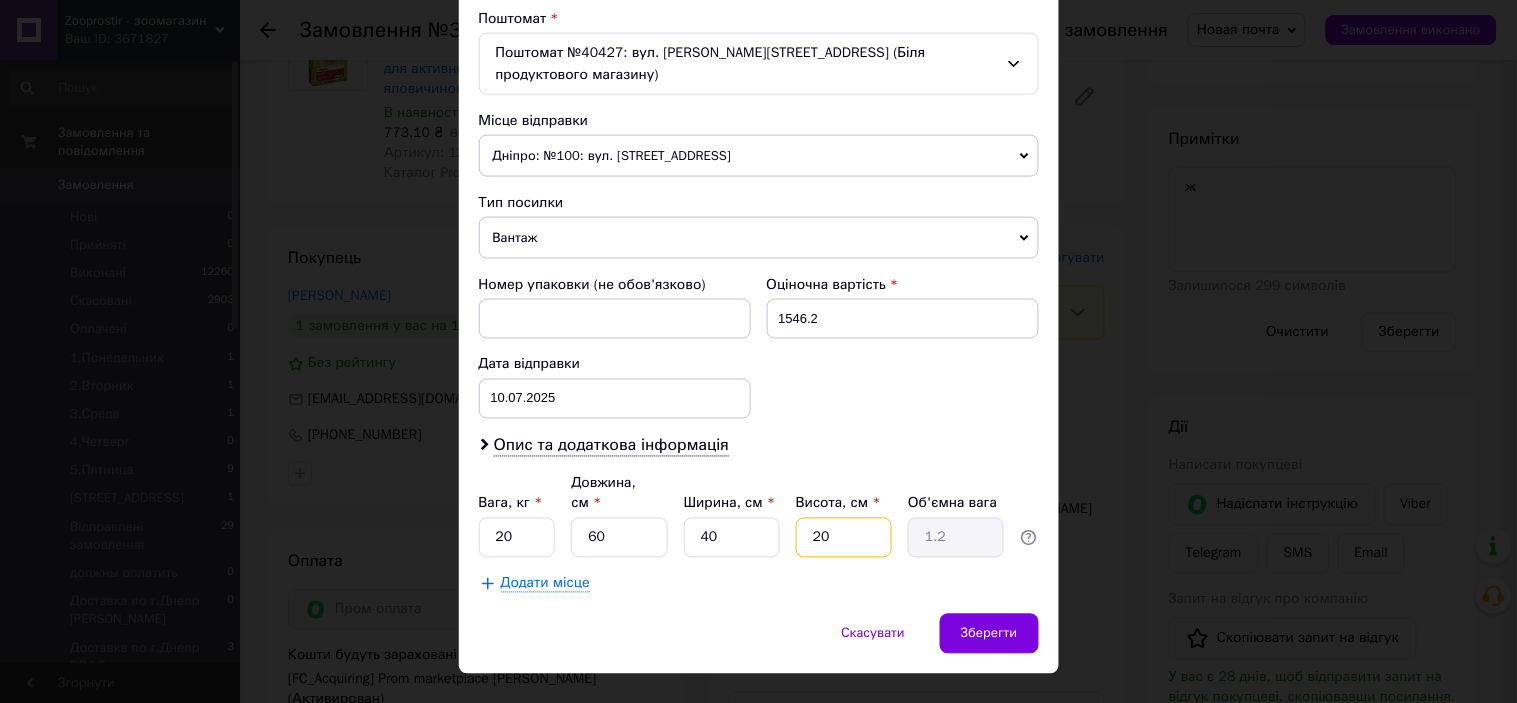 type on "12" 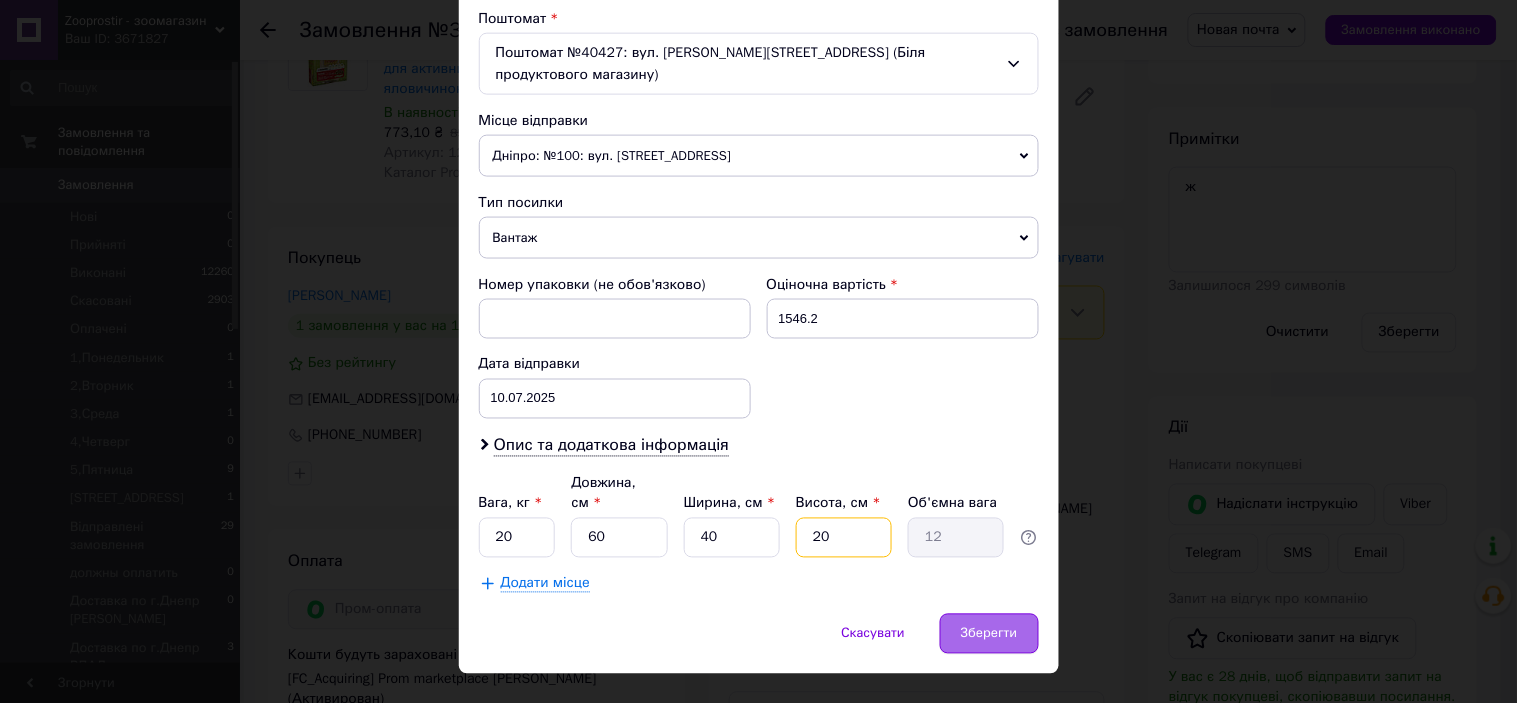 type on "20" 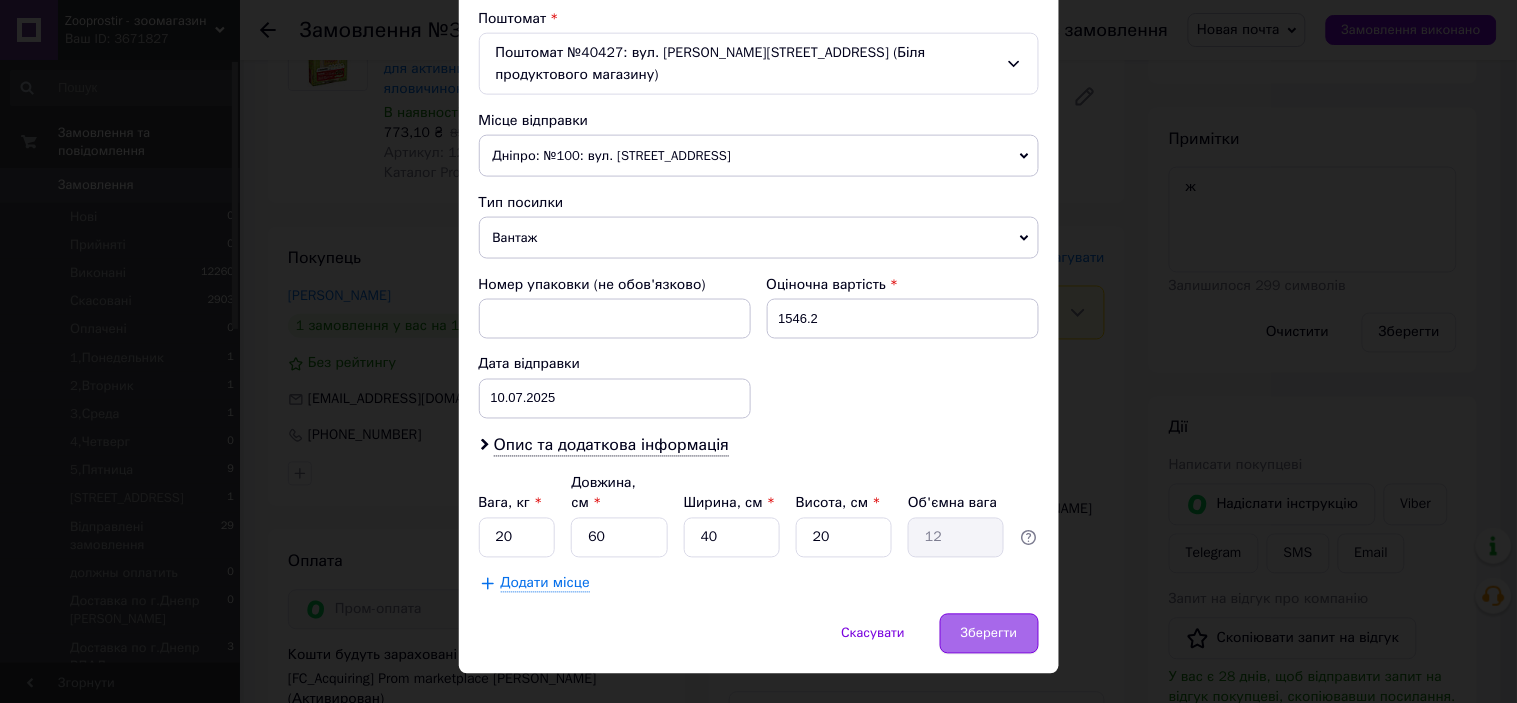 click on "Зберегти" at bounding box center [989, 634] 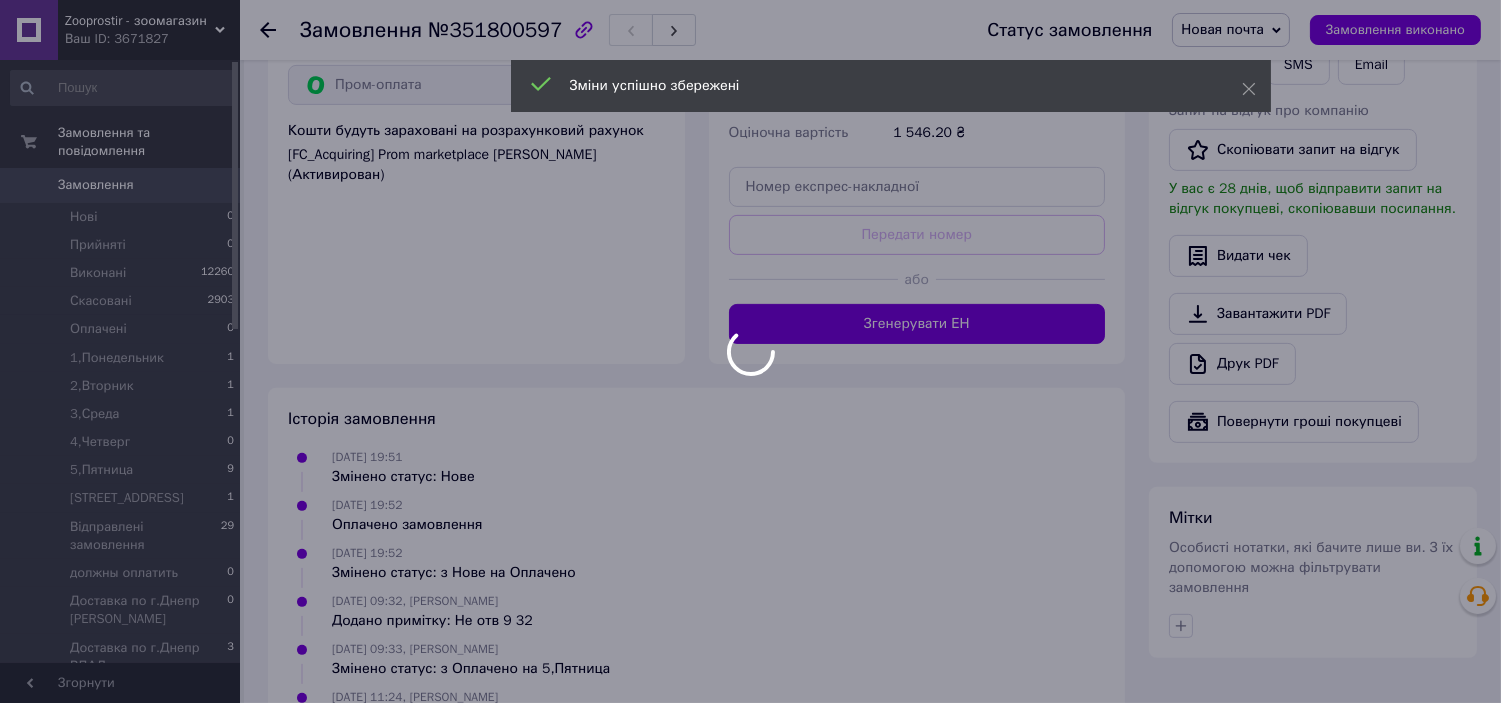 scroll, scrollTop: 1426, scrollLeft: 0, axis: vertical 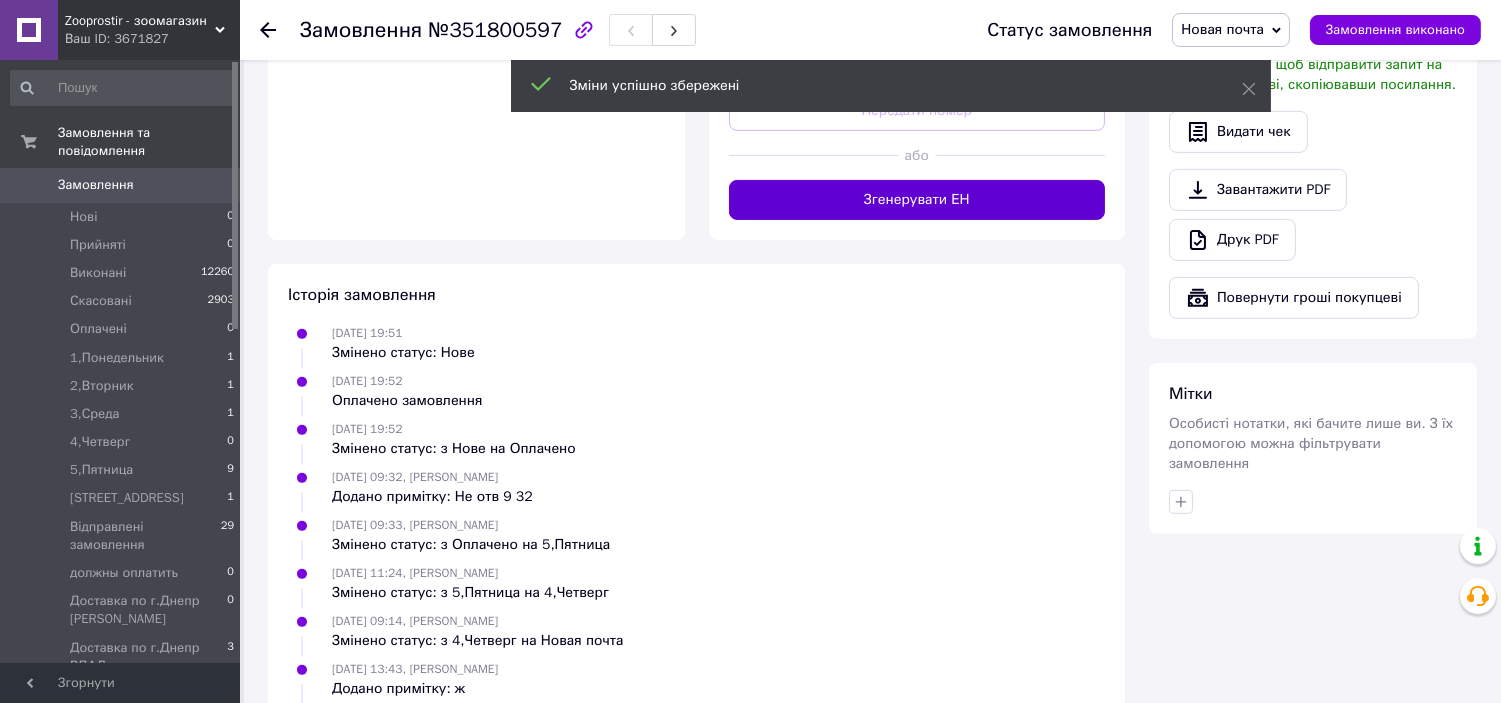 click on "Згенерувати ЕН" at bounding box center (917, 200) 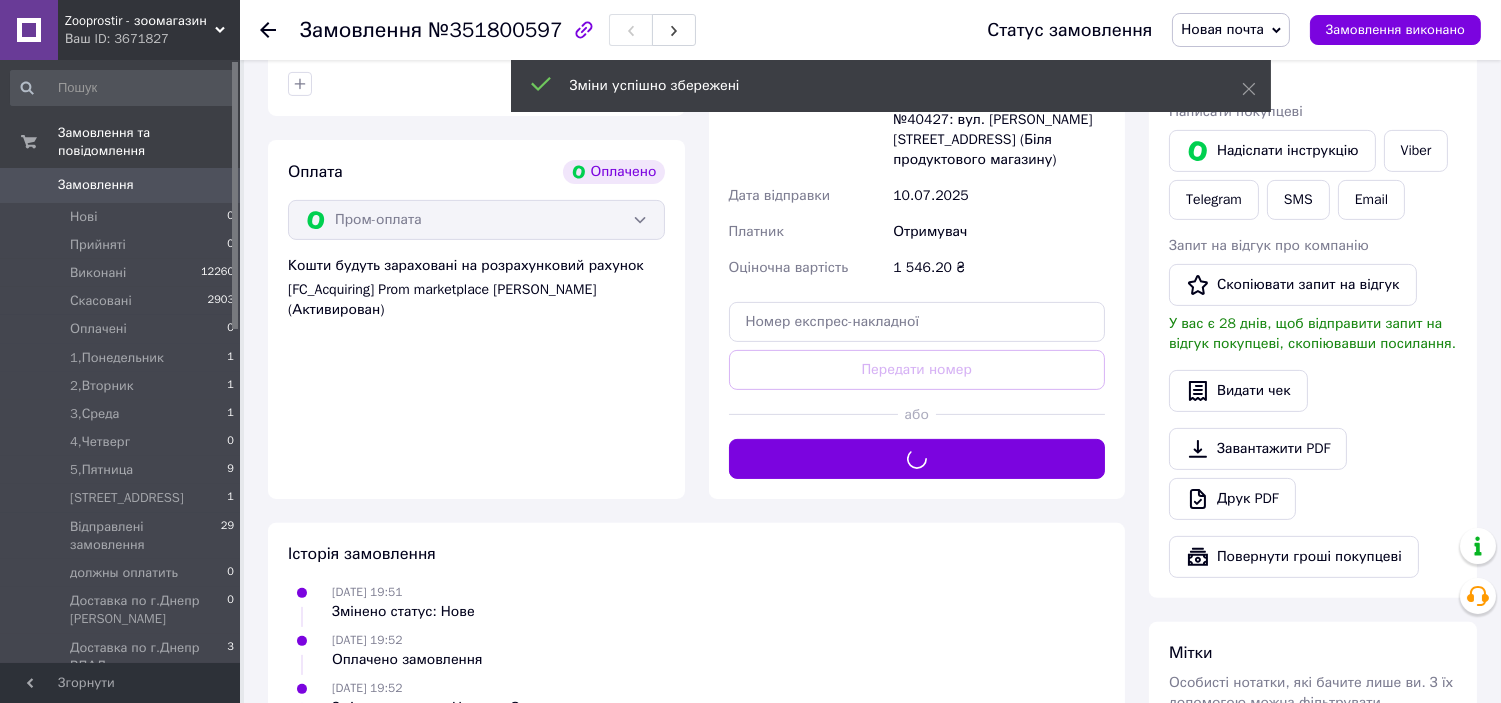 scroll, scrollTop: 907, scrollLeft: 0, axis: vertical 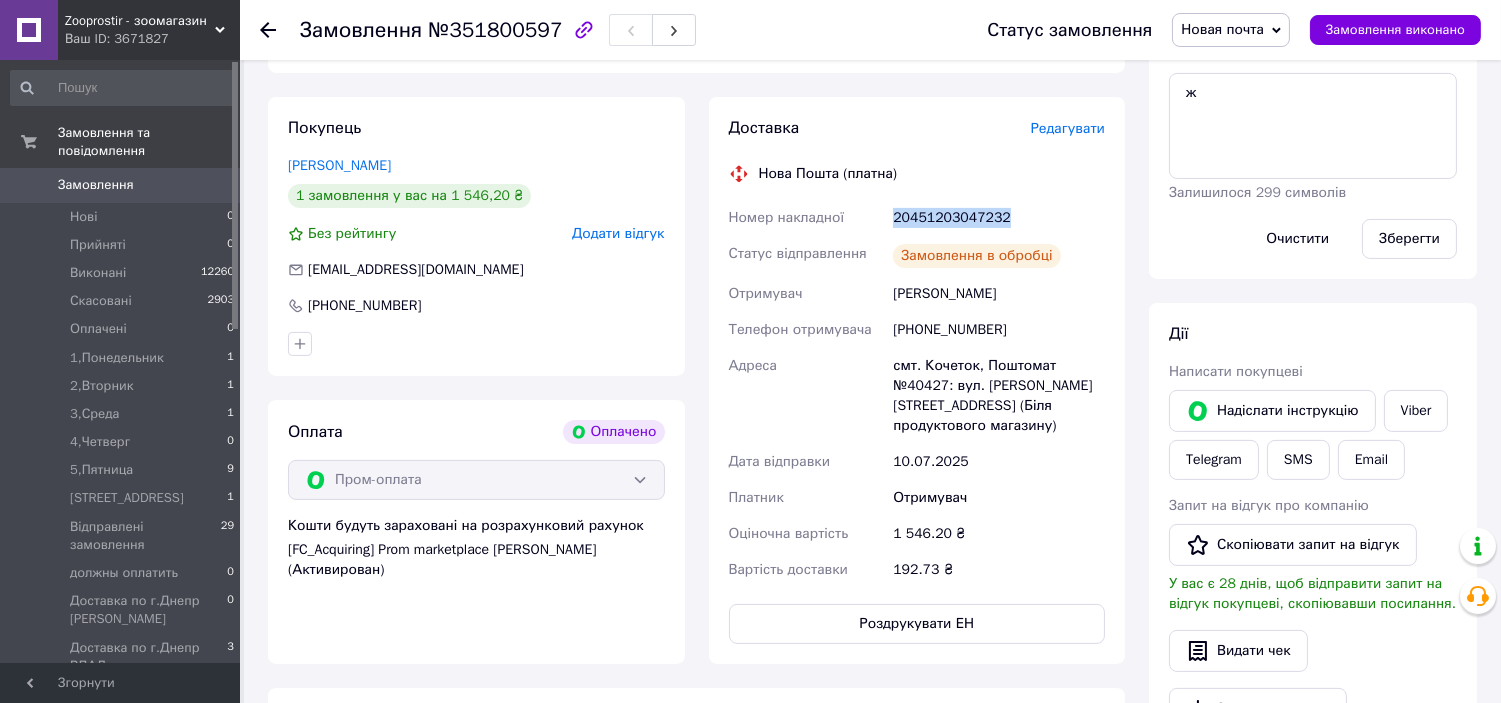 drag, startPoint x: 894, startPoint y: 198, endPoint x: 1045, endPoint y: 203, distance: 151.08276 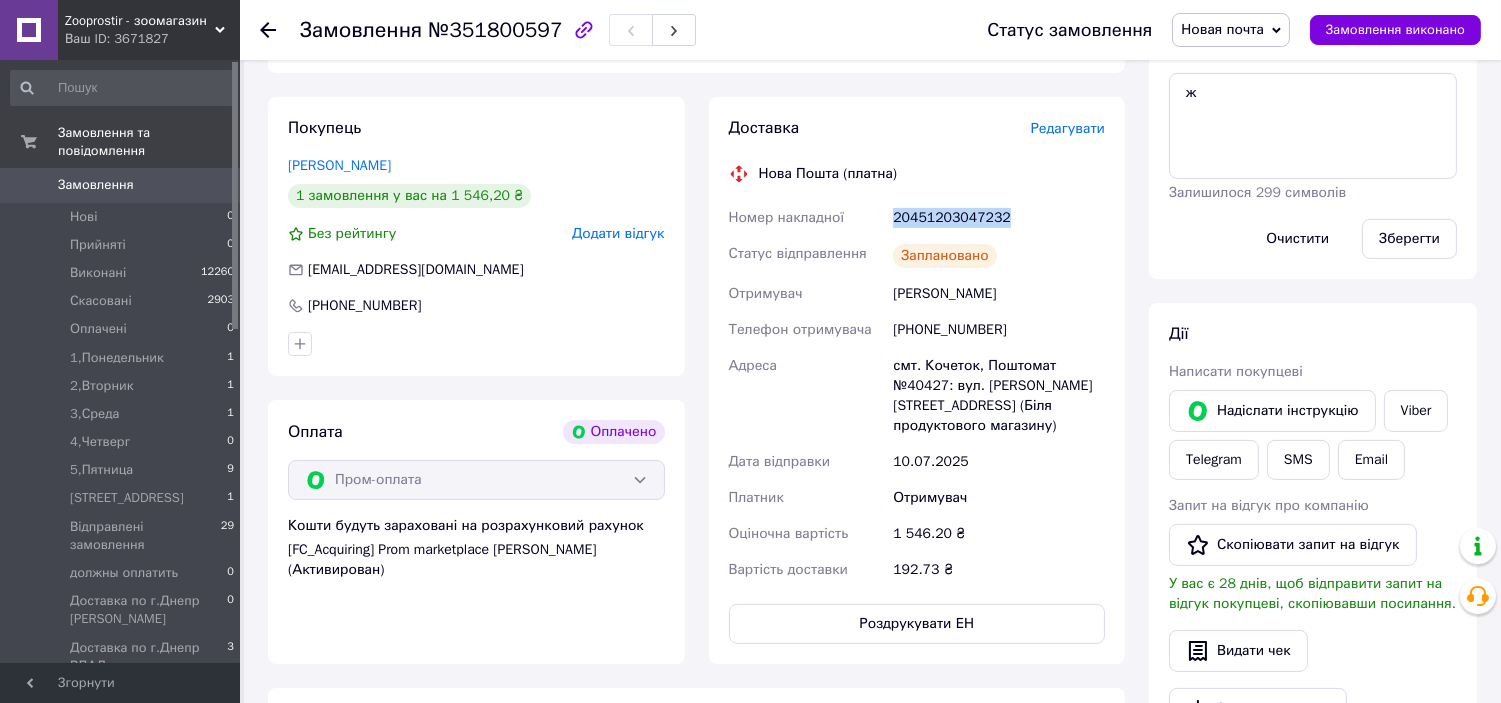 copy on "20451203047232" 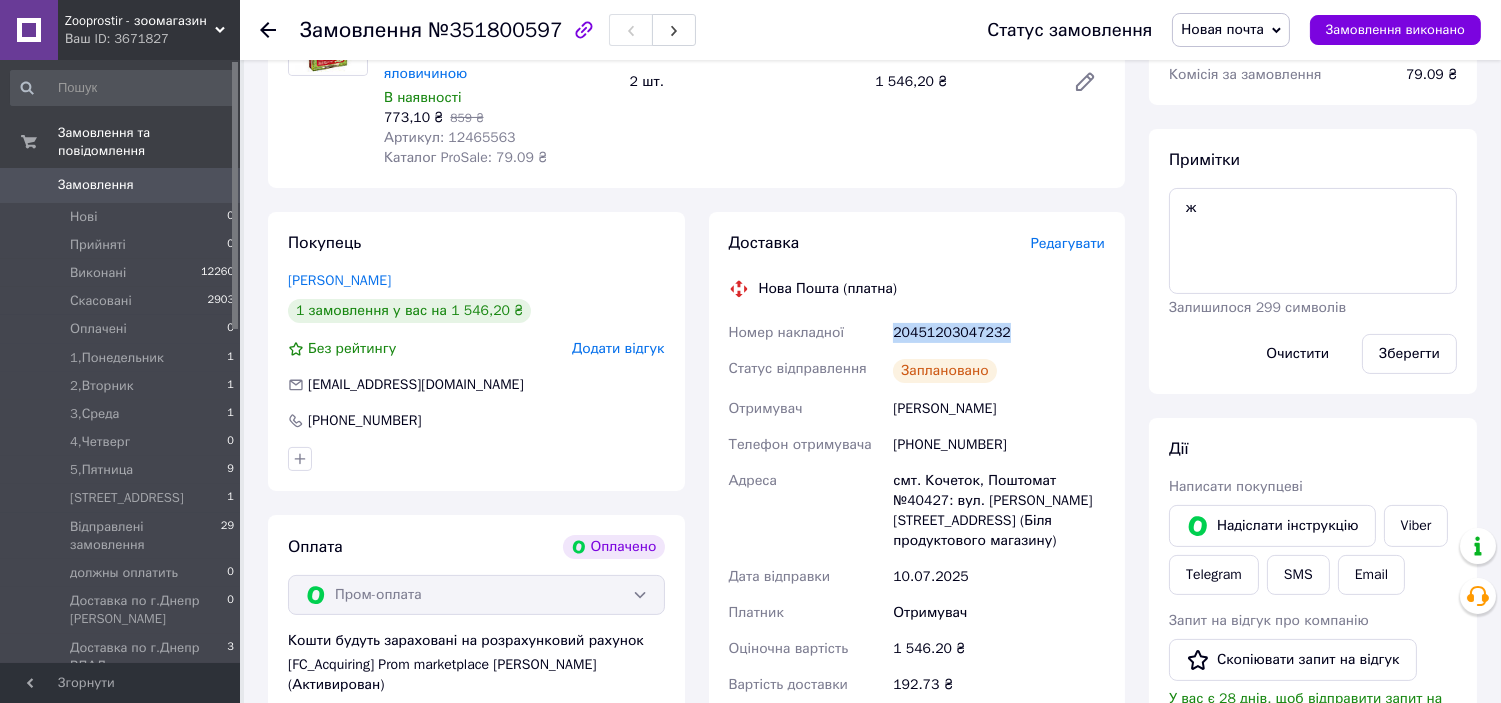 scroll, scrollTop: 907, scrollLeft: 0, axis: vertical 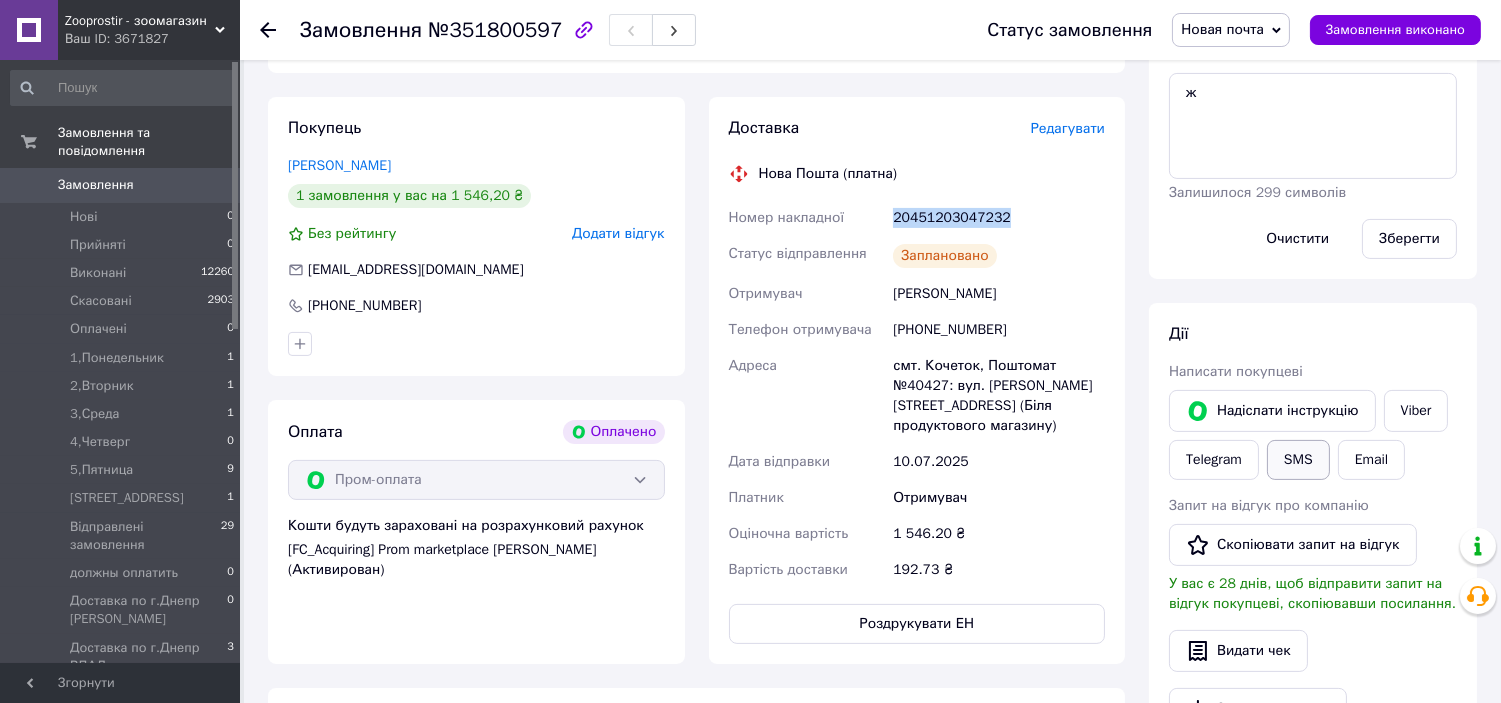 click on "SMS" at bounding box center [1298, 460] 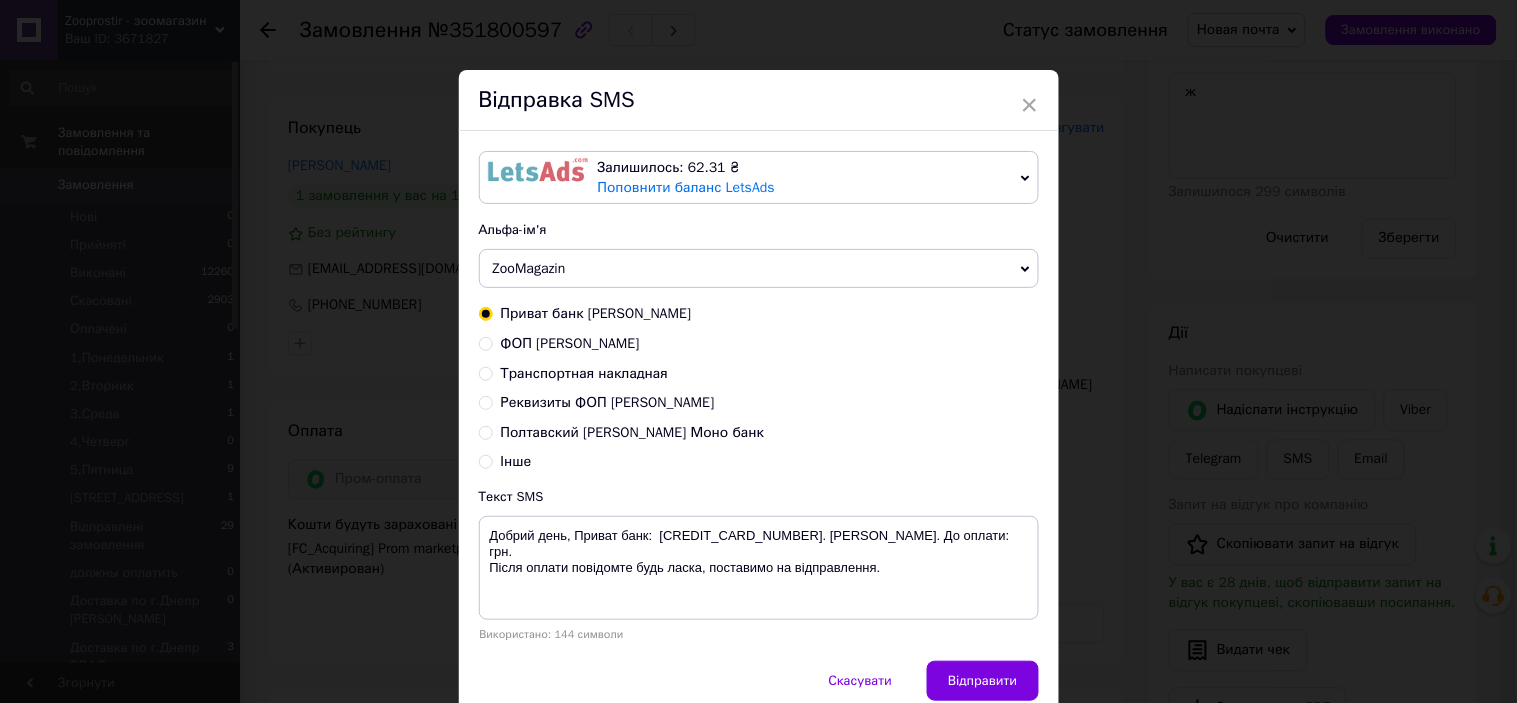 click on "Транспортная накладная" at bounding box center [585, 373] 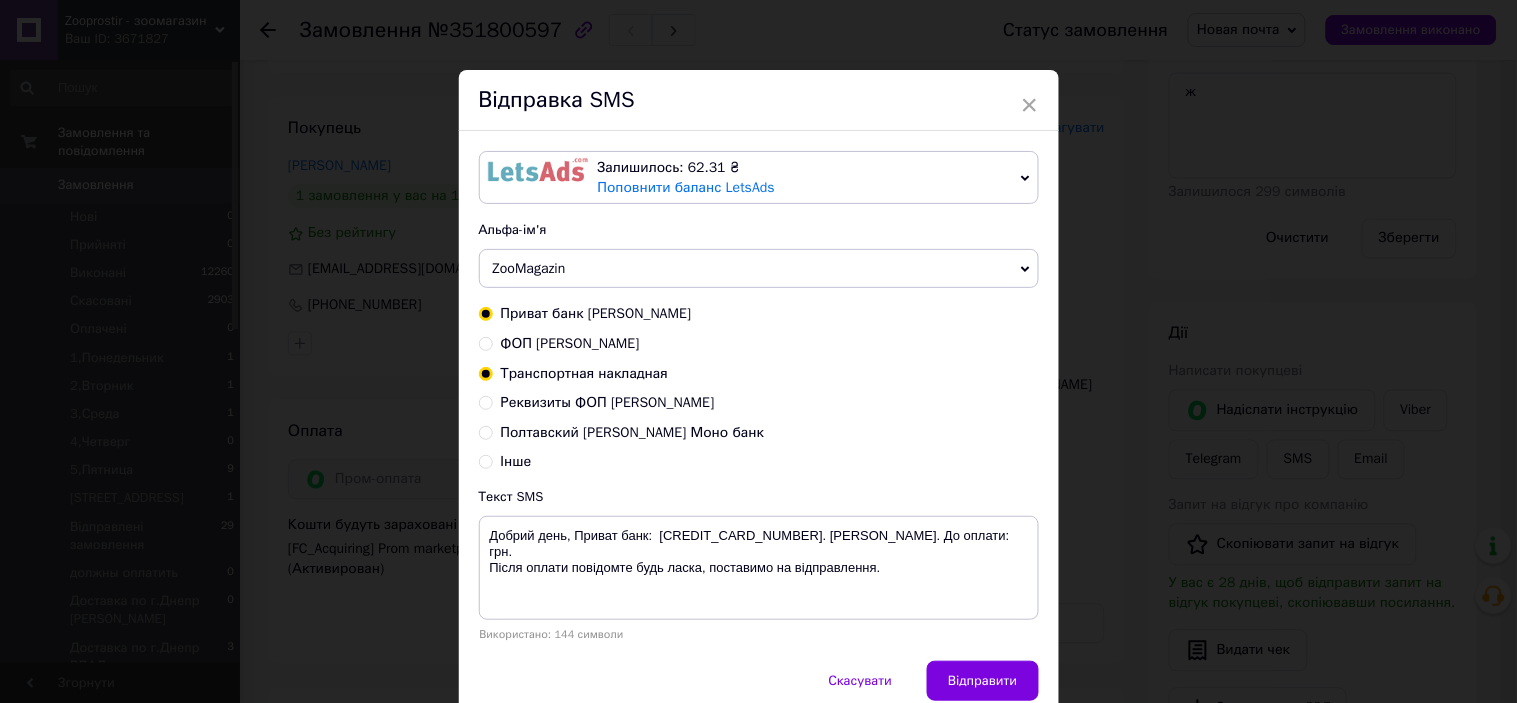 radio on "true" 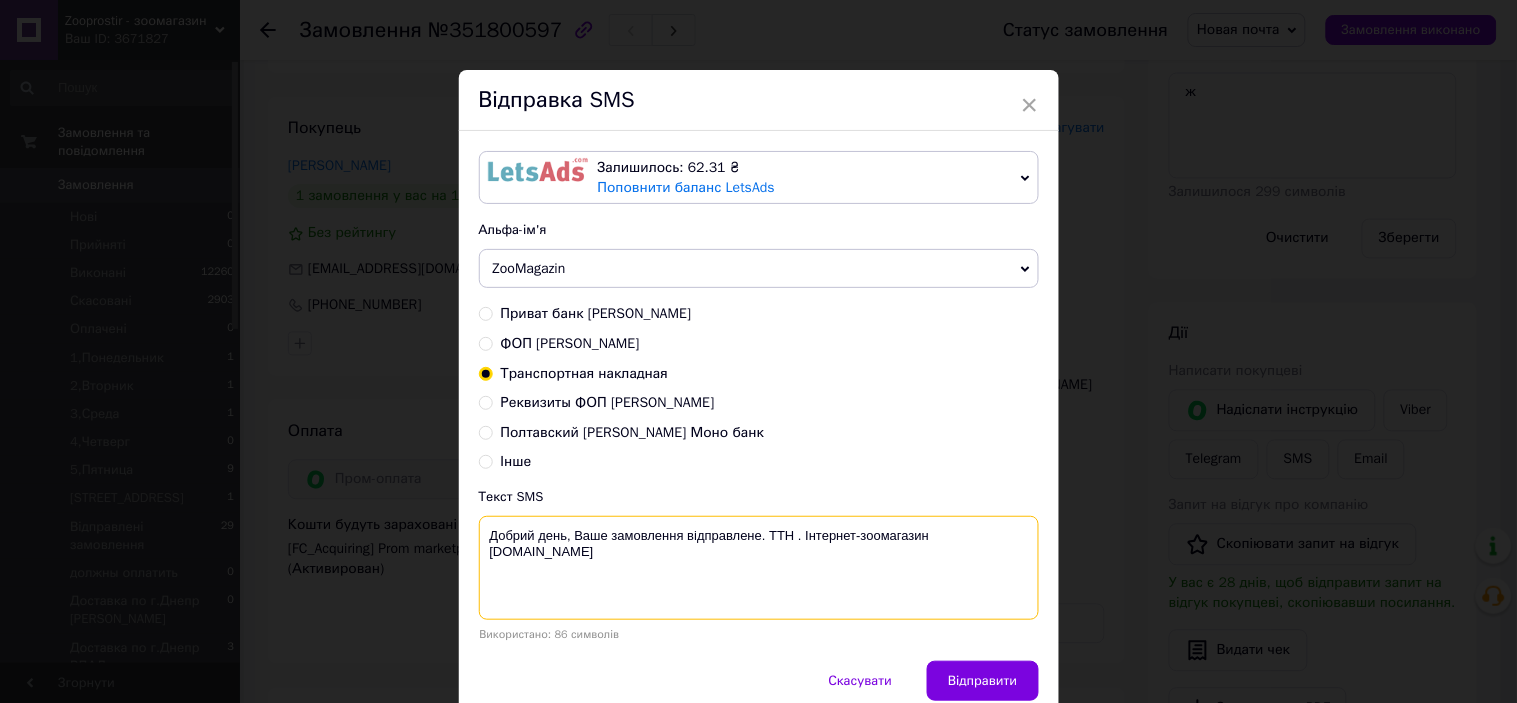 click on "Добрий день, Ваше замовлення відправлене. ТТН . Інтернет-зоомагазин [DOMAIN_NAME]" at bounding box center [759, 568] 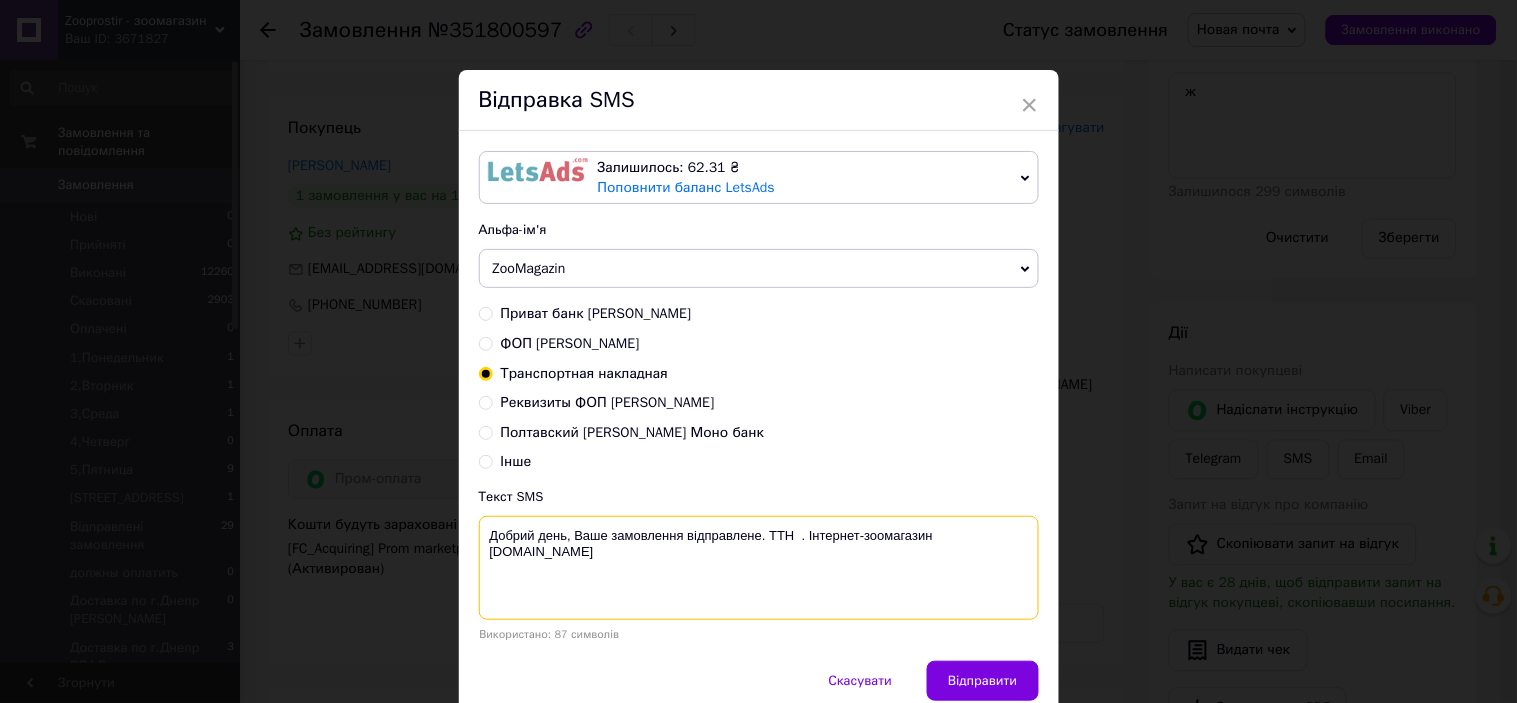 paste on "20451203047232" 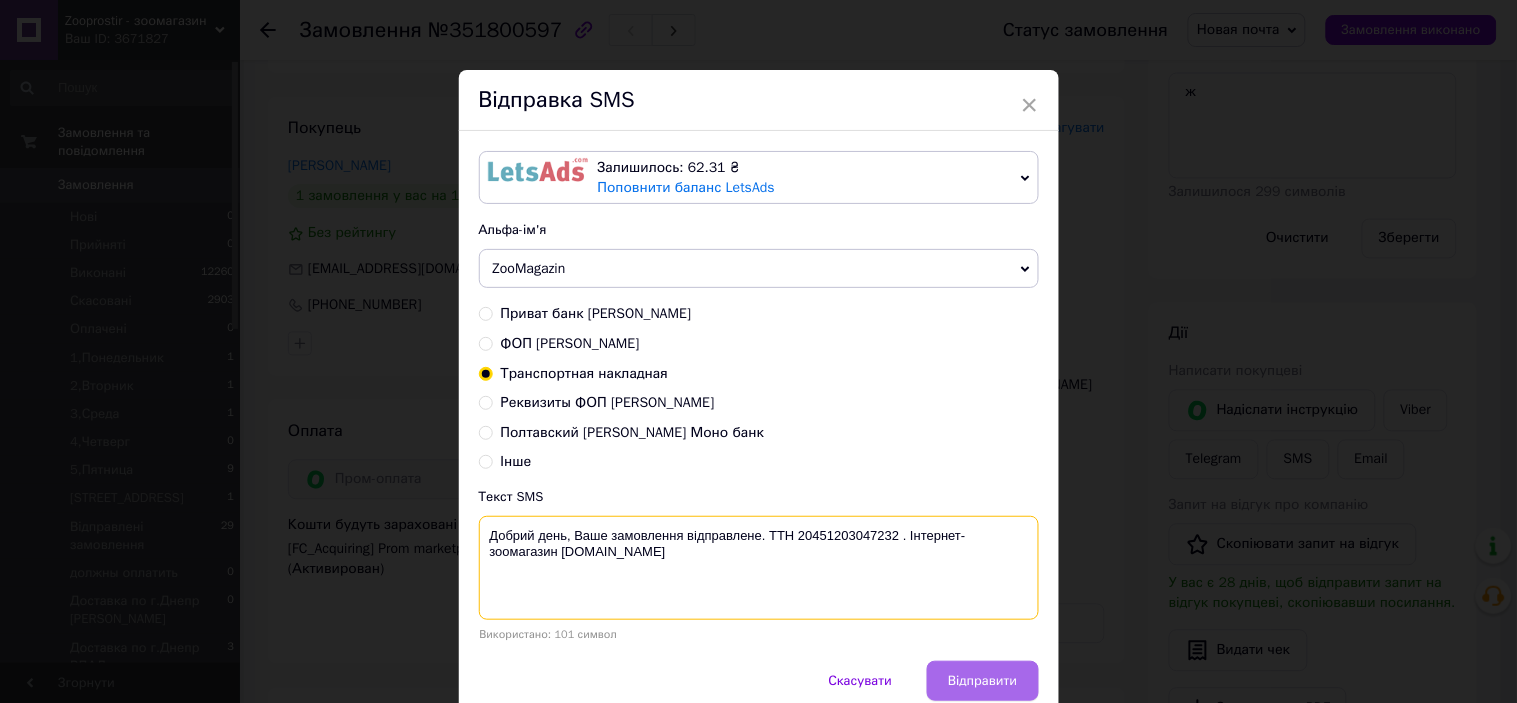 type on "Добрий день, Ваше замовлення відправлене. ТТН 20451203047232 . Інтернет-зоомагазин zooprostir.in.ua" 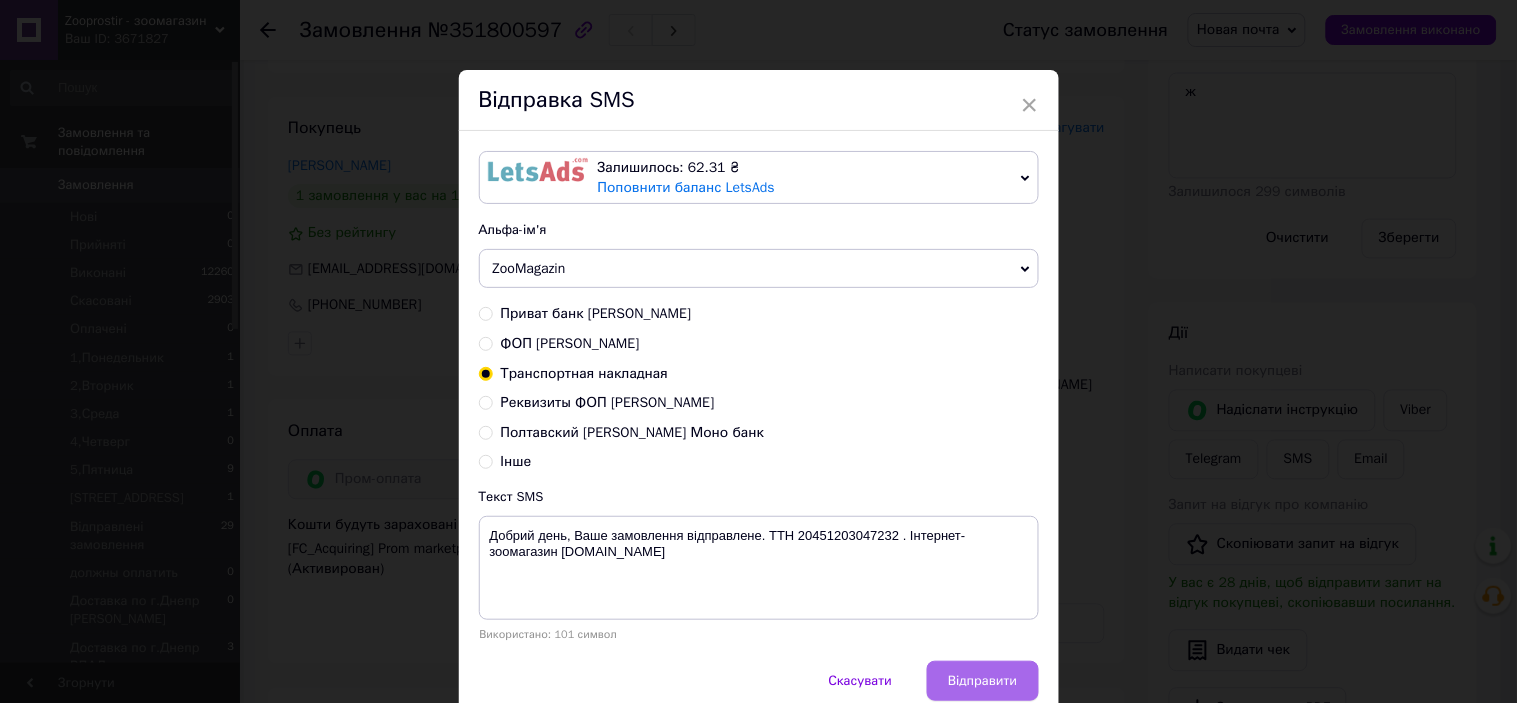 click on "Відправити" at bounding box center [982, 681] 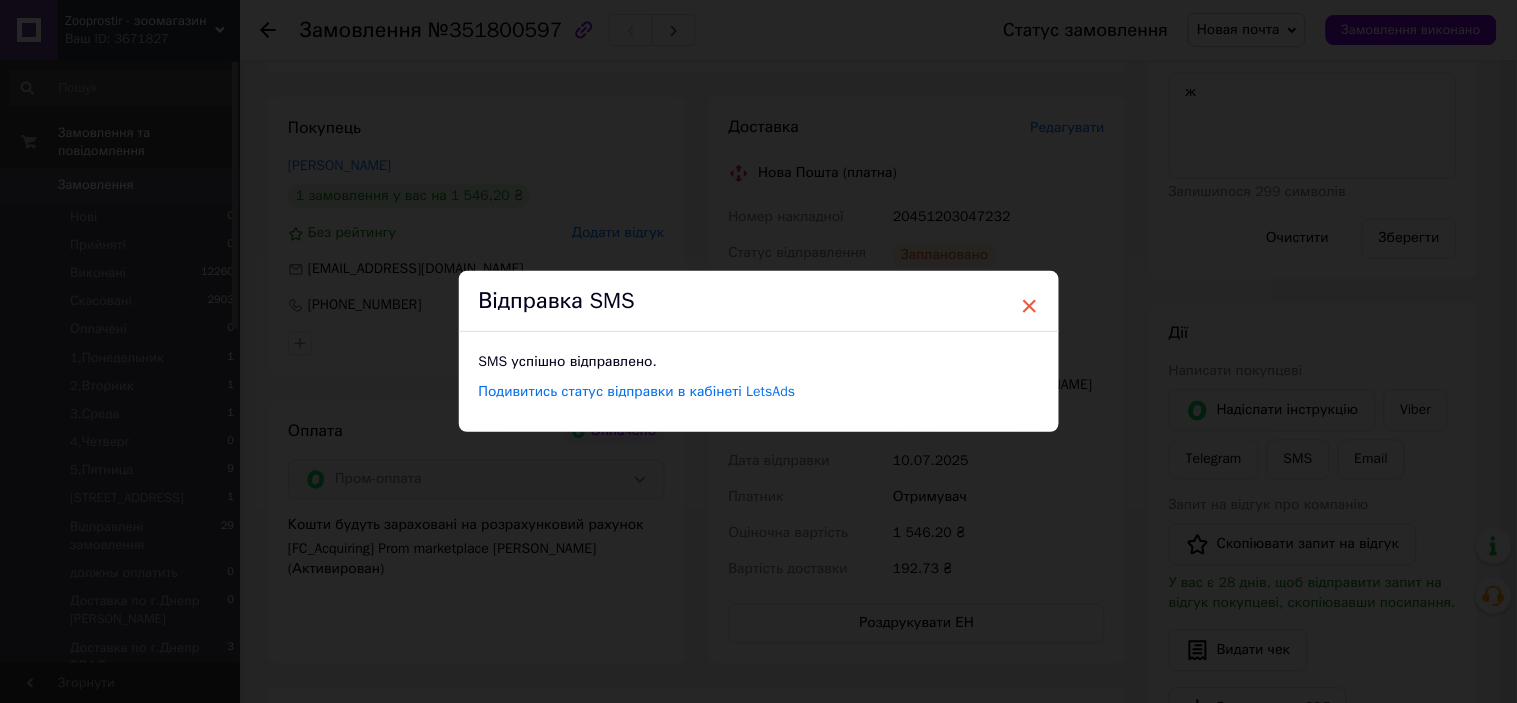click on "×" at bounding box center [1030, 306] 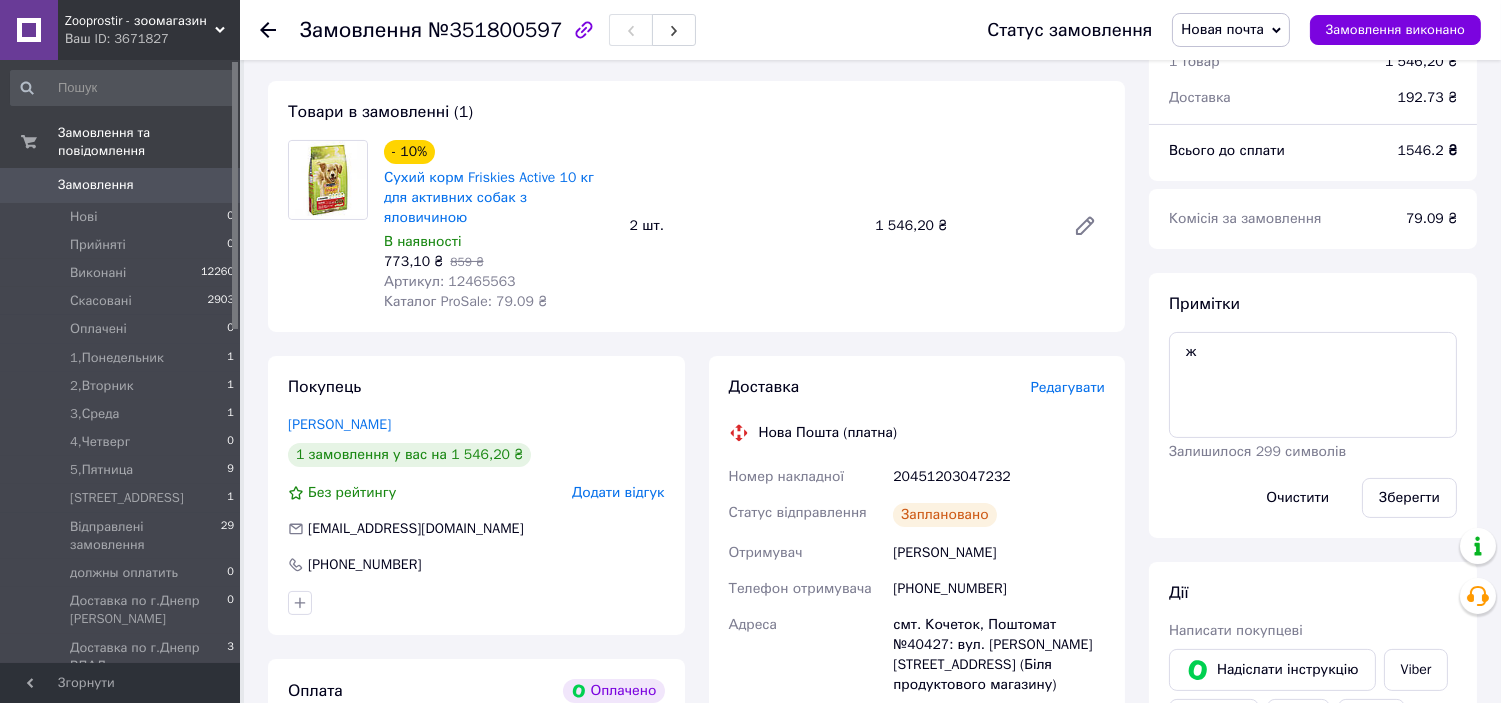scroll, scrollTop: 390, scrollLeft: 0, axis: vertical 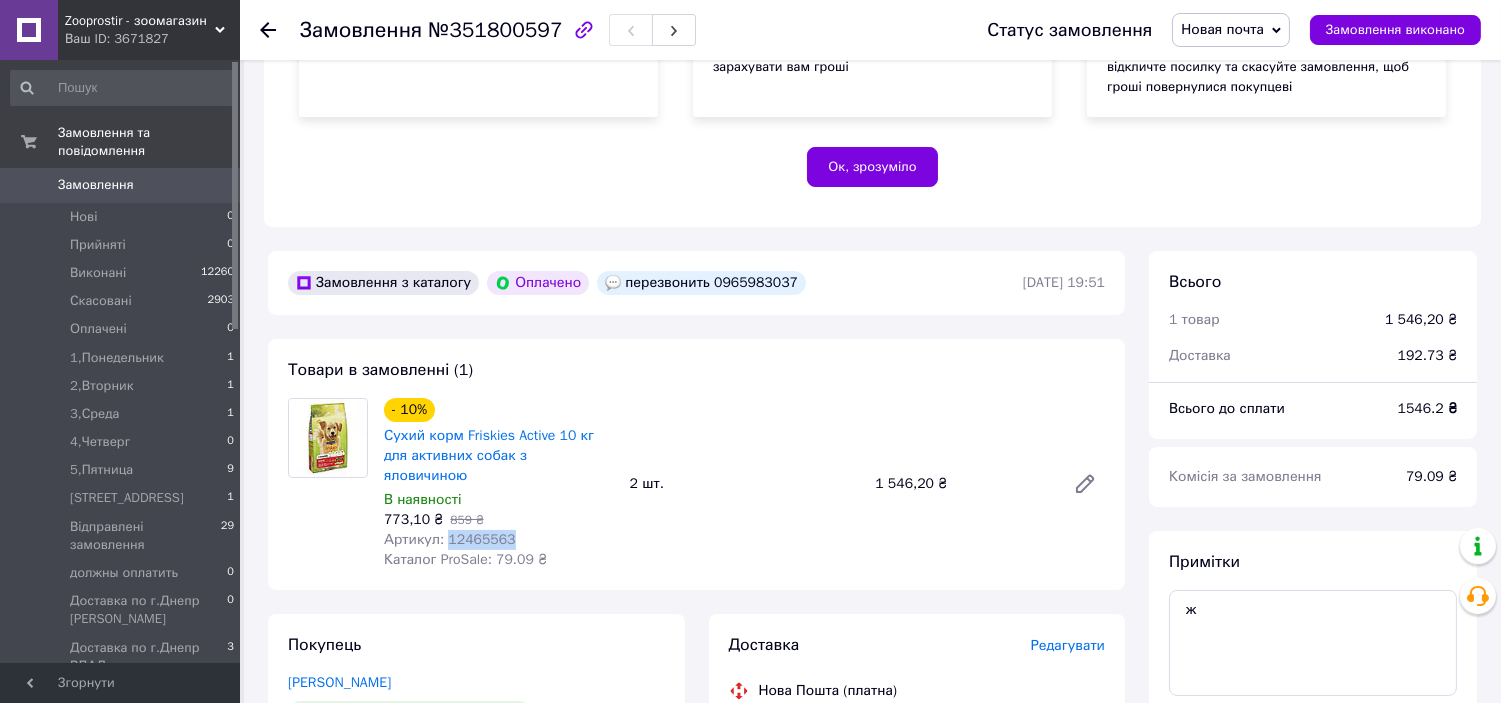 drag, startPoint x: 445, startPoint y: 522, endPoint x: 545, endPoint y: 515, distance: 100.2447 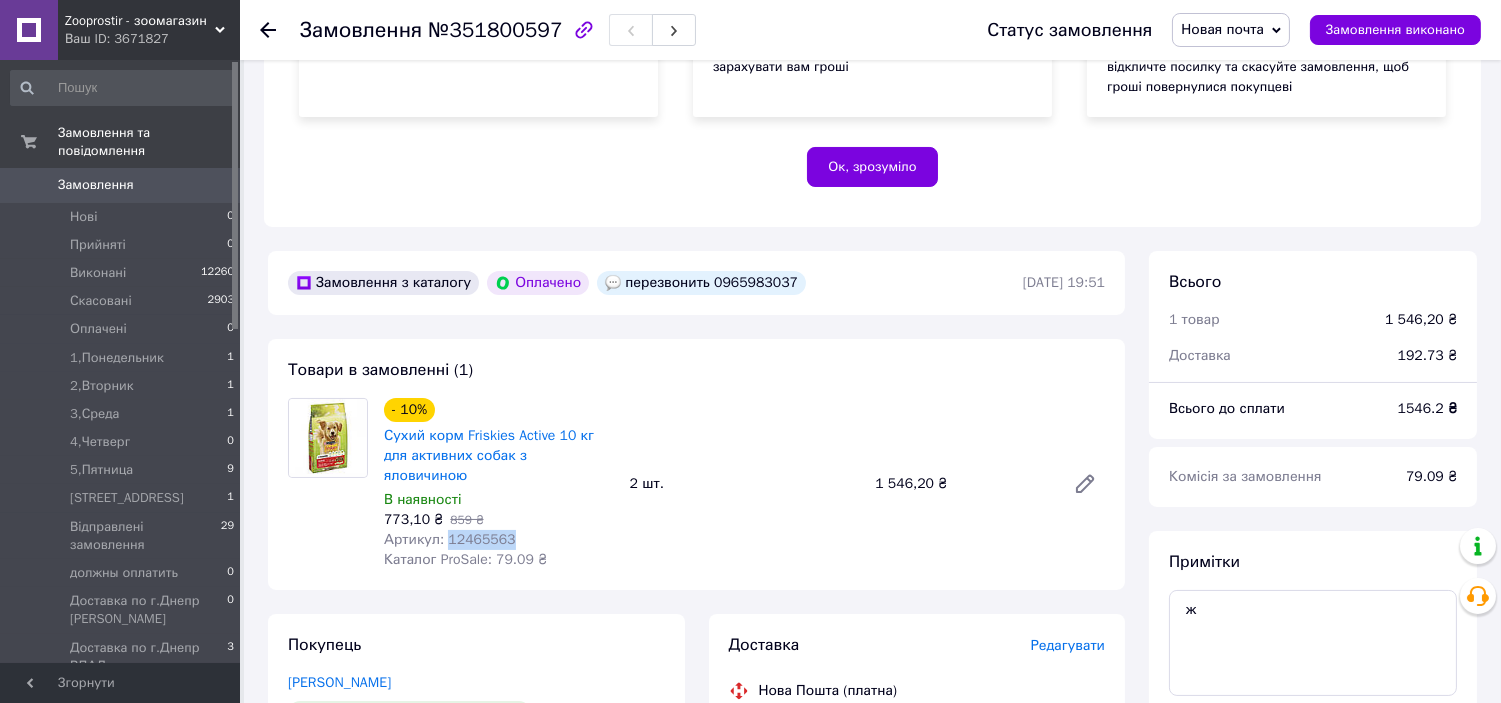 copy on "12465563" 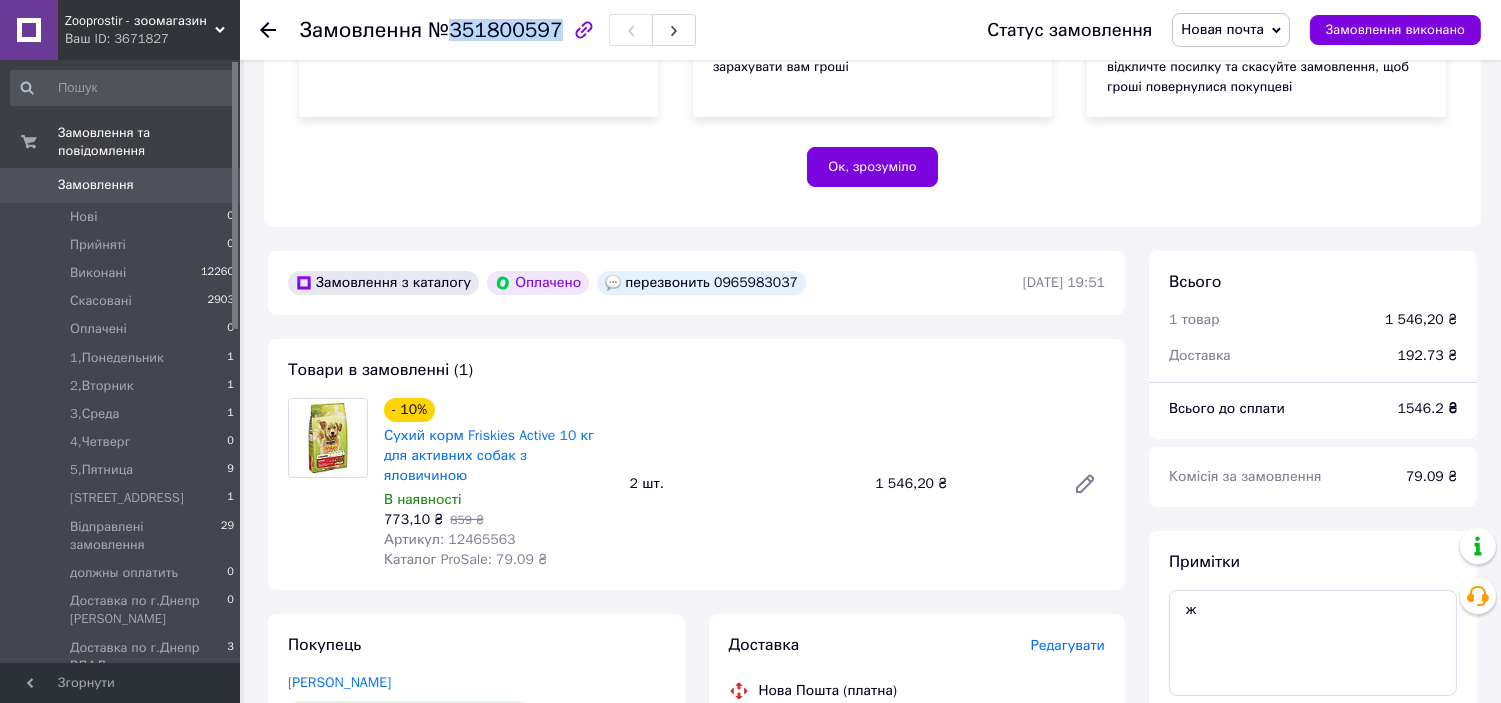 drag, startPoint x: 451, startPoint y: 28, endPoint x: 545, endPoint y: 28, distance: 94 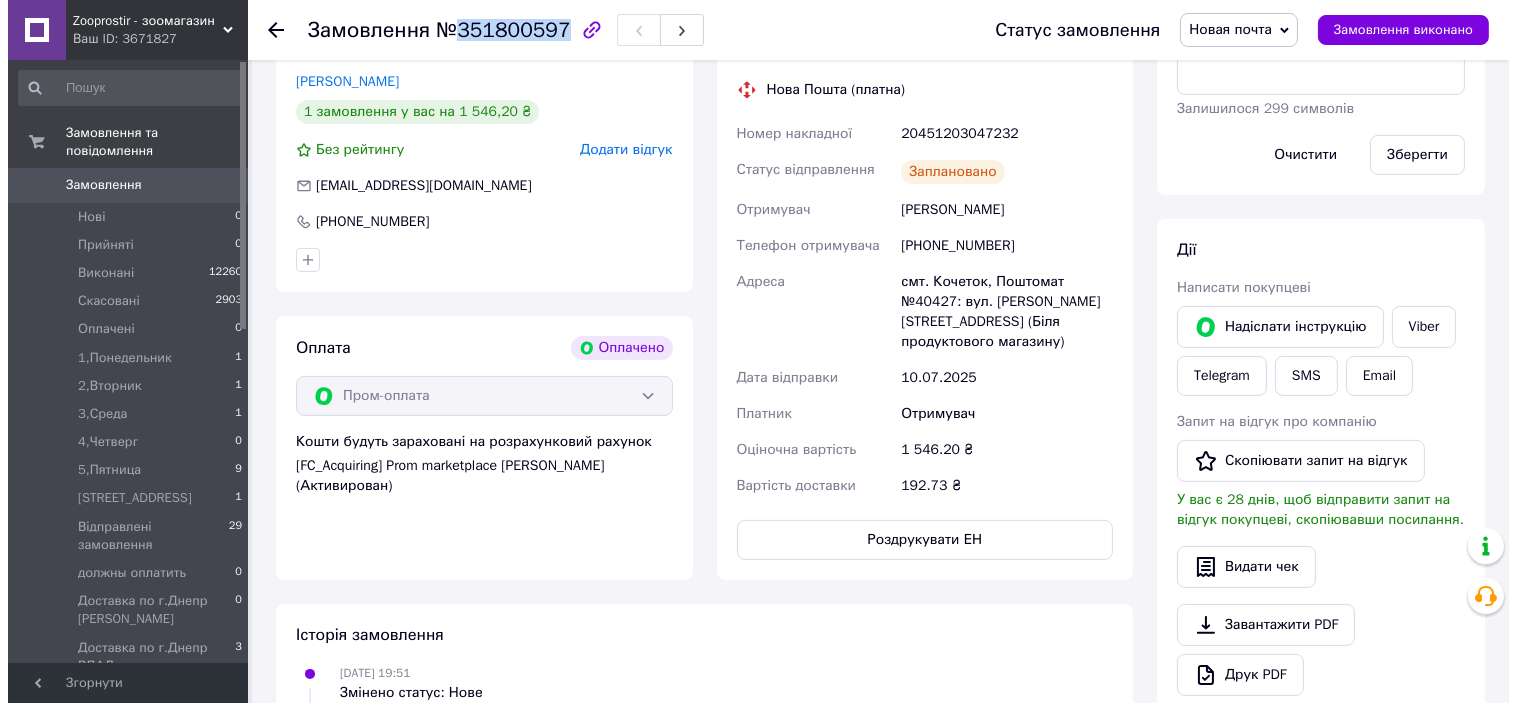 scroll, scrollTop: 1167, scrollLeft: 0, axis: vertical 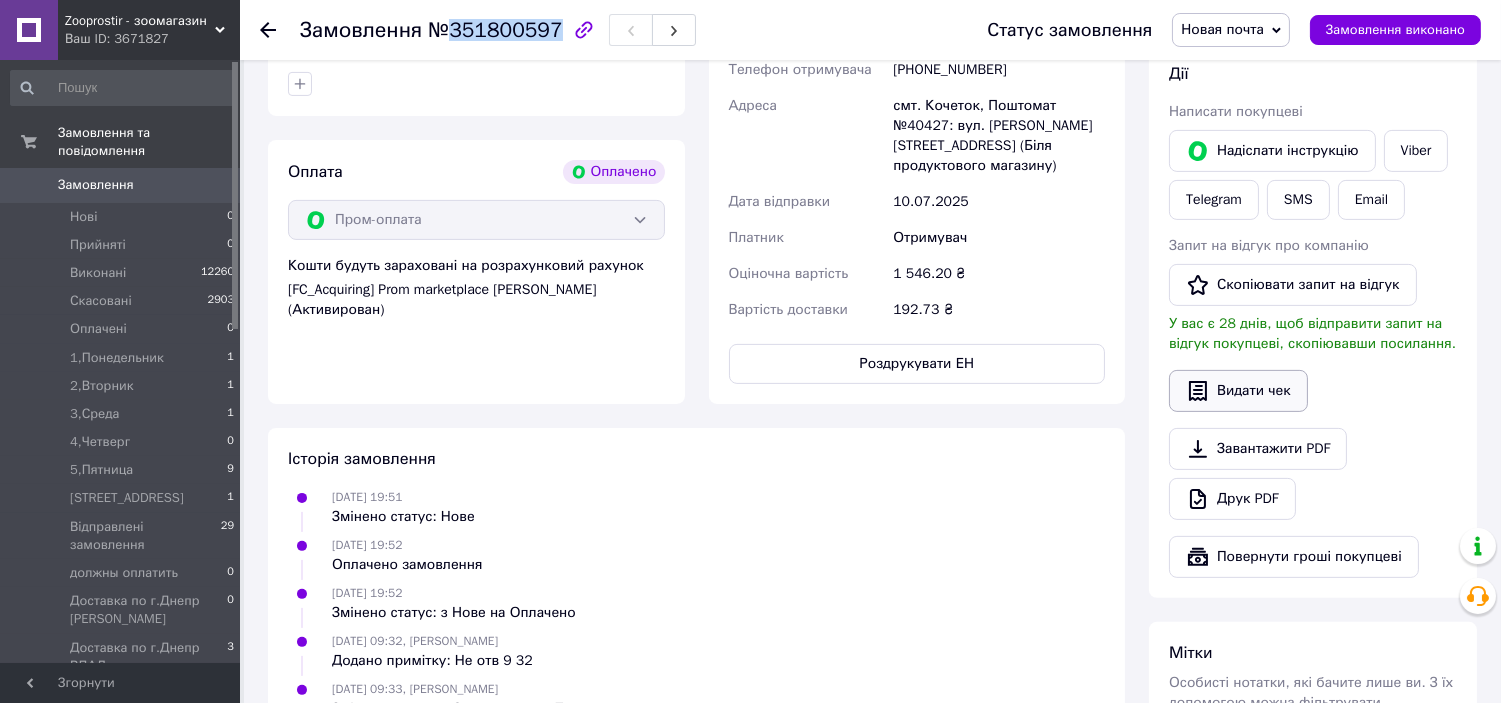 click on "Видати чек" at bounding box center (1238, 391) 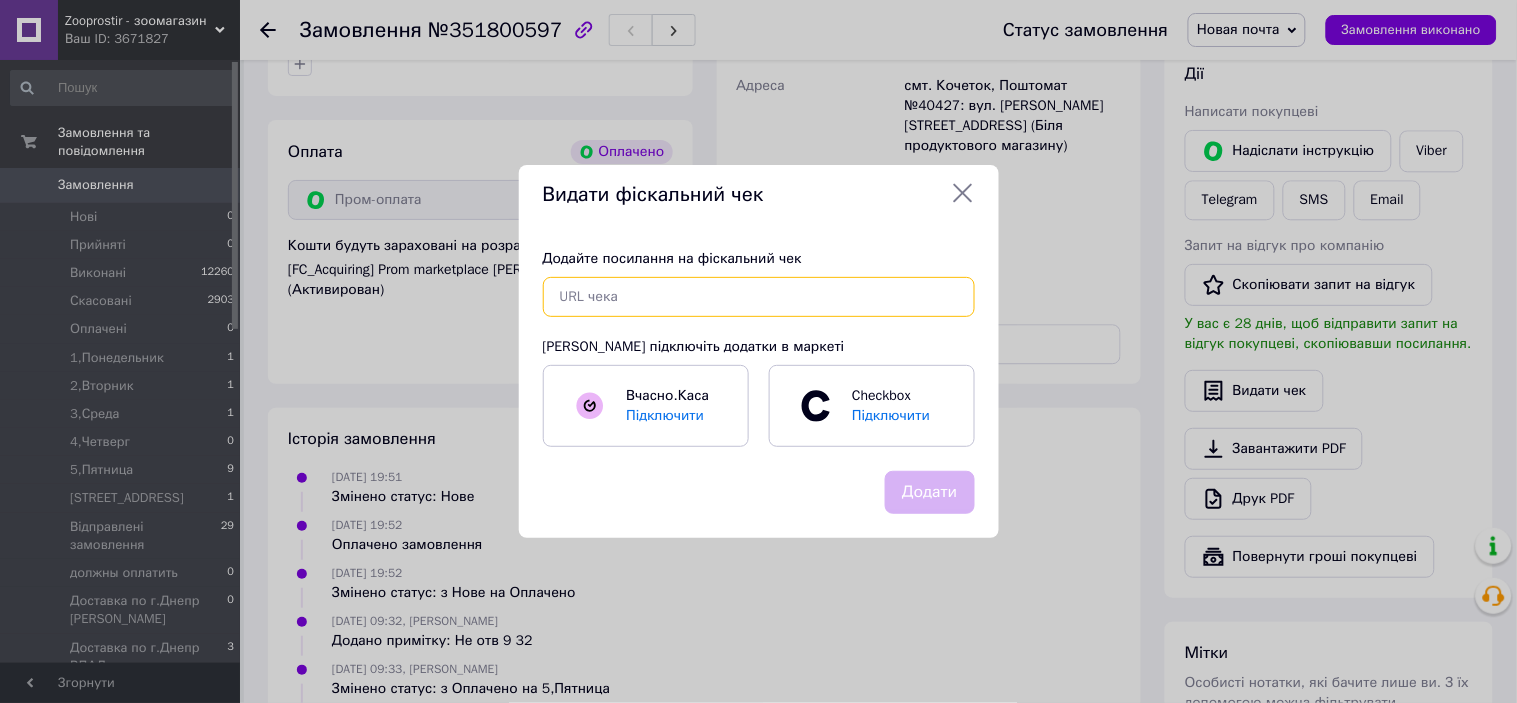 click at bounding box center (759, 297) 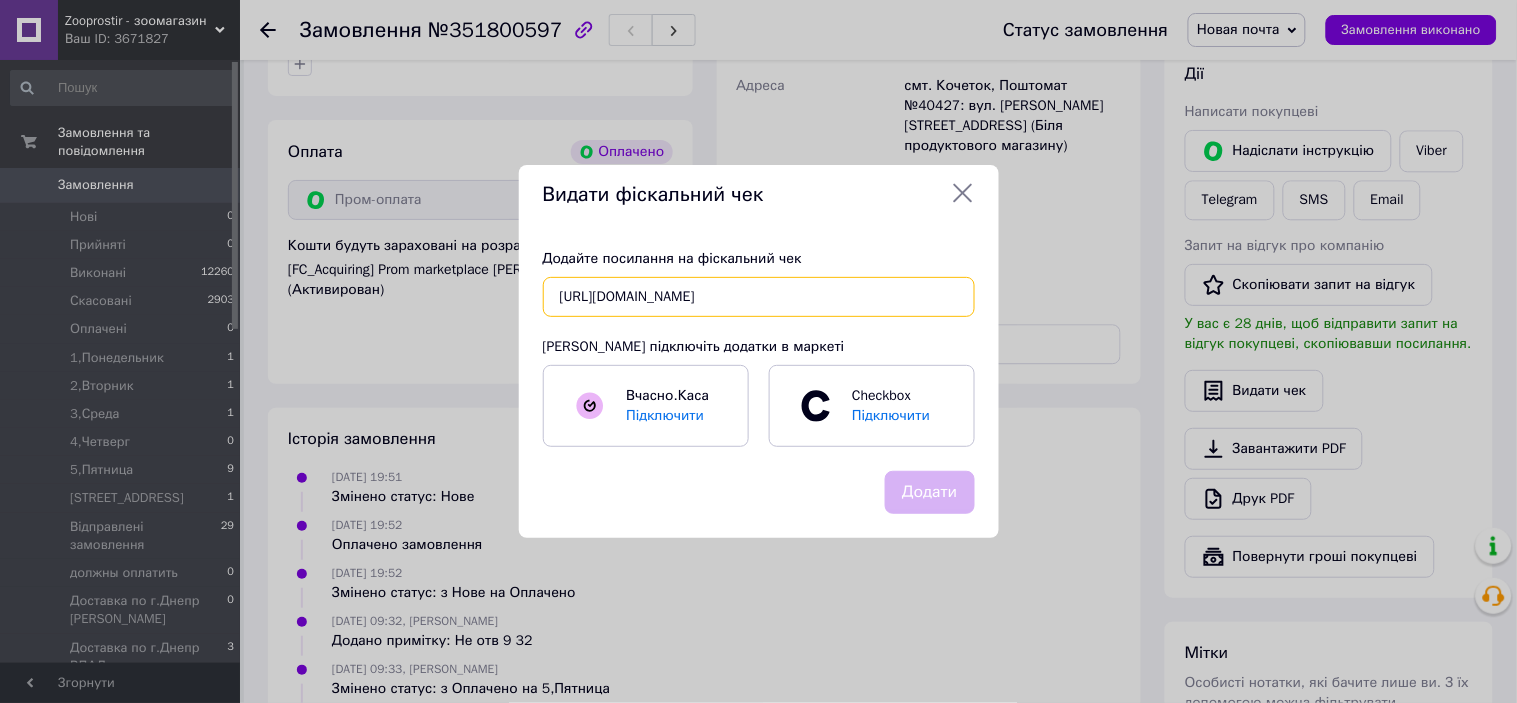 scroll, scrollTop: 0, scrollLeft: 37, axis: horizontal 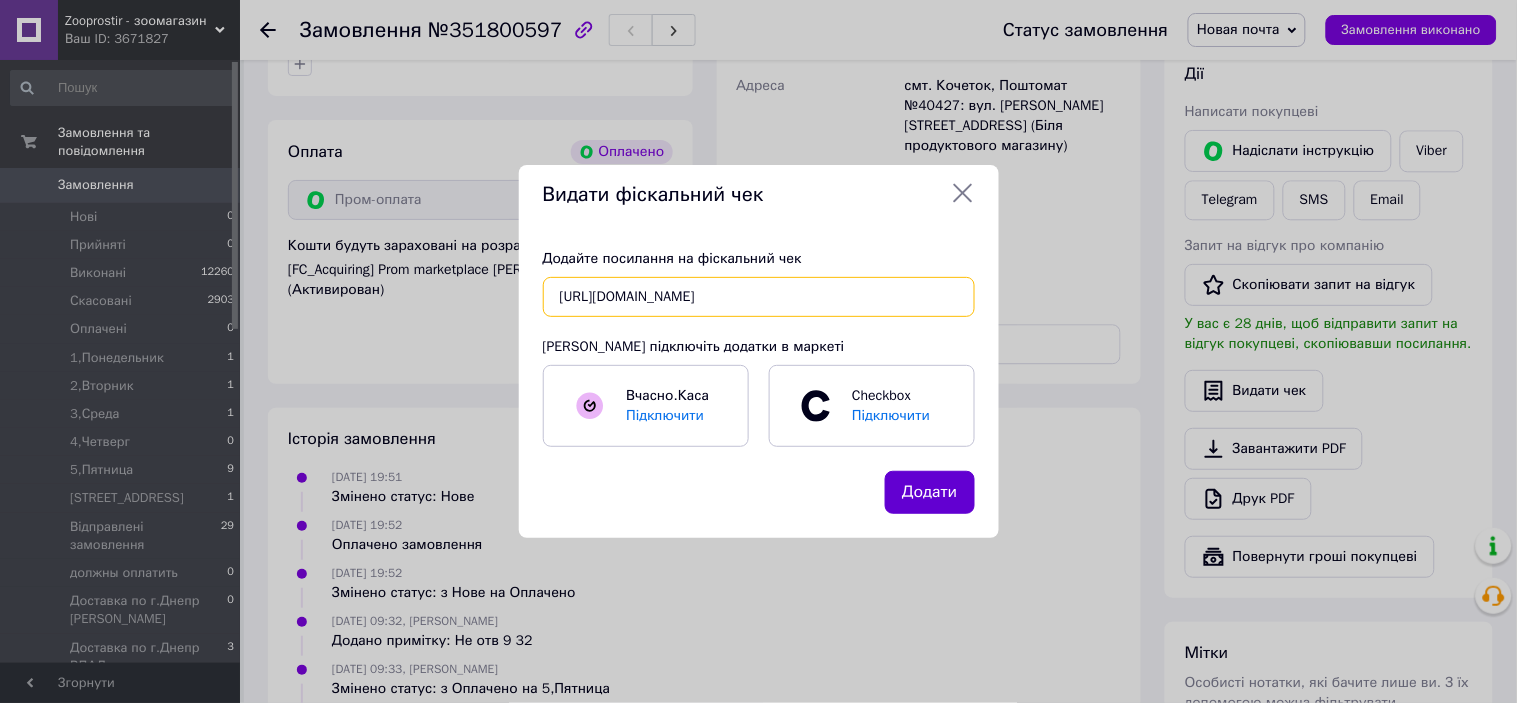 type on "https://check.cashalot.org.ua/receipt?id=4758472146&fn=4000997132" 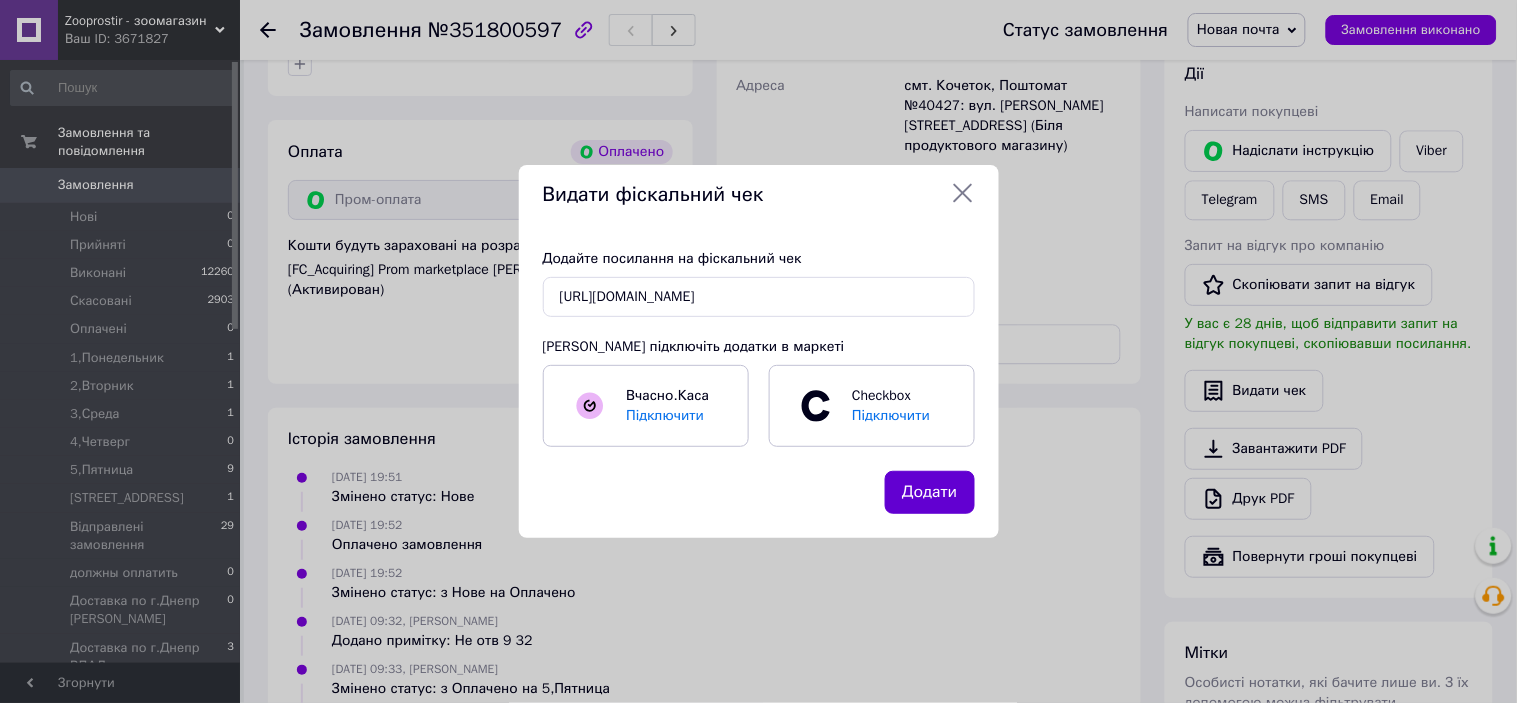 click on "Додати" at bounding box center [929, 492] 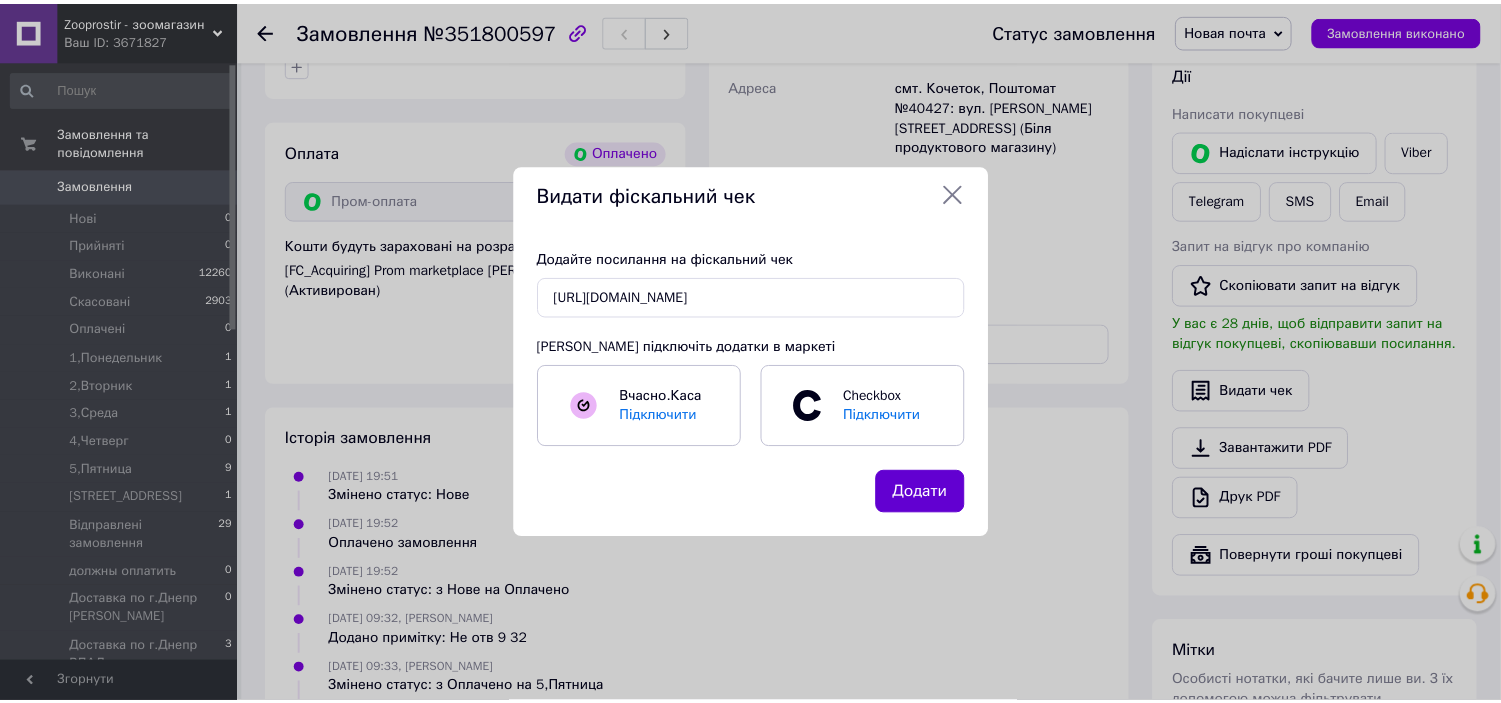 scroll, scrollTop: 0, scrollLeft: 0, axis: both 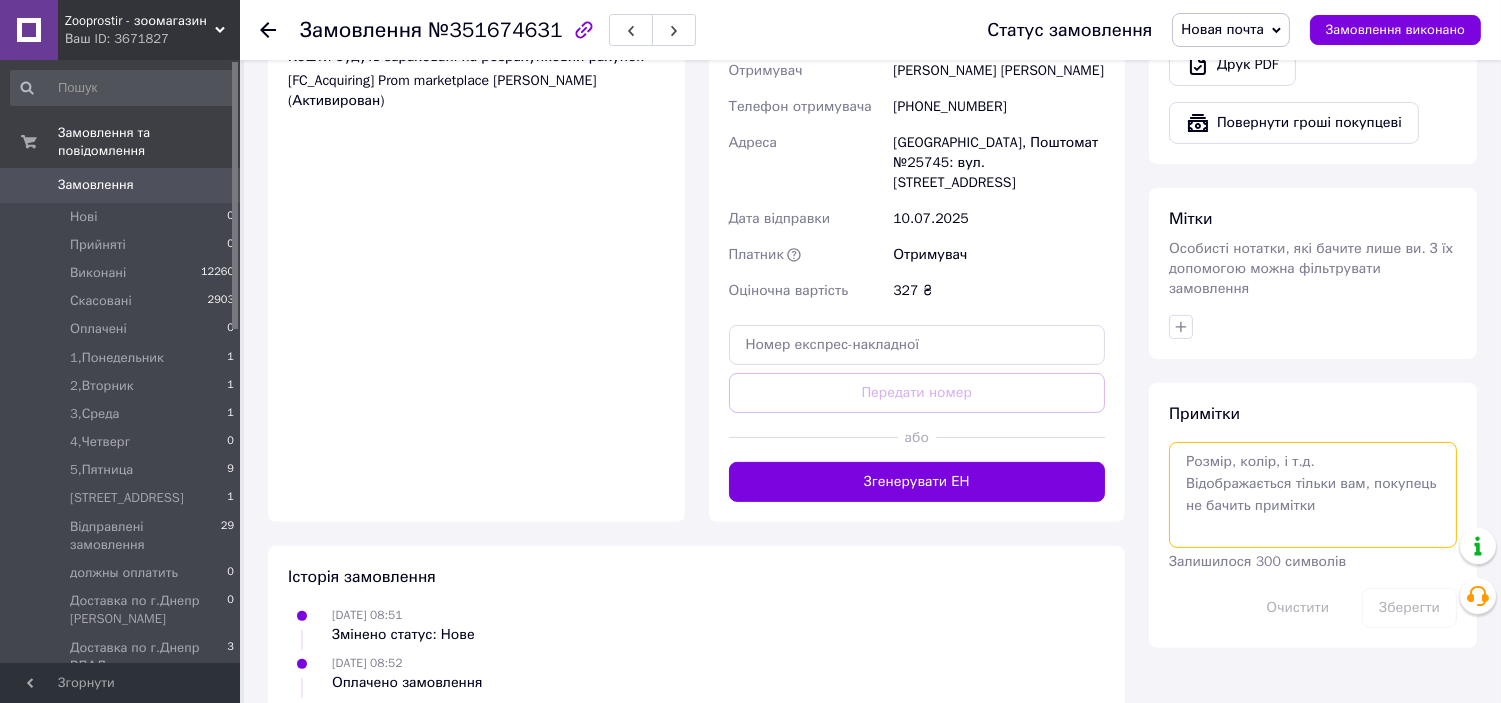 click at bounding box center [1313, 495] 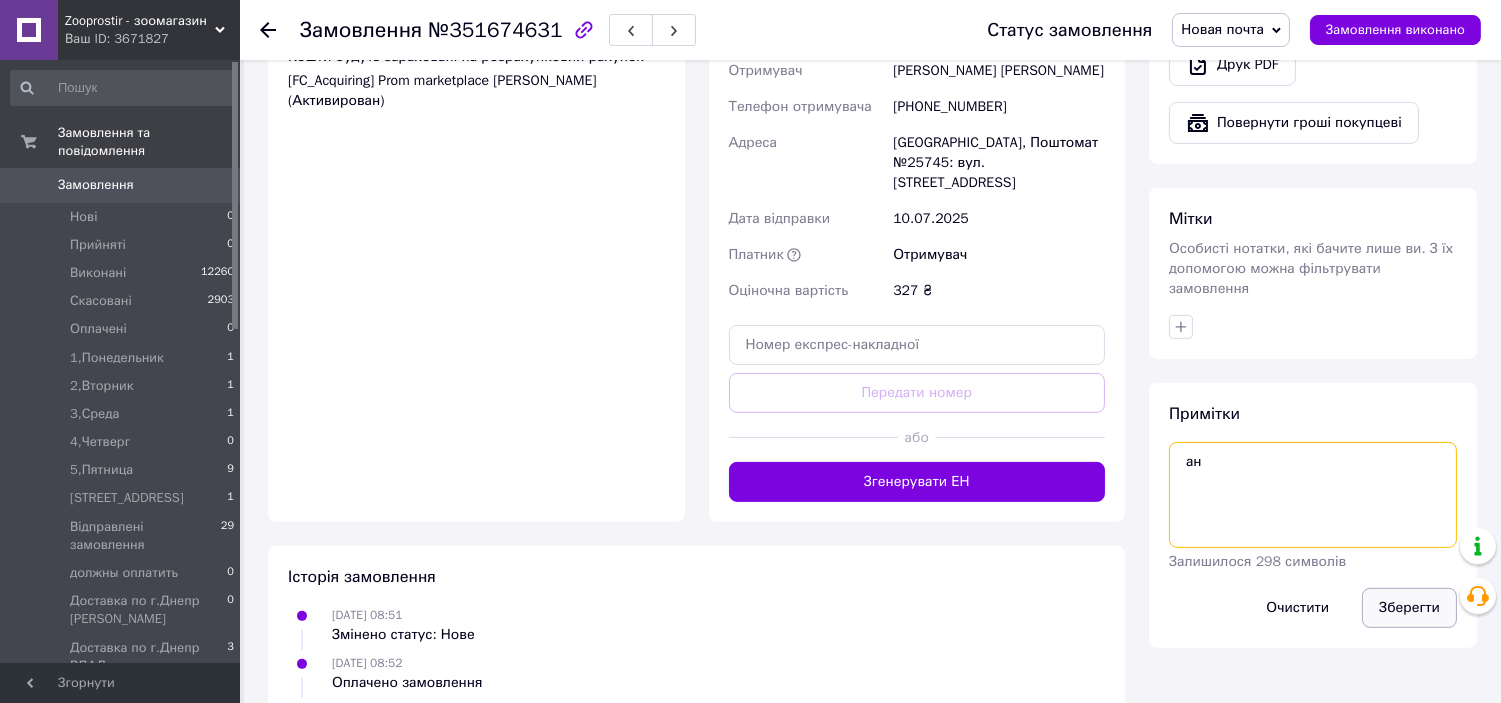 type on "ан" 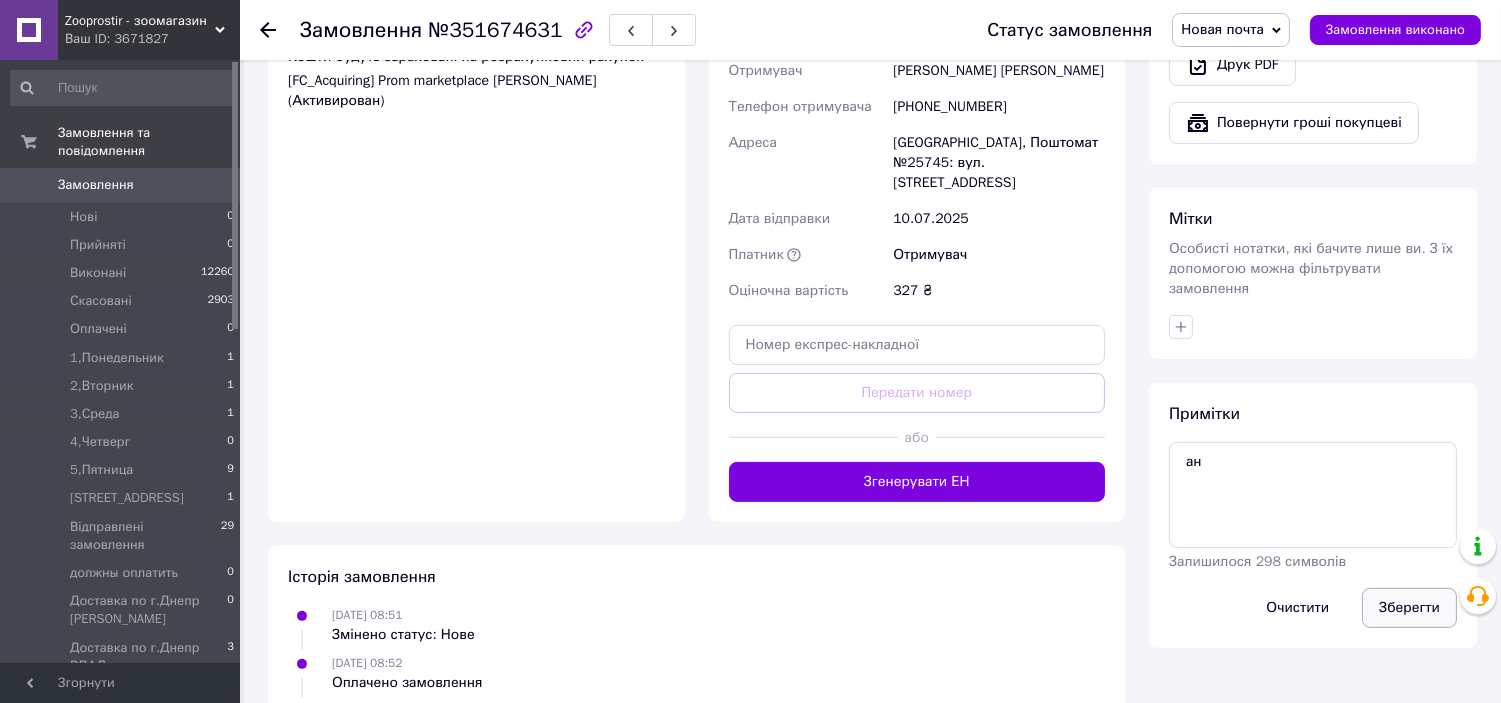 click on "Зберегти" at bounding box center (1409, 608) 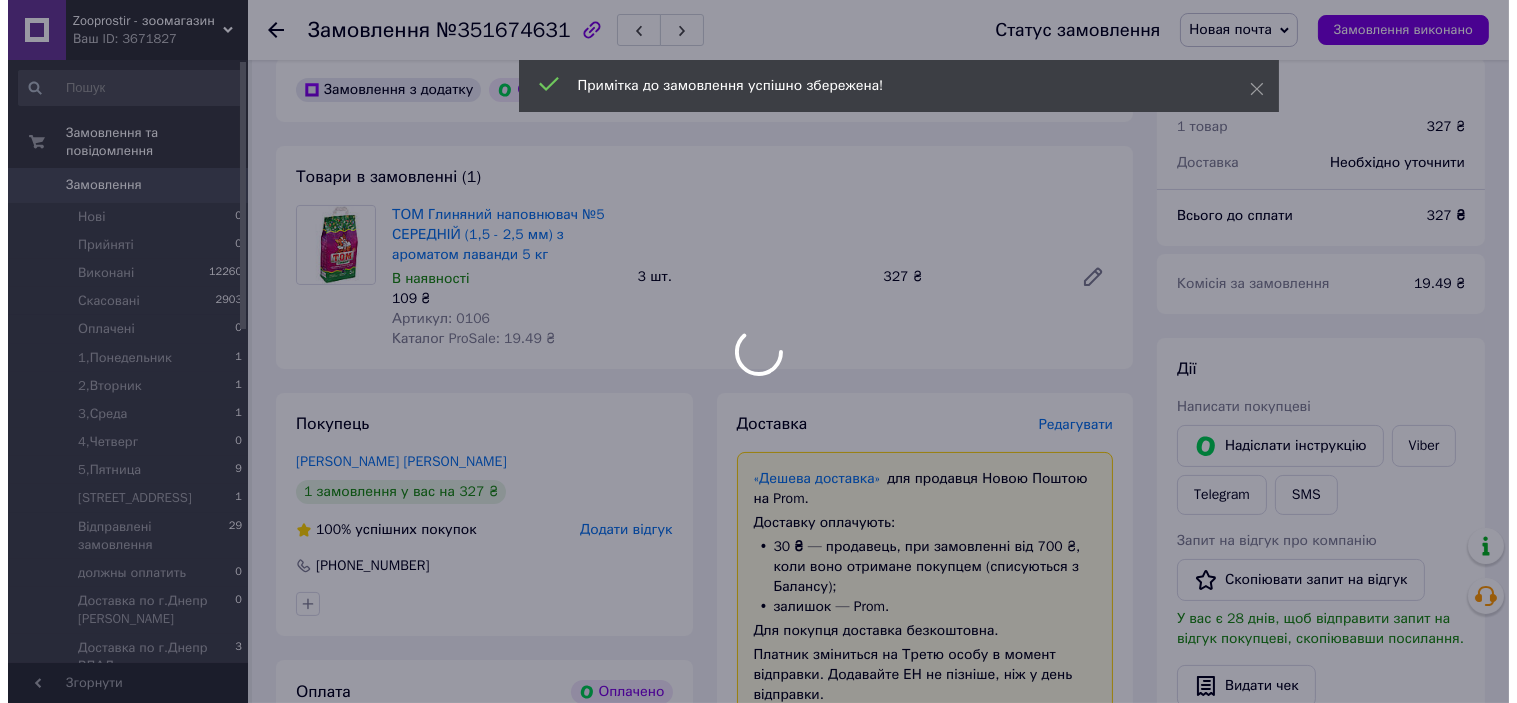 scroll, scrollTop: 534, scrollLeft: 0, axis: vertical 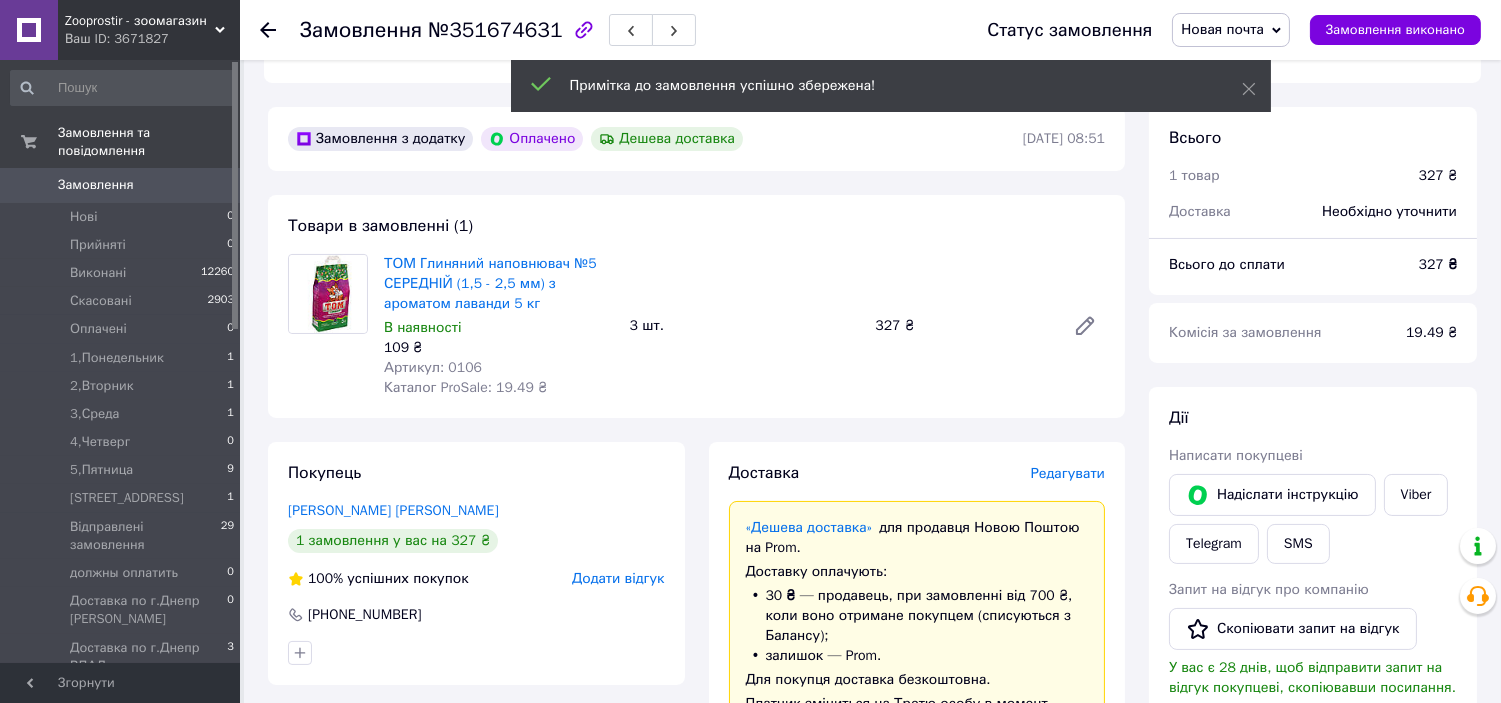 click on "Редагувати" at bounding box center [1068, 473] 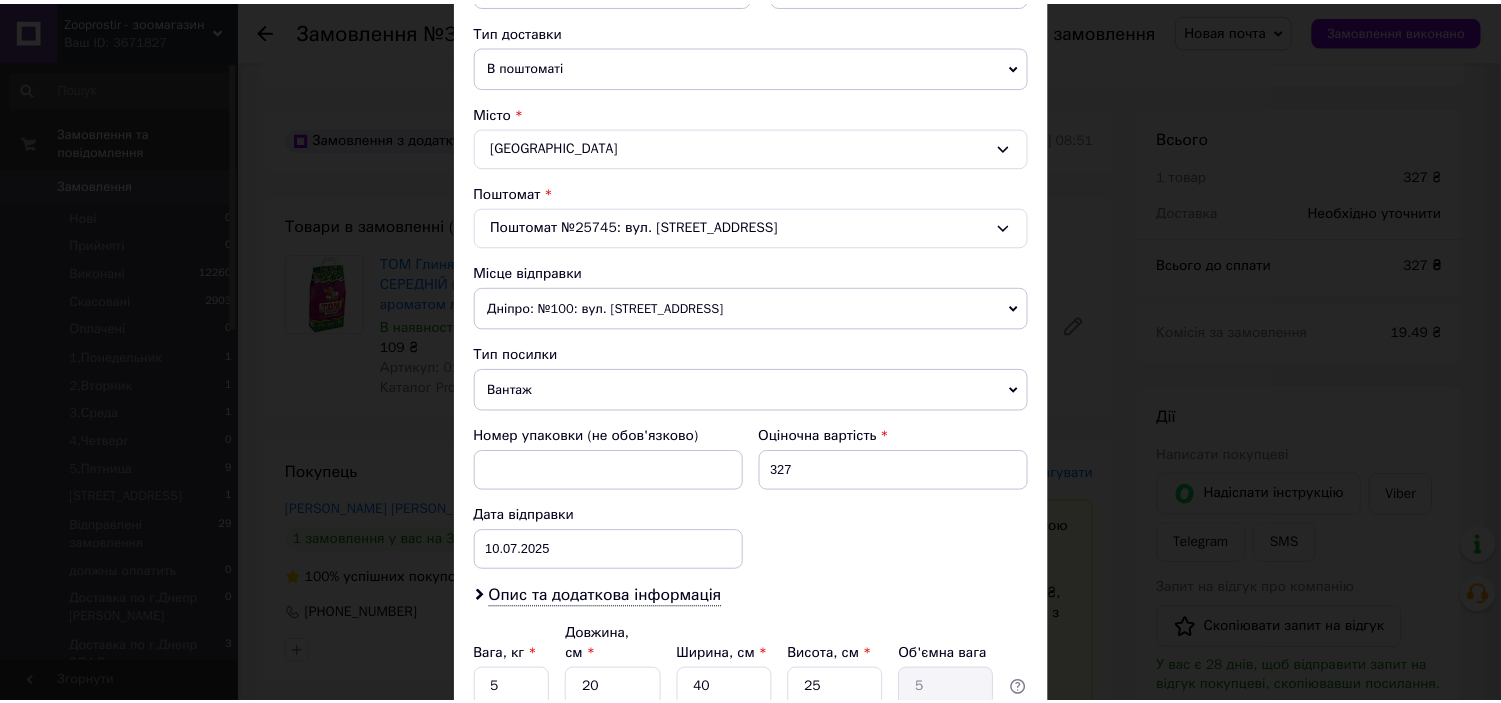 scroll, scrollTop: 626, scrollLeft: 0, axis: vertical 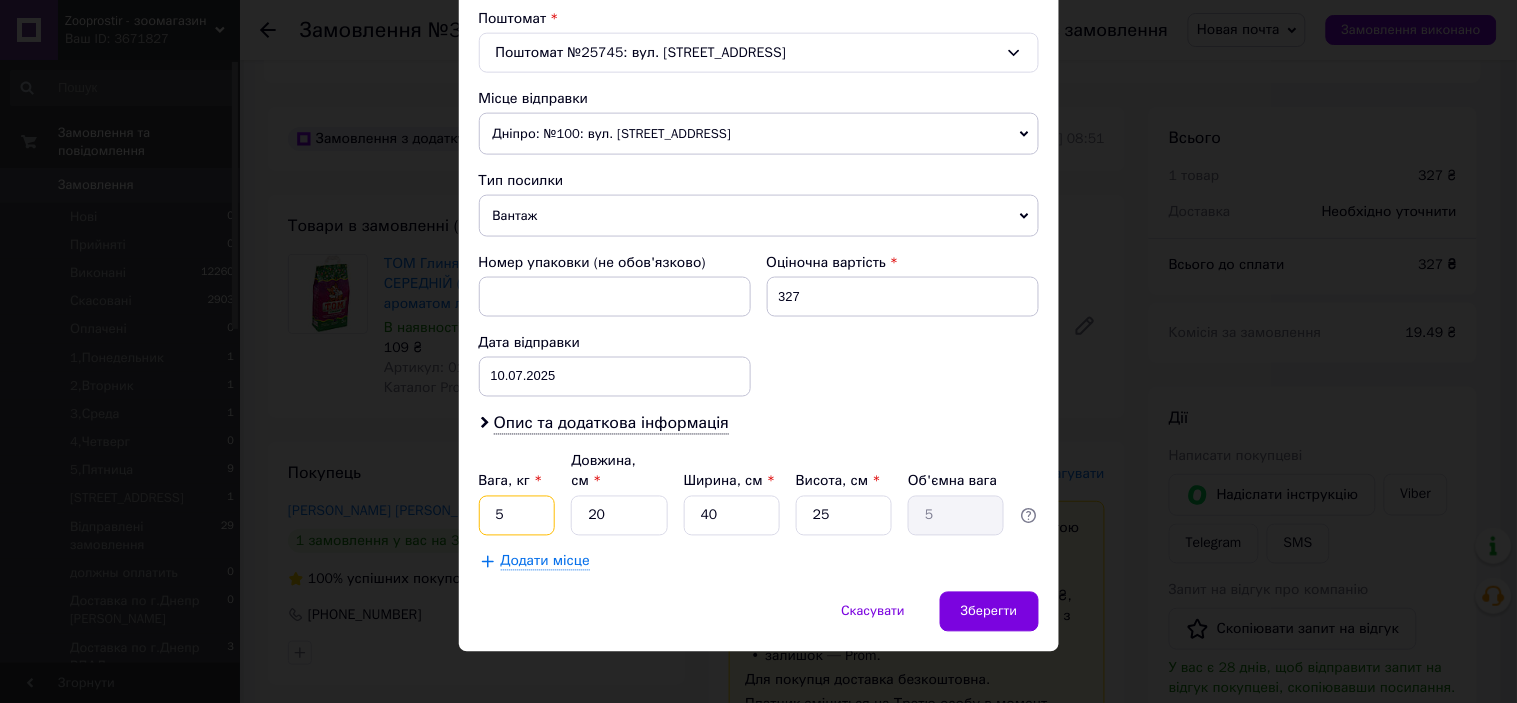 click on "5" at bounding box center [517, 516] 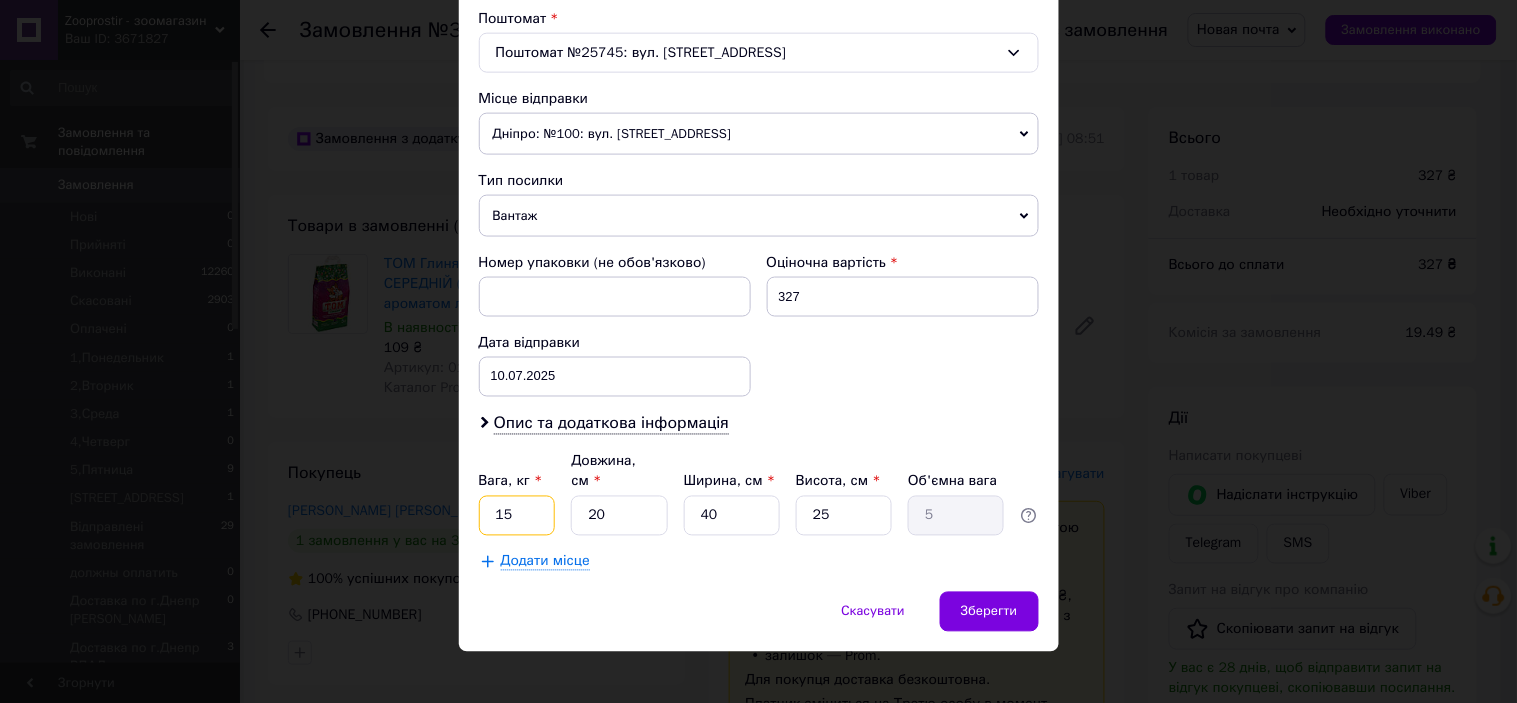 type on "15" 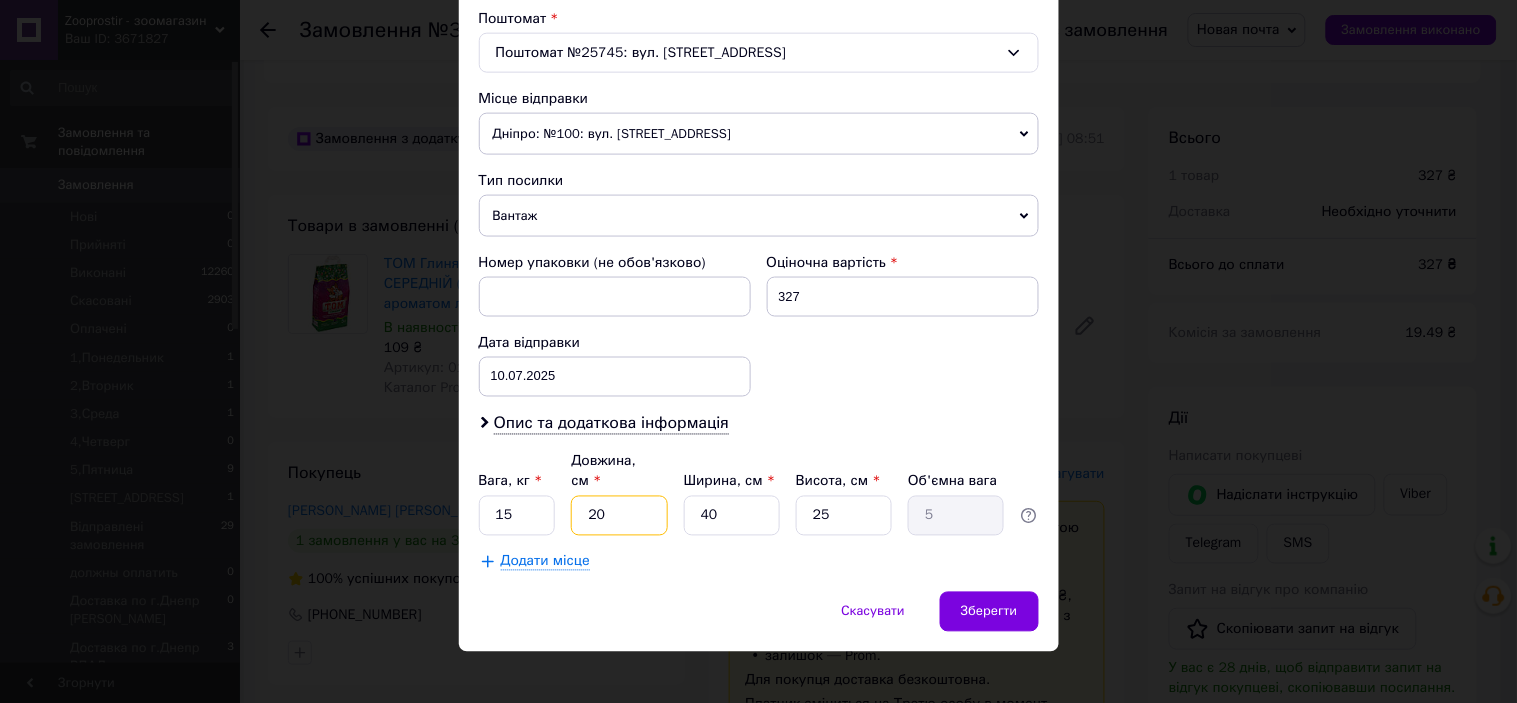 drag, startPoint x: 617, startPoint y: 500, endPoint x: 548, endPoint y: 500, distance: 69 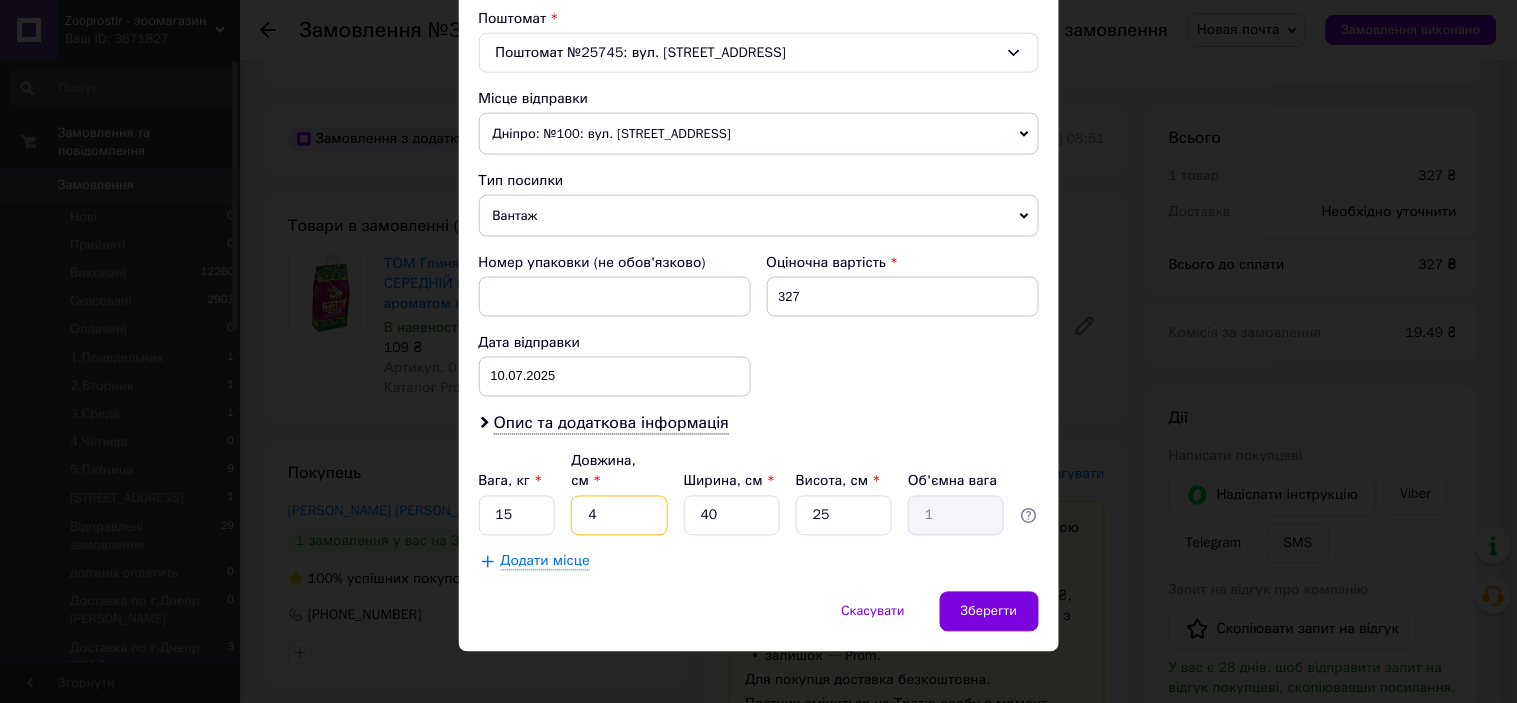 type on "40" 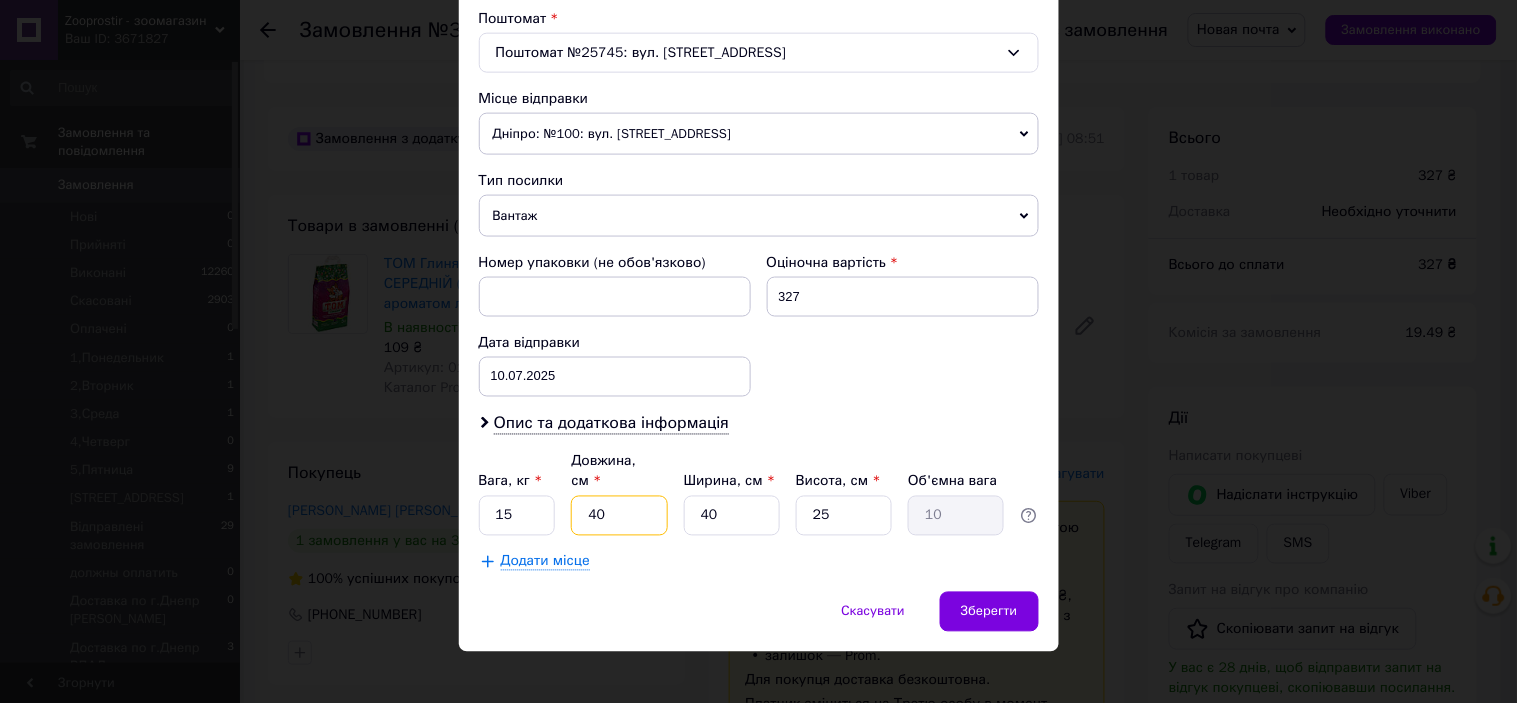 type on "40" 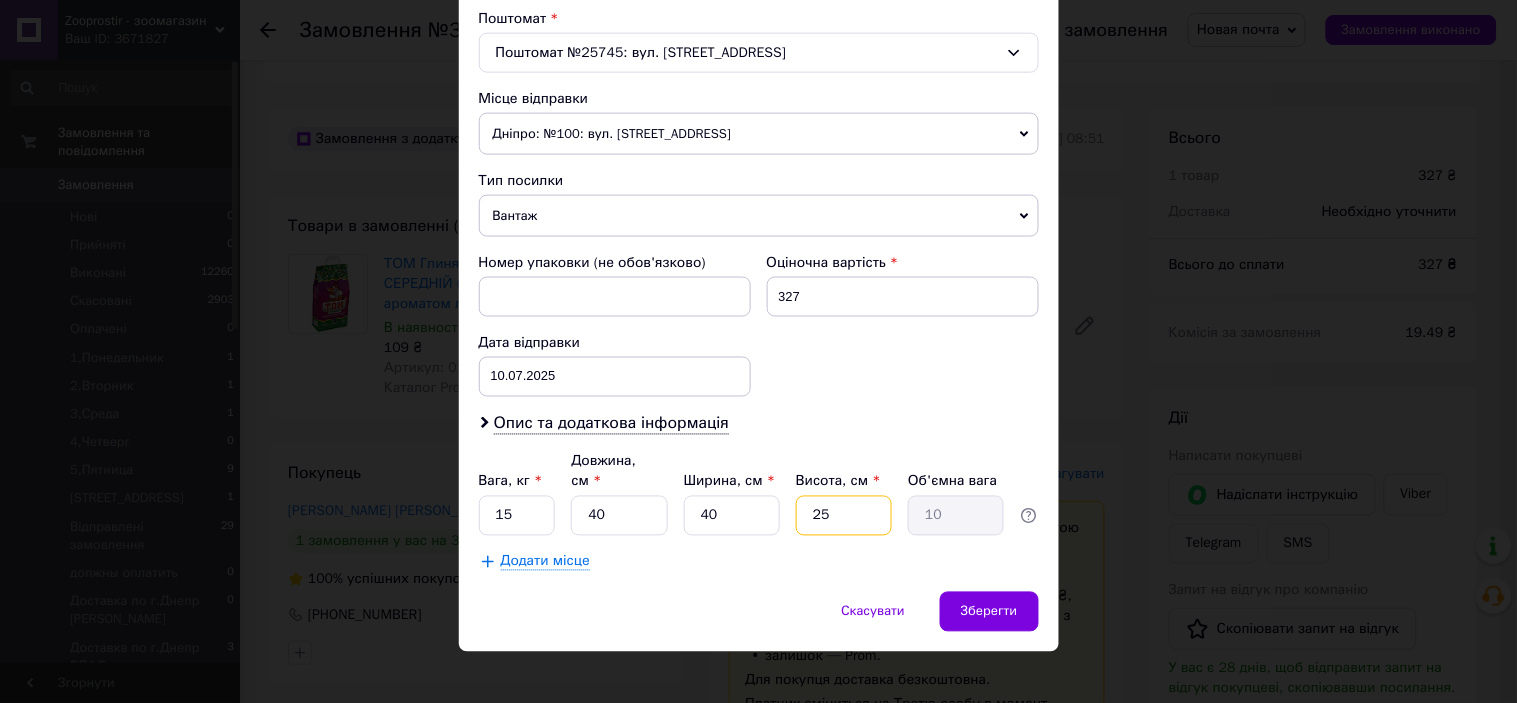 drag, startPoint x: 842, startPoint y: 503, endPoint x: 774, endPoint y: 497, distance: 68.26419 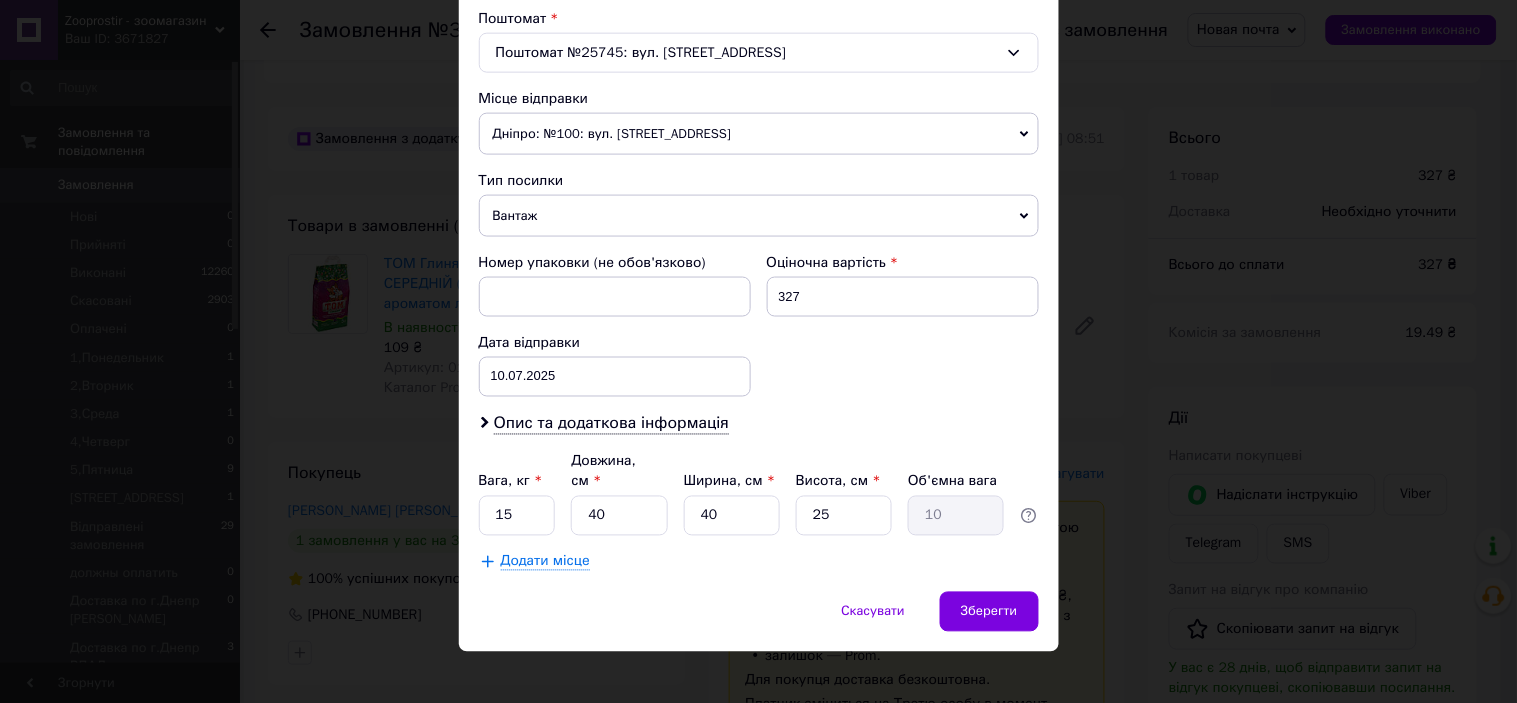 click on "Додати місце" at bounding box center (759, 562) 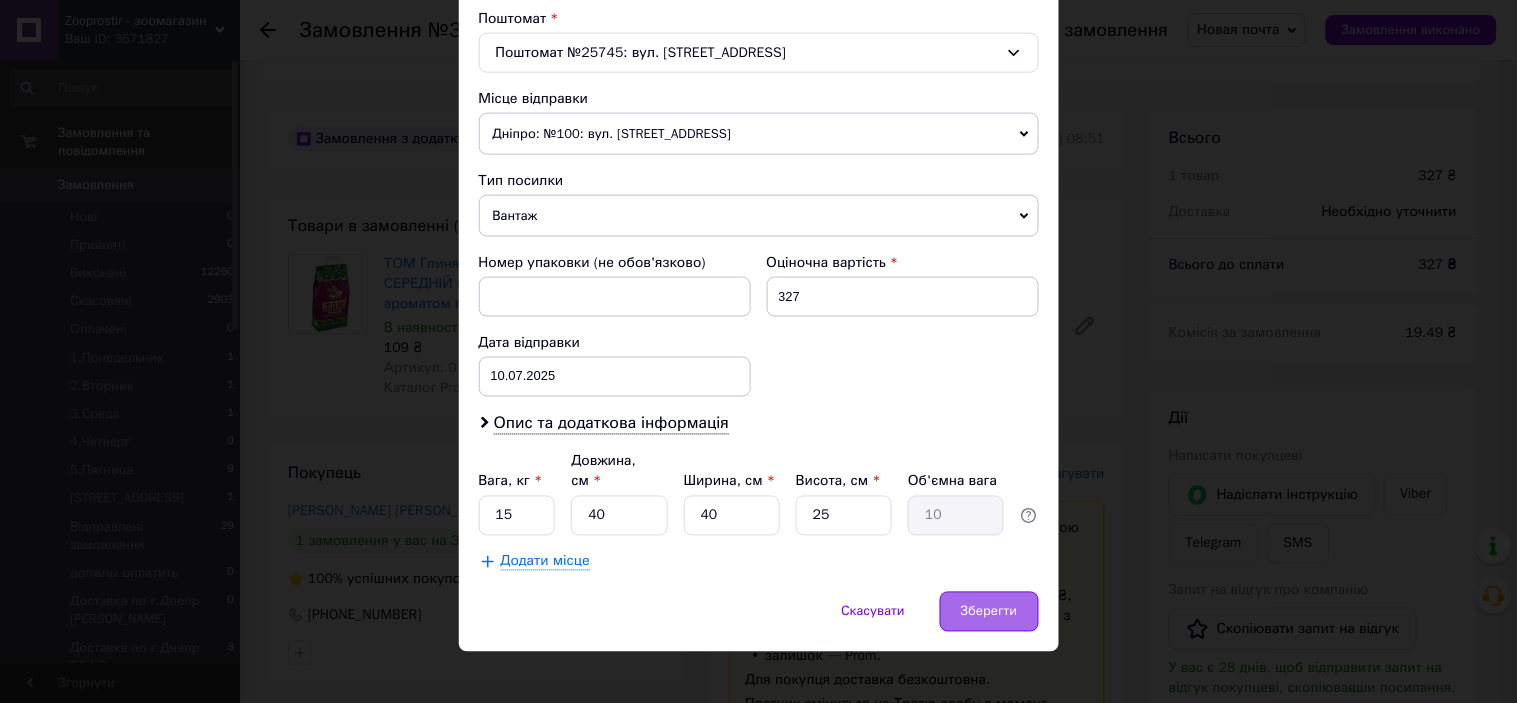 click on "Зберегти" at bounding box center (989, 612) 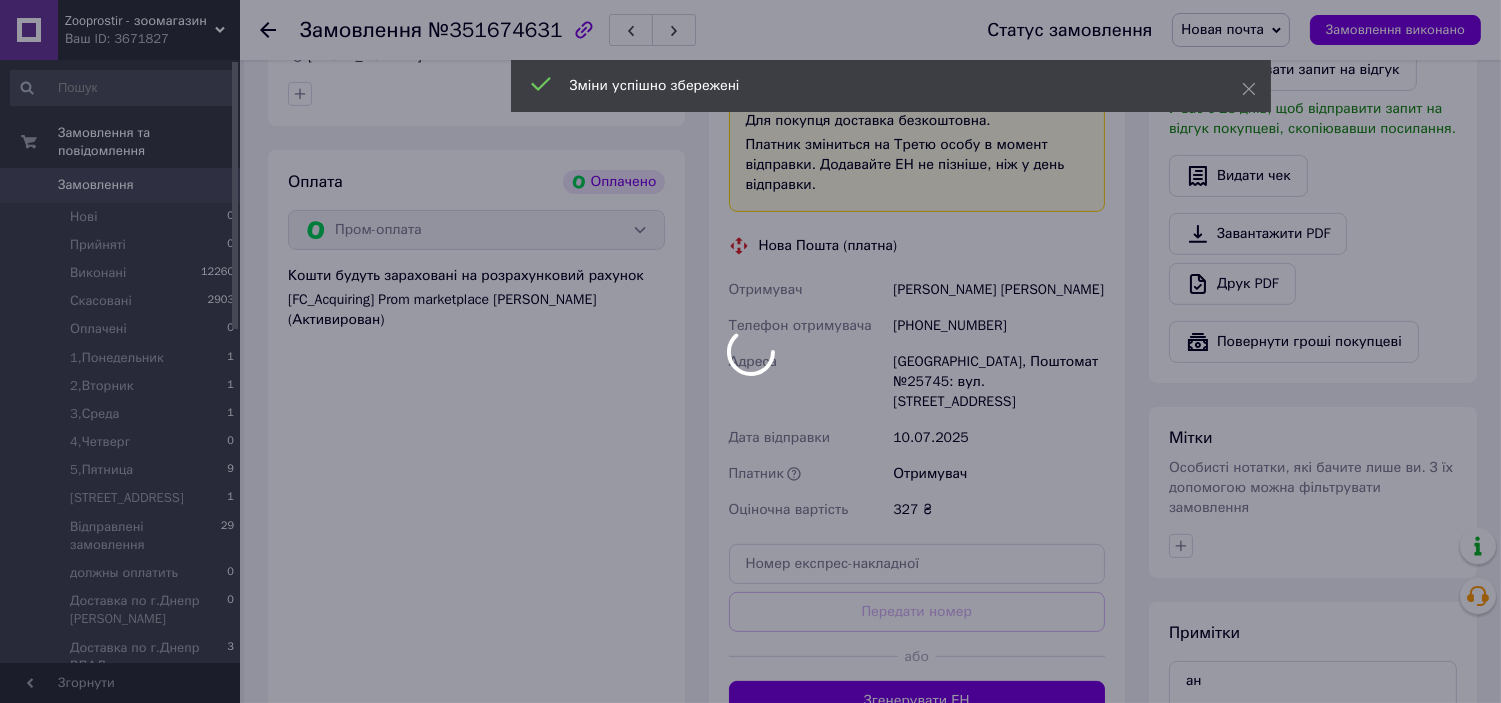 scroll, scrollTop: 1312, scrollLeft: 0, axis: vertical 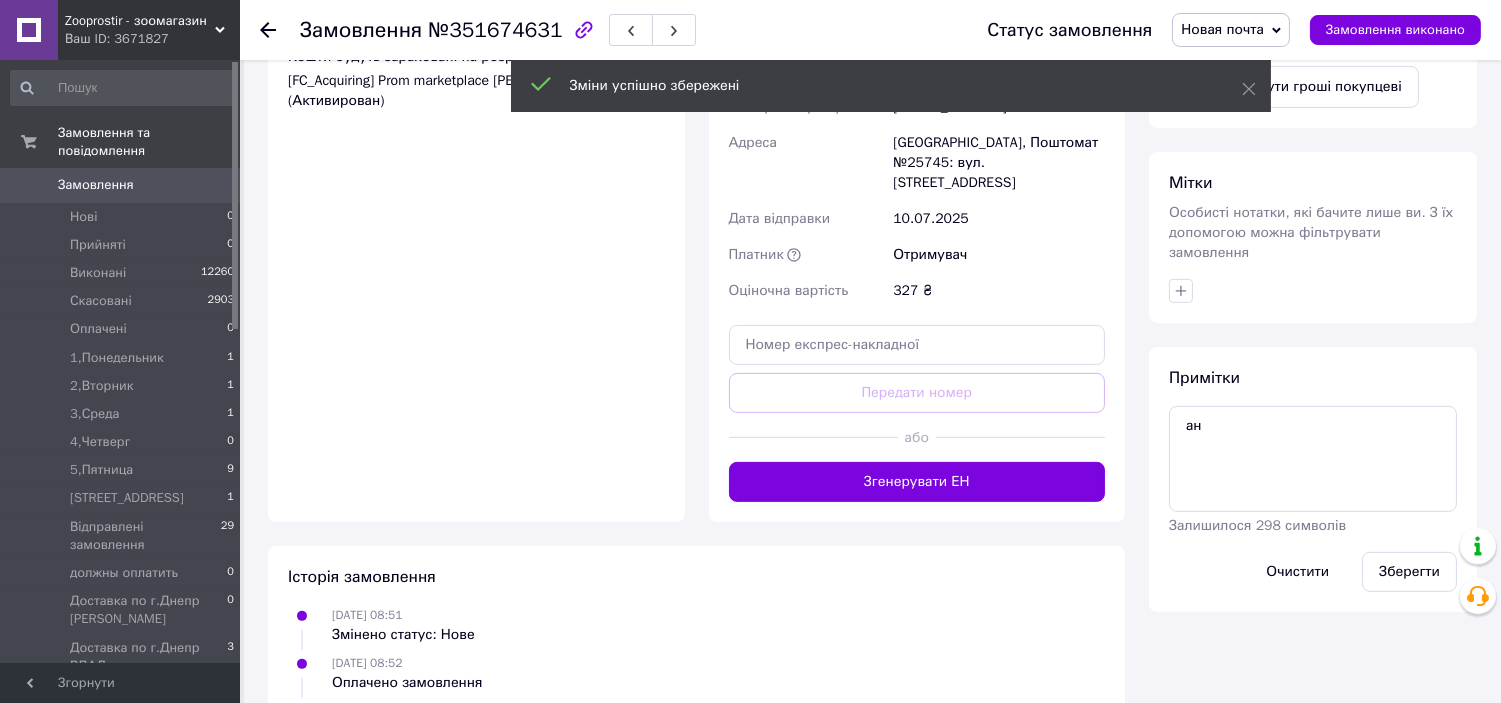 click on "Згенерувати ЕН" at bounding box center [917, 482] 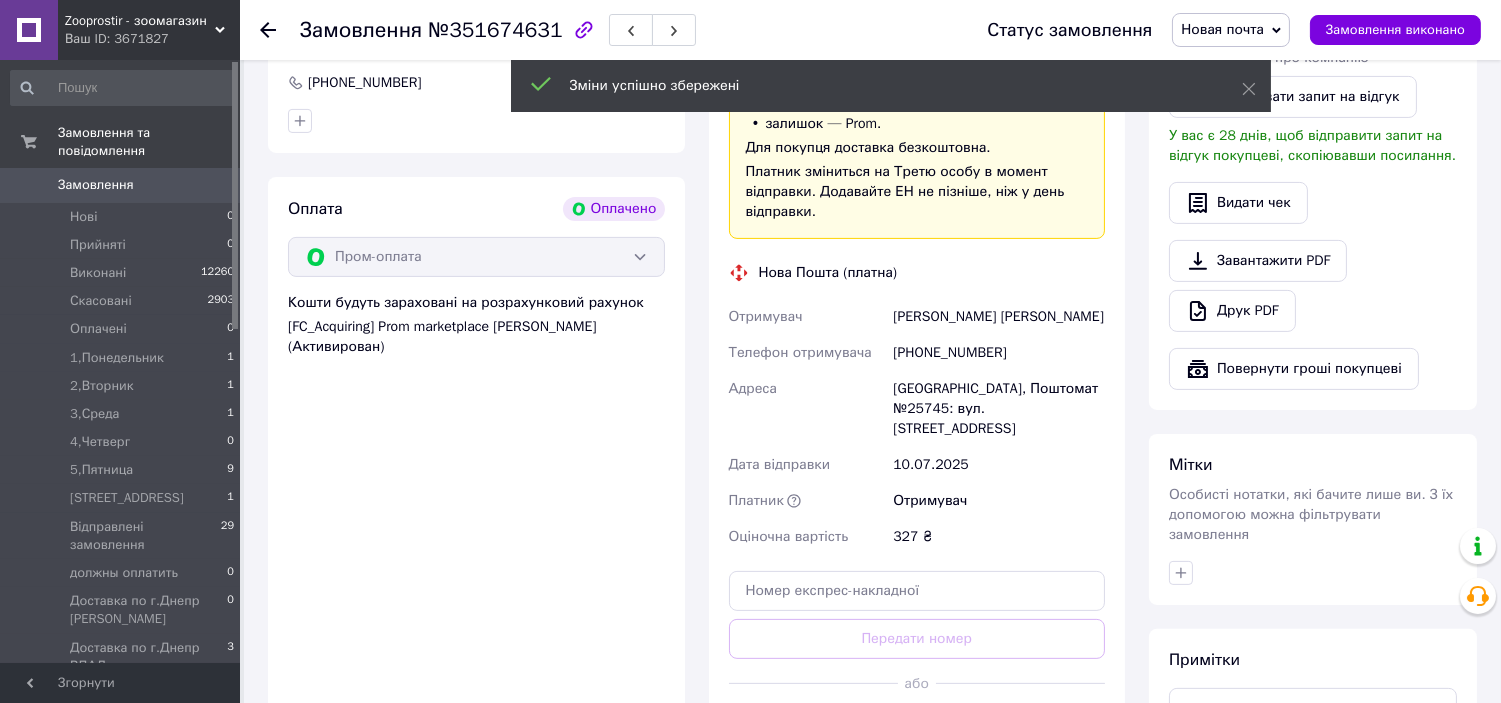 scroll, scrollTop: 1052, scrollLeft: 0, axis: vertical 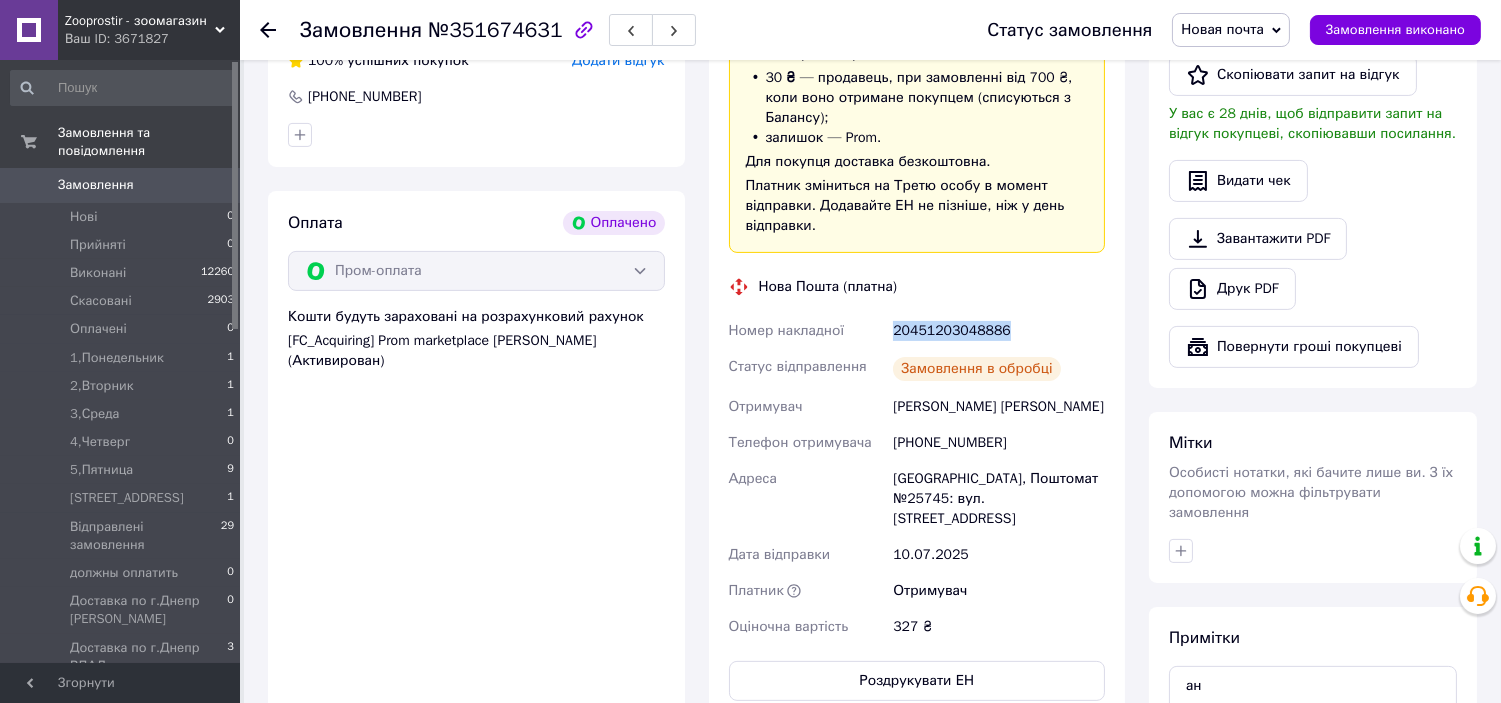 drag, startPoint x: 893, startPoint y: 330, endPoint x: 1045, endPoint y: 331, distance: 152.0033 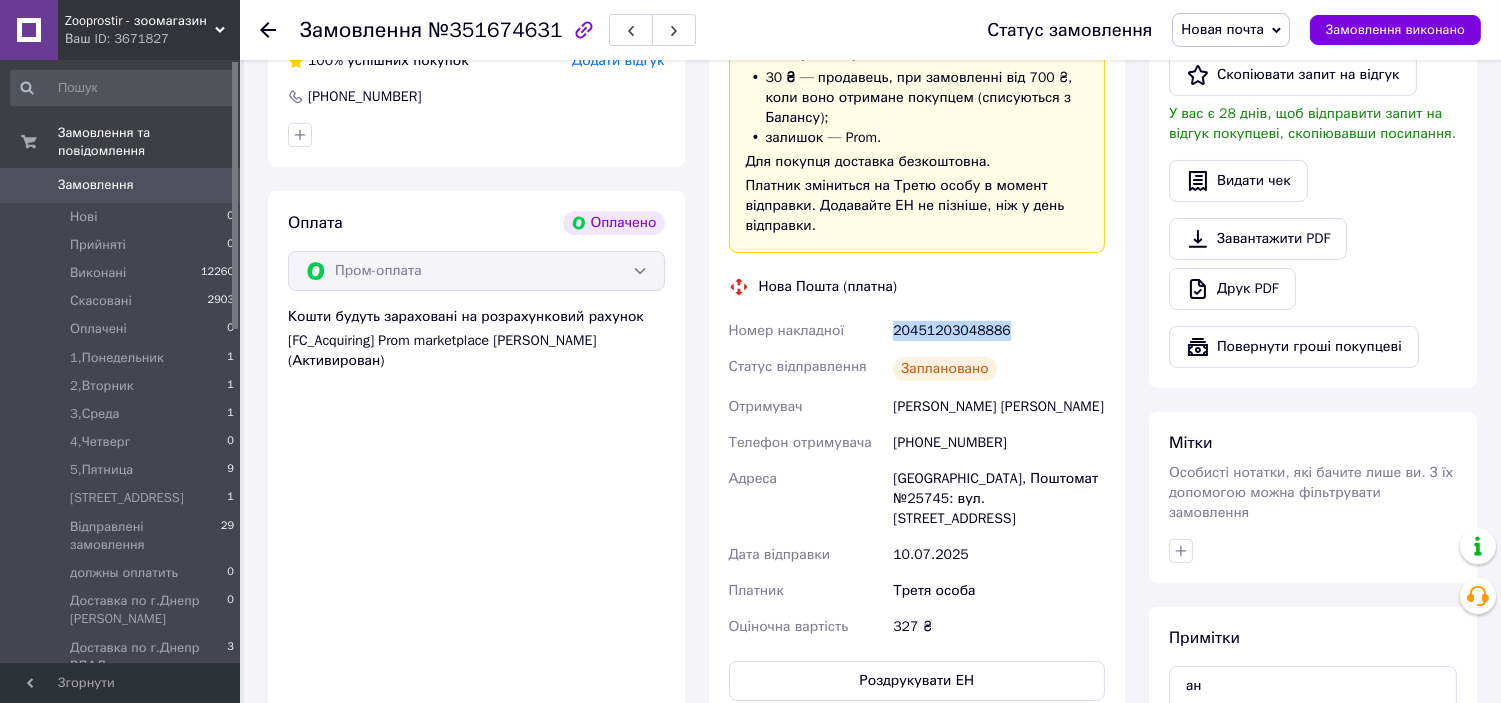 copy on "20451203048886" 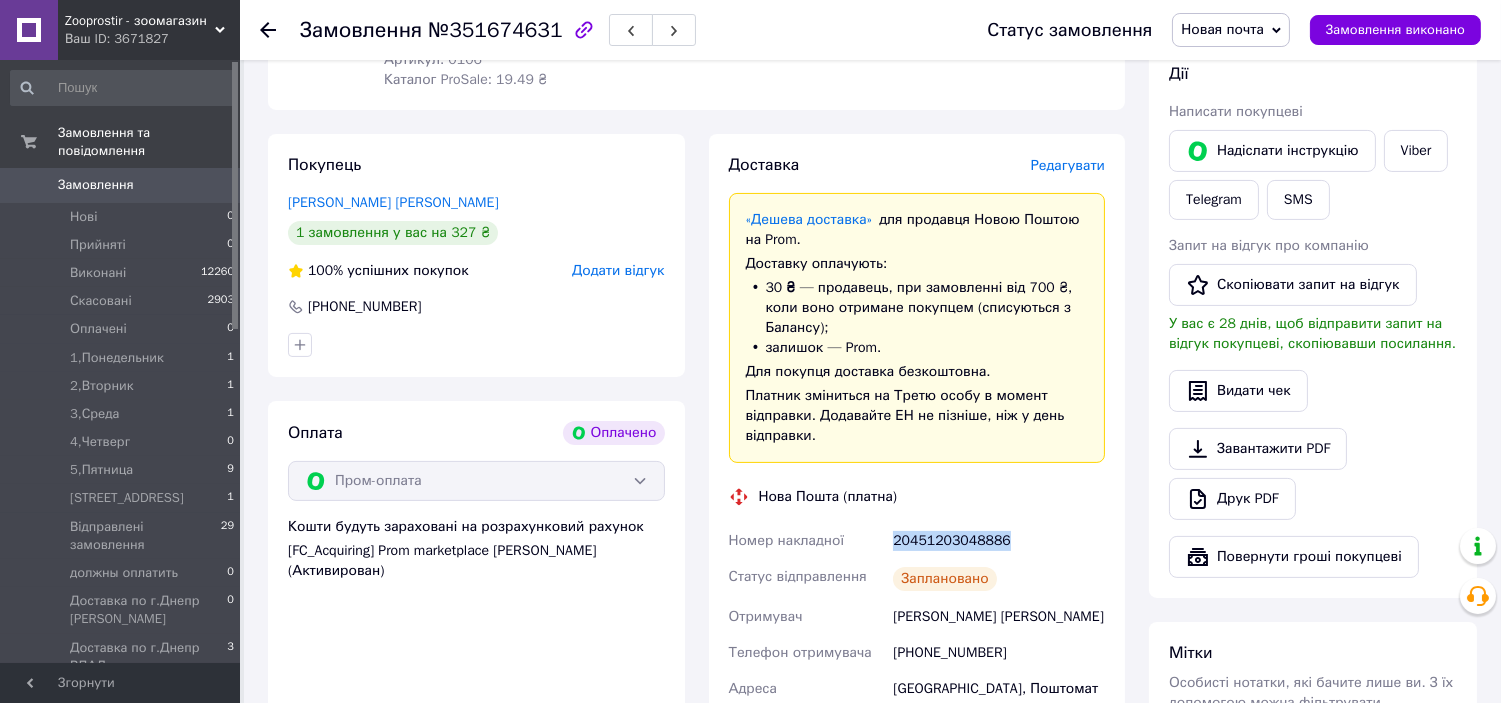 scroll, scrollTop: 793, scrollLeft: 0, axis: vertical 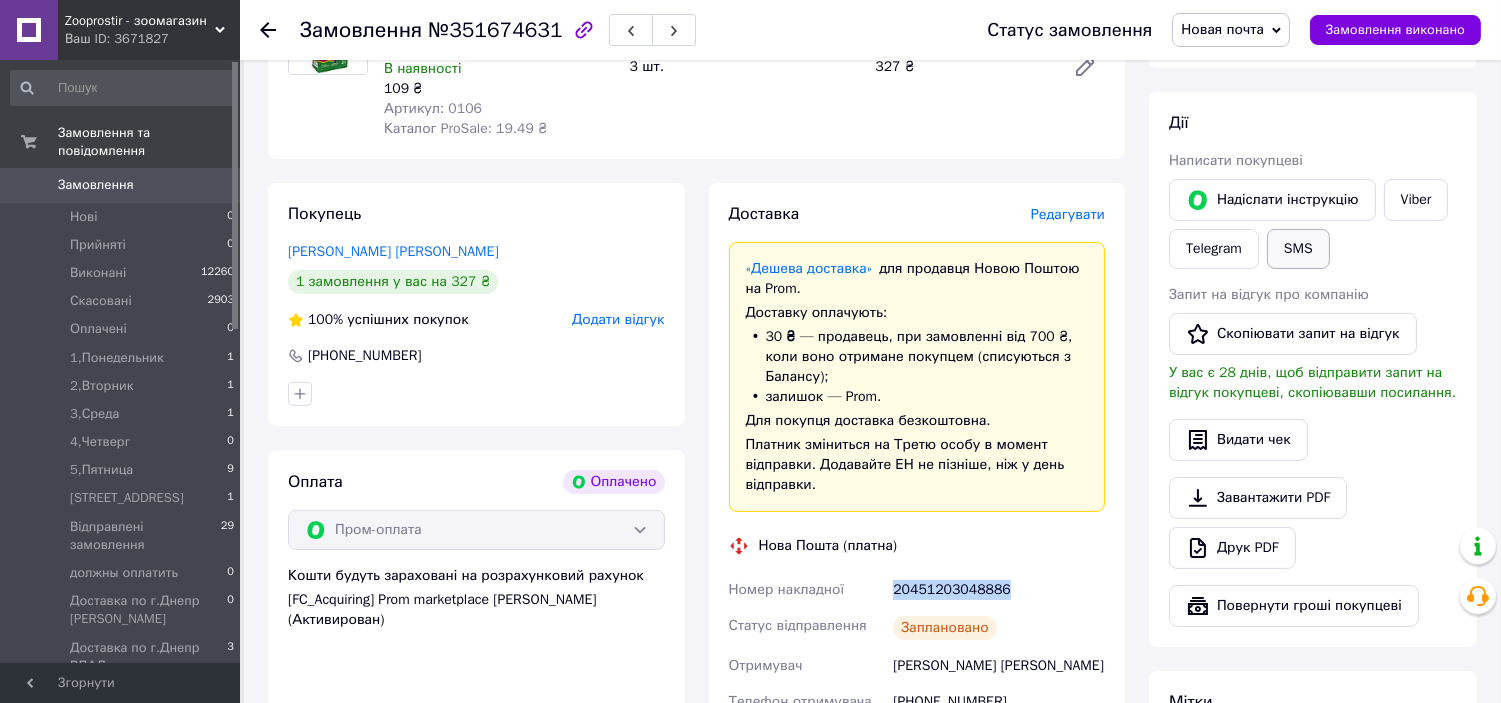 click on "SMS" at bounding box center [1298, 249] 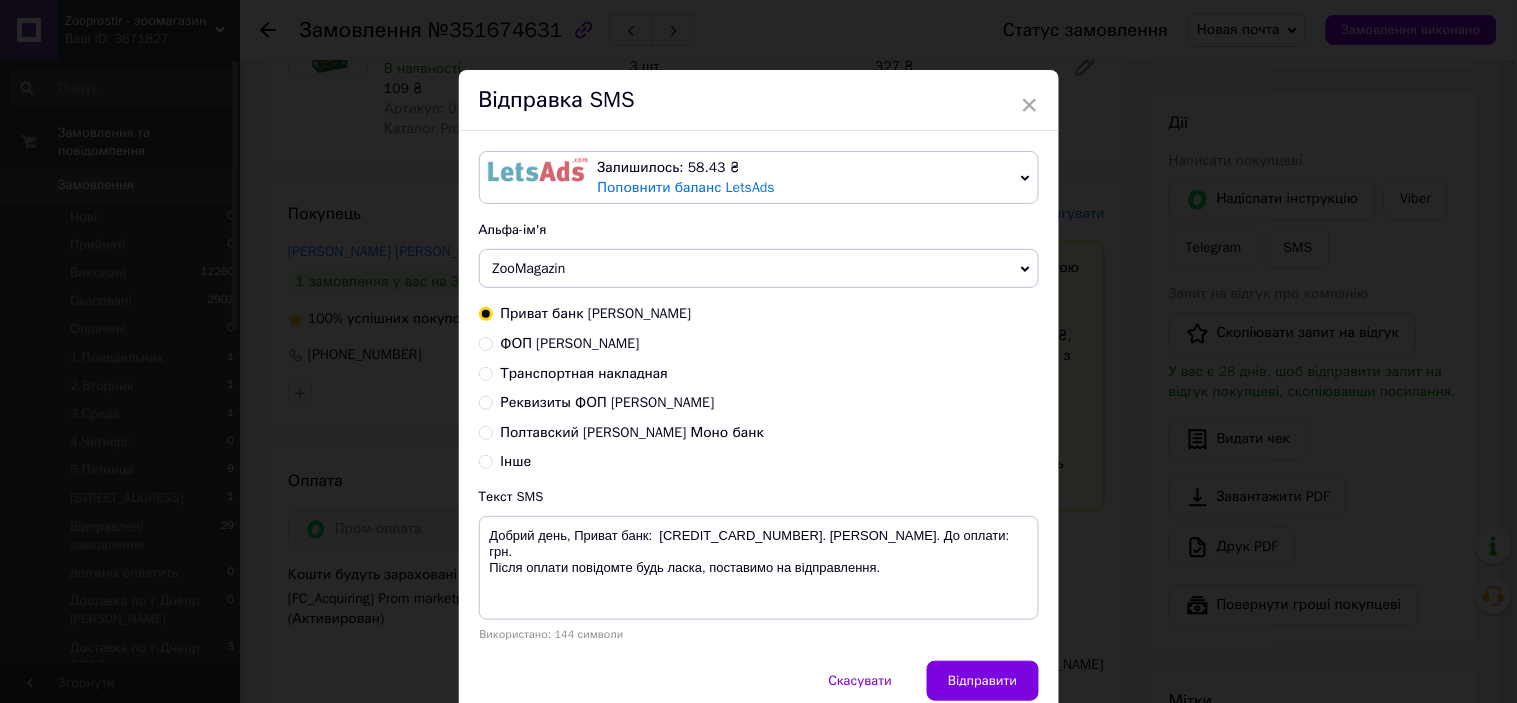 click on "Транспортная накладная" at bounding box center [585, 373] 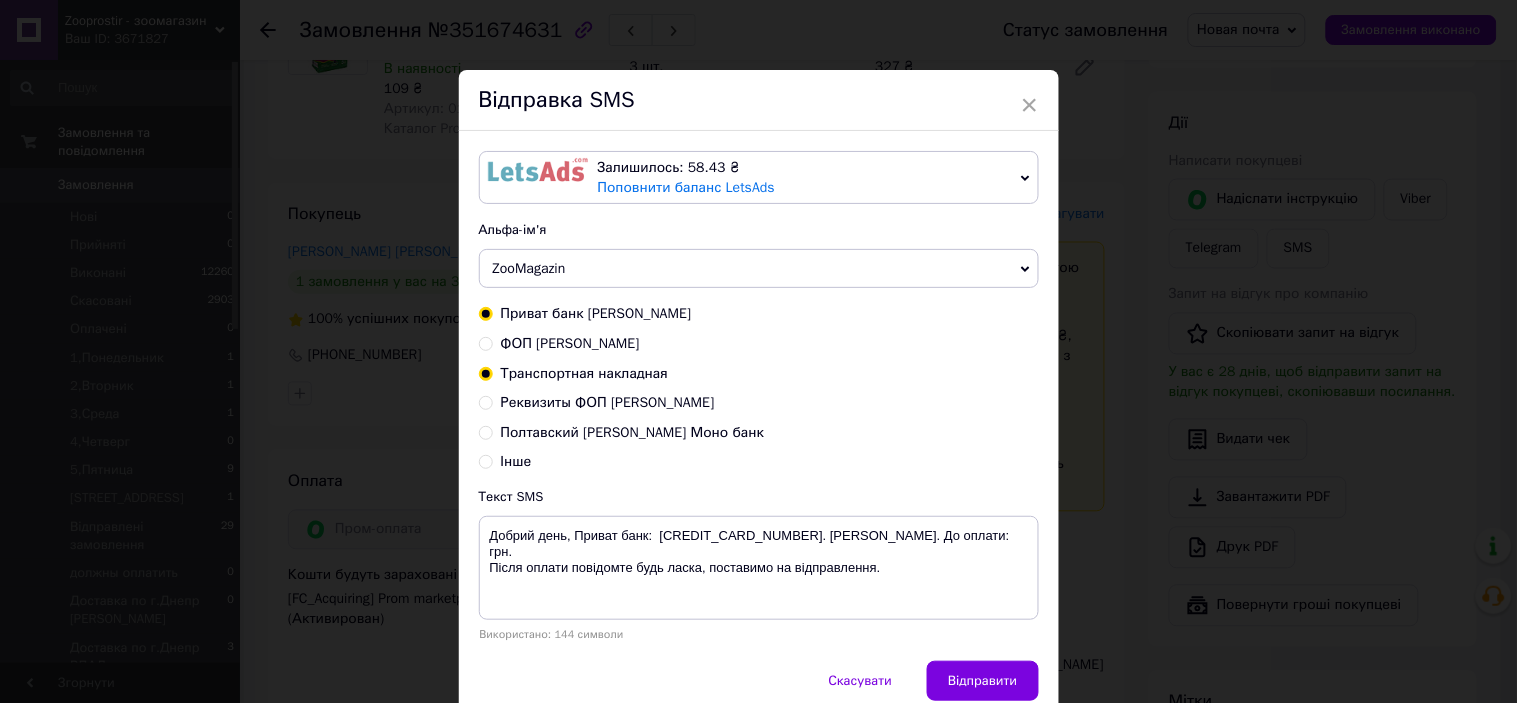 radio on "true" 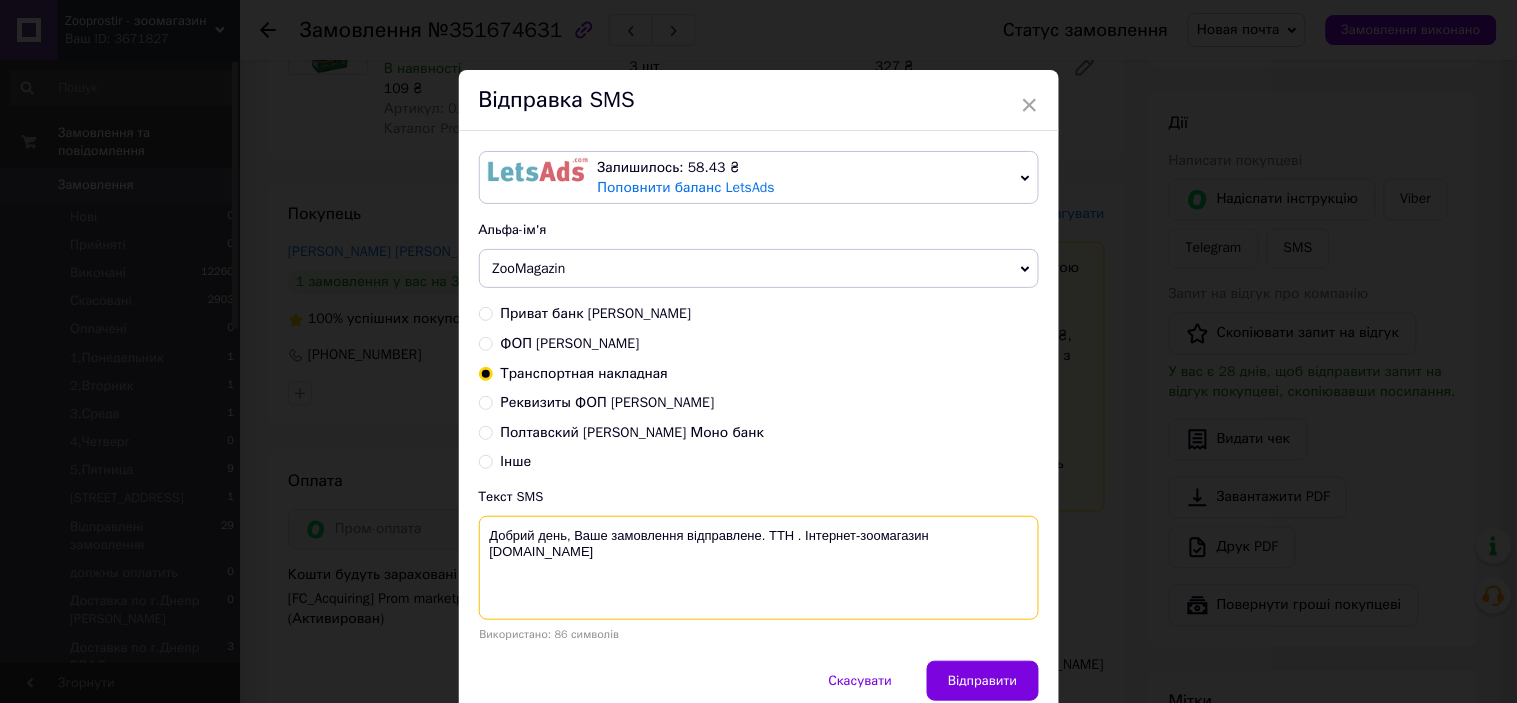 click on "Добрий день, Ваше замовлення відправлене. ТТН . Інтернет-зоомагазин [DOMAIN_NAME]" at bounding box center (759, 568) 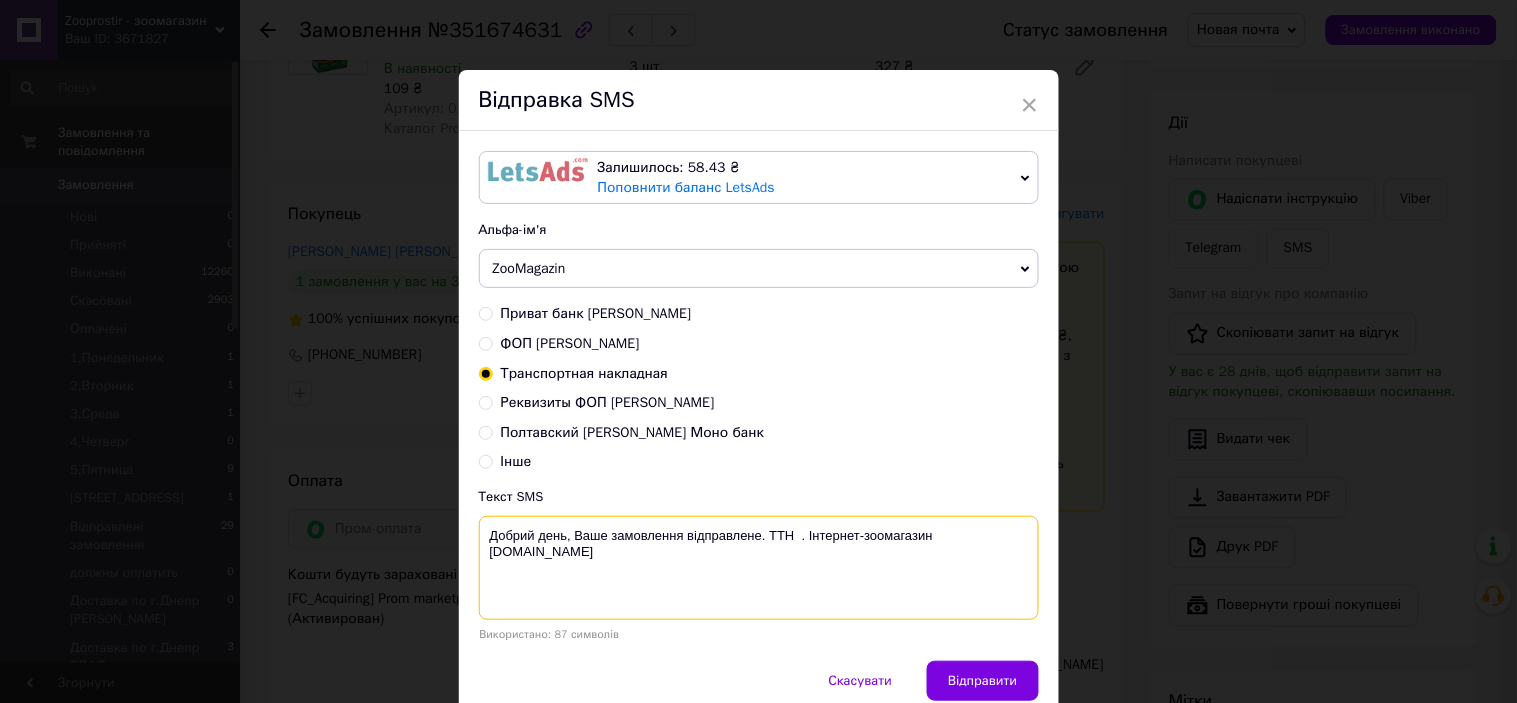 paste on "20451203048886" 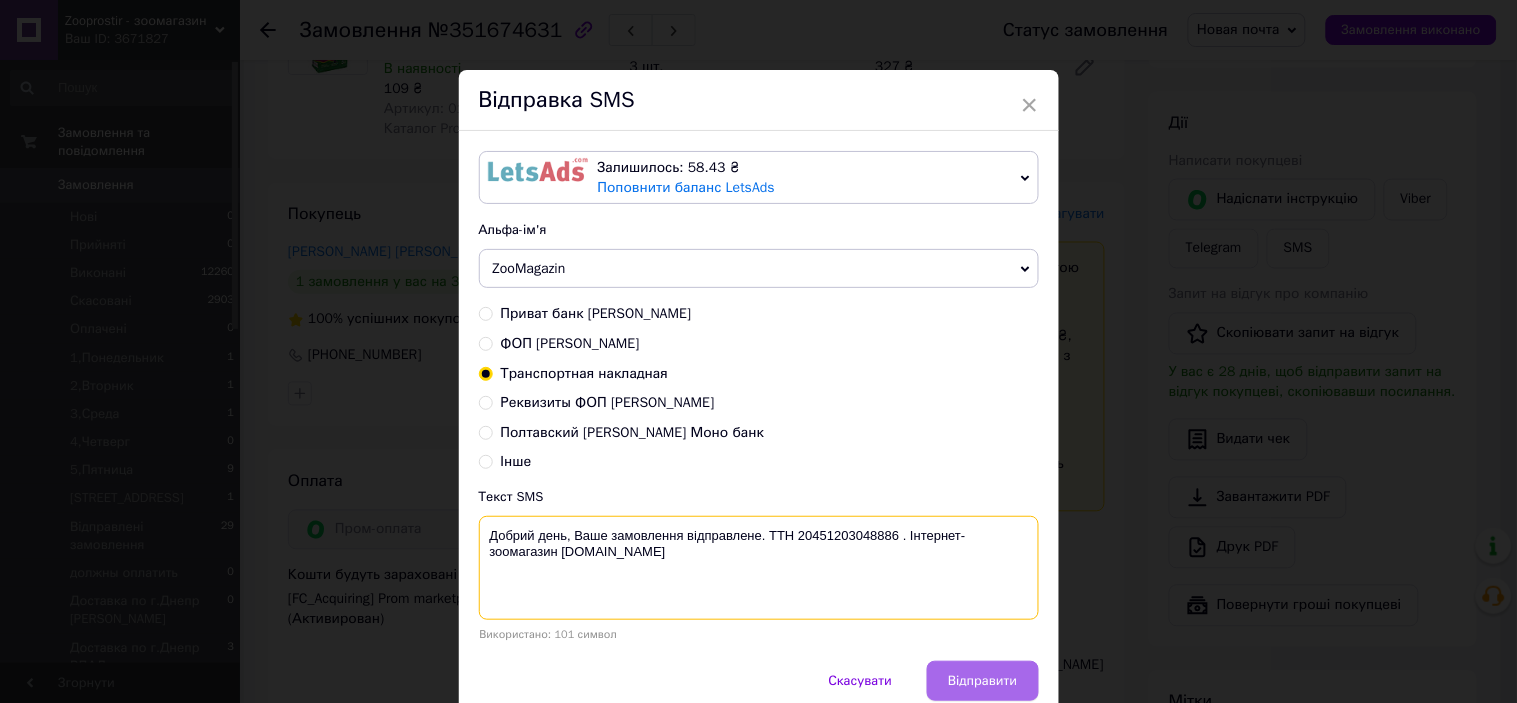 type on "Добрий день, Ваше замовлення відправлене. ТТН 20451203048886 . Інтернет-зоомагазин zooprostir.in.ua" 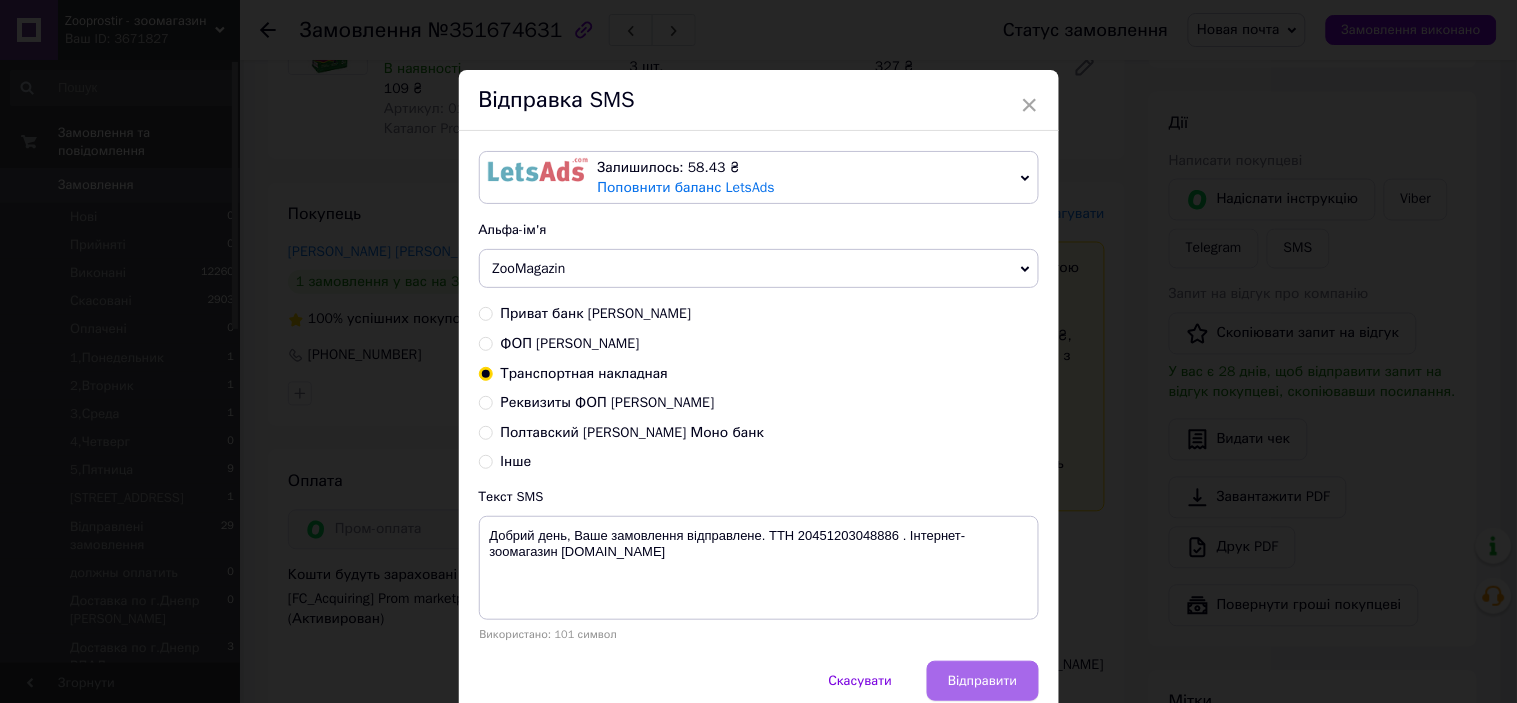 click on "Відправити" at bounding box center (982, 681) 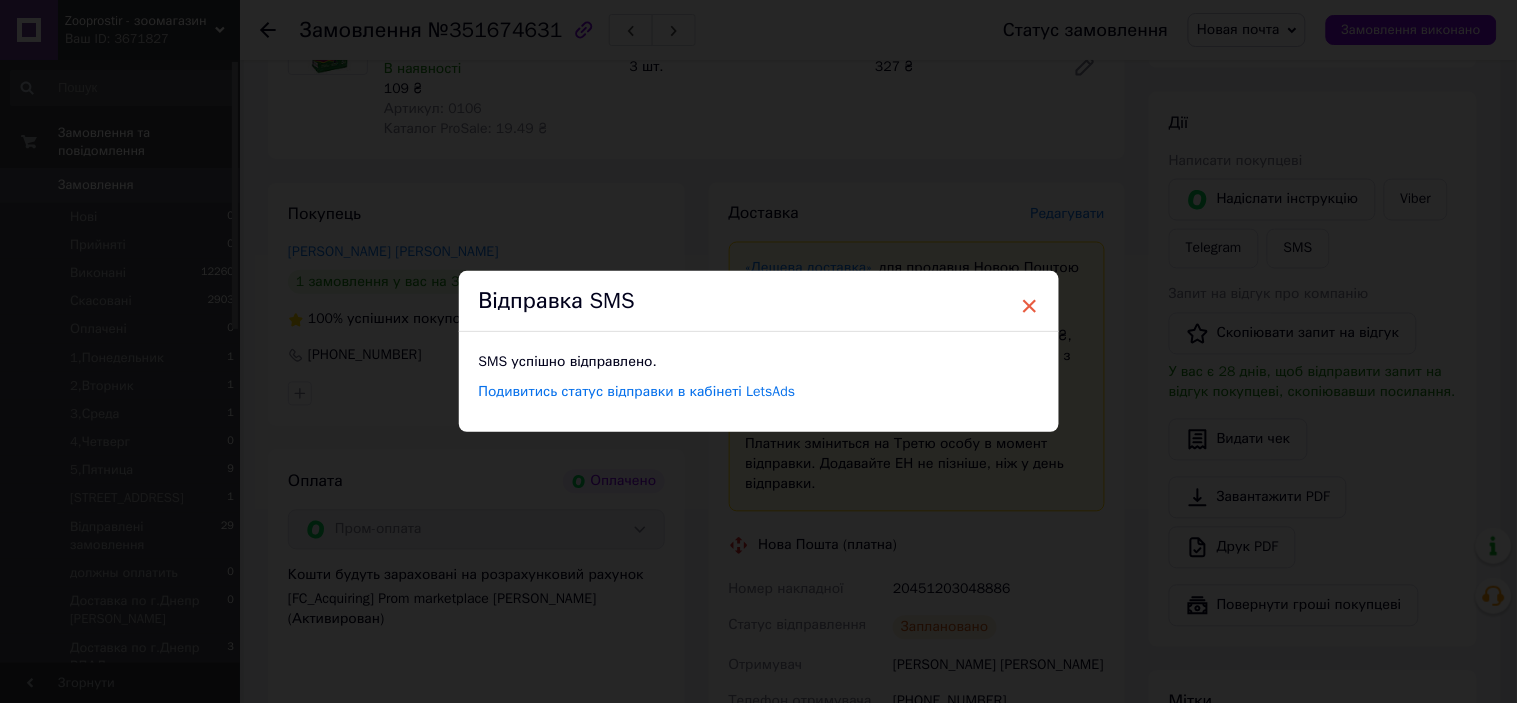 click on "×" at bounding box center (1030, 306) 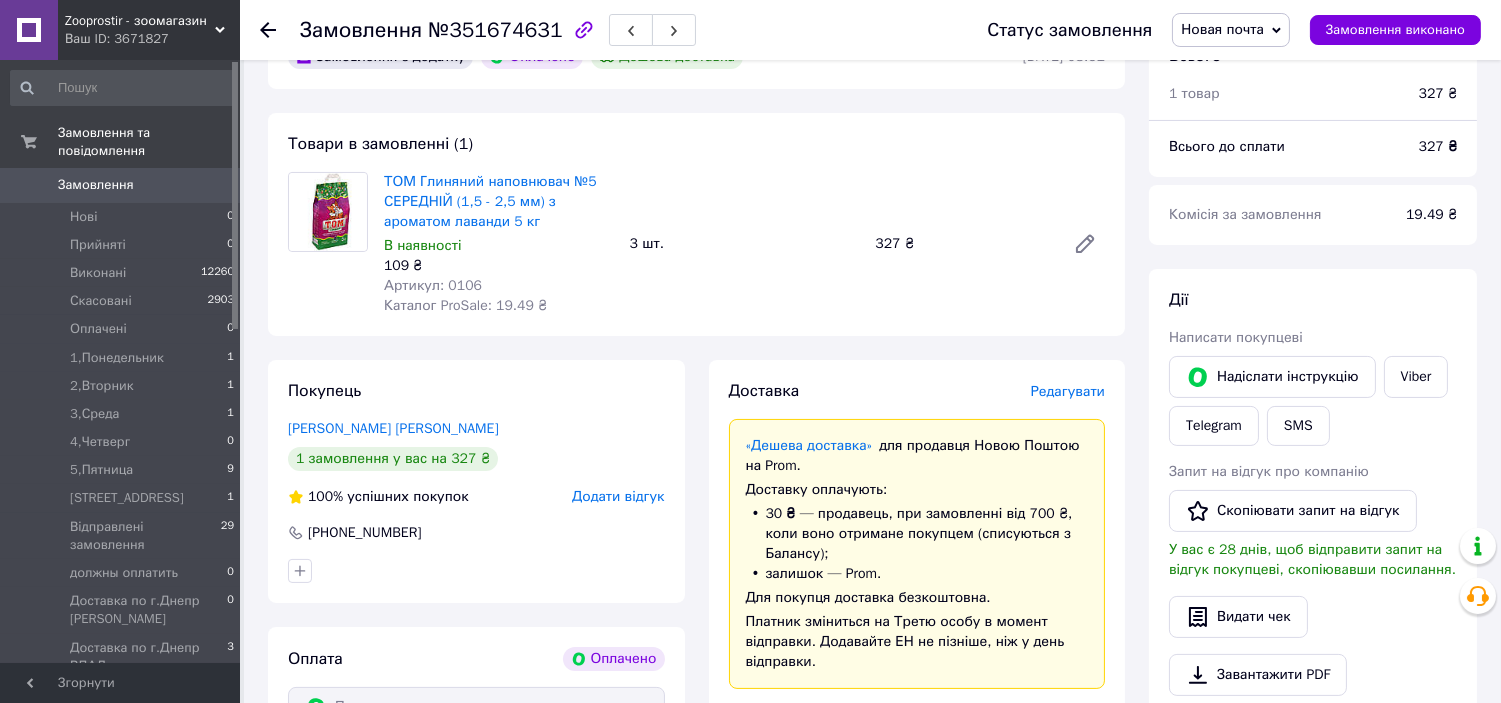 scroll, scrollTop: 534, scrollLeft: 0, axis: vertical 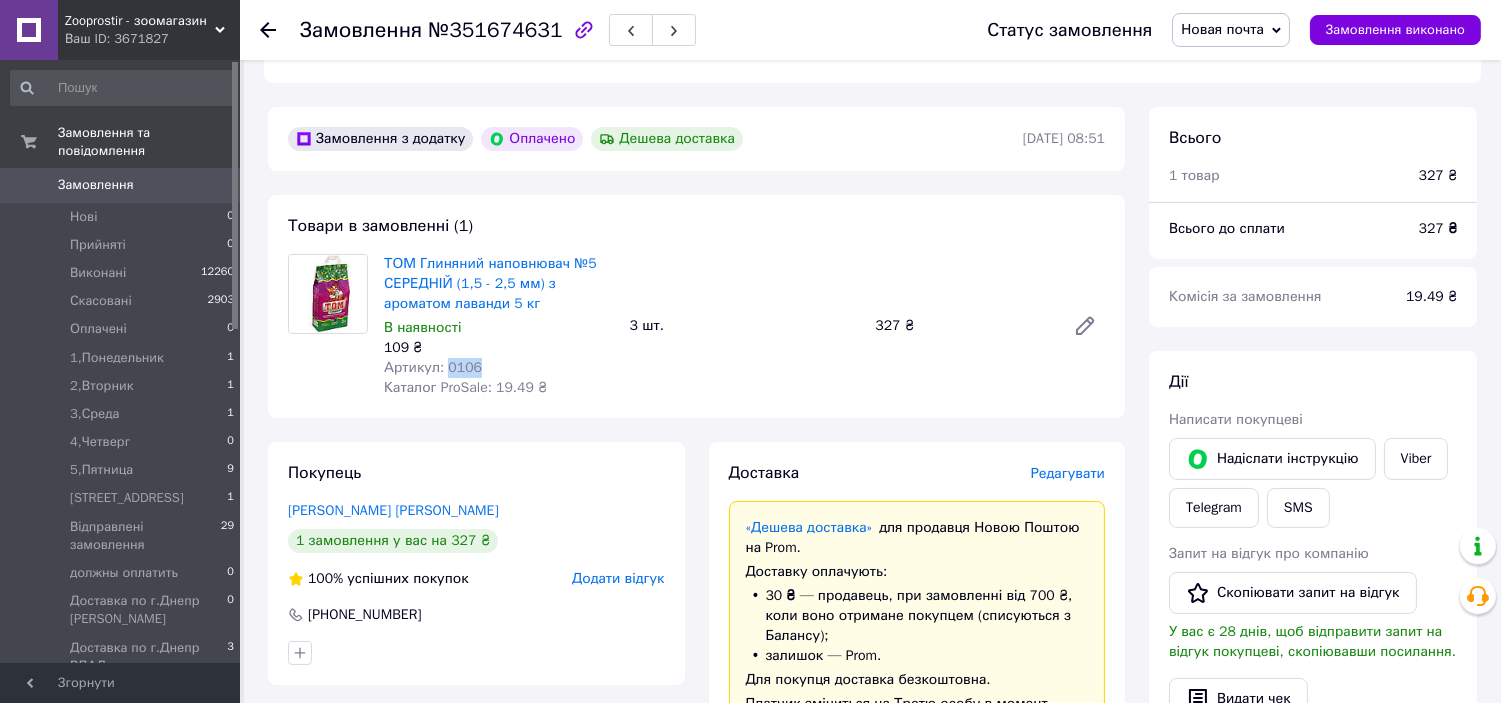 drag, startPoint x: 445, startPoint y: 365, endPoint x: 497, endPoint y: 365, distance: 52 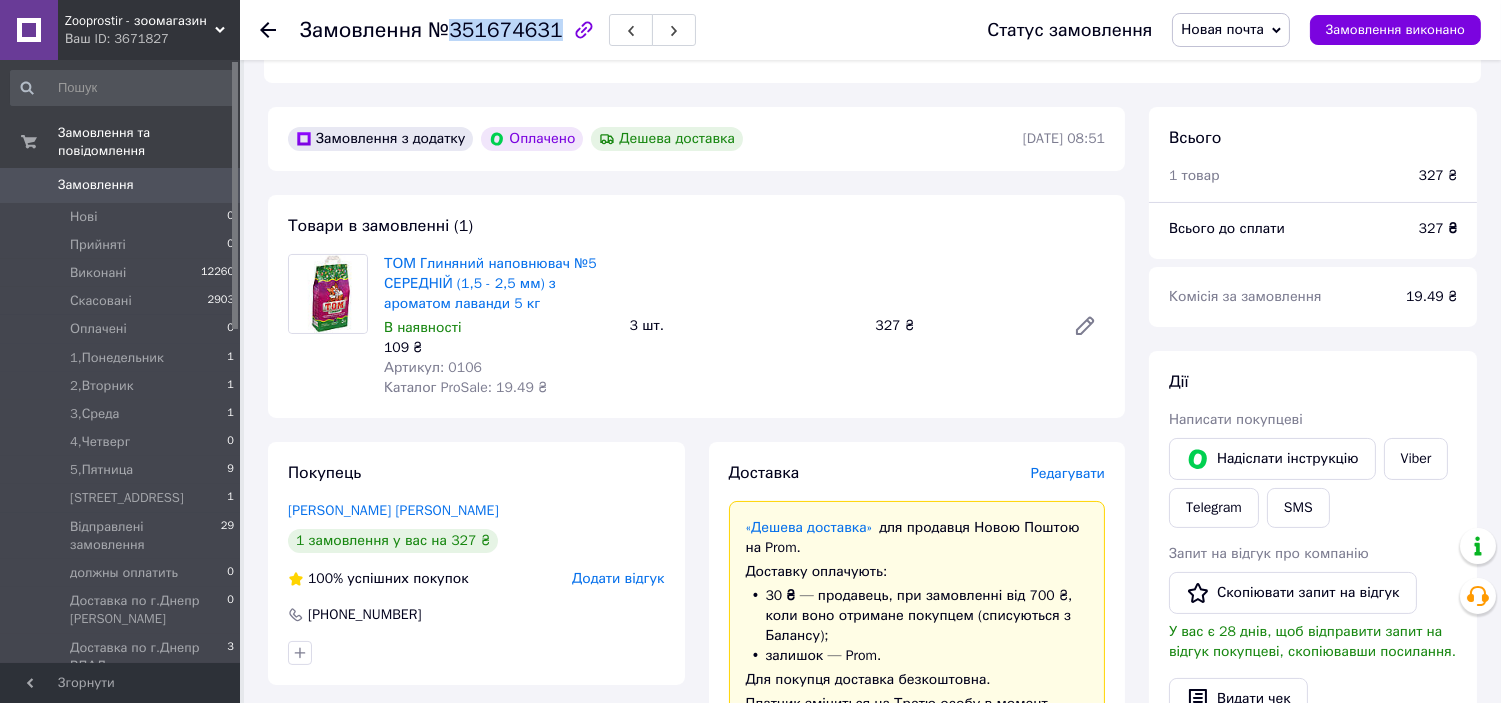 drag, startPoint x: 450, startPoint y: 31, endPoint x: 546, endPoint y: 32, distance: 96.00521 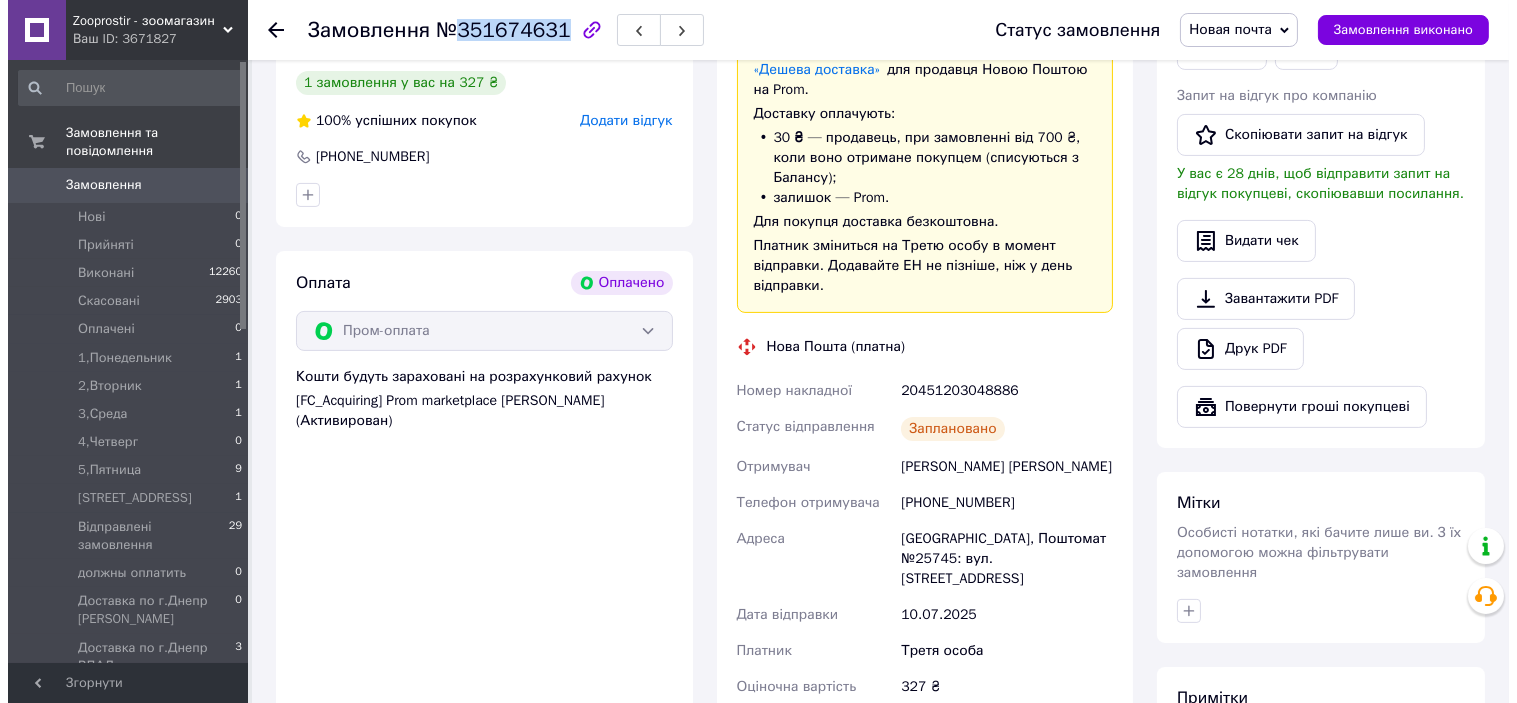 scroll, scrollTop: 1052, scrollLeft: 0, axis: vertical 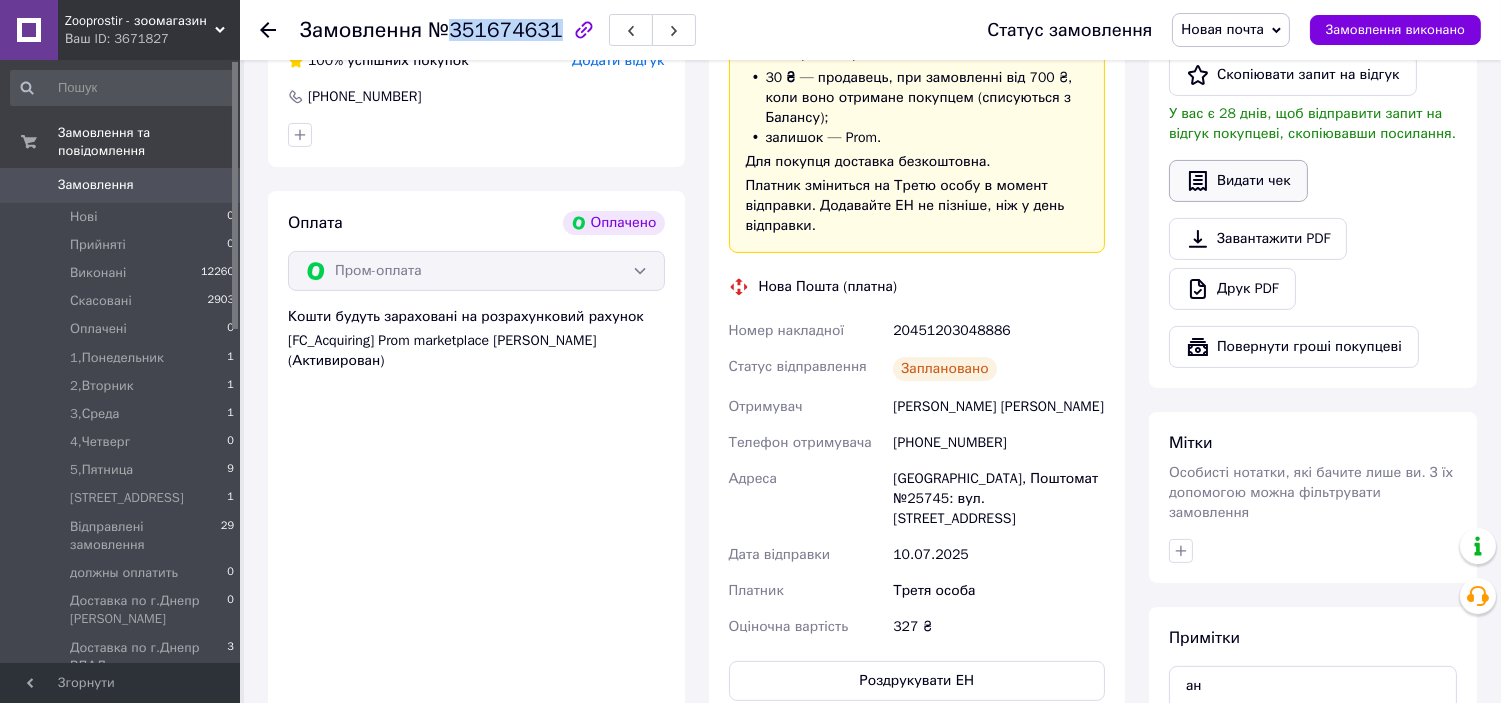 click on "Видати чек" at bounding box center (1238, 181) 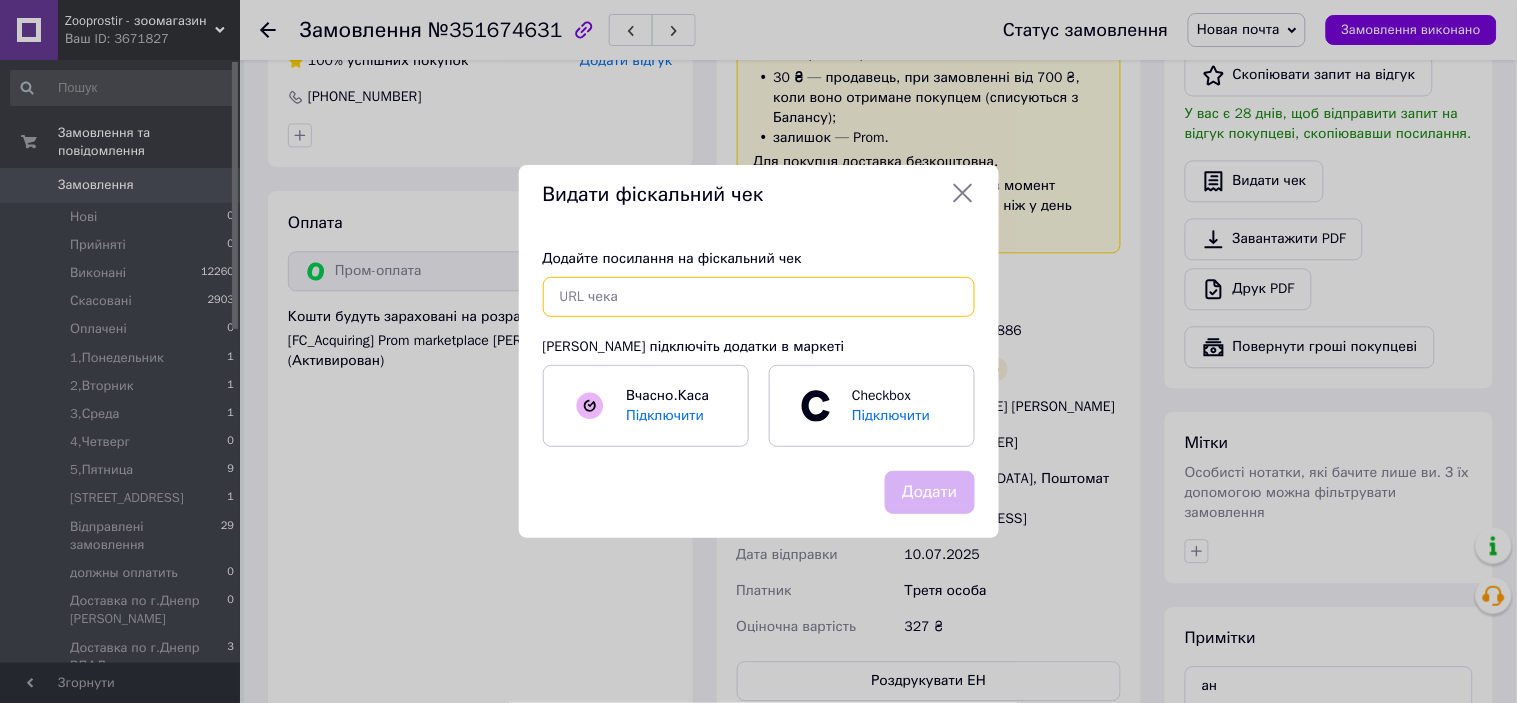 click at bounding box center (759, 297) 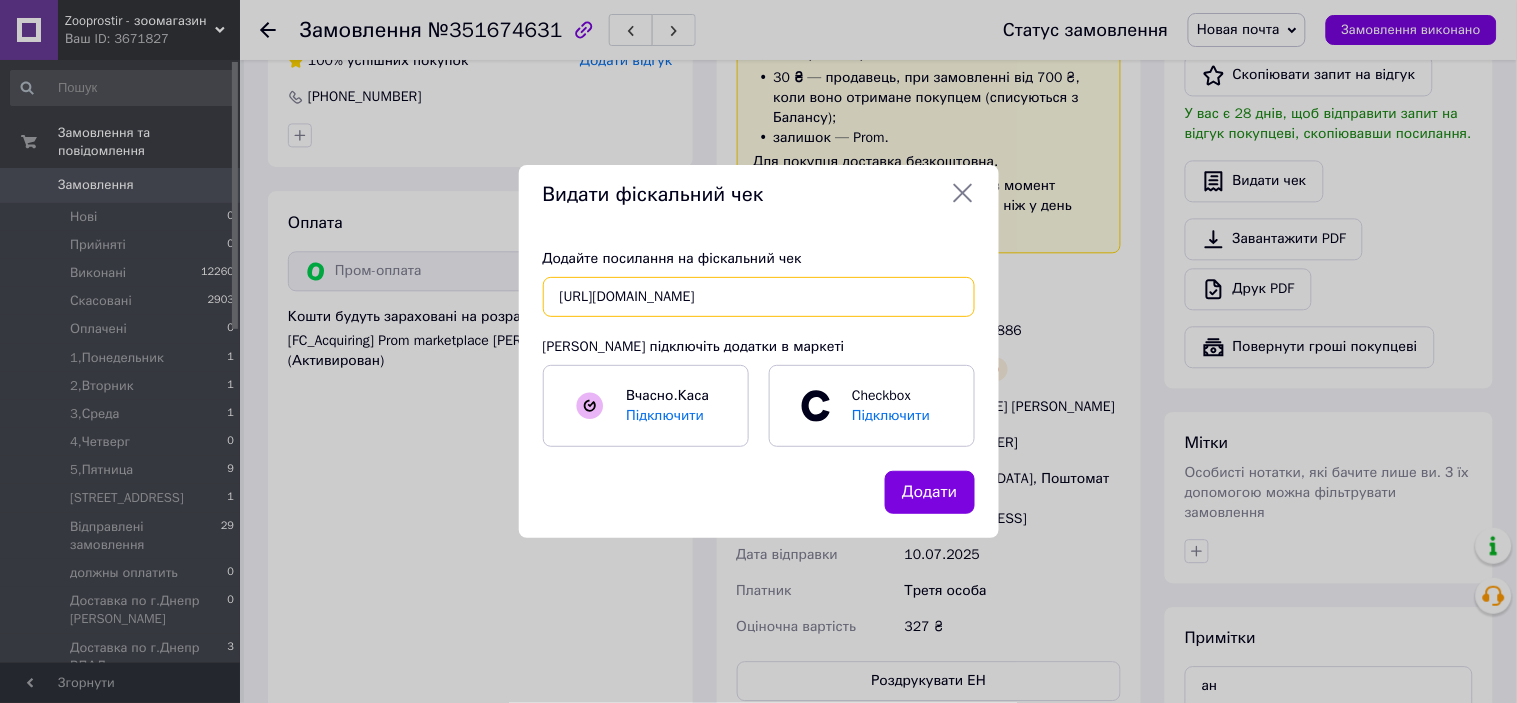 scroll, scrollTop: 0, scrollLeft: 37, axis: horizontal 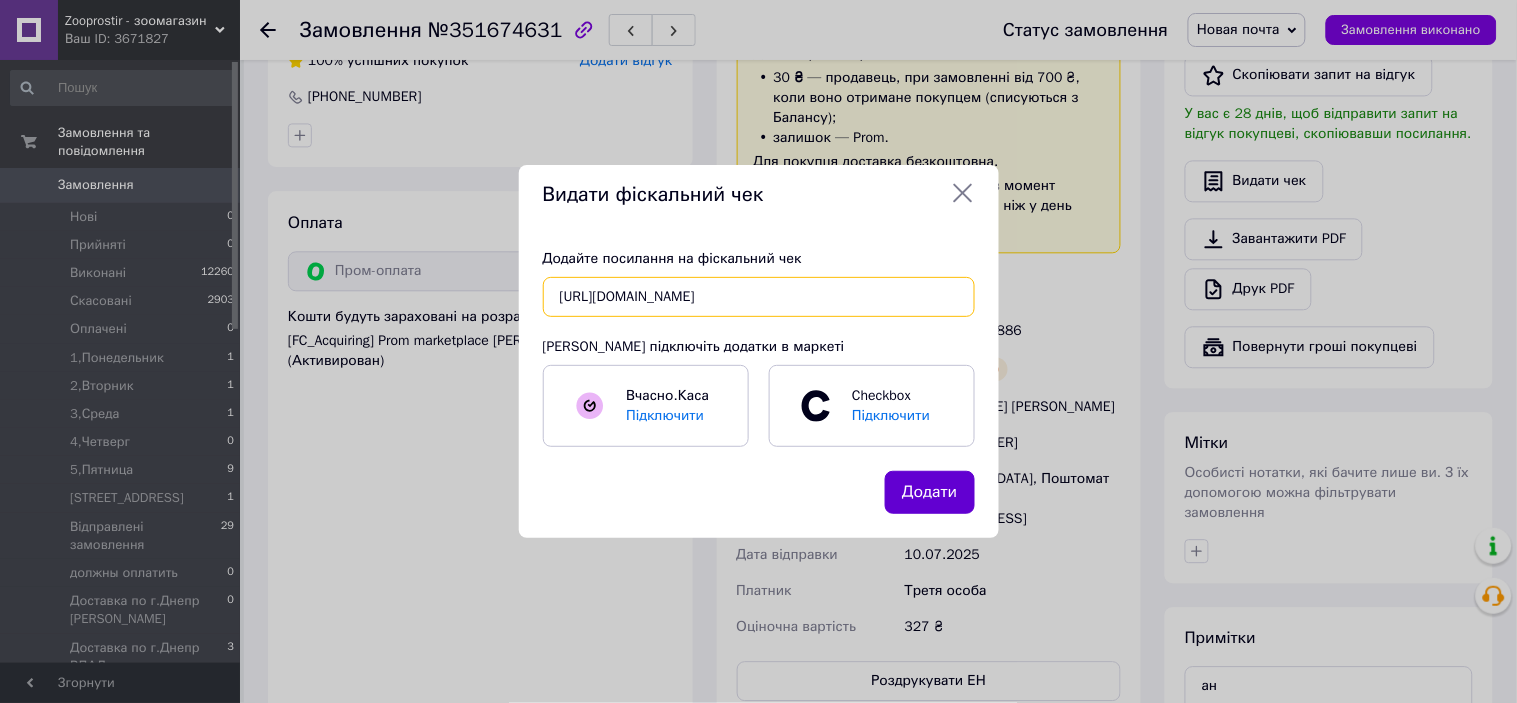 type on "https://check.cashalot.org.ua/receipt?id=4758483060&fn=4000997132" 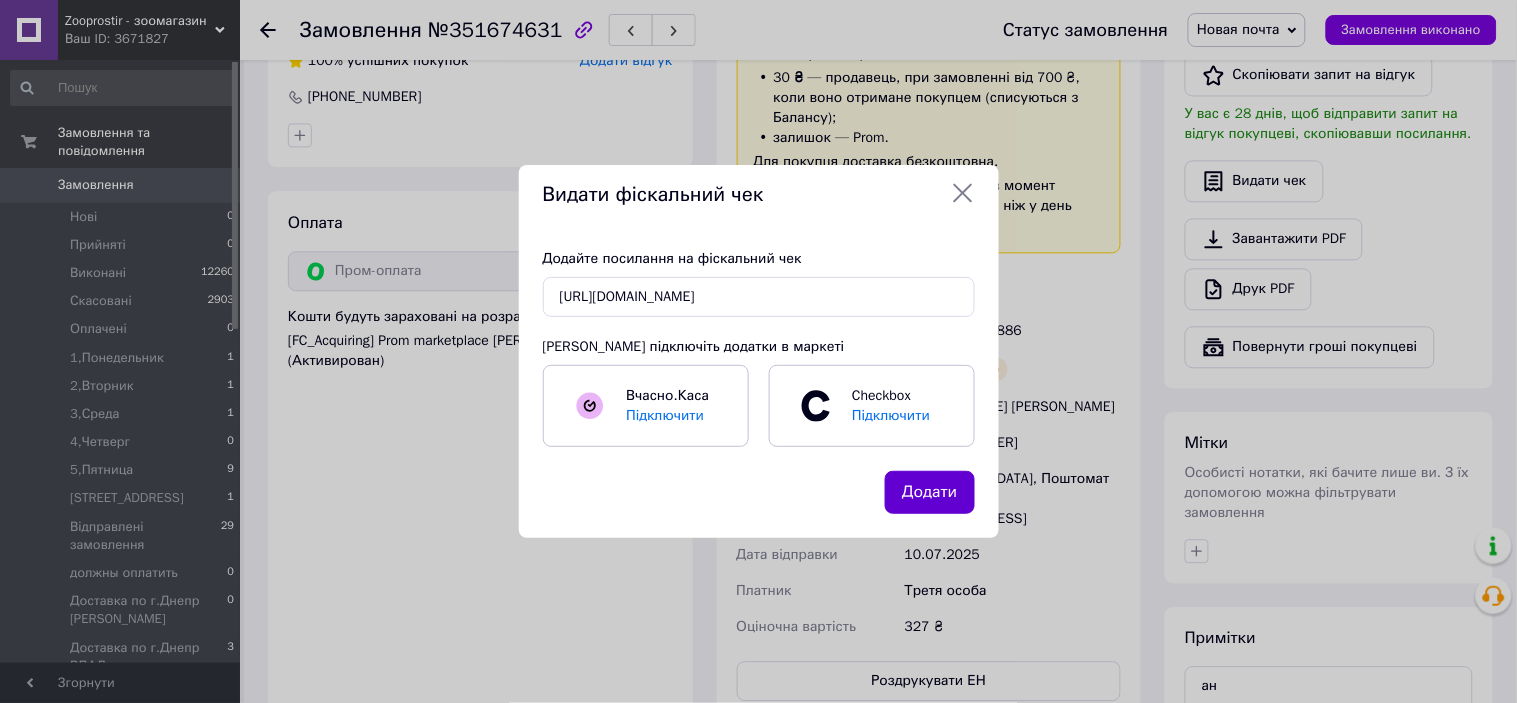 click on "Додати" at bounding box center [929, 492] 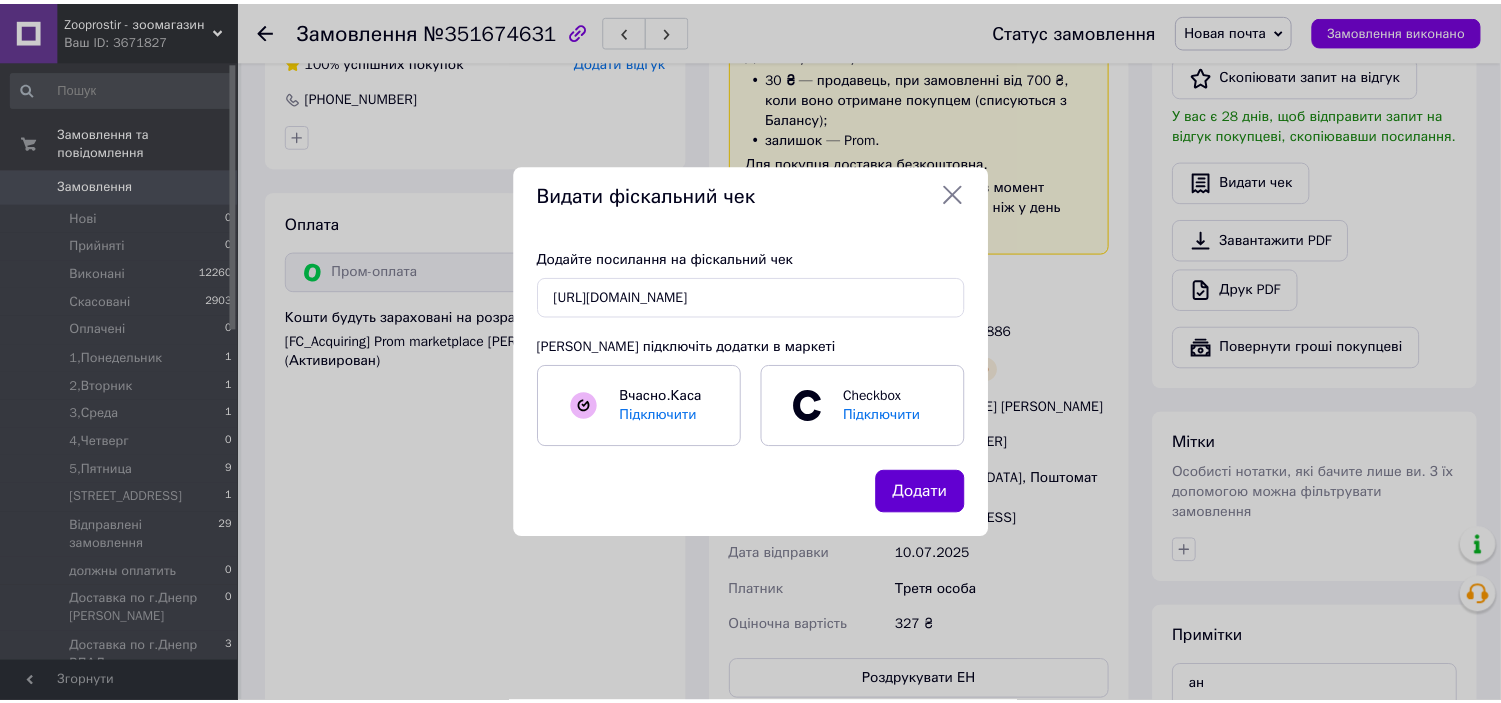 scroll, scrollTop: 0, scrollLeft: 0, axis: both 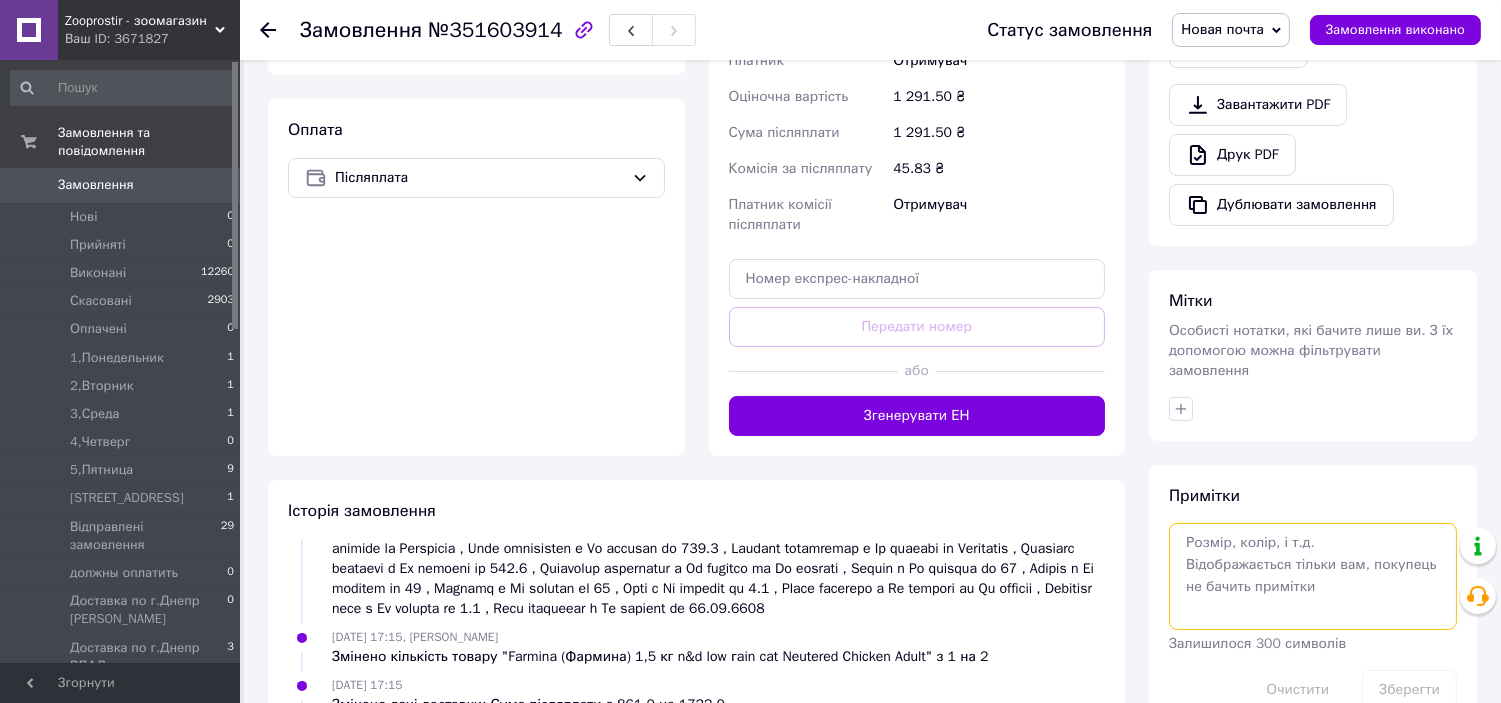 click at bounding box center (1313, 576) 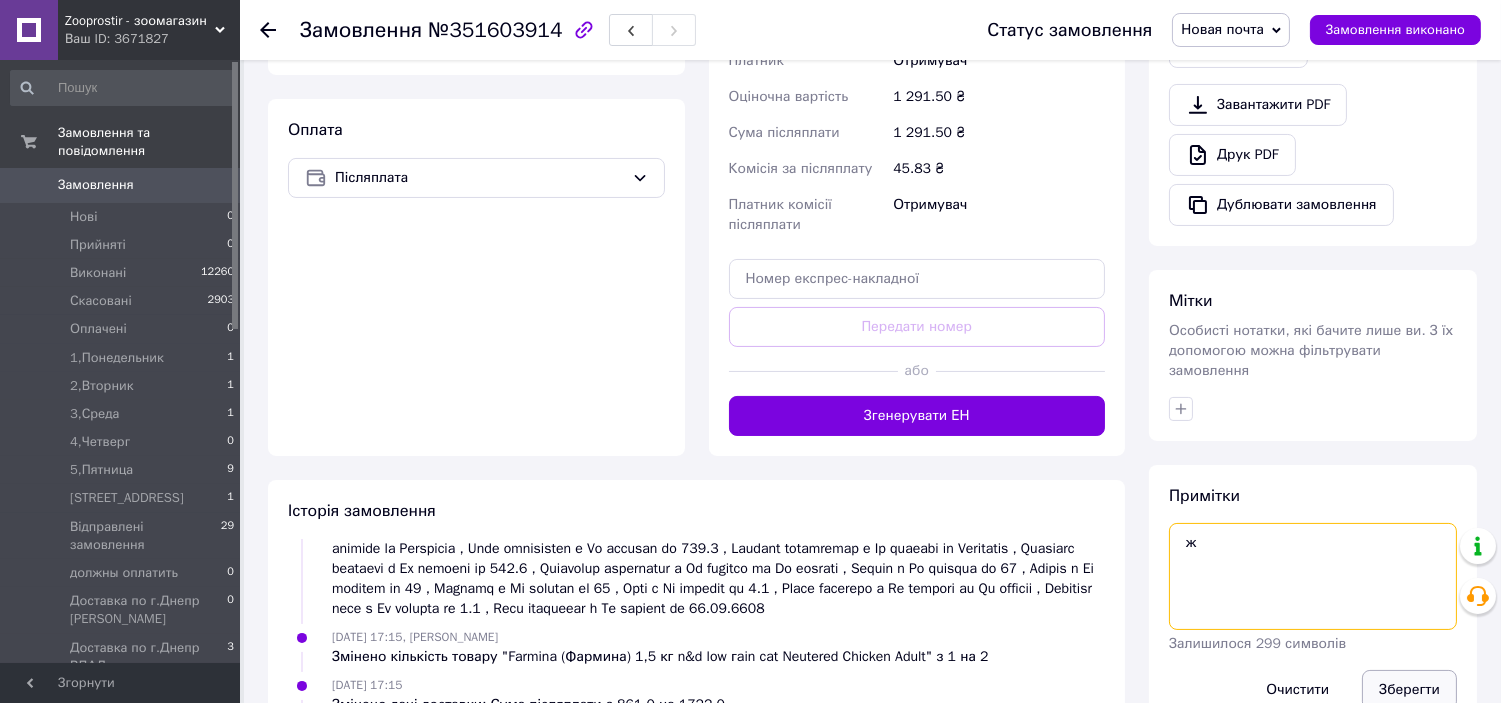 type on "ж" 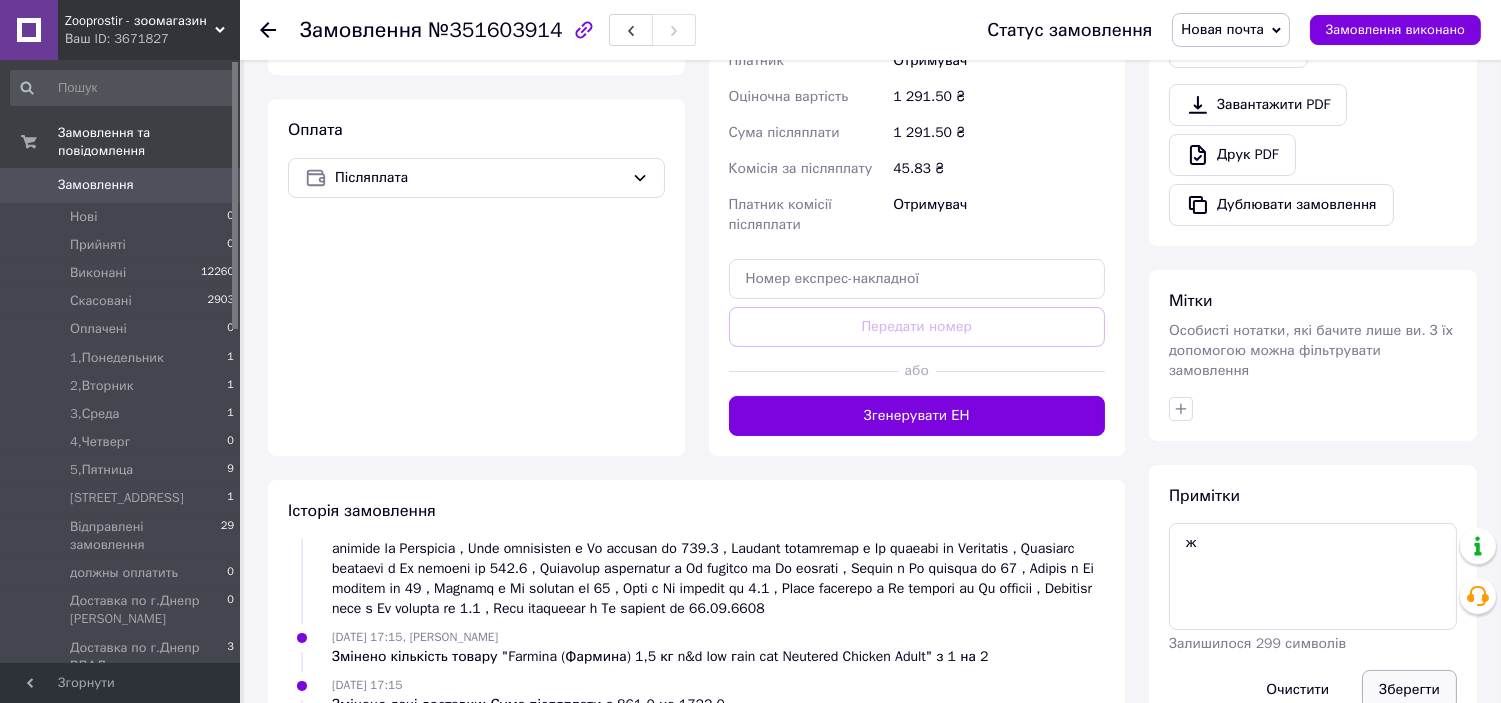click on "Зберегти" at bounding box center (1409, 690) 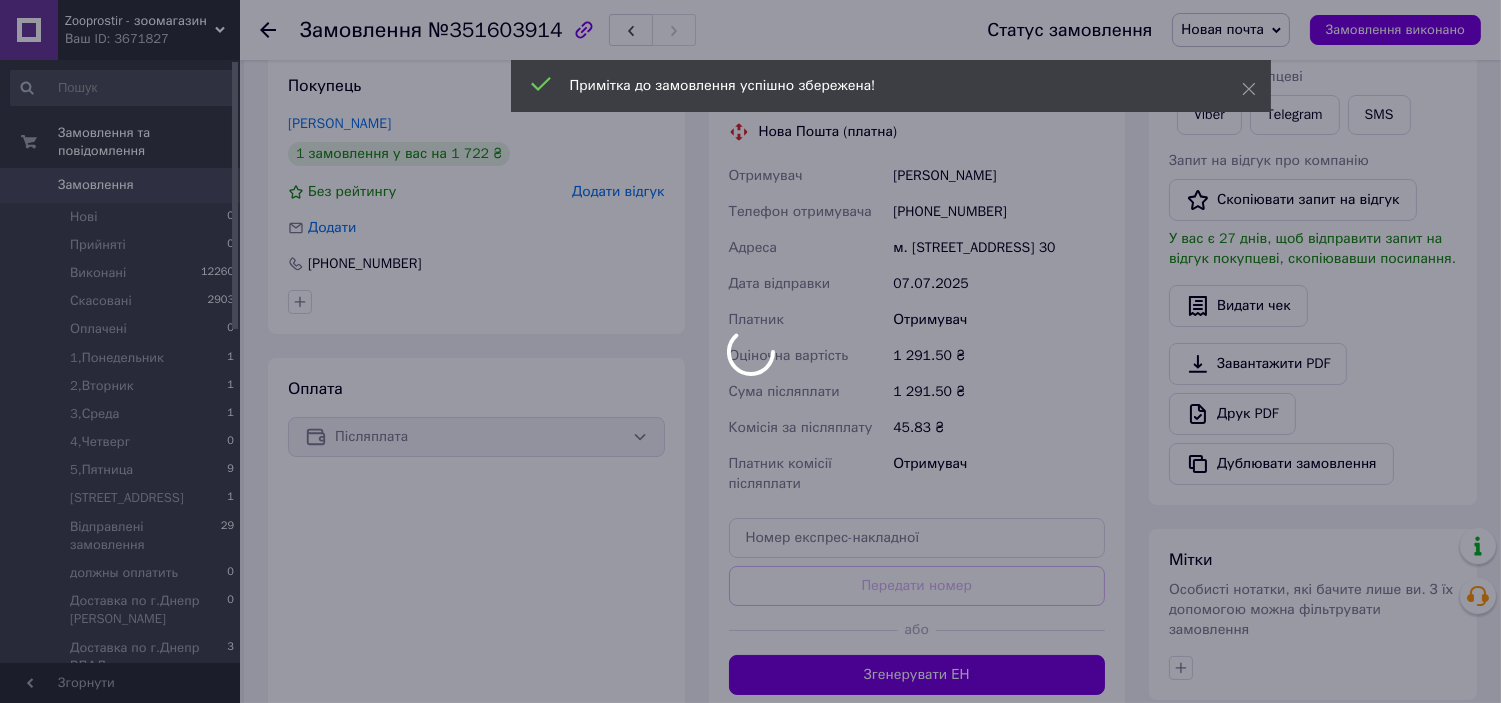 scroll, scrollTop: 0, scrollLeft: 0, axis: both 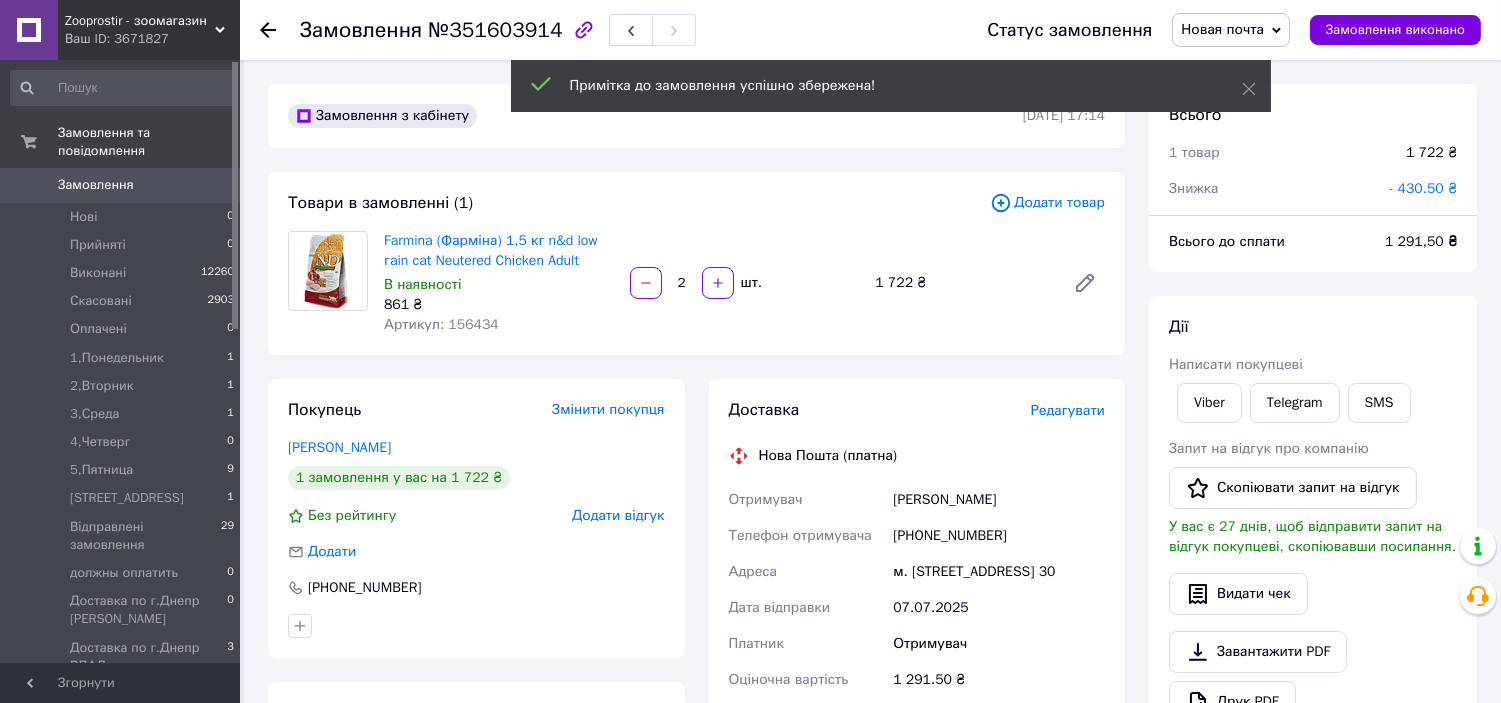 click on "Редагувати" at bounding box center (1068, 410) 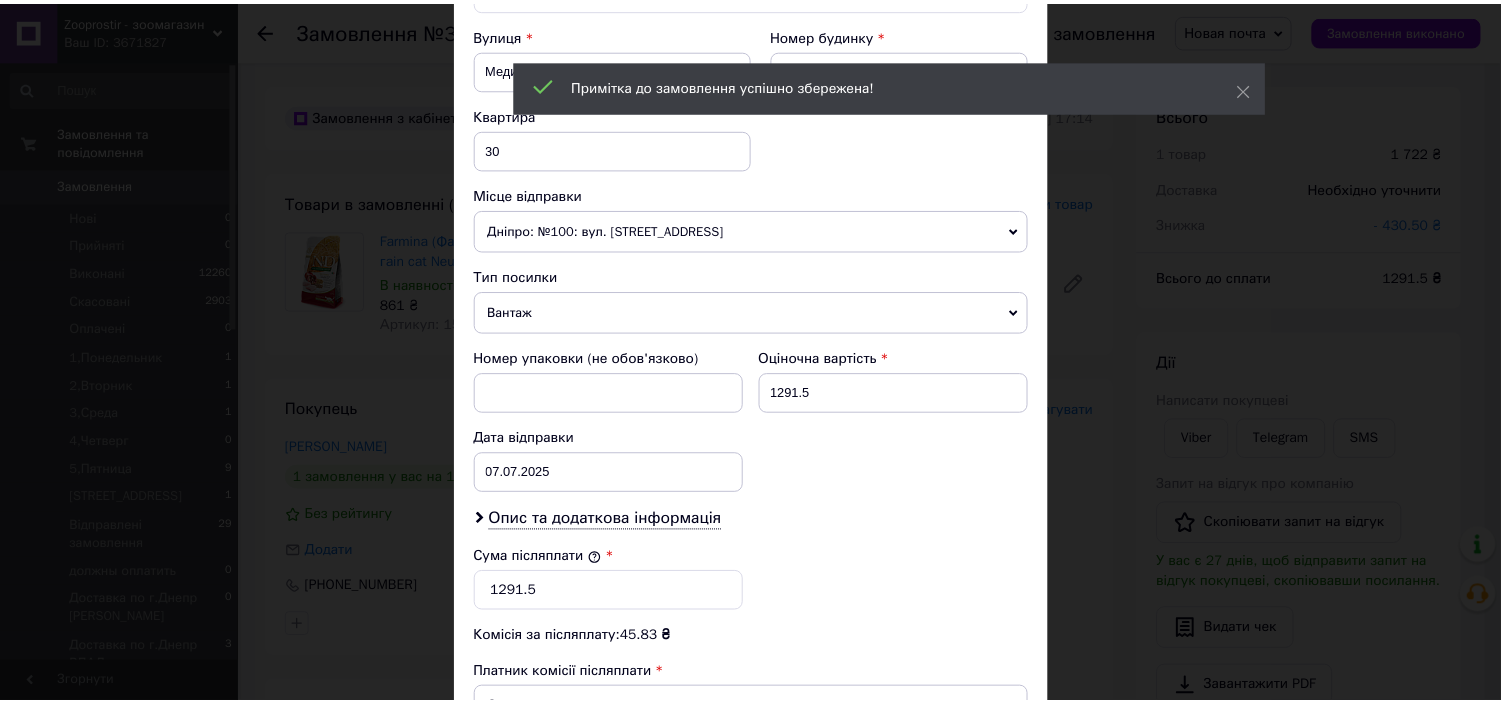 scroll, scrollTop: 905, scrollLeft: 0, axis: vertical 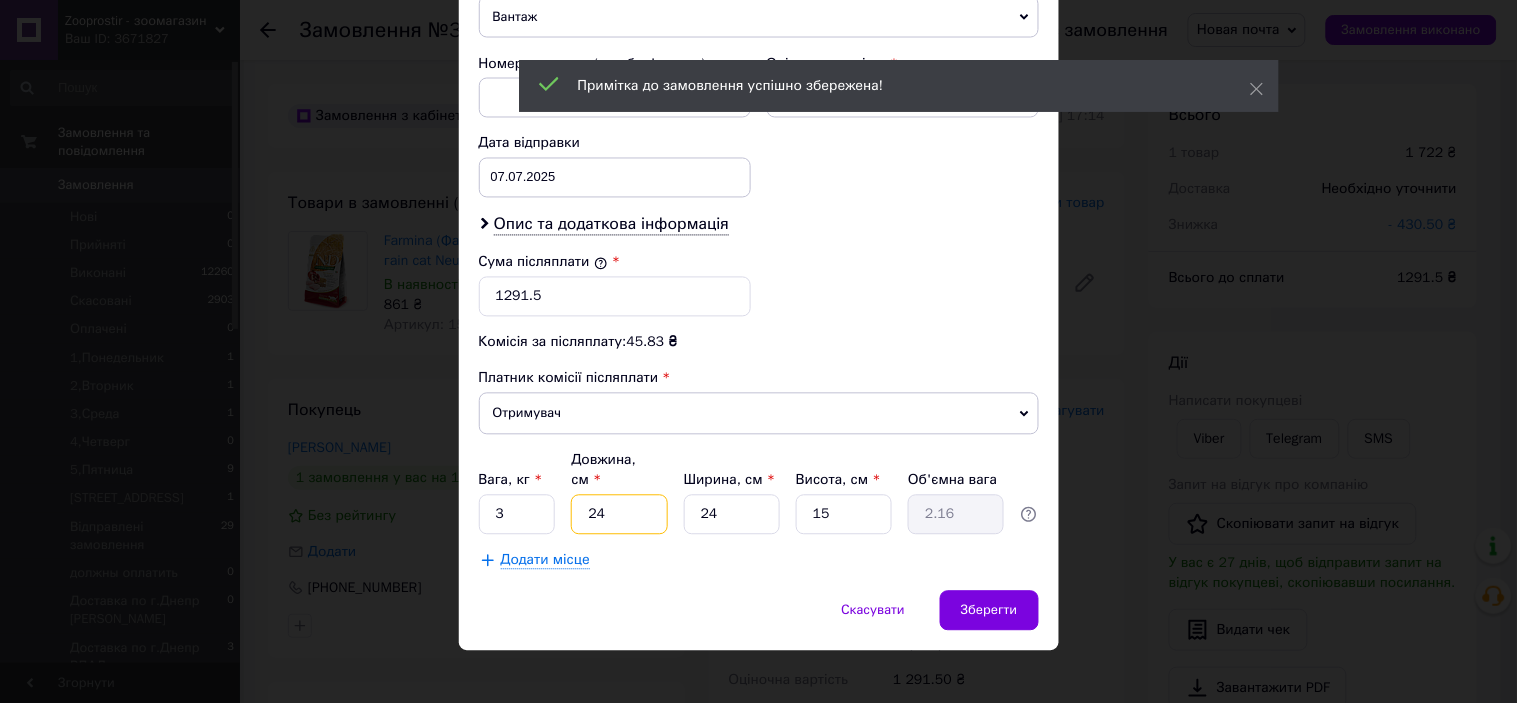drag, startPoint x: 611, startPoint y: 497, endPoint x: 573, endPoint y: 490, distance: 38.63936 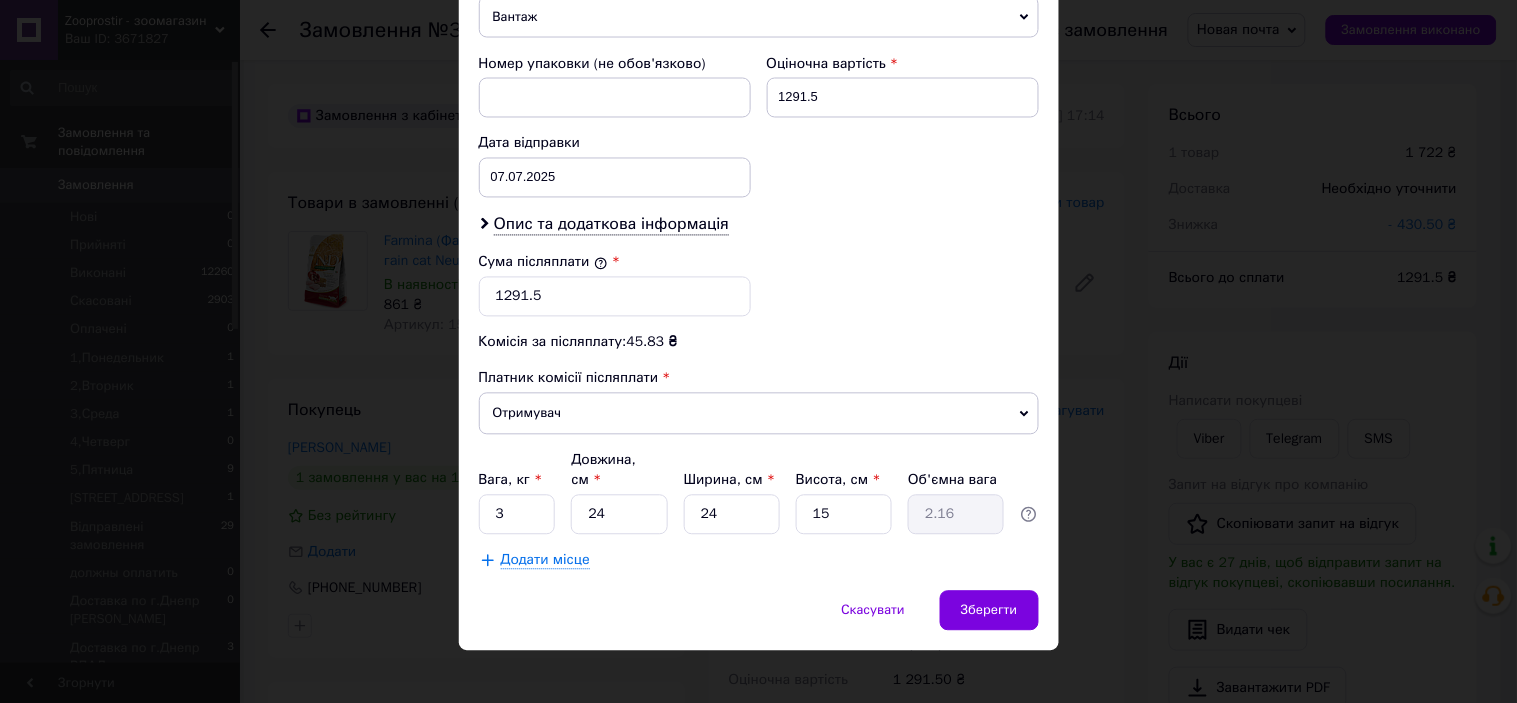 click on "Платник Отримувач Відправник Прізвище отримувача [PERSON_NAME] Ім'я отримувача [PERSON_NAME] батькові отримувача [PERSON_NAME] Телефон отримувача [PHONE_NUMBER] Тип доставки [PERSON_NAME] У відділенні В поштоматі Місто м. [GEOGRAPHIC_DATA] (Полтавська обл.) Вулиця Медична вул. Номер будинку 10 Квартира 30 Місце відправки Дніпро: №100: вул. [STREET_ADDRESS] Немає збігів. Спробуйте змінити умови пошуку Додати ще місце відправки Тип посилки Вантаж Документи Номер упаковки (не обов'язково) Оціночна вартість 1291.5 Дата відправки [DATE] < 2025 > < Июль > Пн Вт Ср Чт Пт Сб Вс 30 1 2 3 4 5 6 7 8 9 10 11 12 13 14 15 16 17" at bounding box center [759, -52] 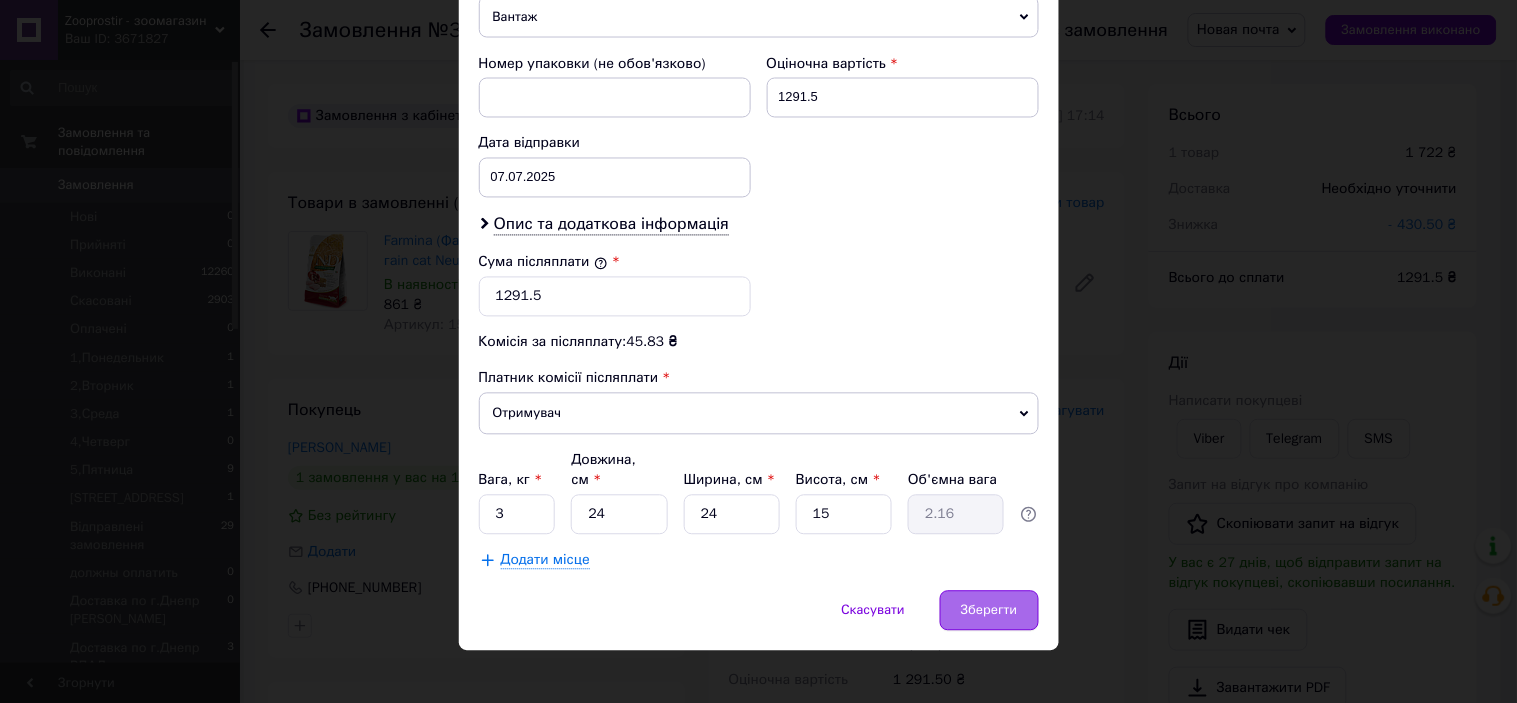 click on "Зберегти" at bounding box center (989, 611) 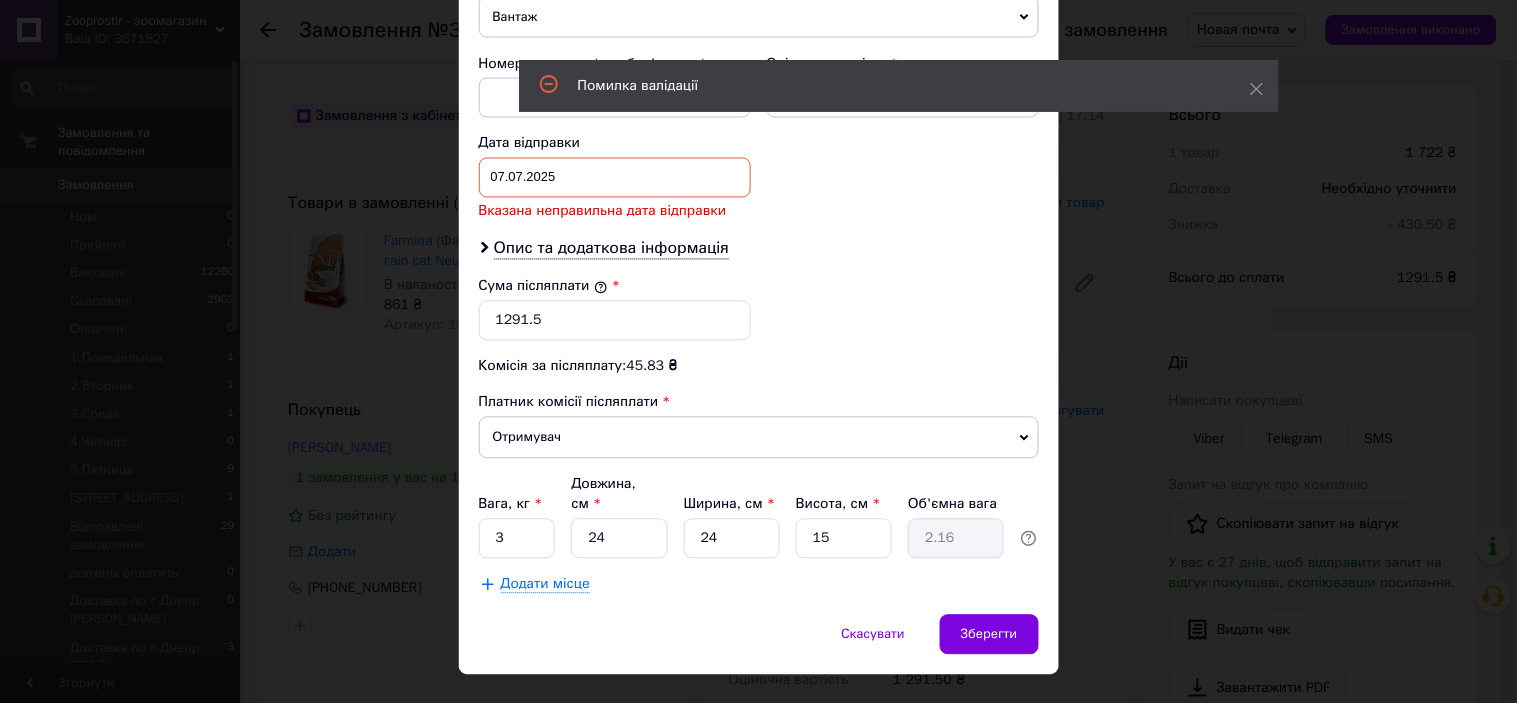 click on "[DATE] < 2025 > < Июль > Пн Вт Ср Чт Пт Сб Вс 30 1 2 3 4 5 6 7 8 9 10 11 12 13 14 15 16 17 18 19 20 21 22 23 24 25 26 27 28 29 30 31 1 2 3 4 5 6 7 8 9 10" at bounding box center [615, 178] 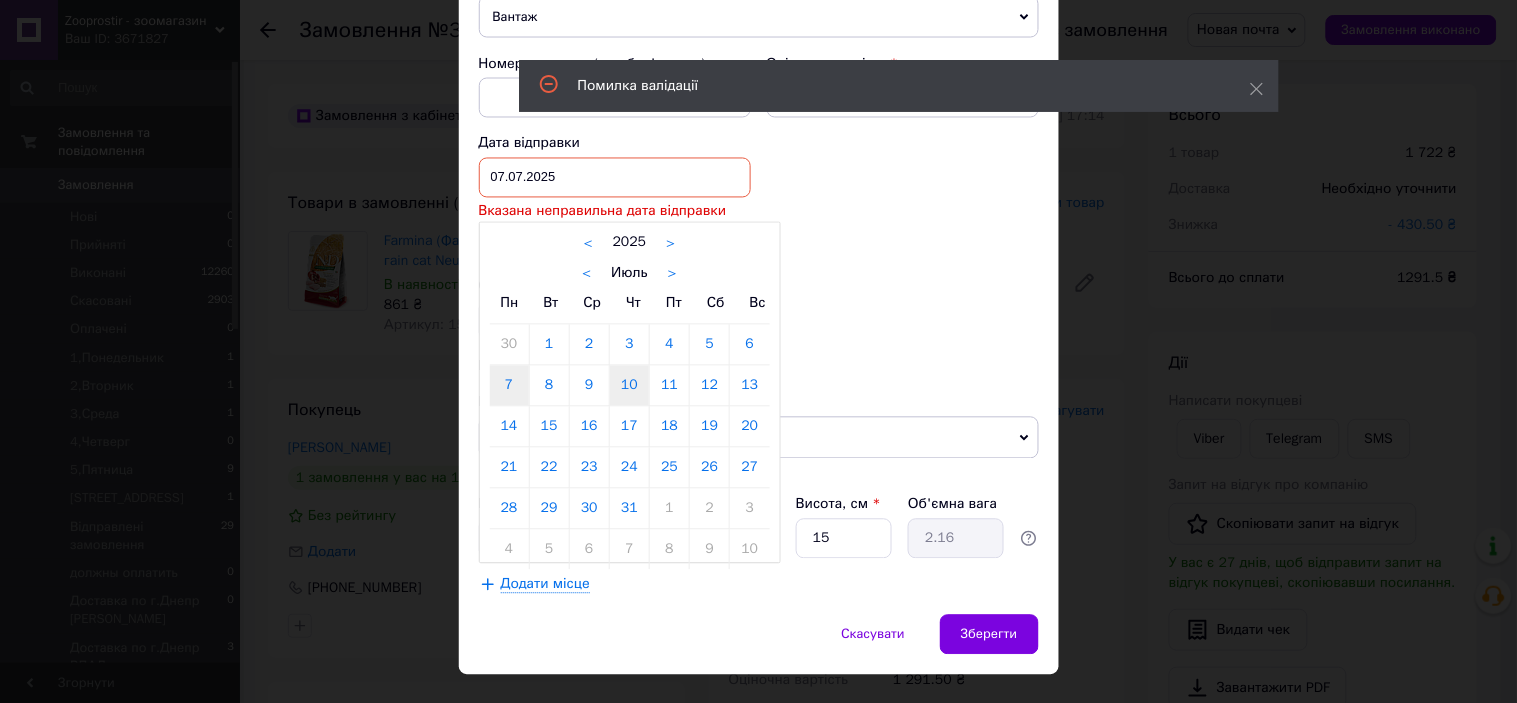 click on "10" at bounding box center [629, 386] 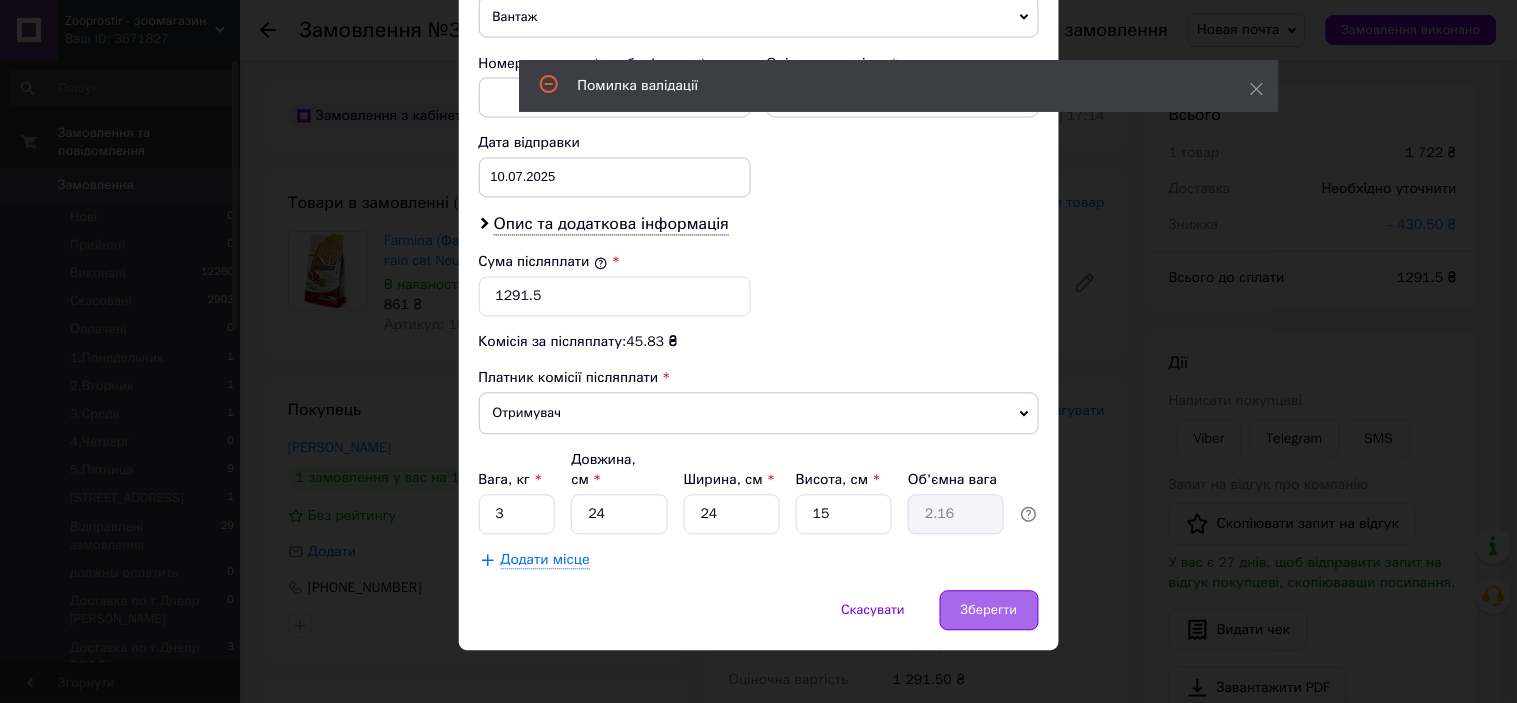 click on "Зберегти" at bounding box center (989, 611) 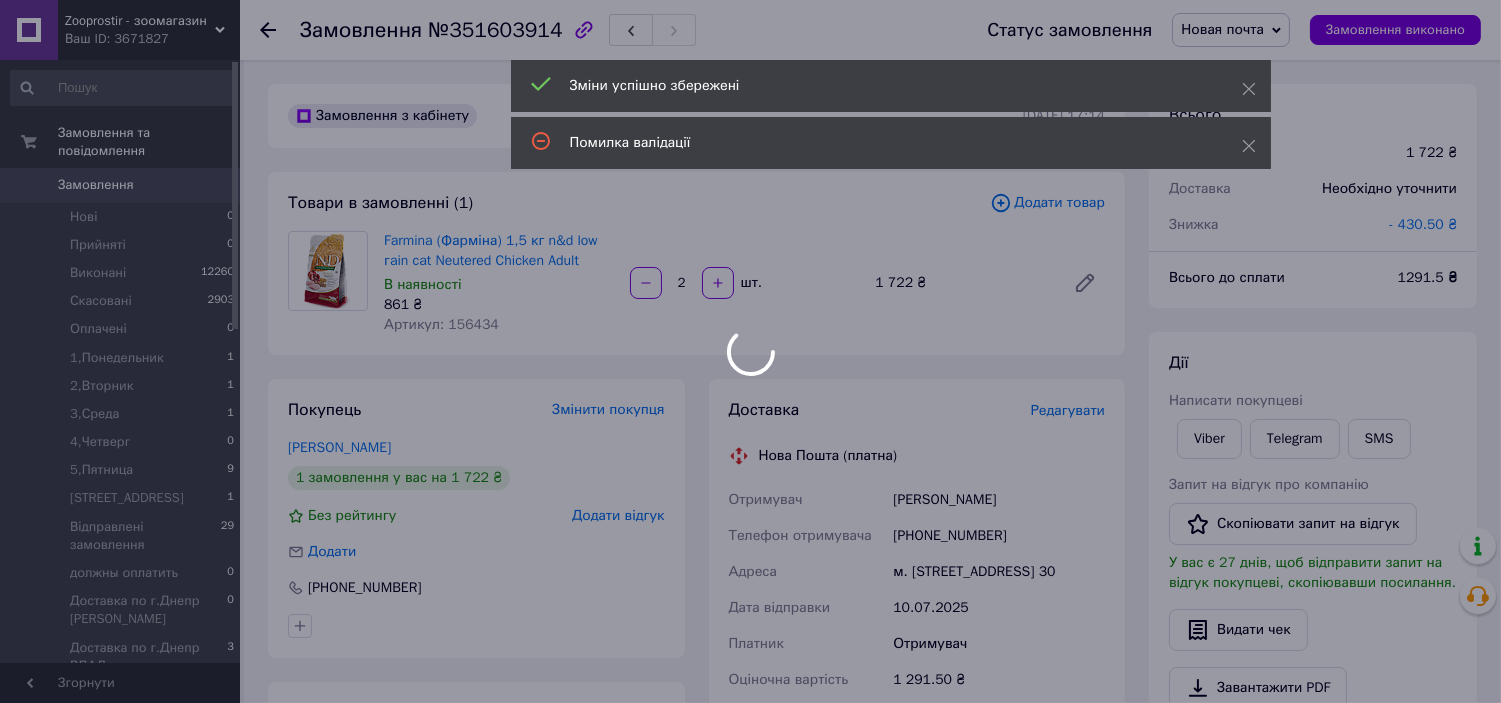 scroll, scrollTop: 320, scrollLeft: 0, axis: vertical 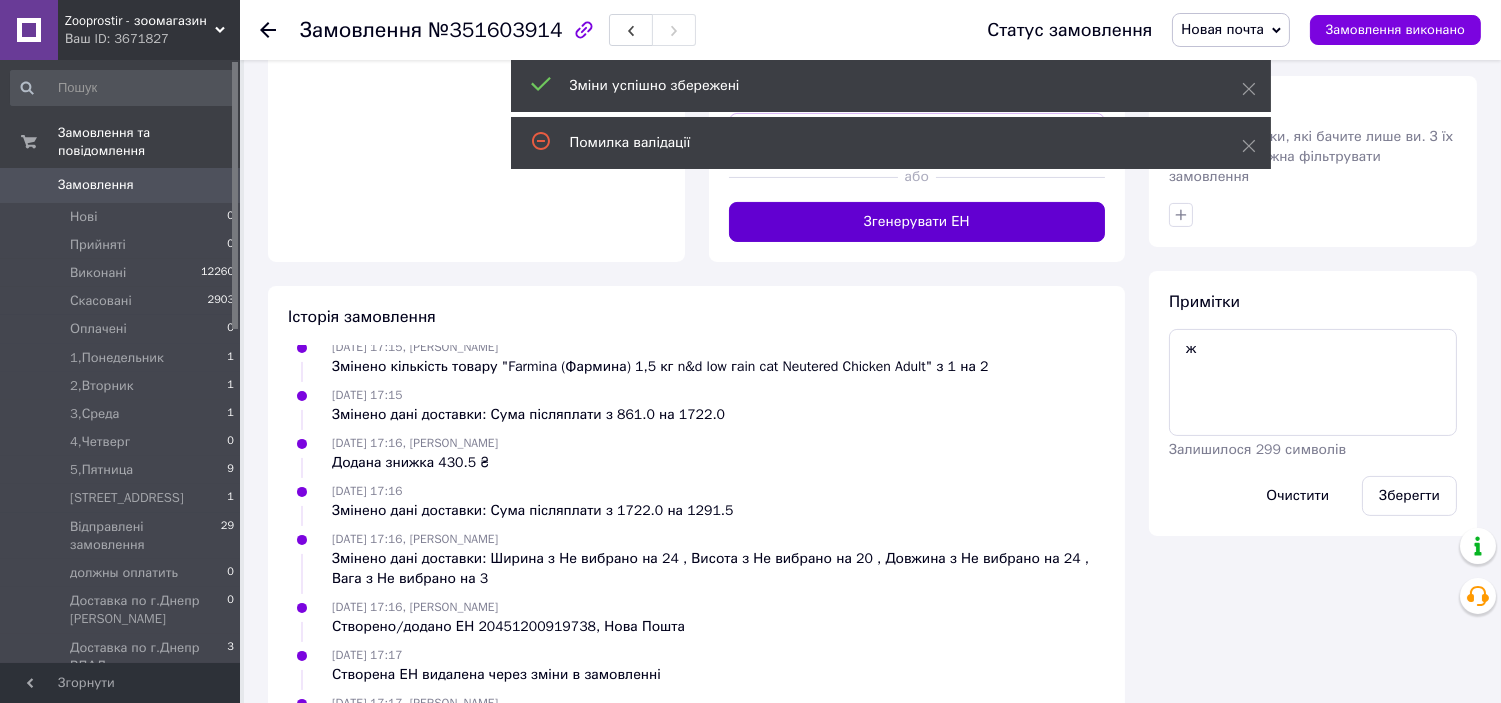 click on "Згенерувати ЕН" at bounding box center [917, 222] 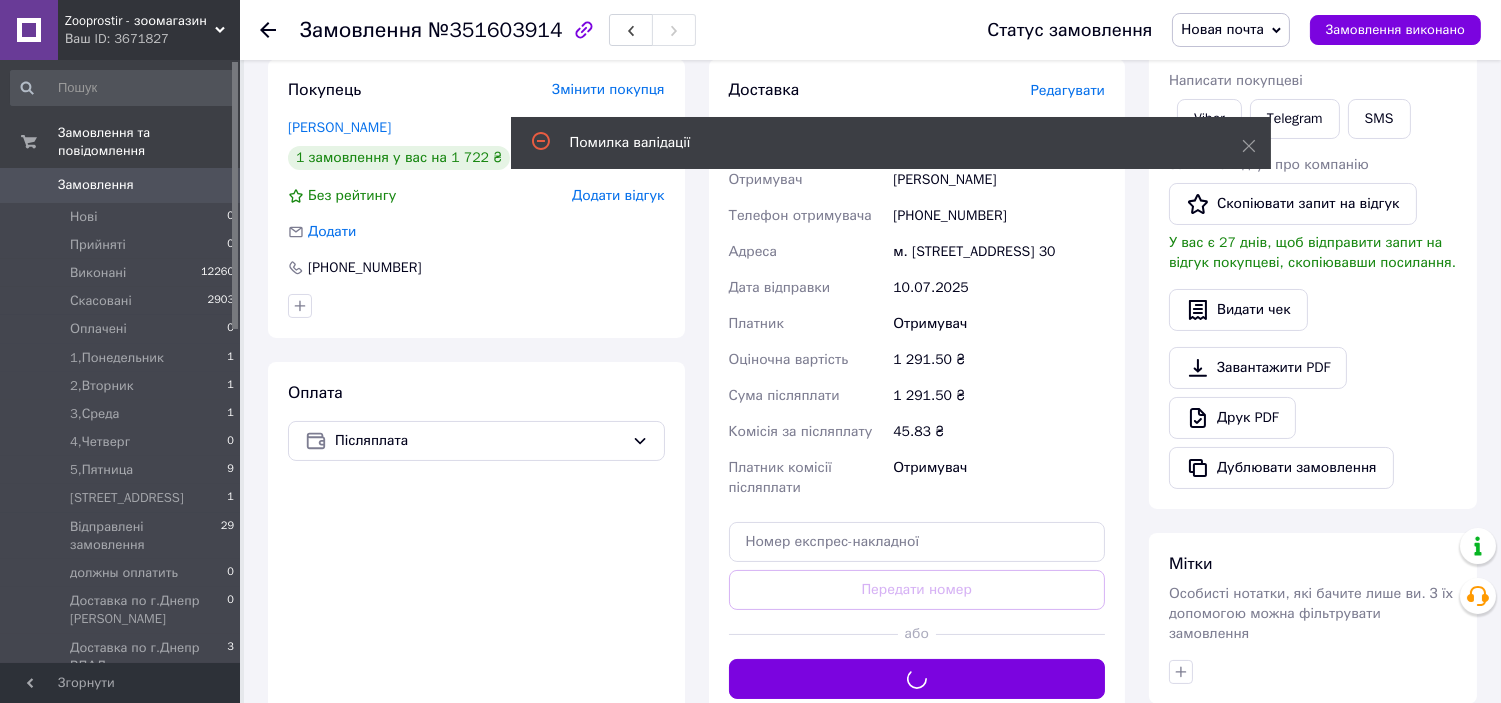 scroll, scrollTop: 258, scrollLeft: 0, axis: vertical 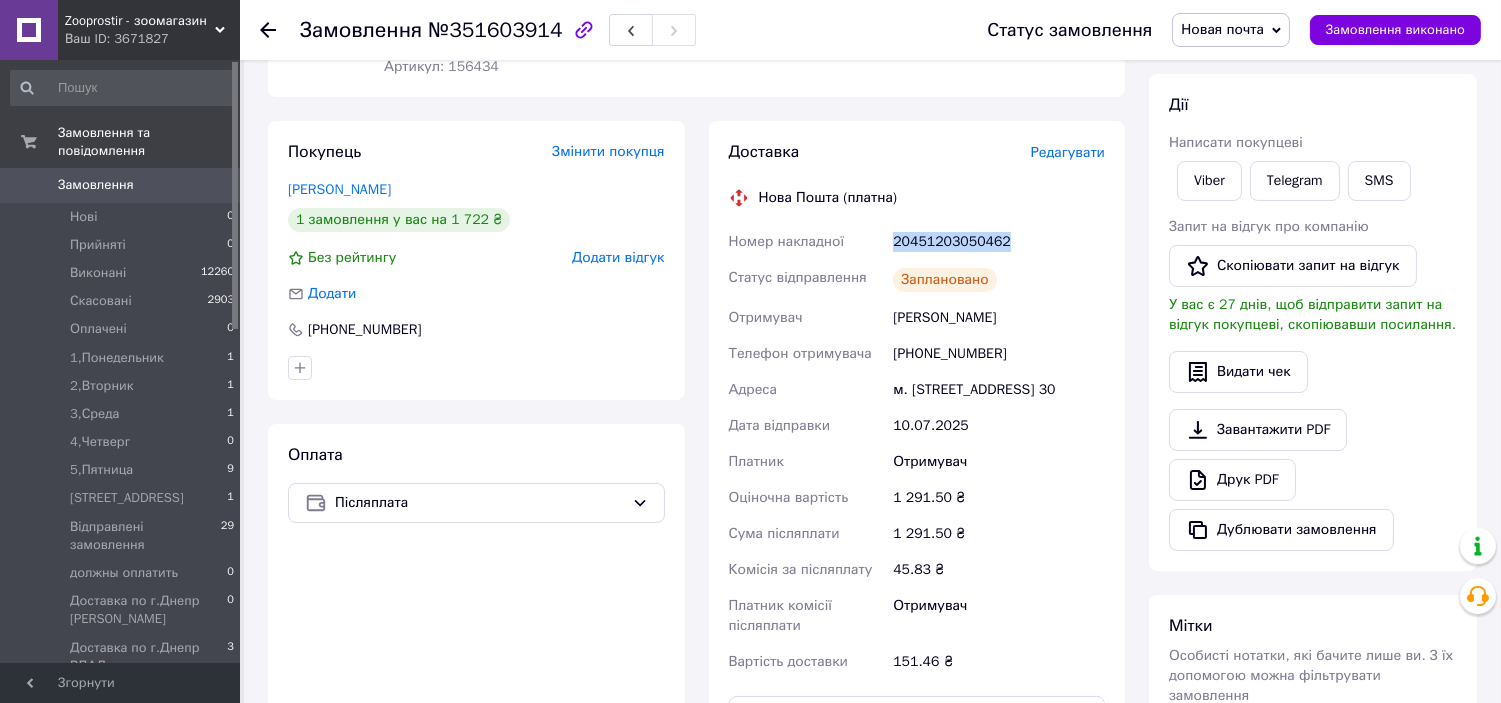 drag, startPoint x: 893, startPoint y: 242, endPoint x: 1070, endPoint y: 248, distance: 177.10167 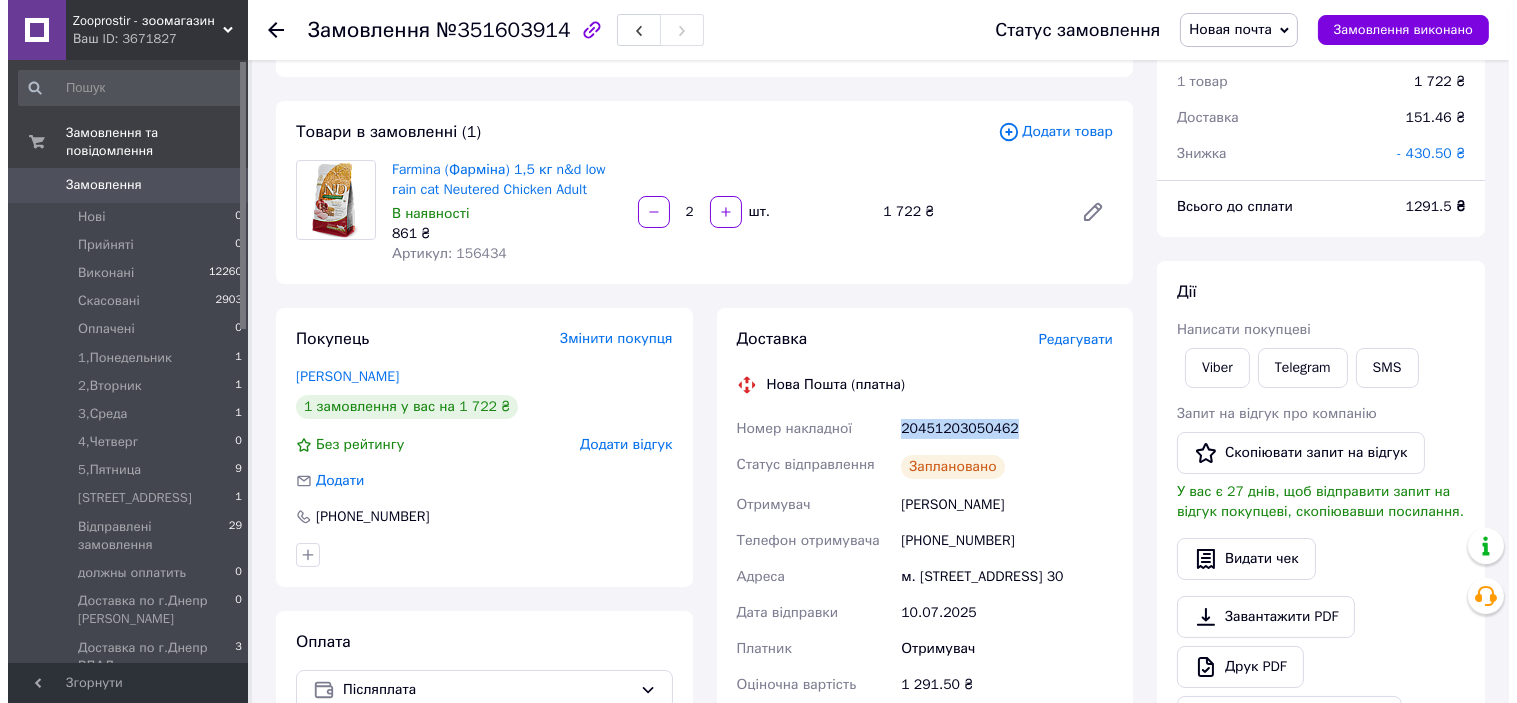 scroll, scrollTop: 0, scrollLeft: 0, axis: both 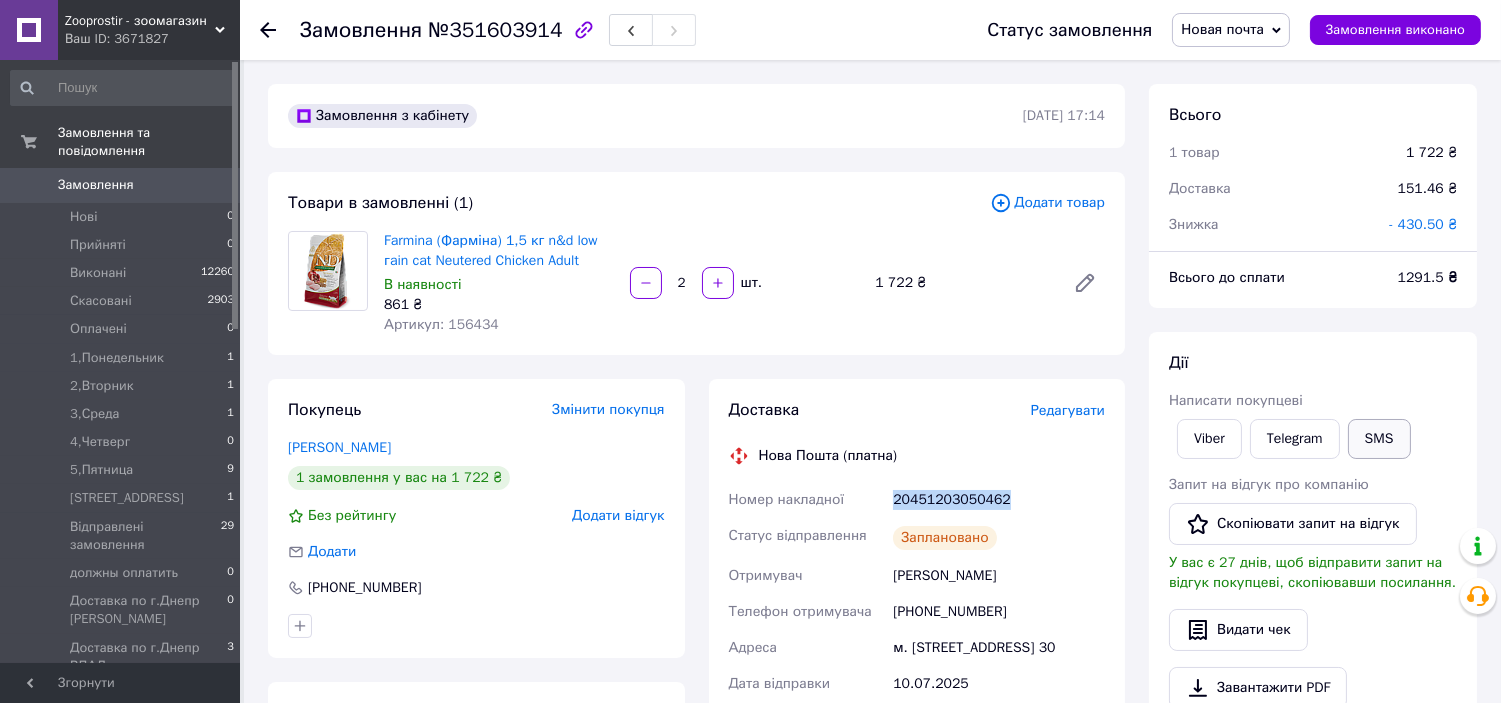 click on "SMS" at bounding box center [1379, 439] 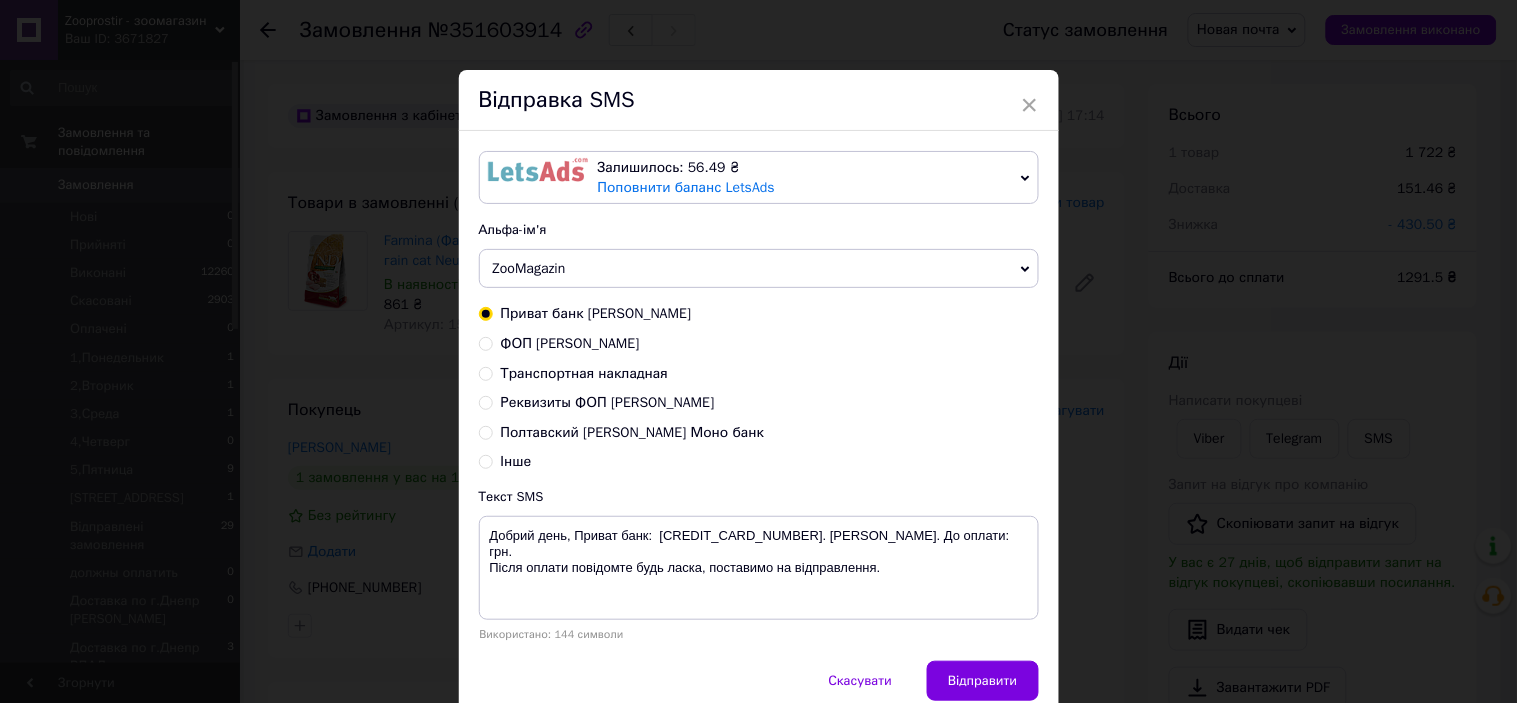 click on "Транспортная накладная" at bounding box center [585, 373] 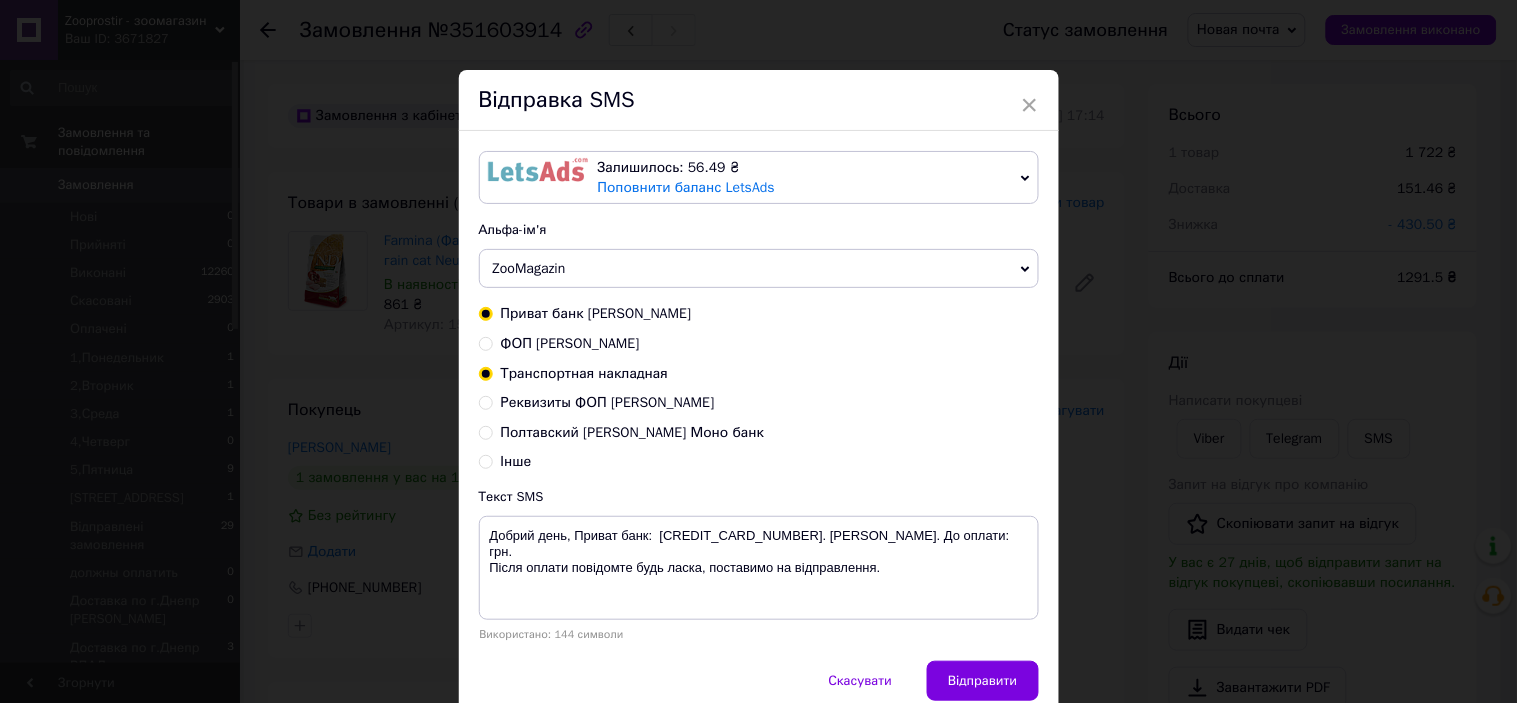 radio on "true" 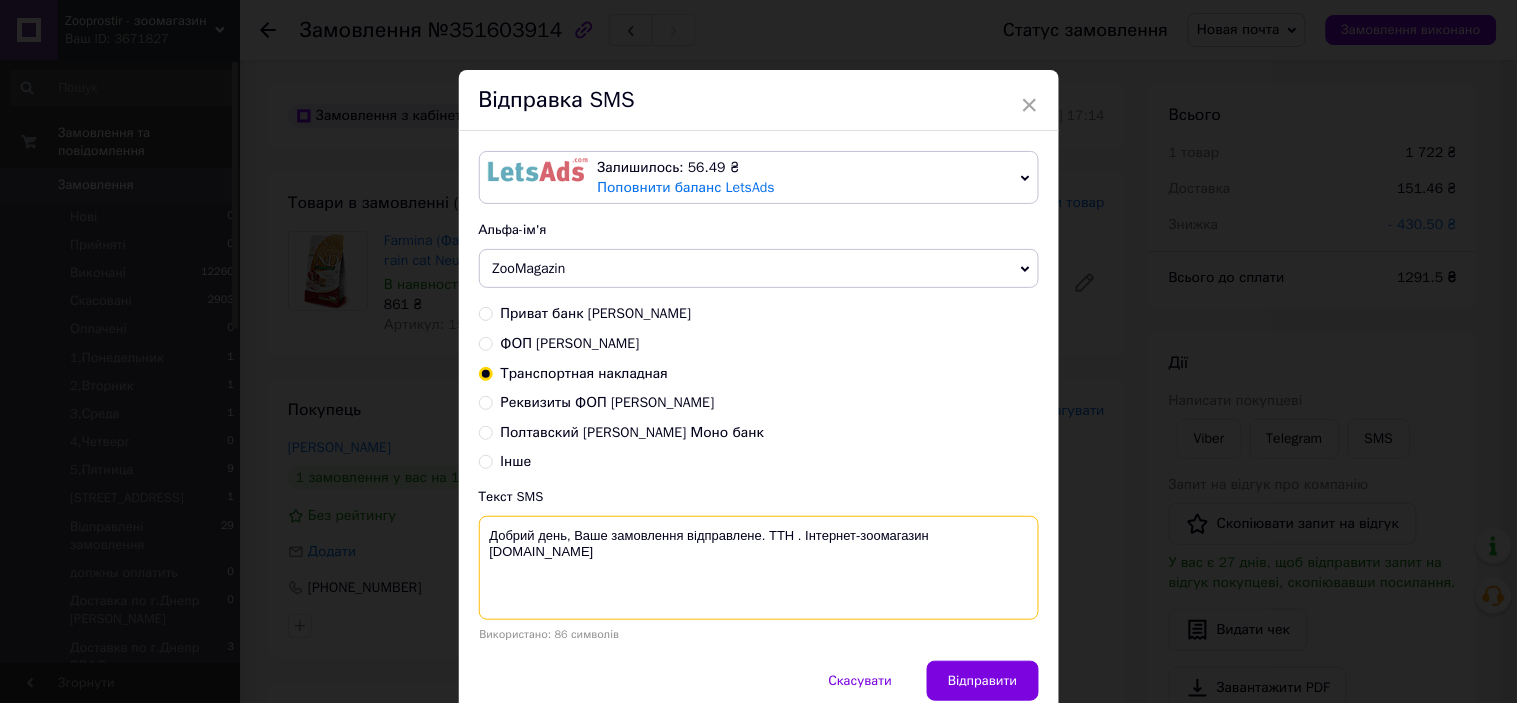 click on "Добрий день, Ваше замовлення відправлене. ТТН . Інтернет-зоомагазин [DOMAIN_NAME]" at bounding box center (759, 568) 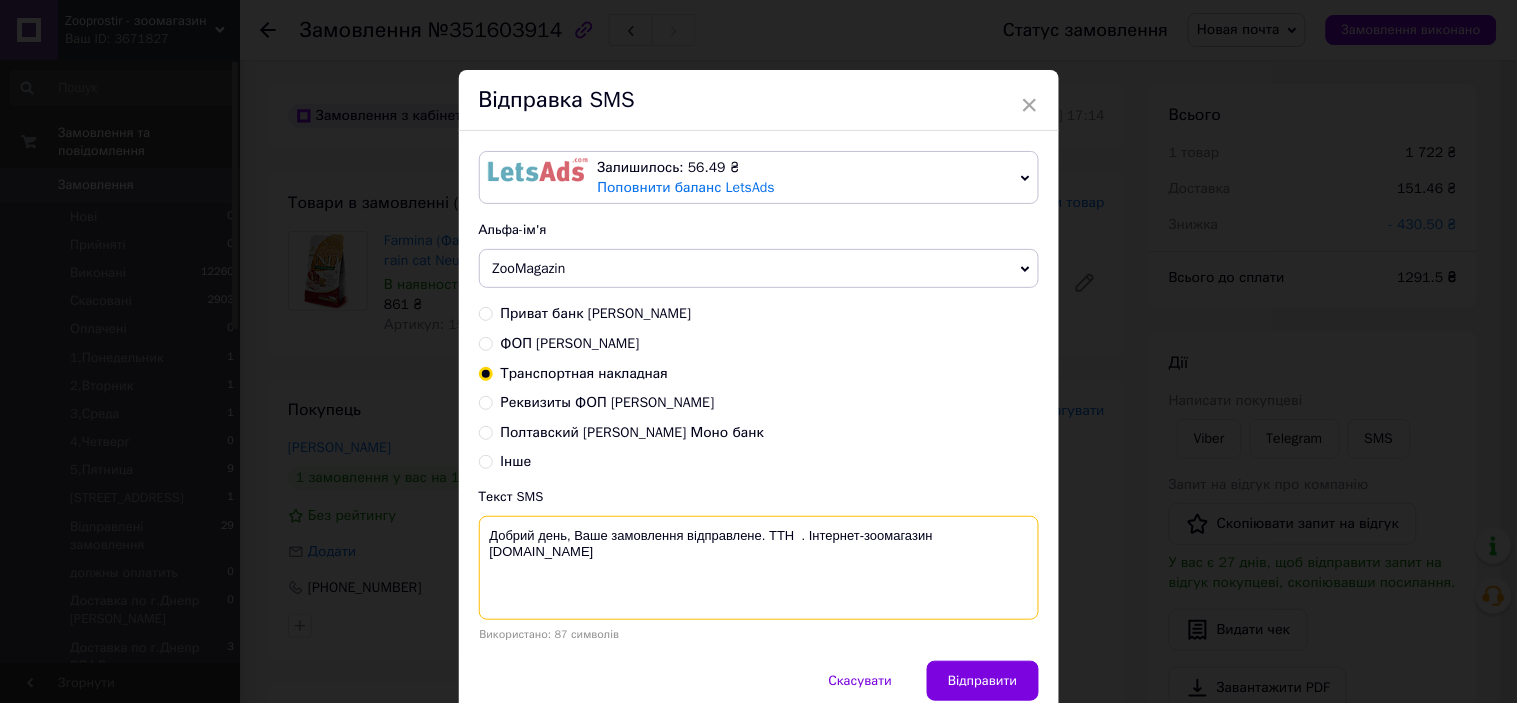 paste on "20451203050462" 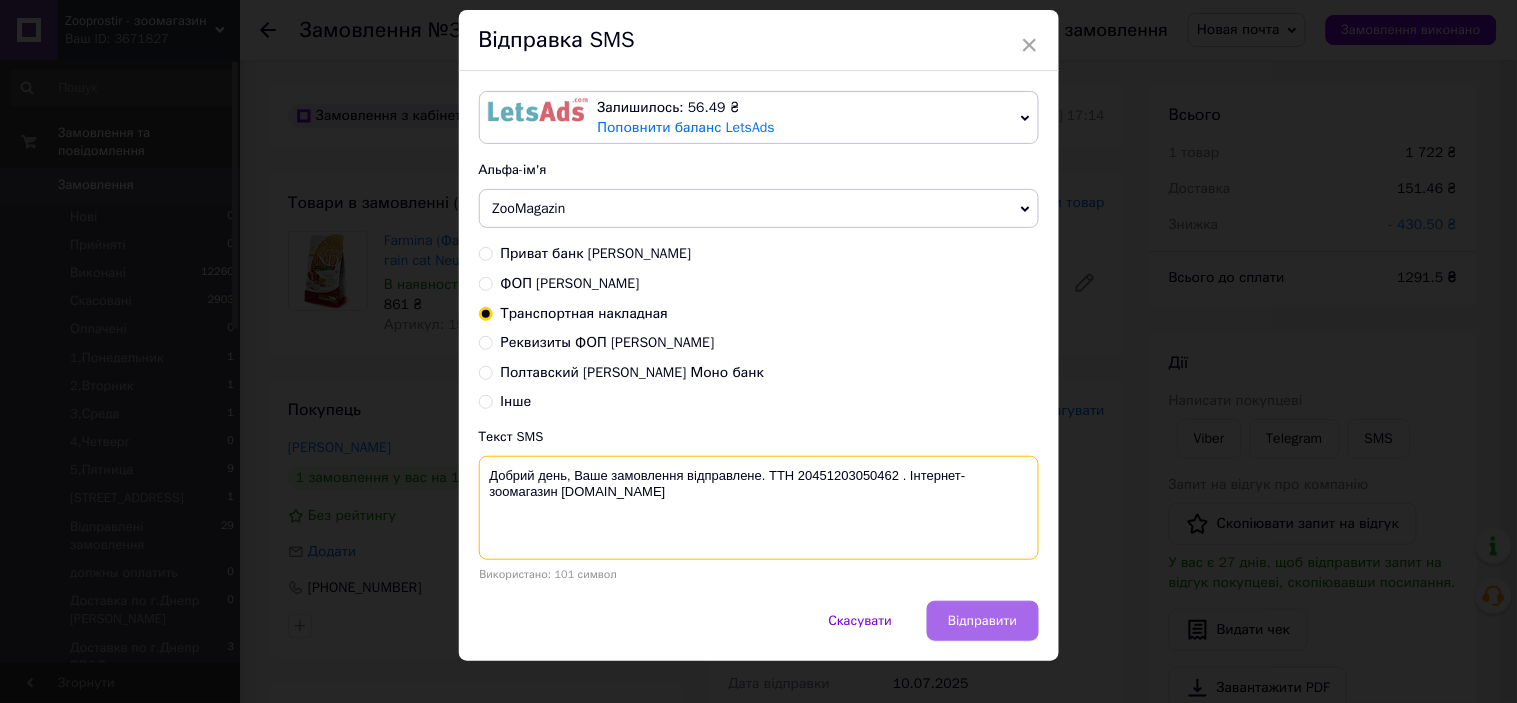 scroll, scrollTop: 88, scrollLeft: 0, axis: vertical 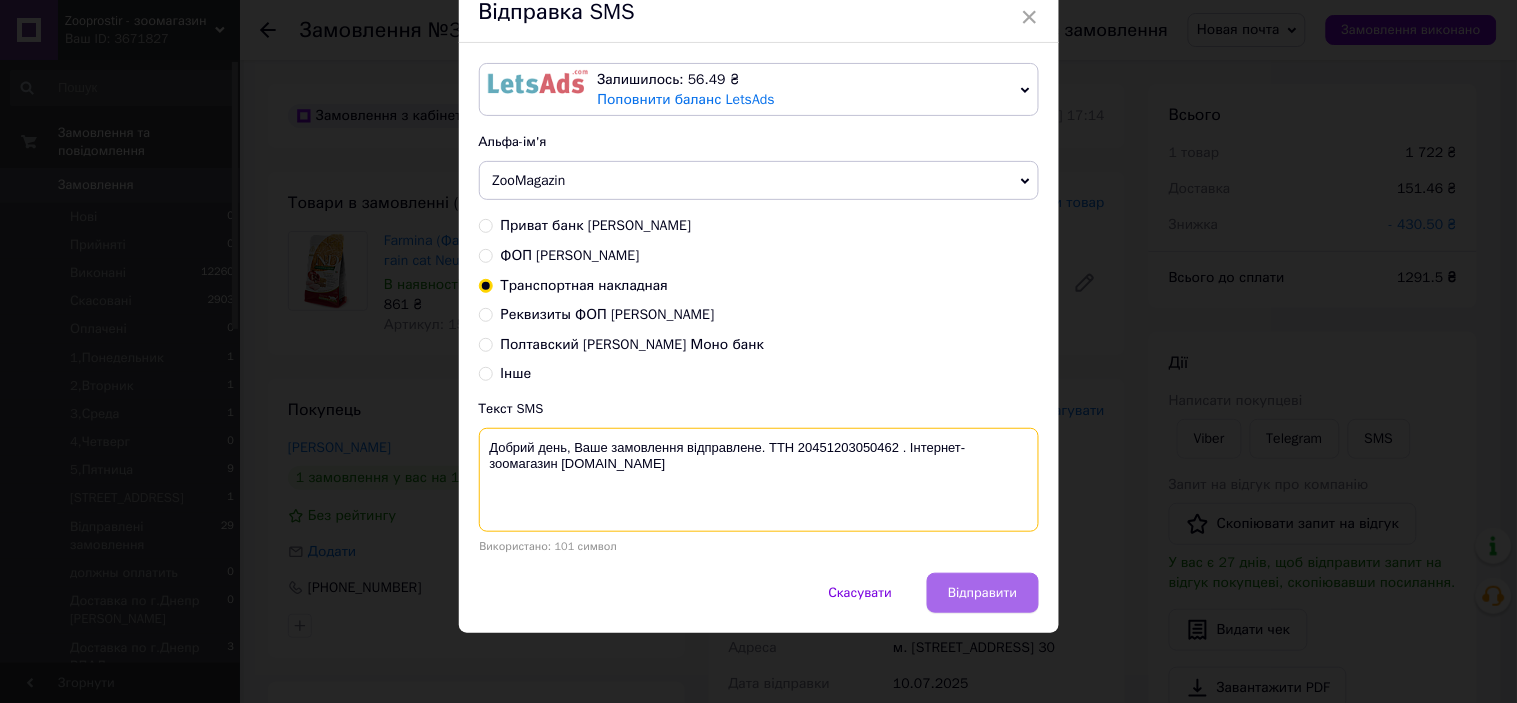 type on "Добрий день, Ваше замовлення відправлене. ТТН 20451203050462 . Інтернет-зоомагазин [DOMAIN_NAME]" 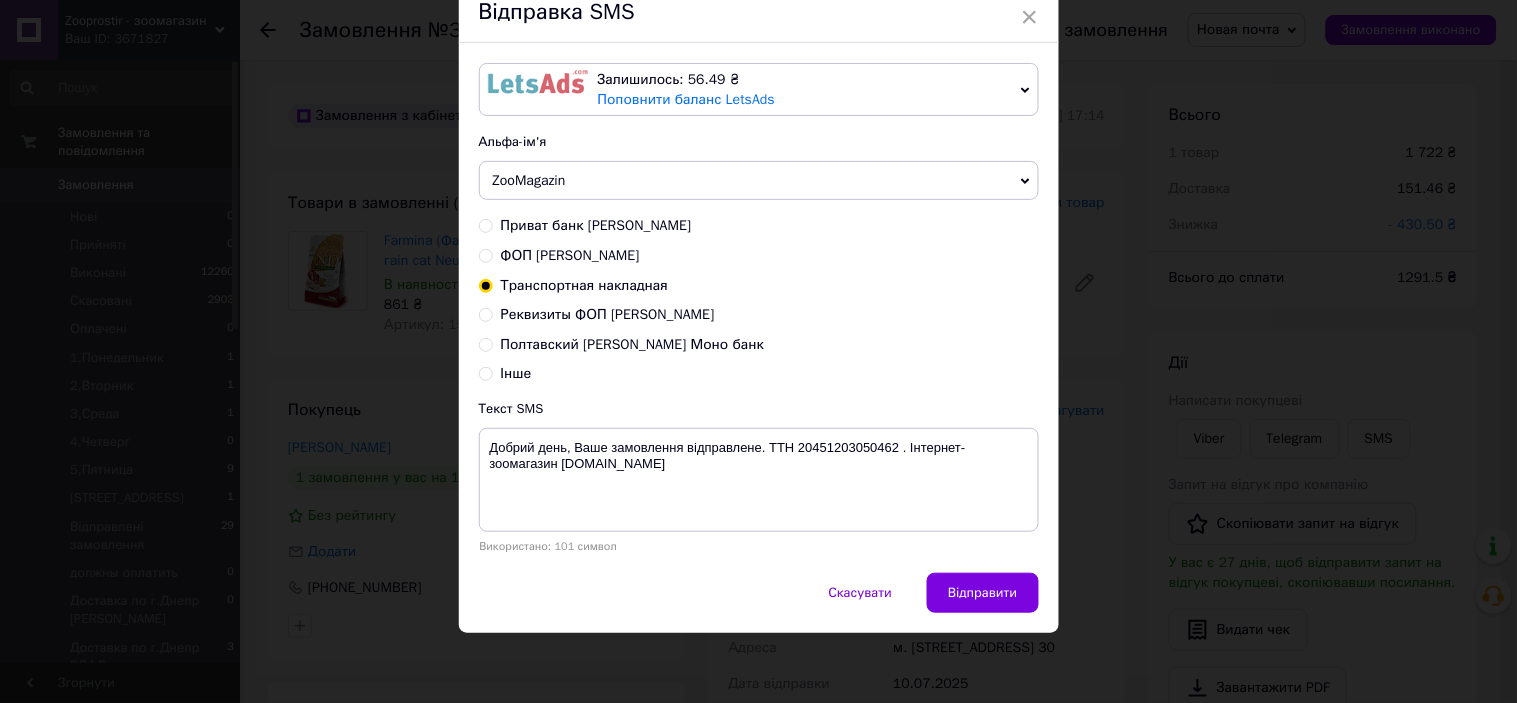 click on "Відправити" at bounding box center [982, 593] 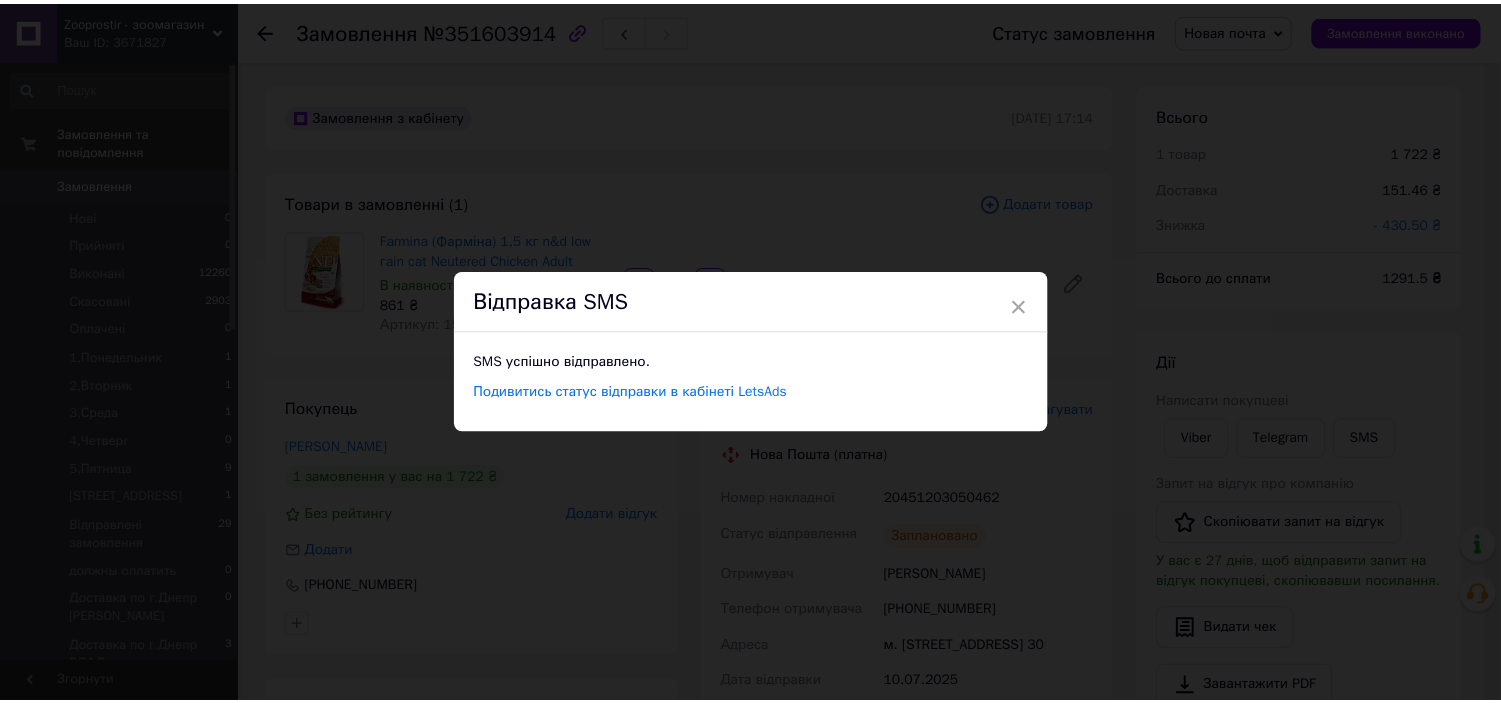 scroll, scrollTop: 0, scrollLeft: 0, axis: both 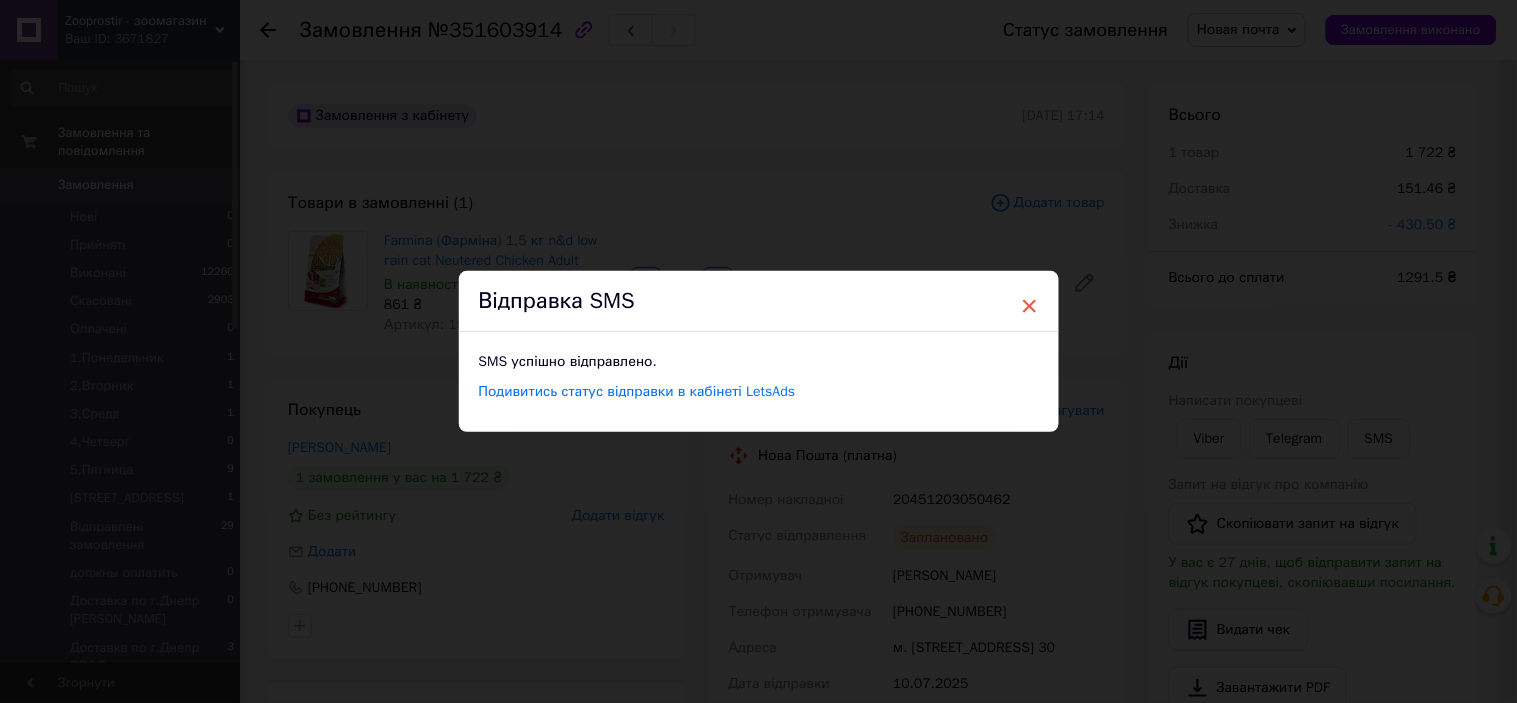 click on "×" at bounding box center [1030, 306] 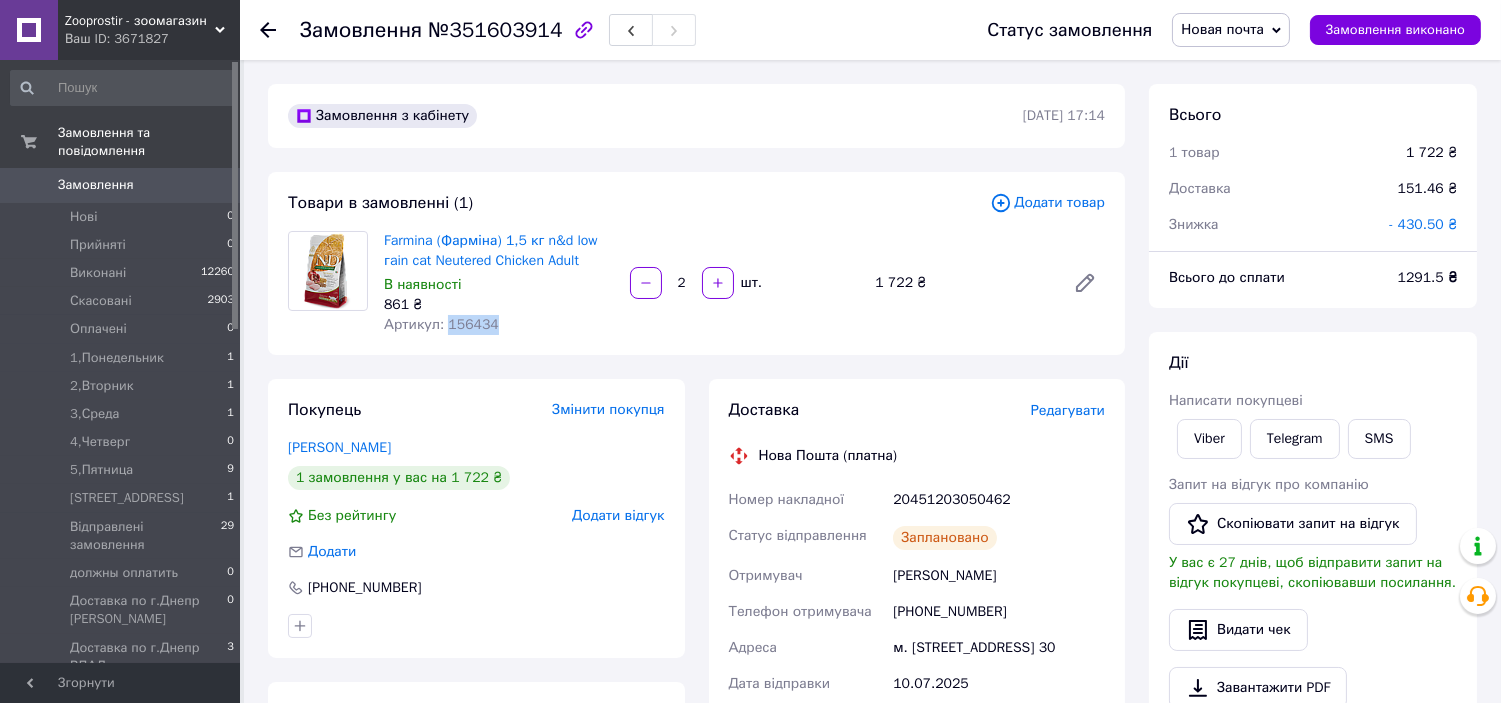 drag, startPoint x: 444, startPoint y: 322, endPoint x: 538, endPoint y: 322, distance: 94 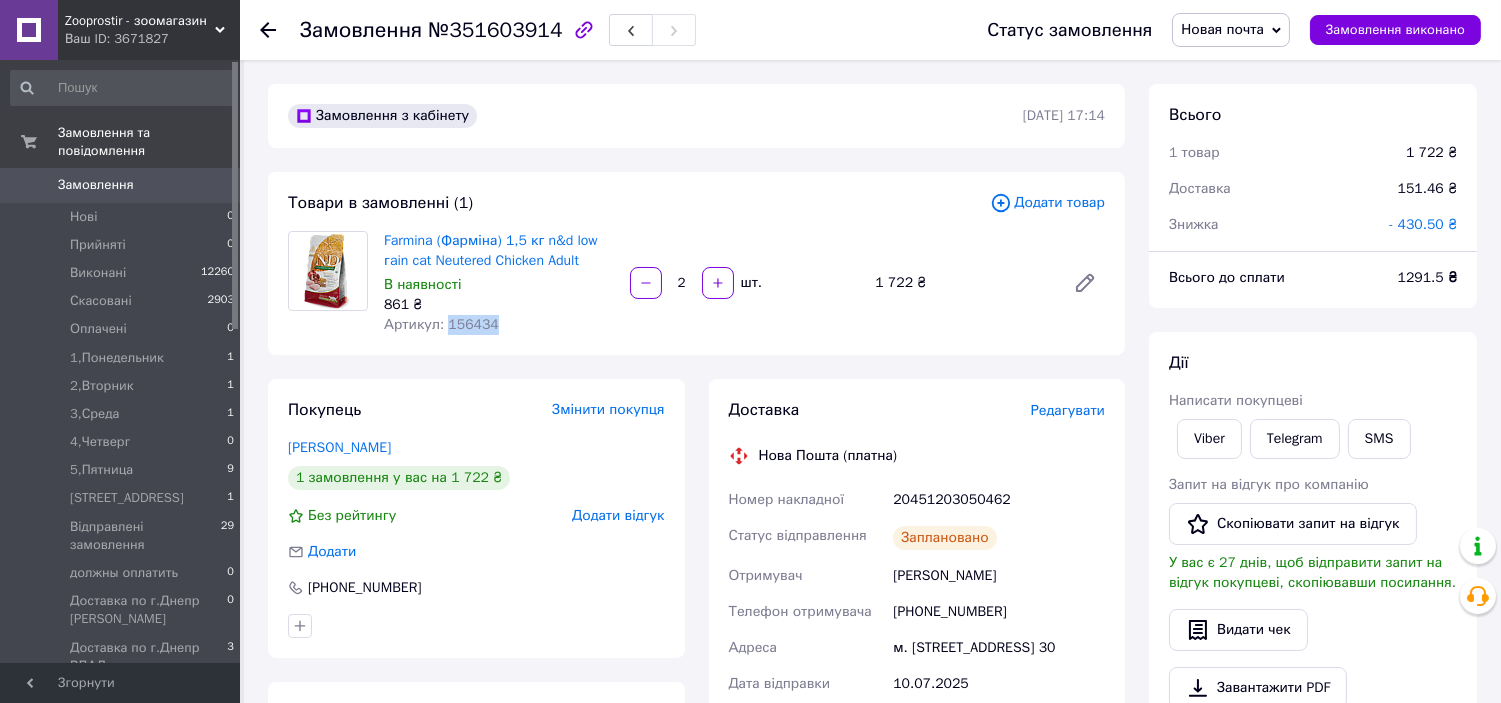 click on "Артикул: 156434" at bounding box center (499, 325) 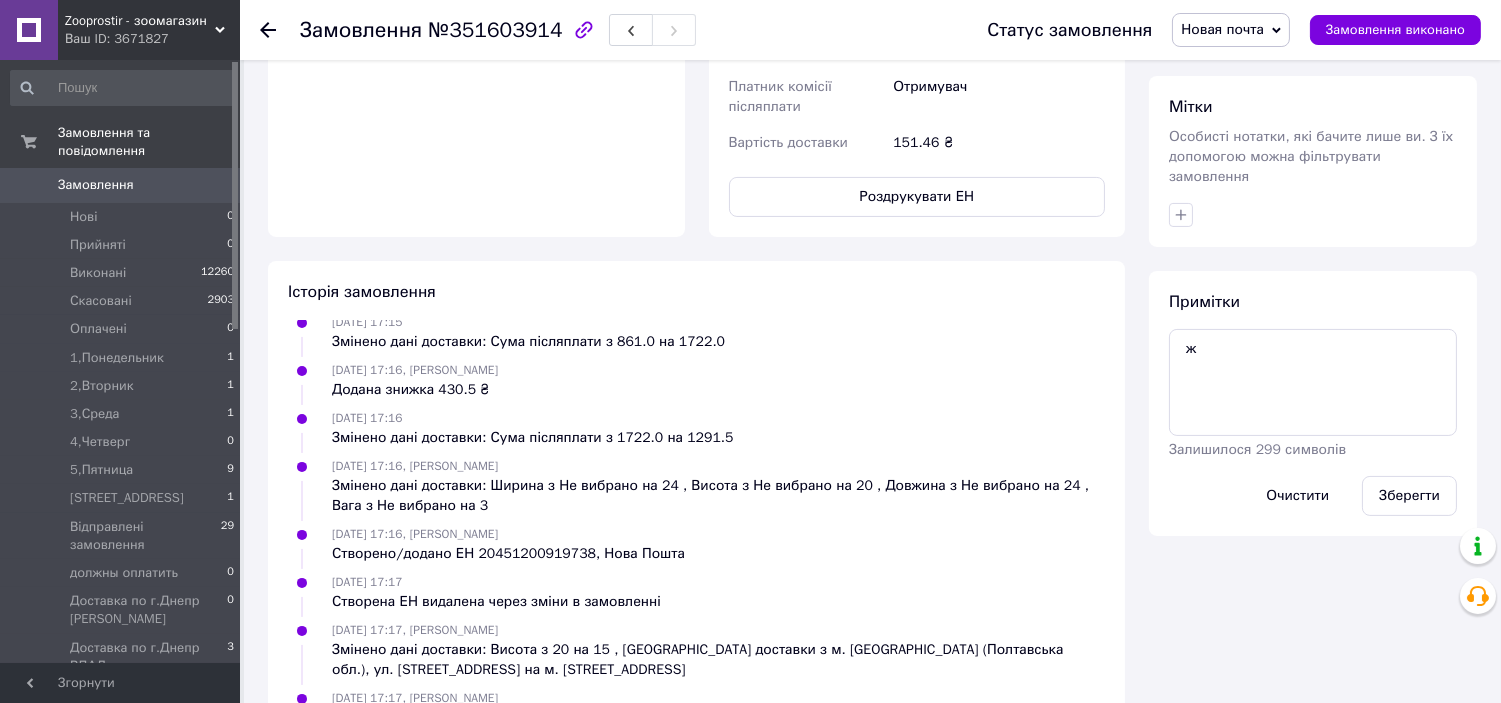 scroll, scrollTop: 0, scrollLeft: 0, axis: both 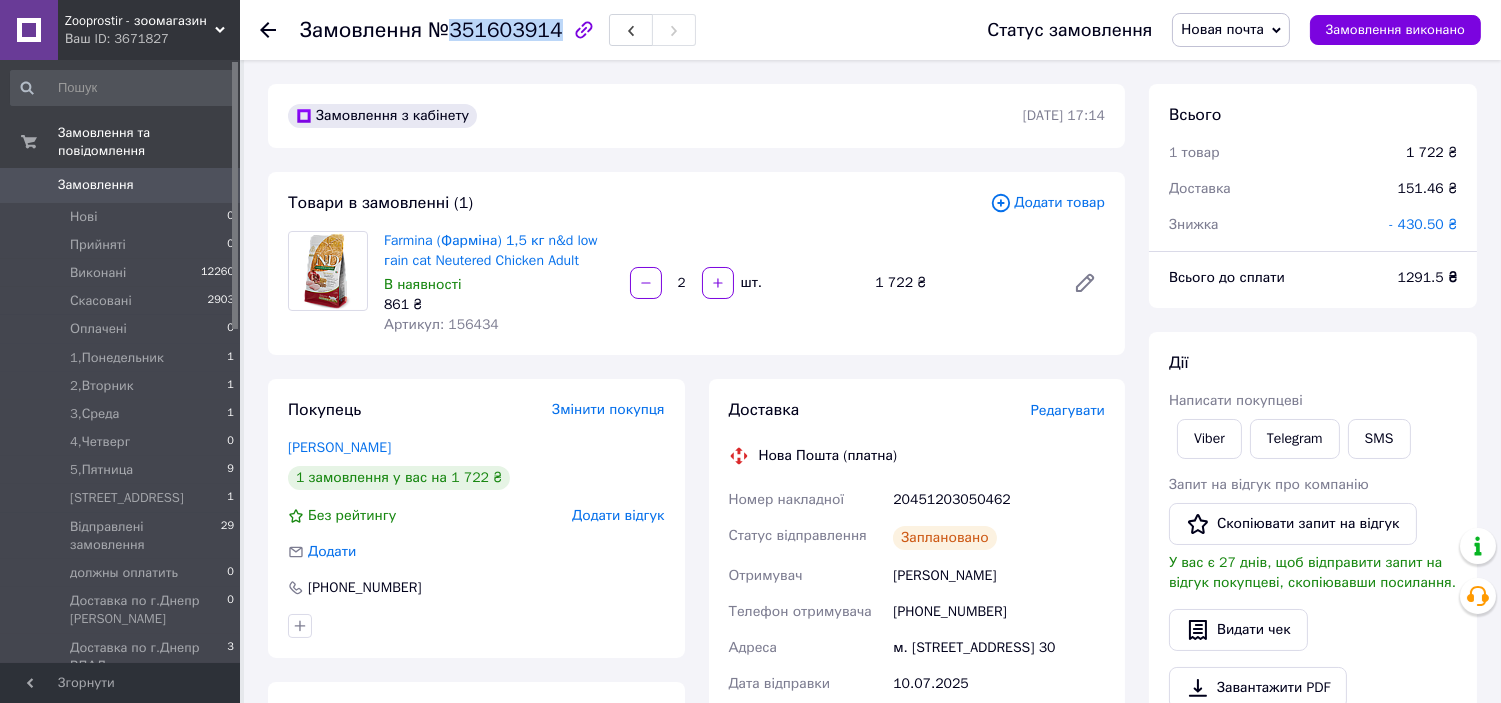 drag, startPoint x: 452, startPoint y: 30, endPoint x: 547, endPoint y: 30, distance: 95 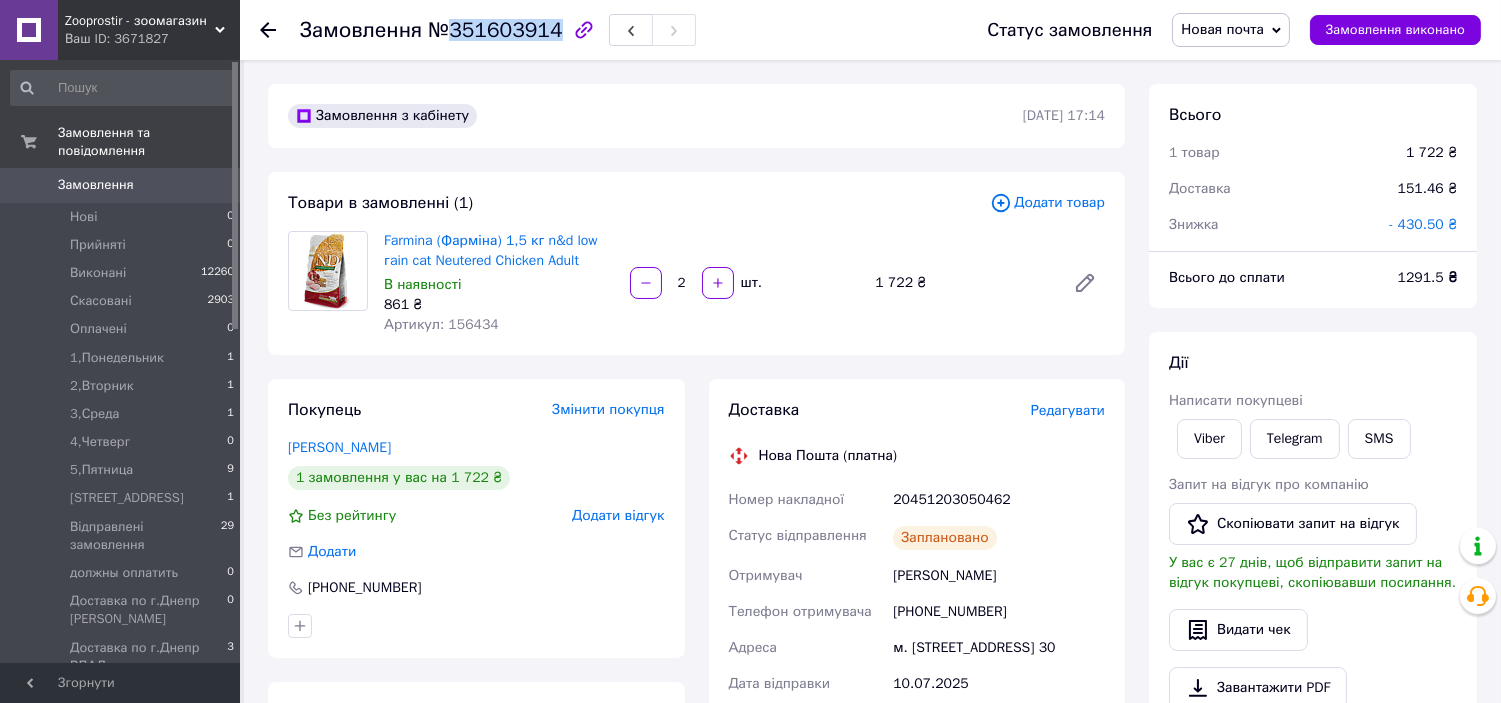 copy on "351603914" 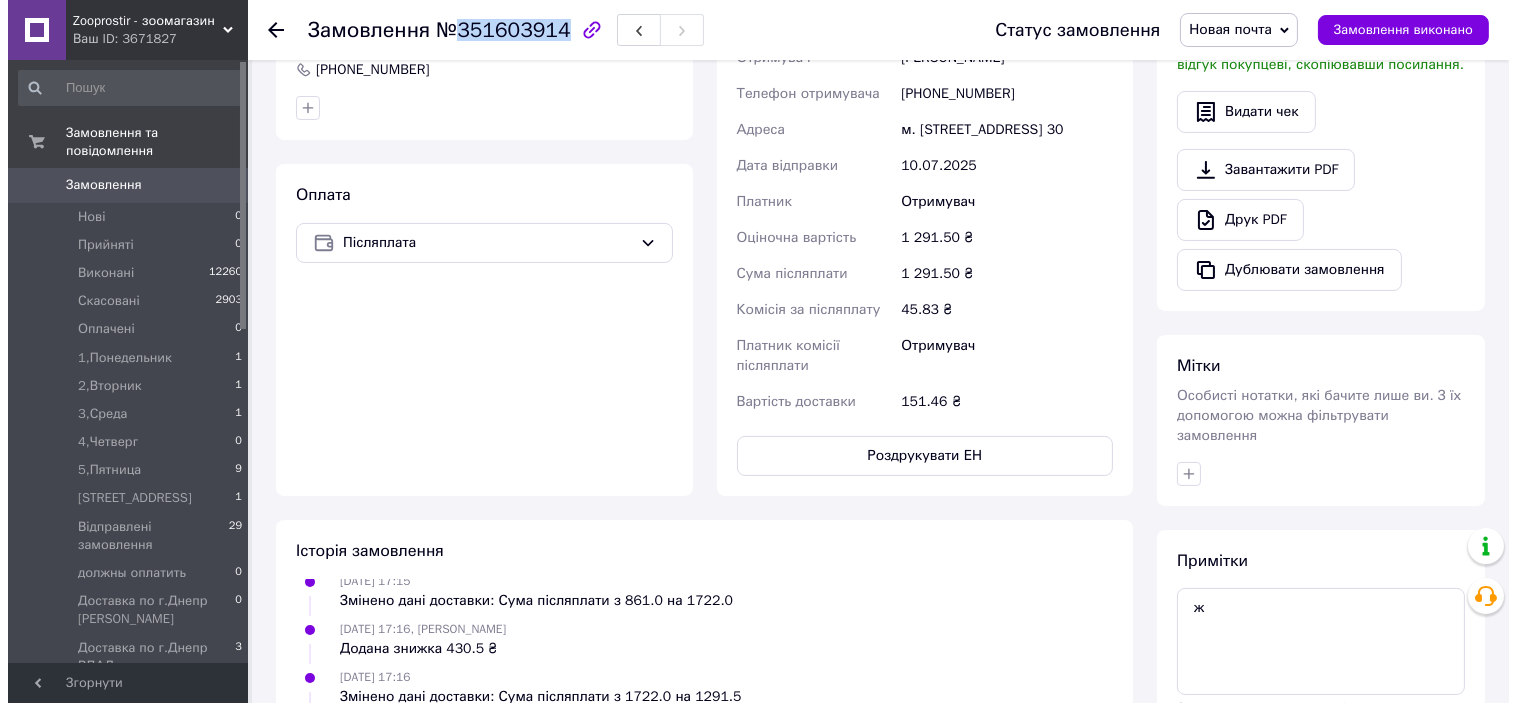 scroll, scrollTop: 258, scrollLeft: 0, axis: vertical 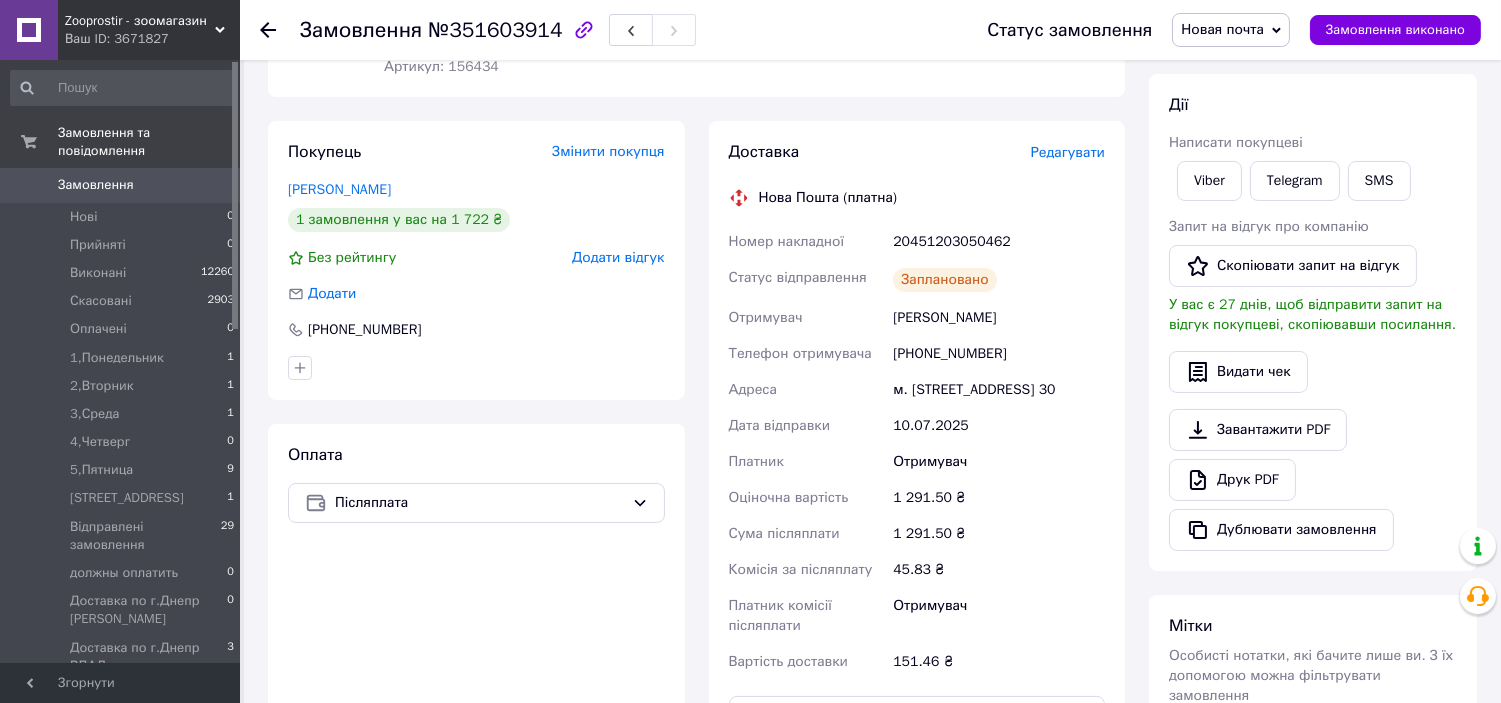 click on "Редагувати" at bounding box center [1068, 152] 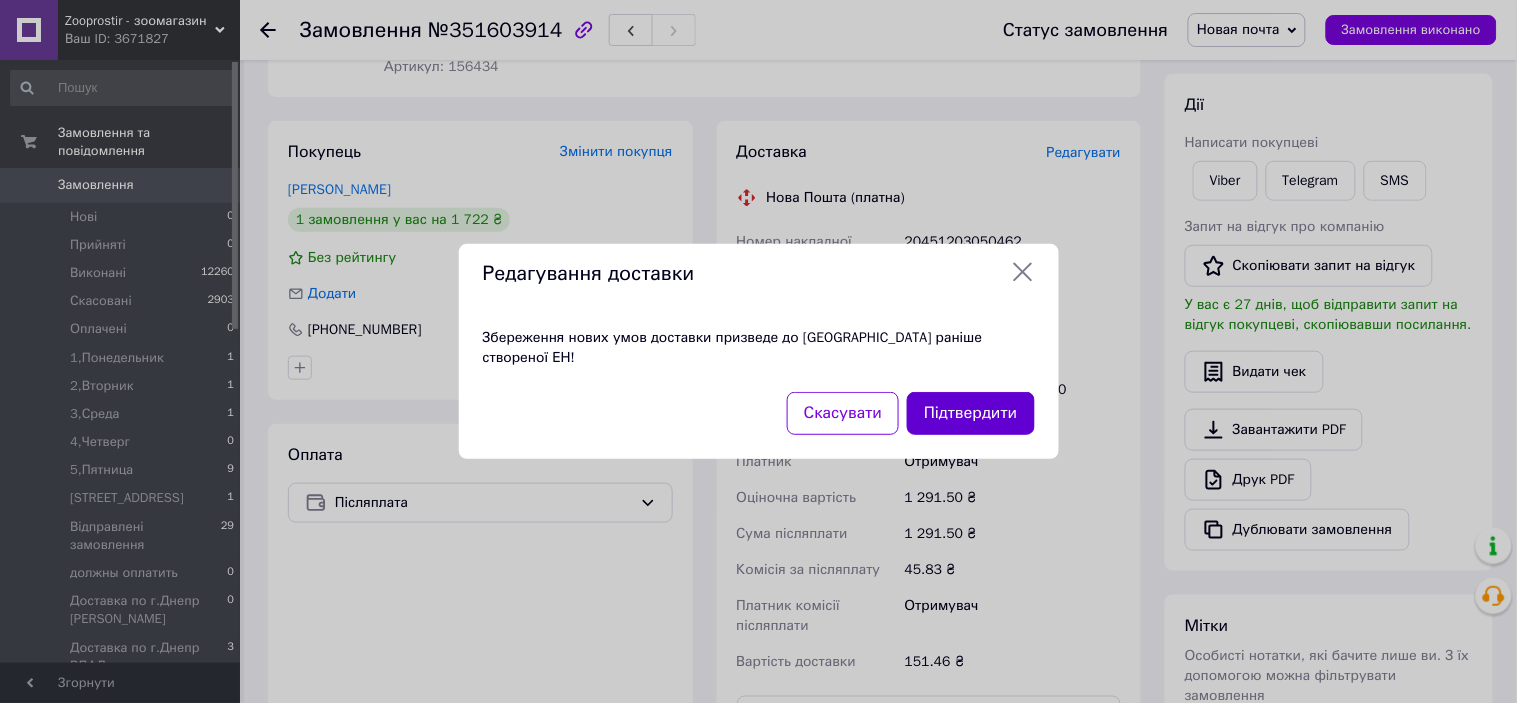 click on "Підтвердити" at bounding box center (970, 413) 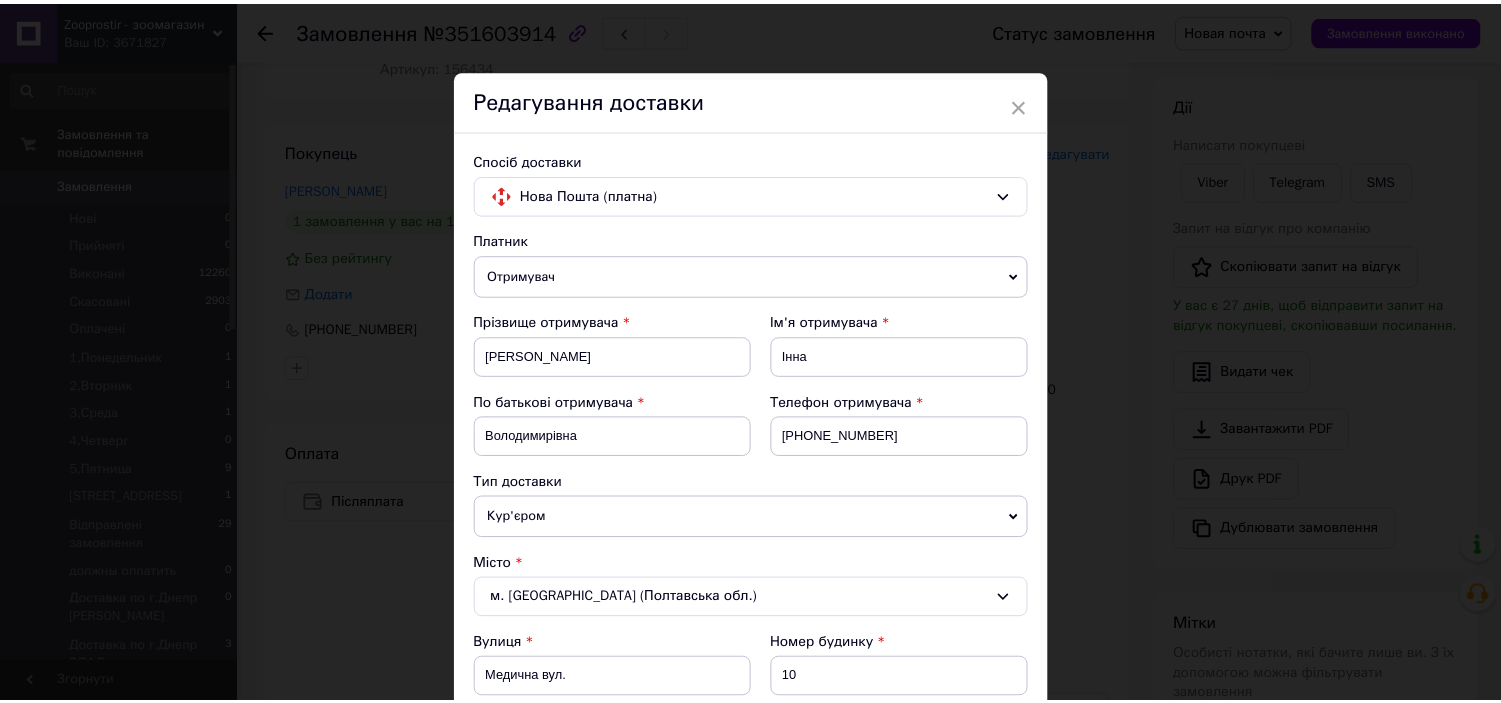 scroll, scrollTop: 905, scrollLeft: 0, axis: vertical 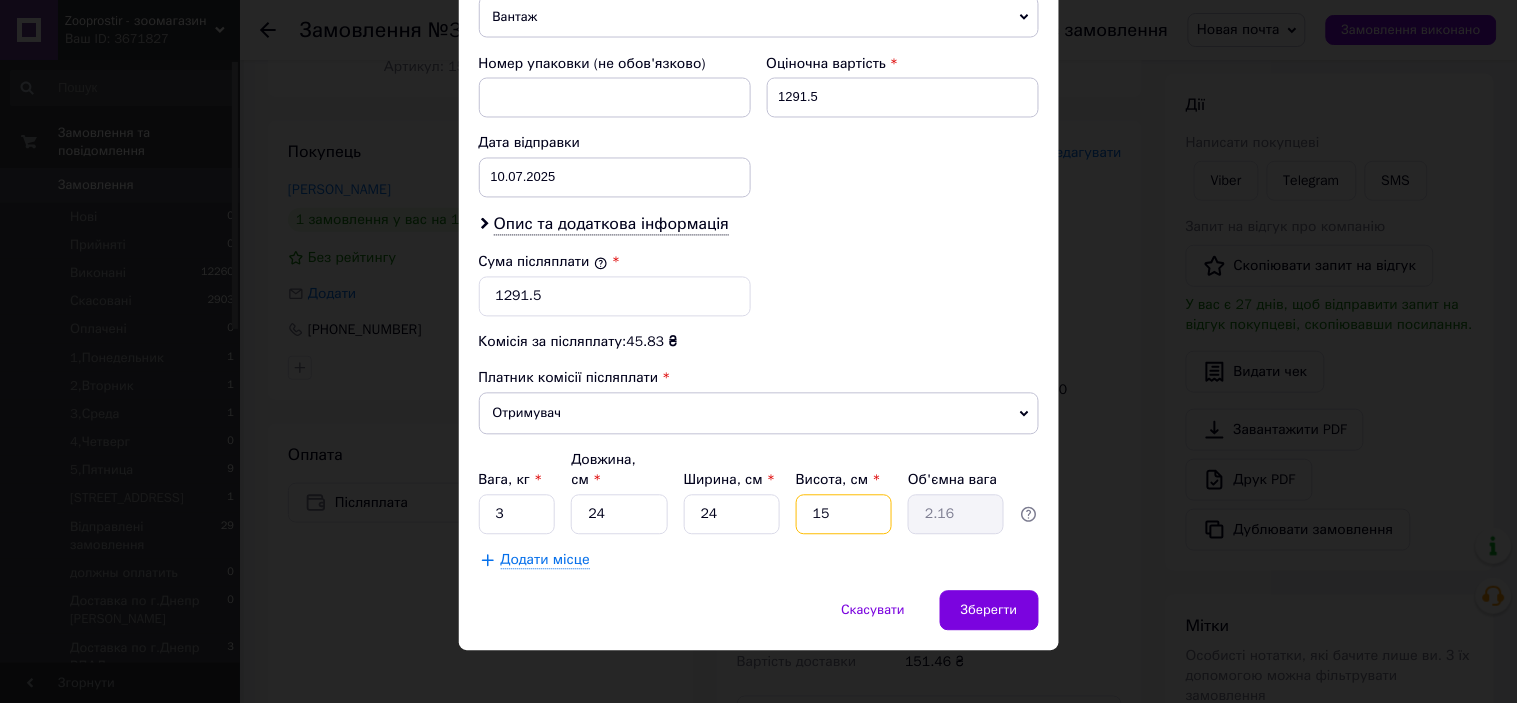 click on "15" at bounding box center (844, 515) 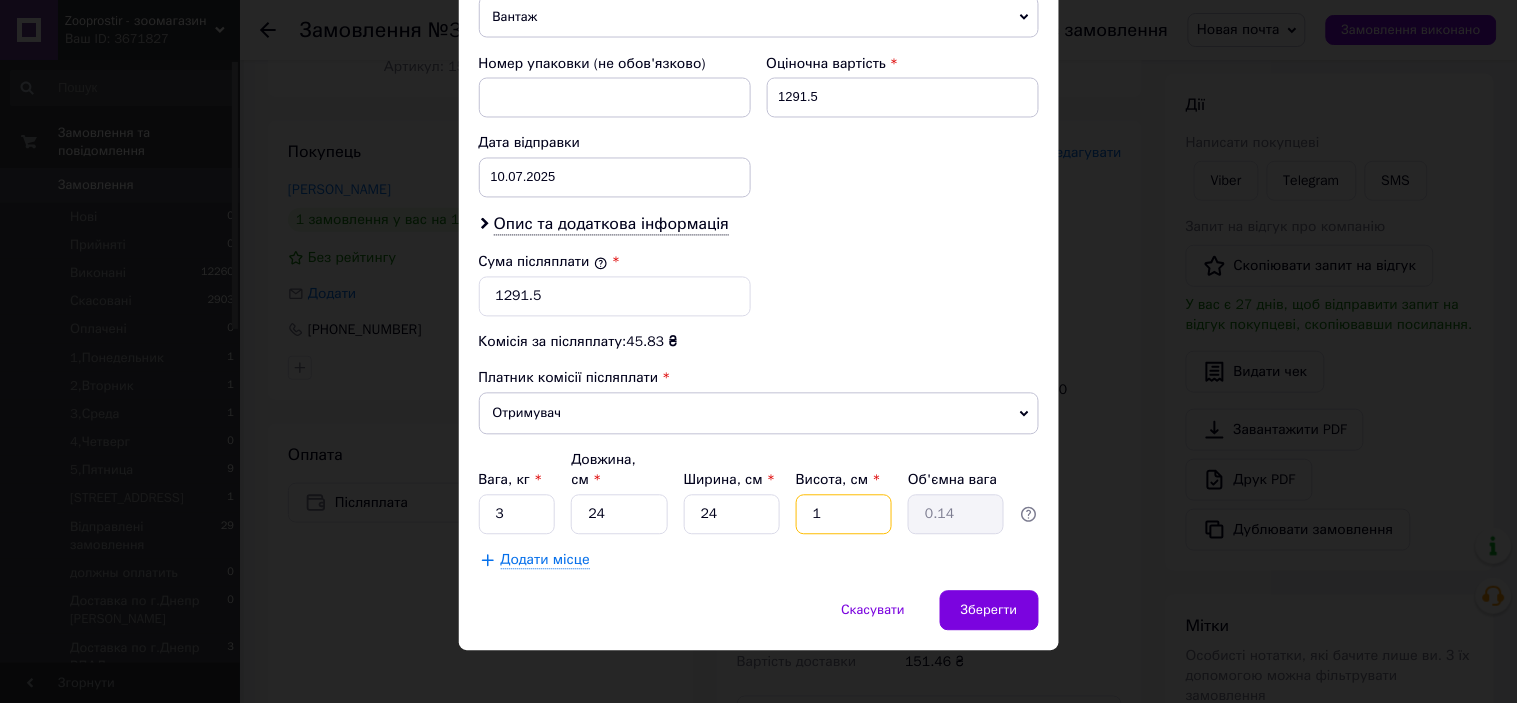 type on "16" 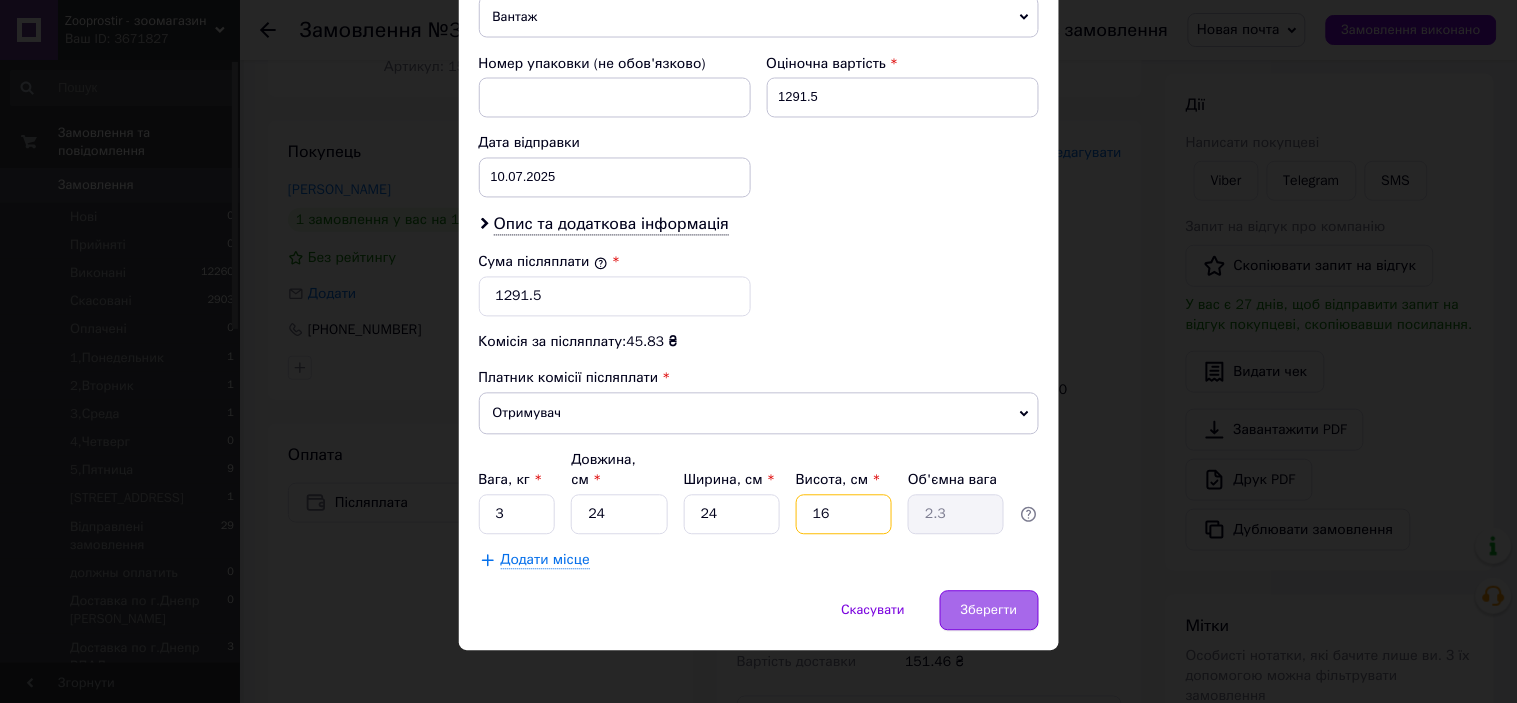 type on "16" 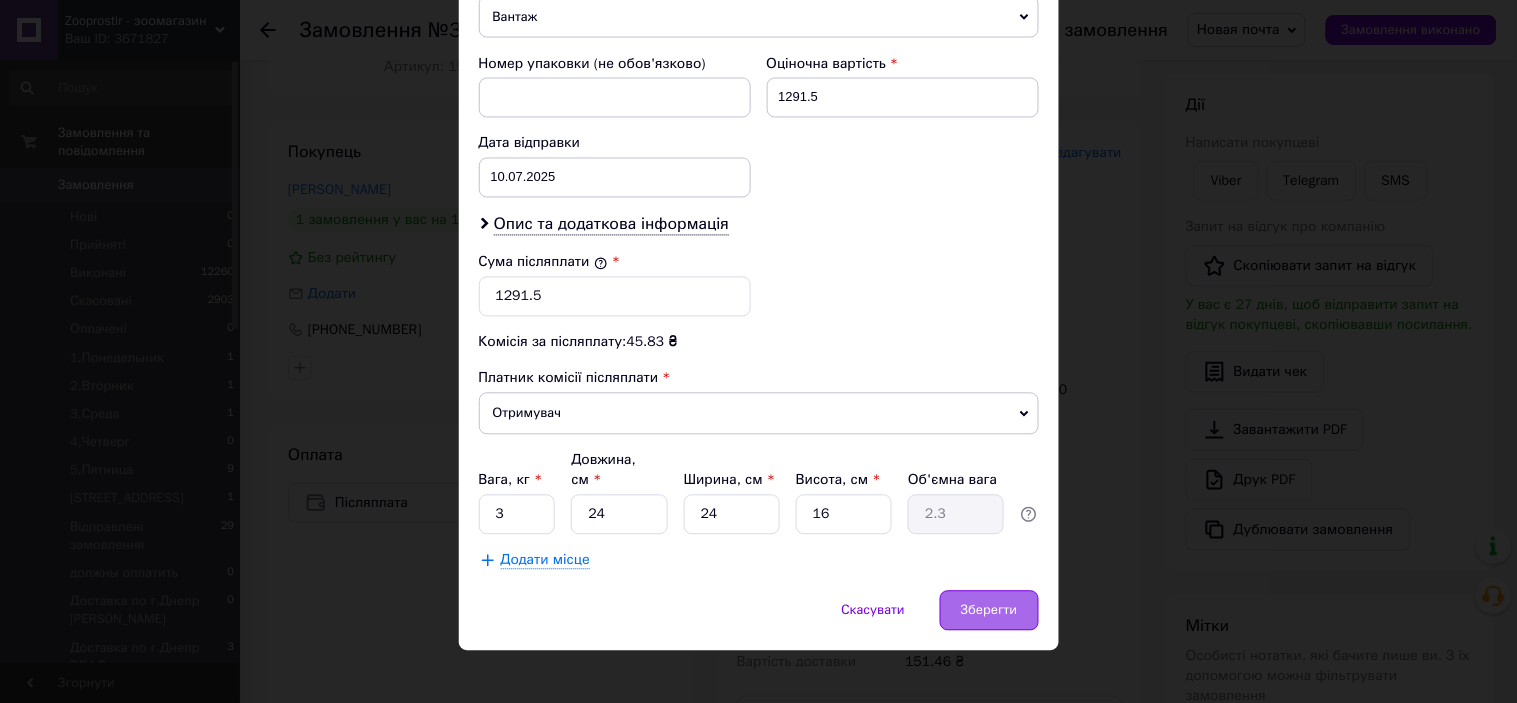 click on "Зберегти" at bounding box center (989, 611) 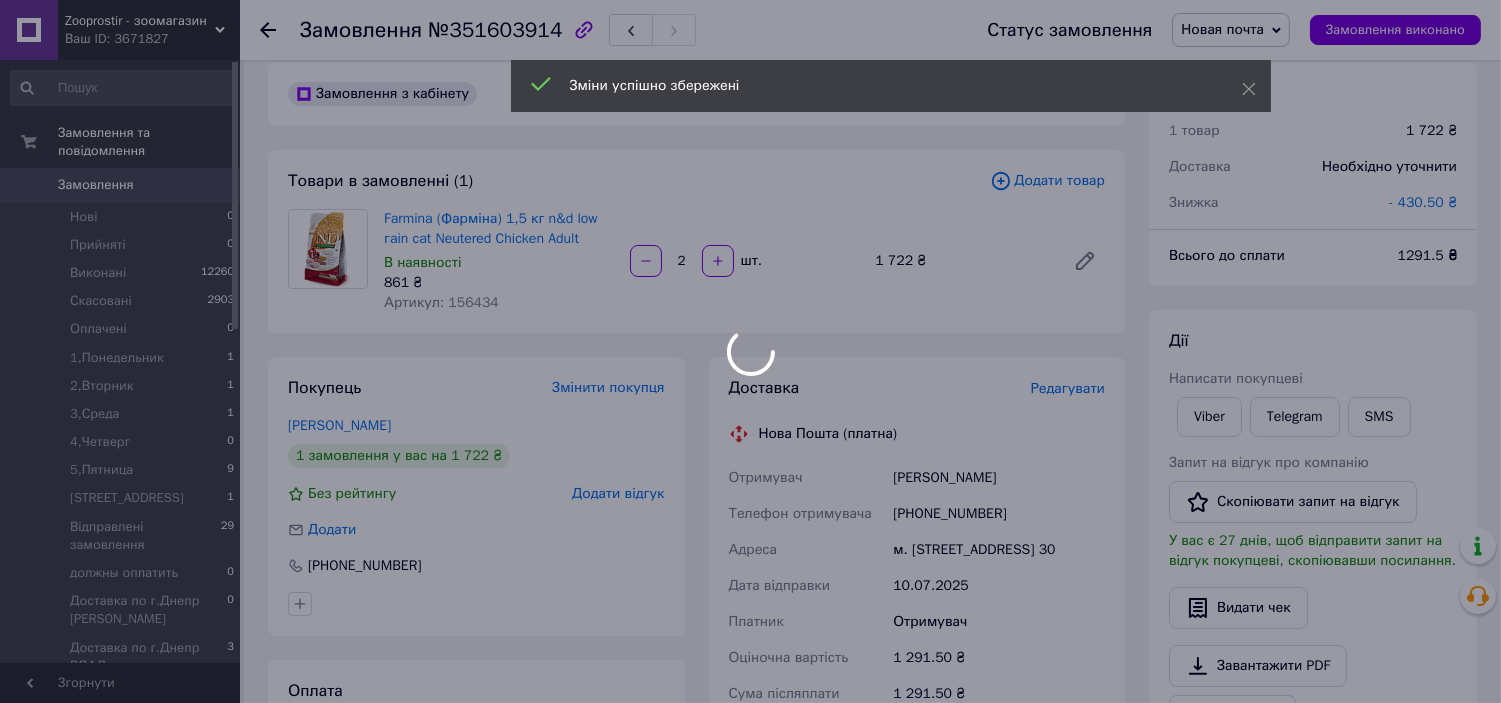 scroll, scrollTop: 0, scrollLeft: 0, axis: both 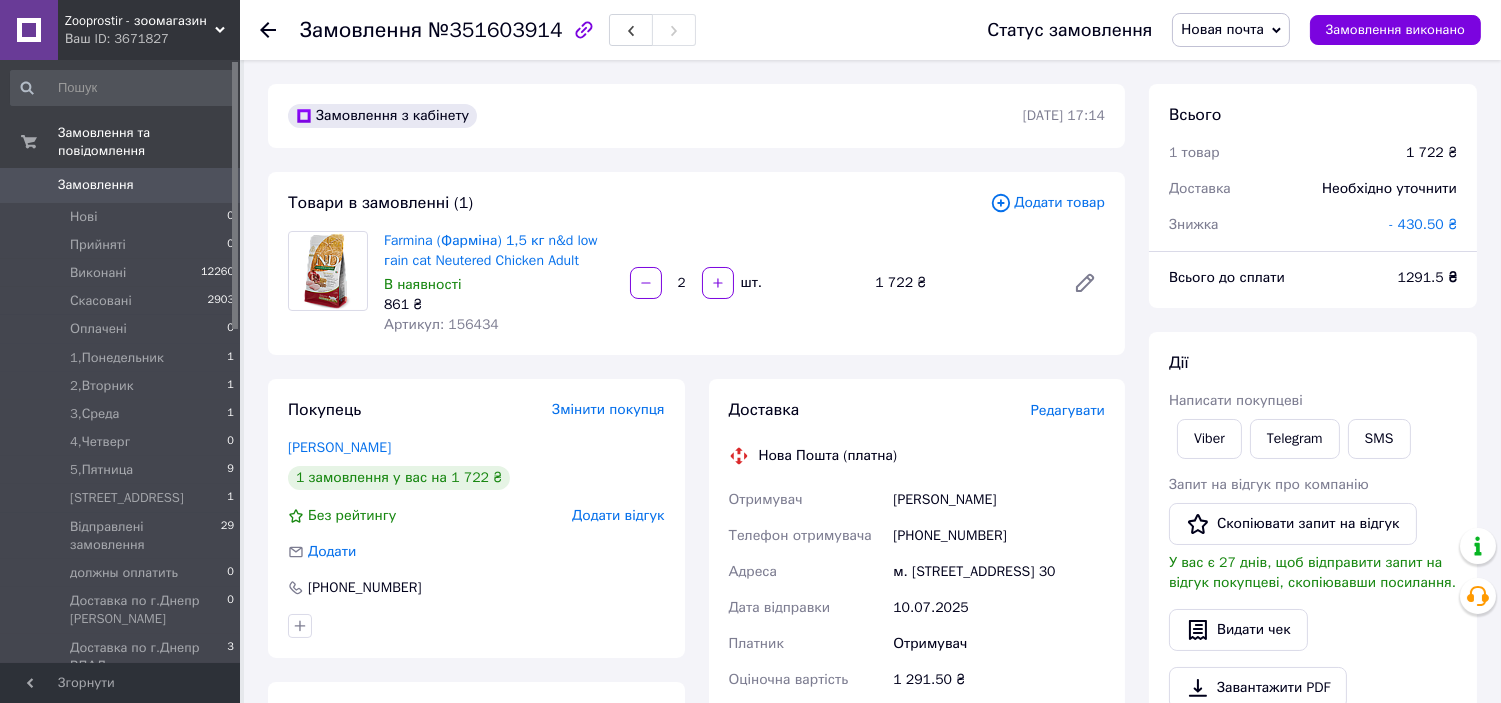 click on "- 430.50 ₴" at bounding box center (1423, 224) 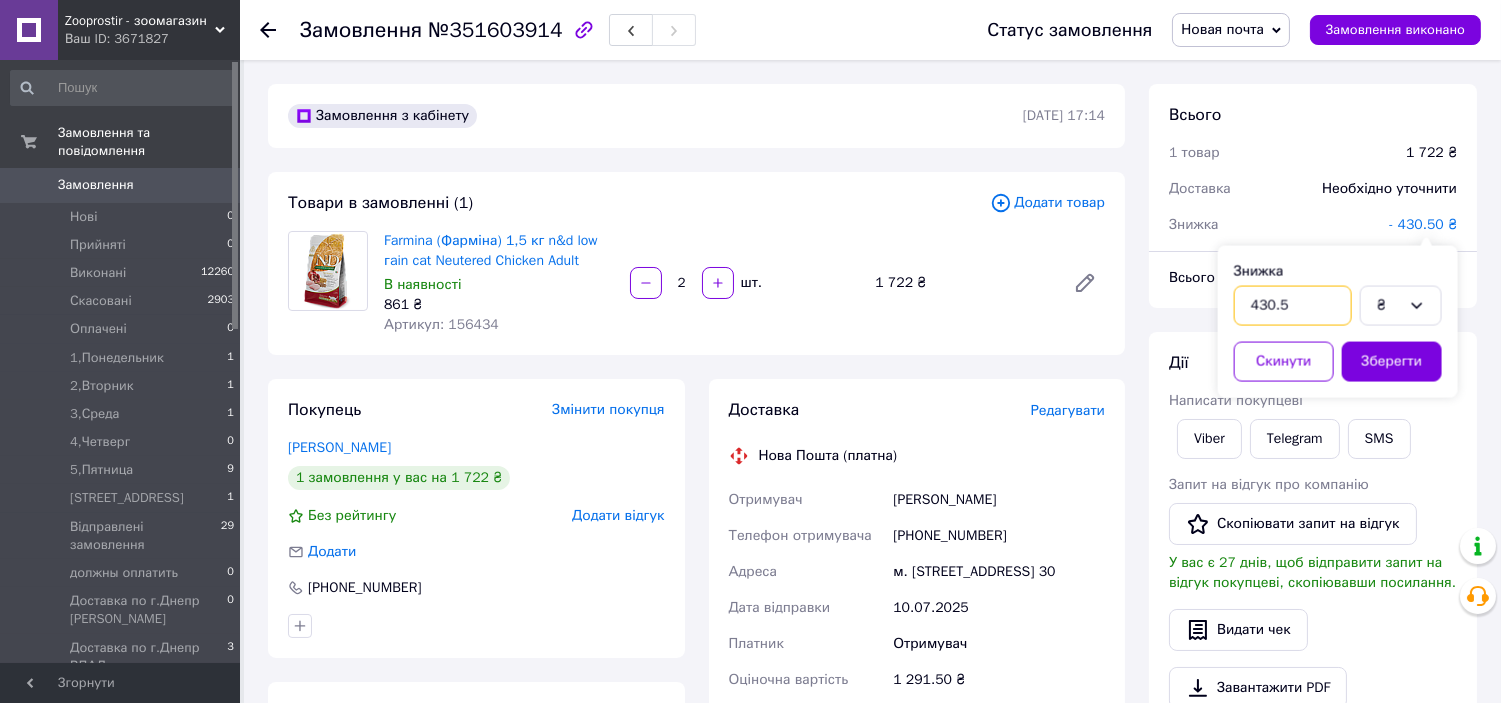 click on "430.5" at bounding box center [1293, 306] 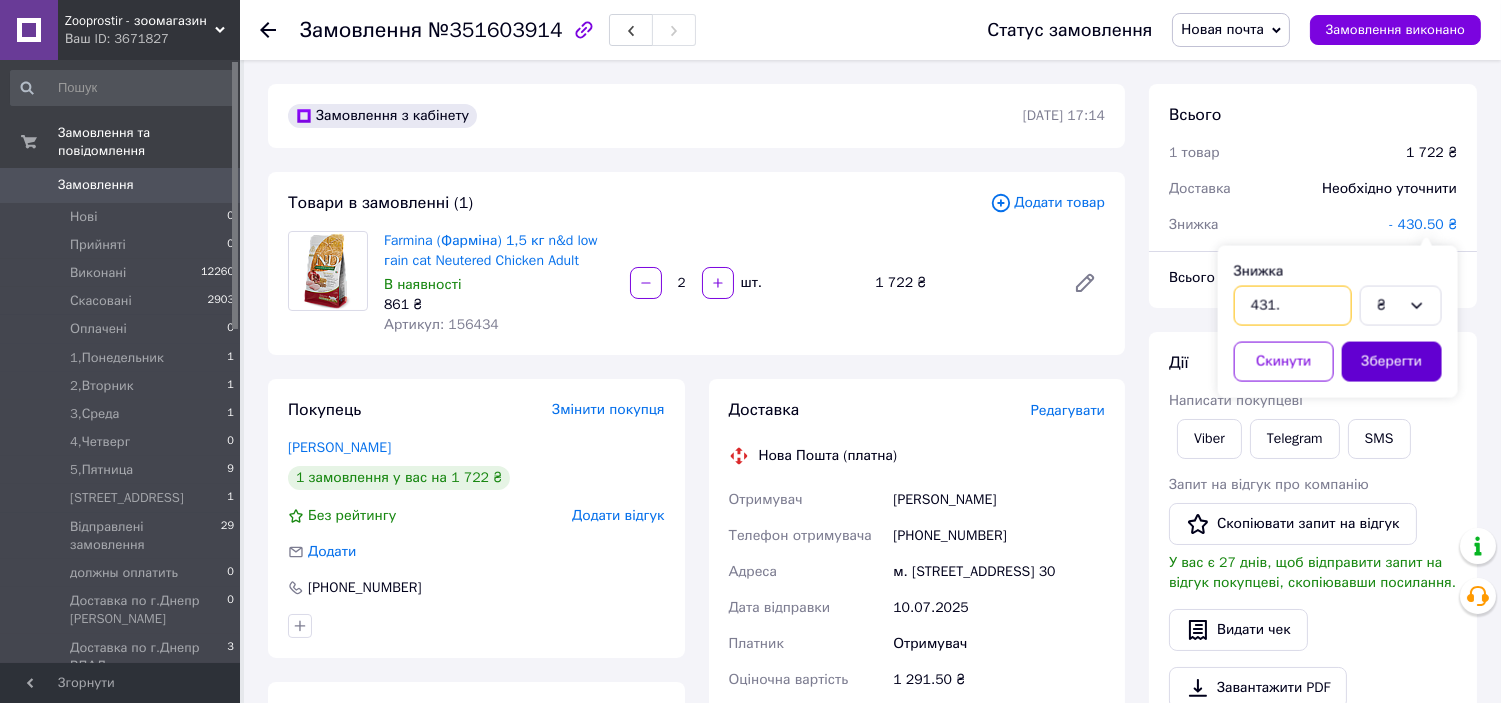 type on "431." 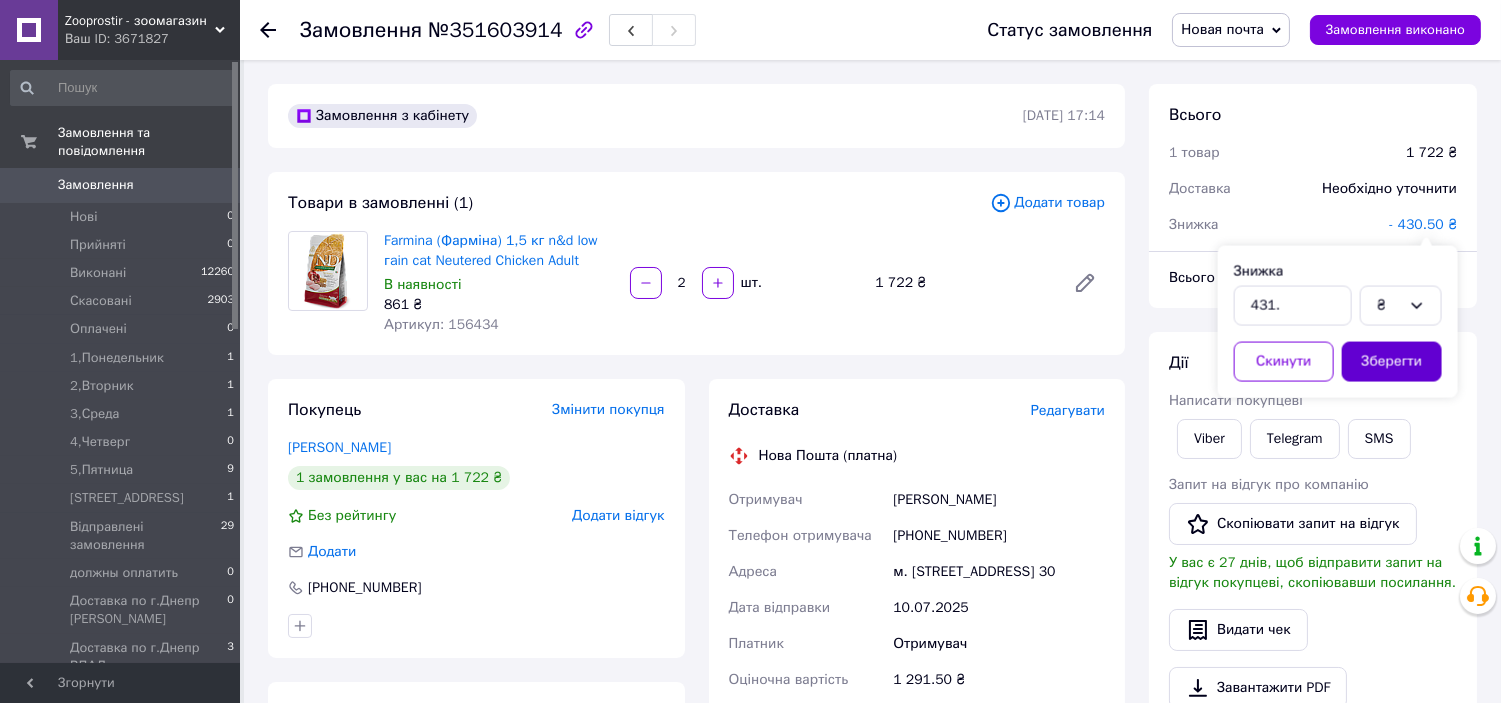 click on "Зберегти" at bounding box center [1392, 362] 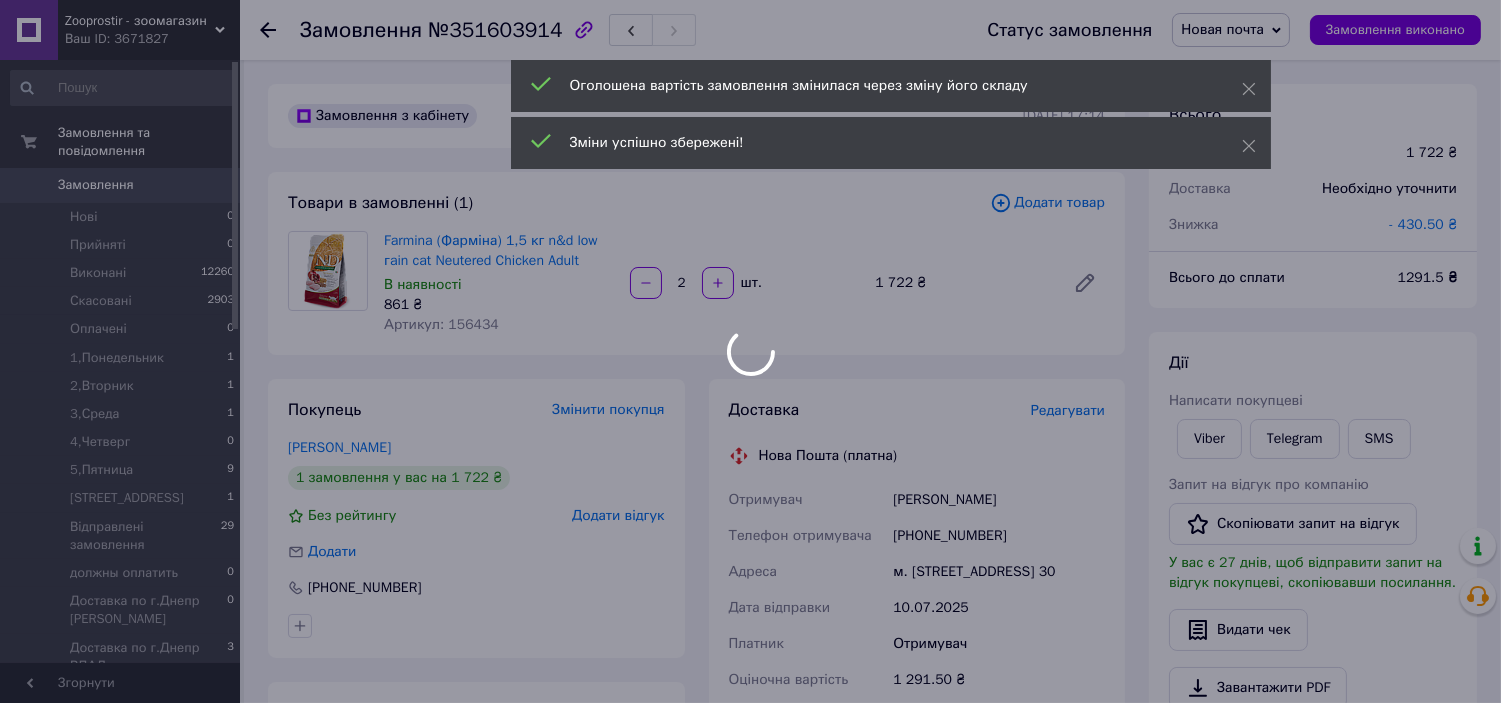 scroll, scrollTop: 647, scrollLeft: 0, axis: vertical 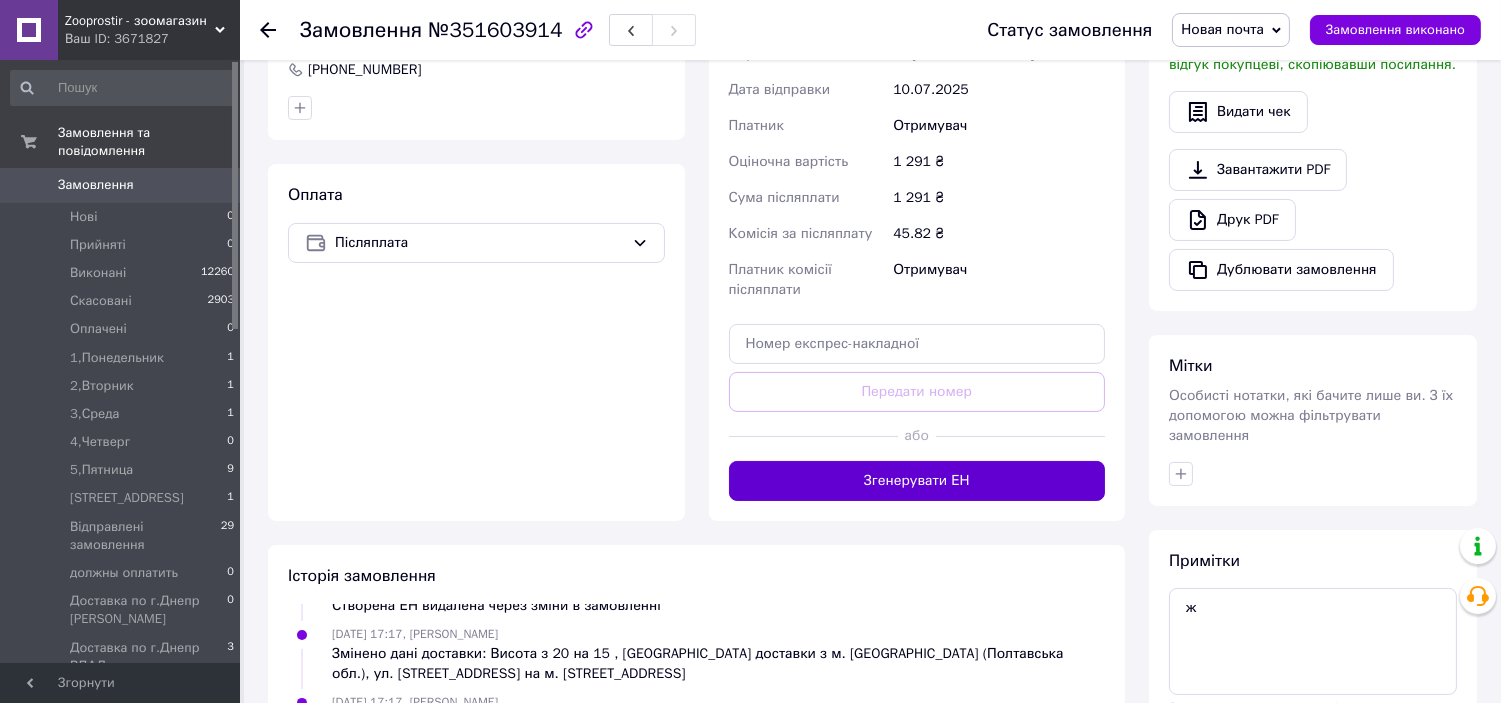 click on "Згенерувати ЕН" at bounding box center (917, 481) 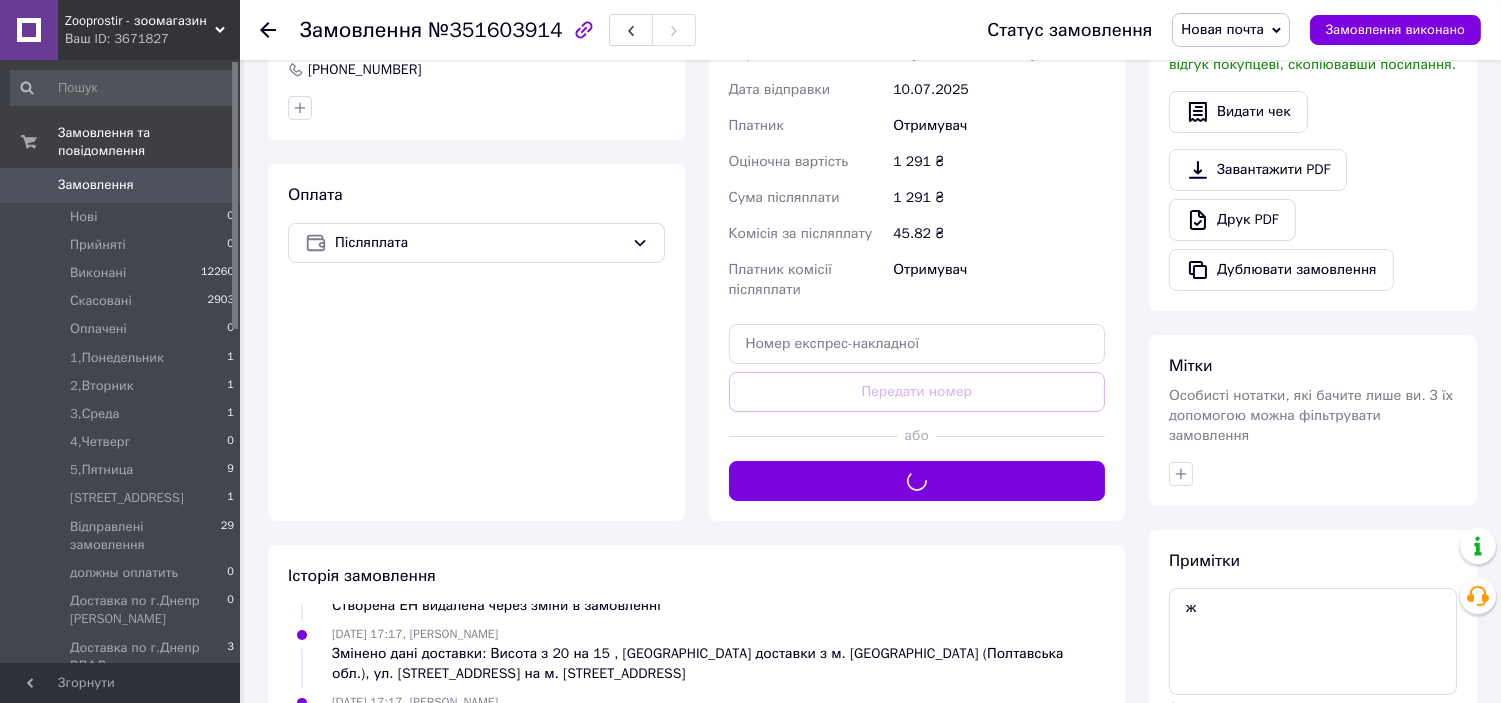 scroll, scrollTop: 258, scrollLeft: 0, axis: vertical 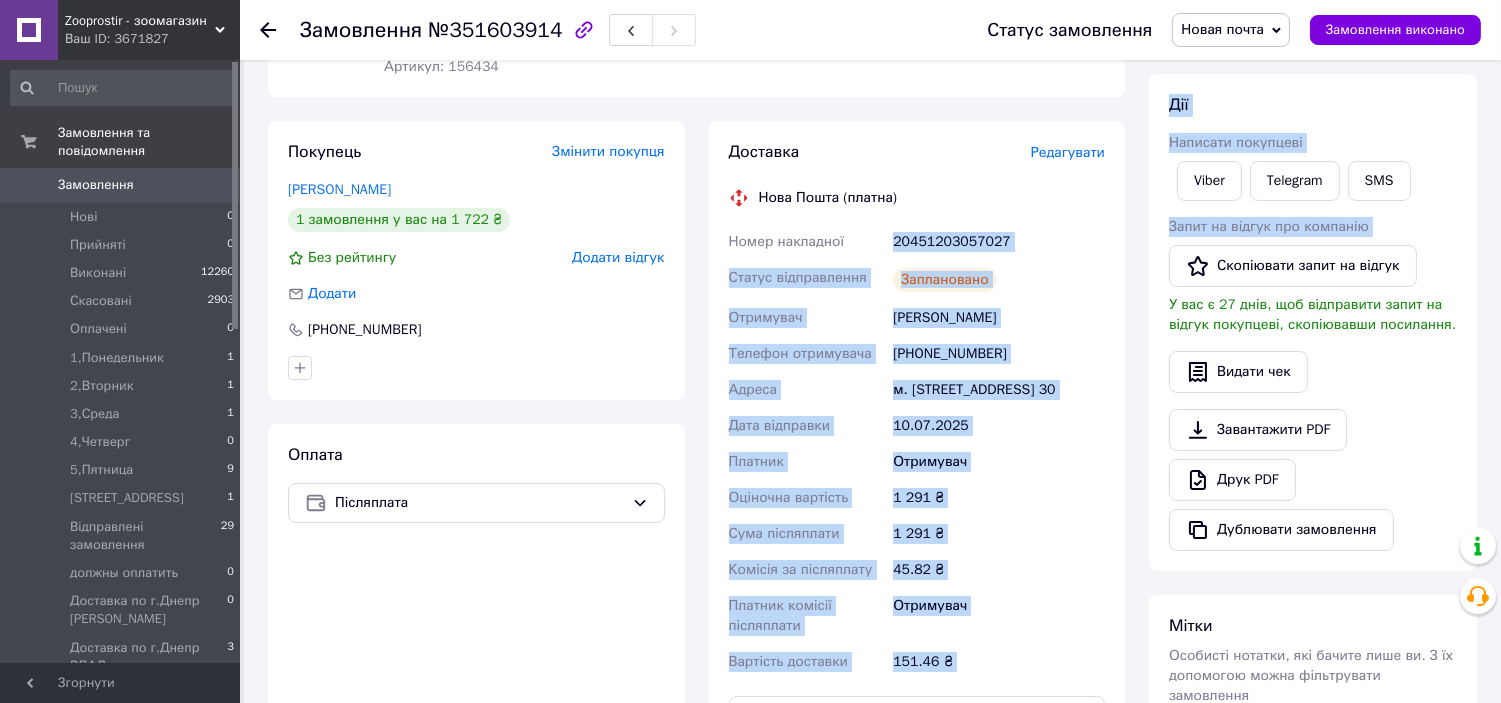 drag, startPoint x: 894, startPoint y: 237, endPoint x: 1145, endPoint y: 240, distance: 251.01793 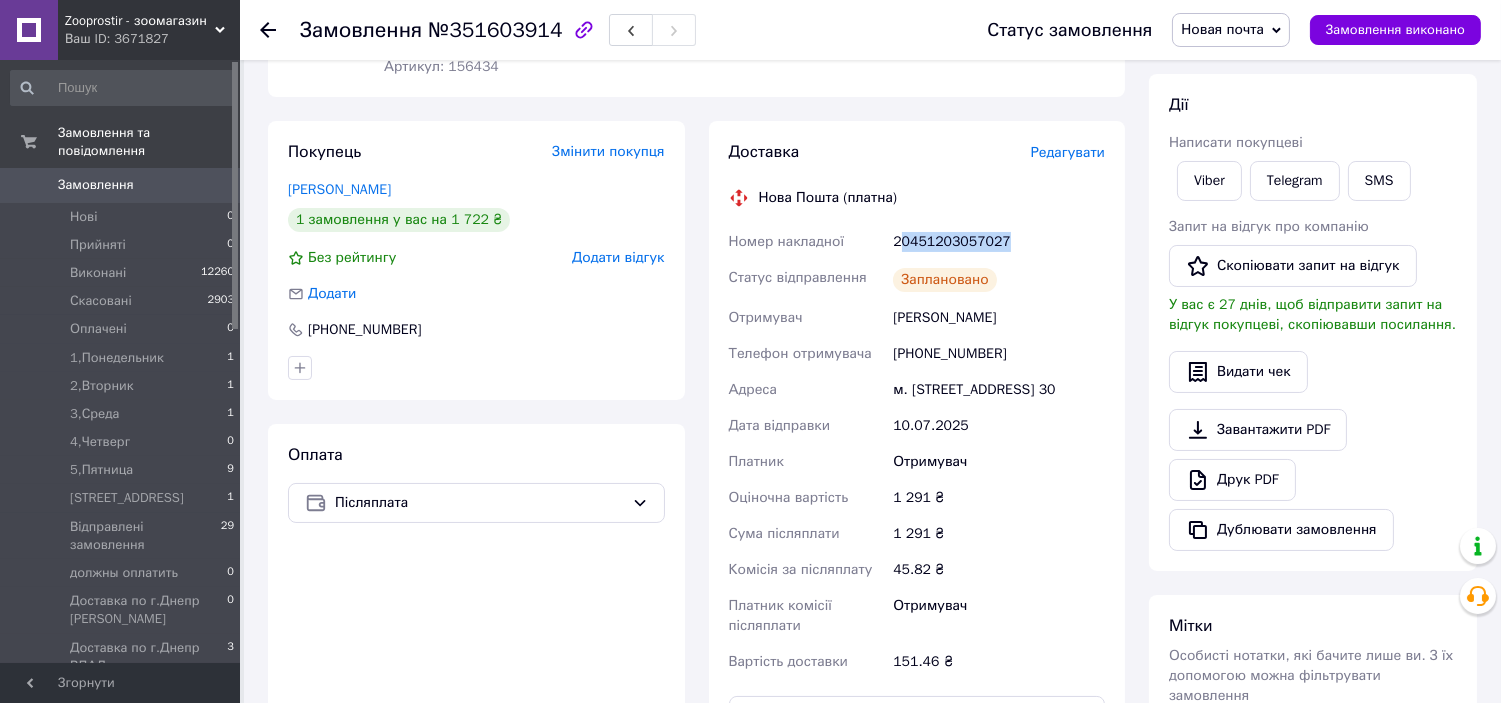 drag, startPoint x: 943, startPoint y: 242, endPoint x: 995, endPoint y: 242, distance: 52 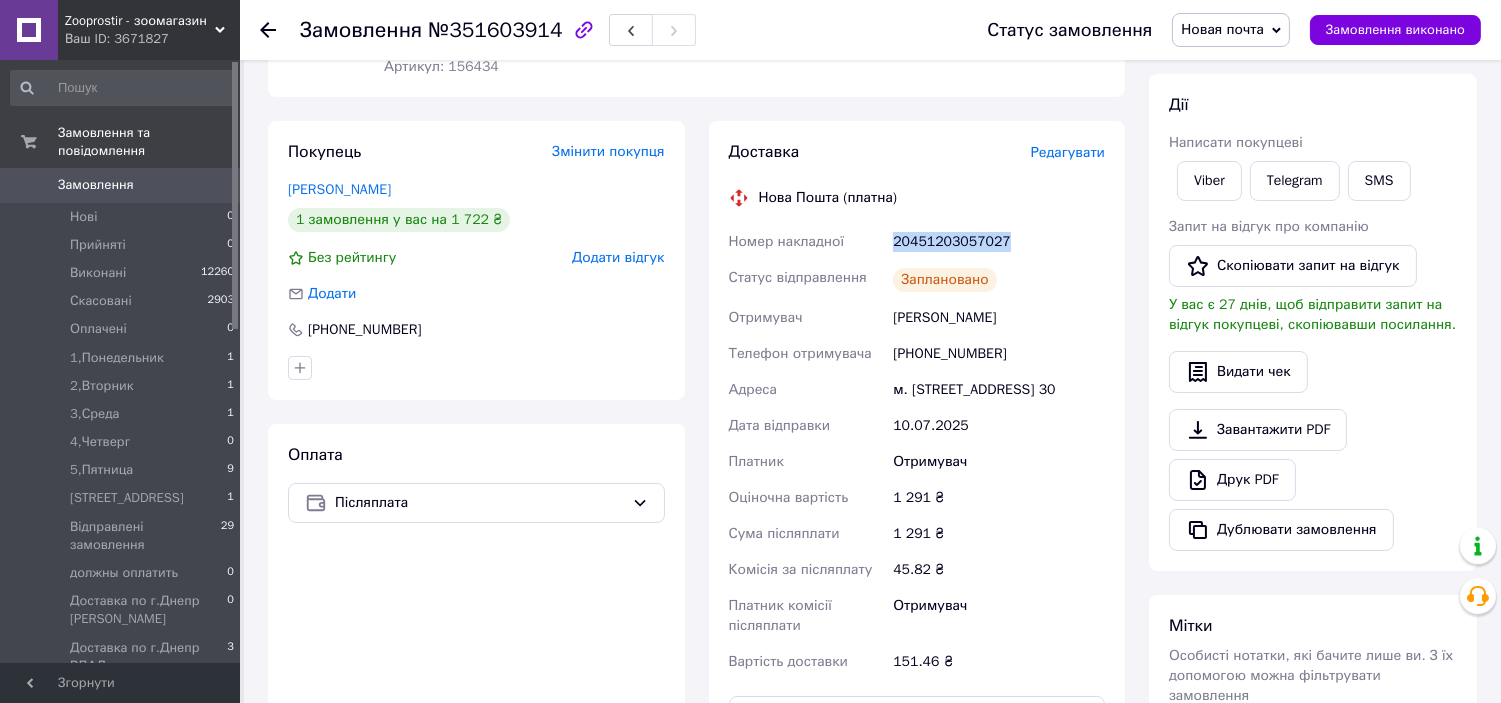 drag, startPoint x: 893, startPoint y: 244, endPoint x: 1004, endPoint y: 244, distance: 111 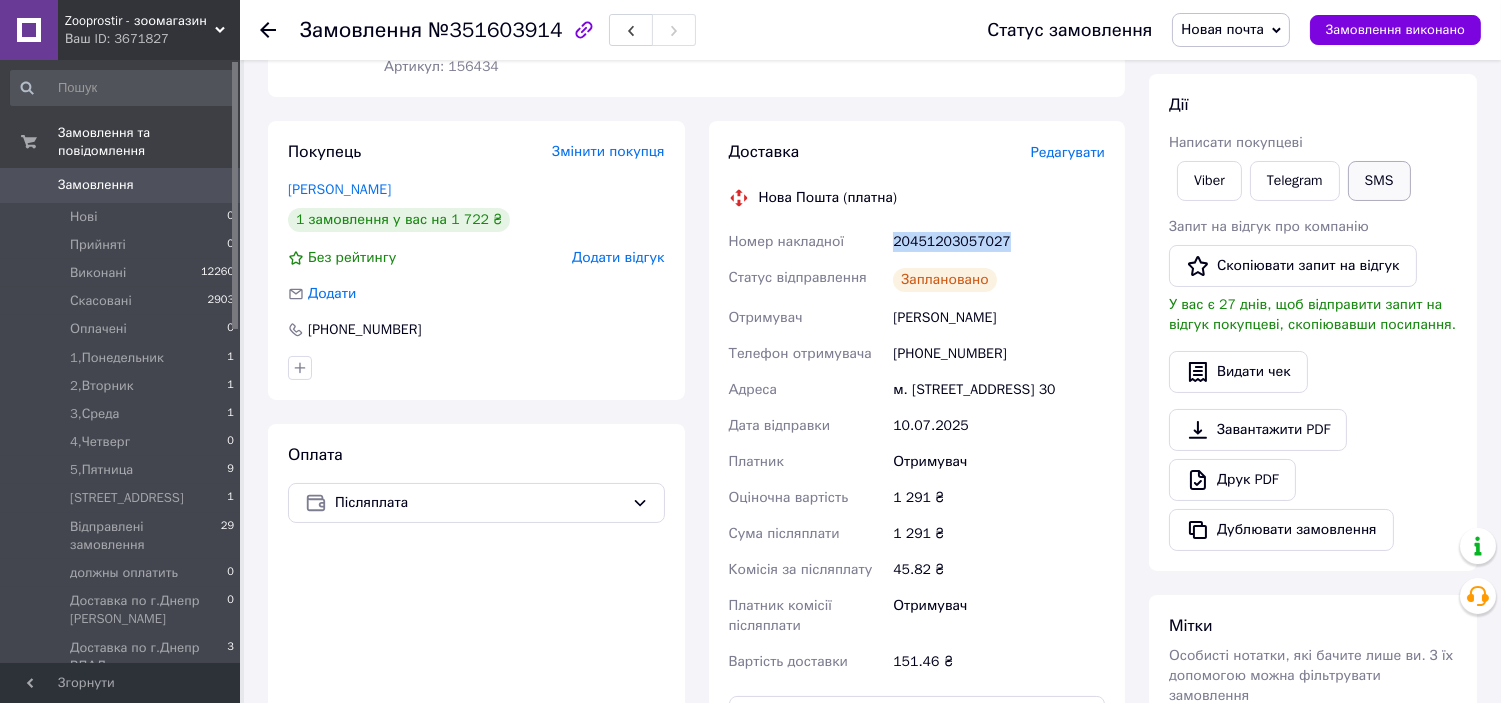 click on "SMS" at bounding box center [1379, 181] 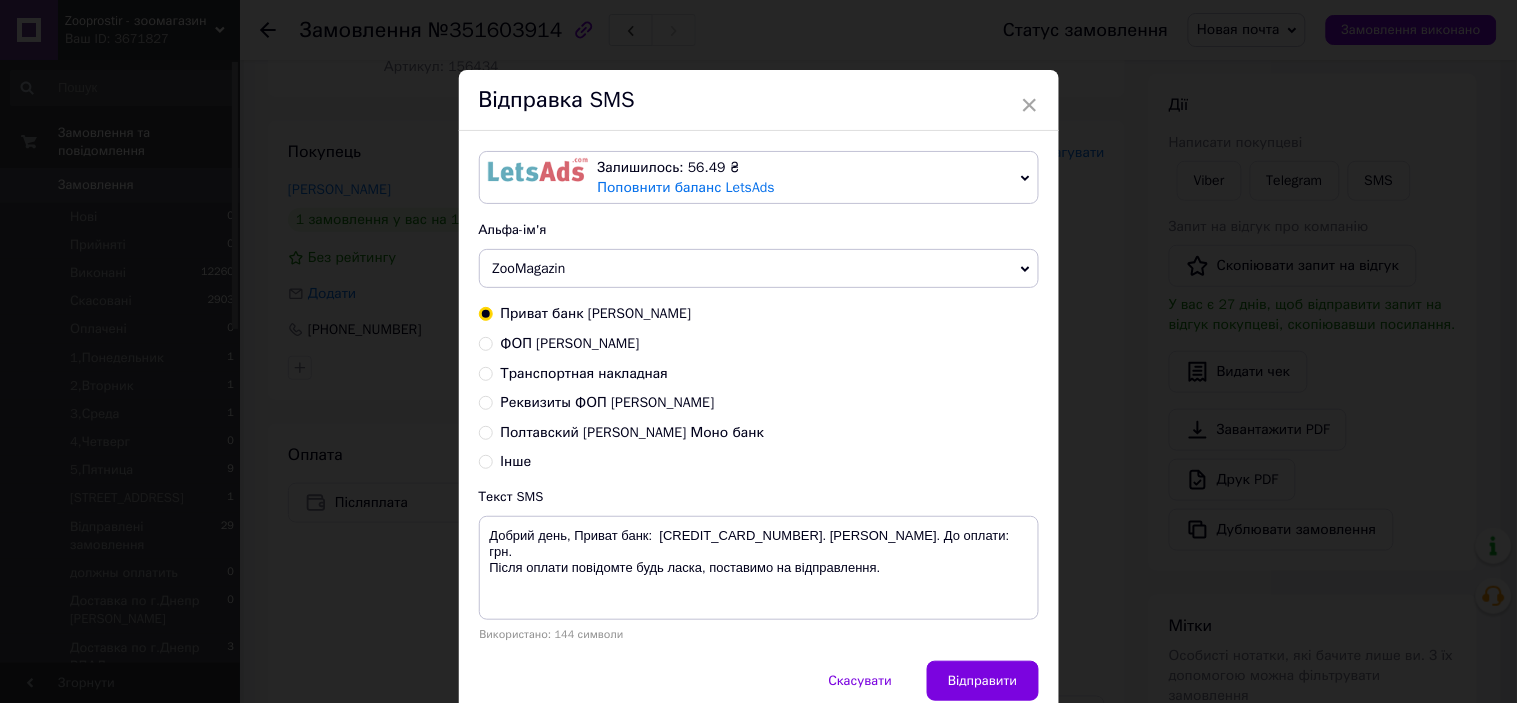 click on "Транспортная накладная" at bounding box center (585, 373) 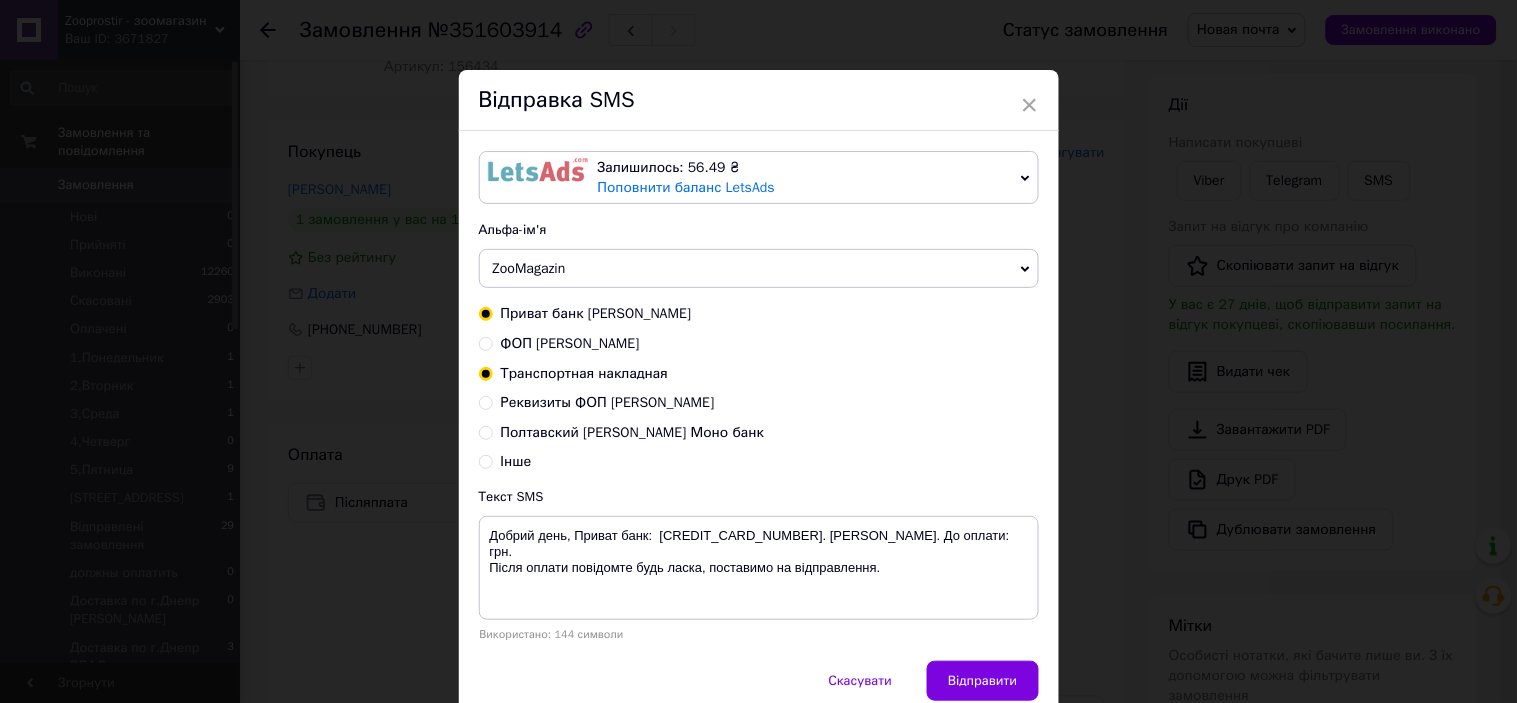 radio on "true" 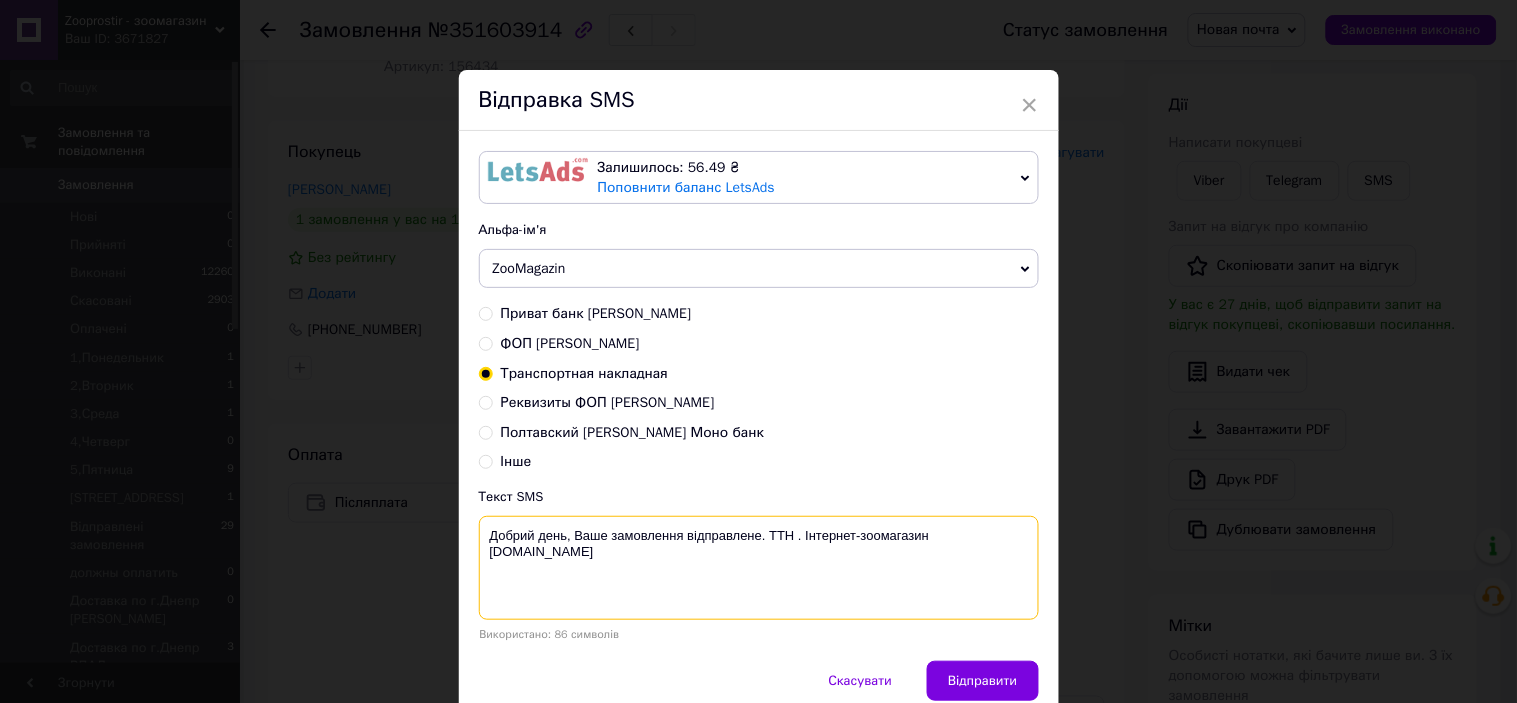 click on "Добрий день, Ваше замовлення відправлене. ТТН . Інтернет-зоомагазин [DOMAIN_NAME]" at bounding box center (759, 568) 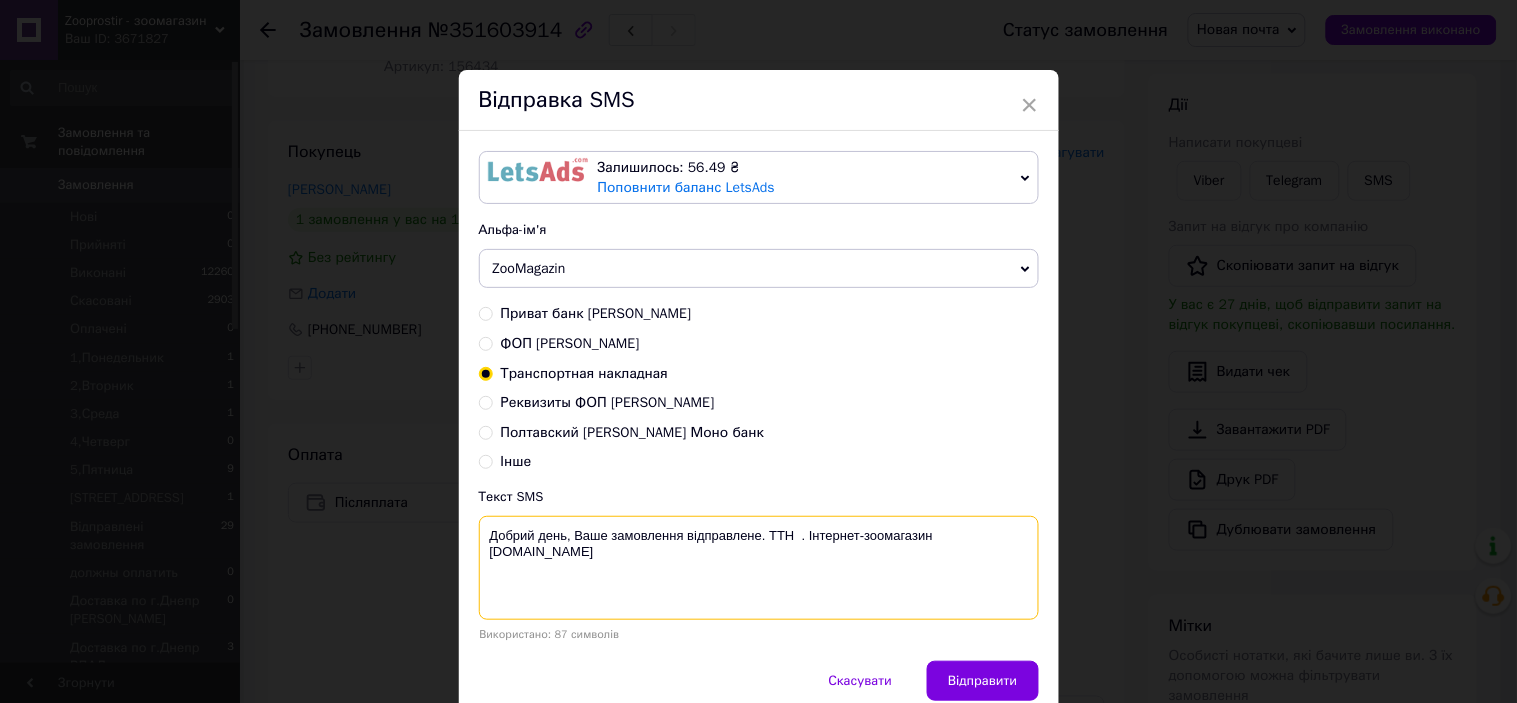 paste on "20451203057027" 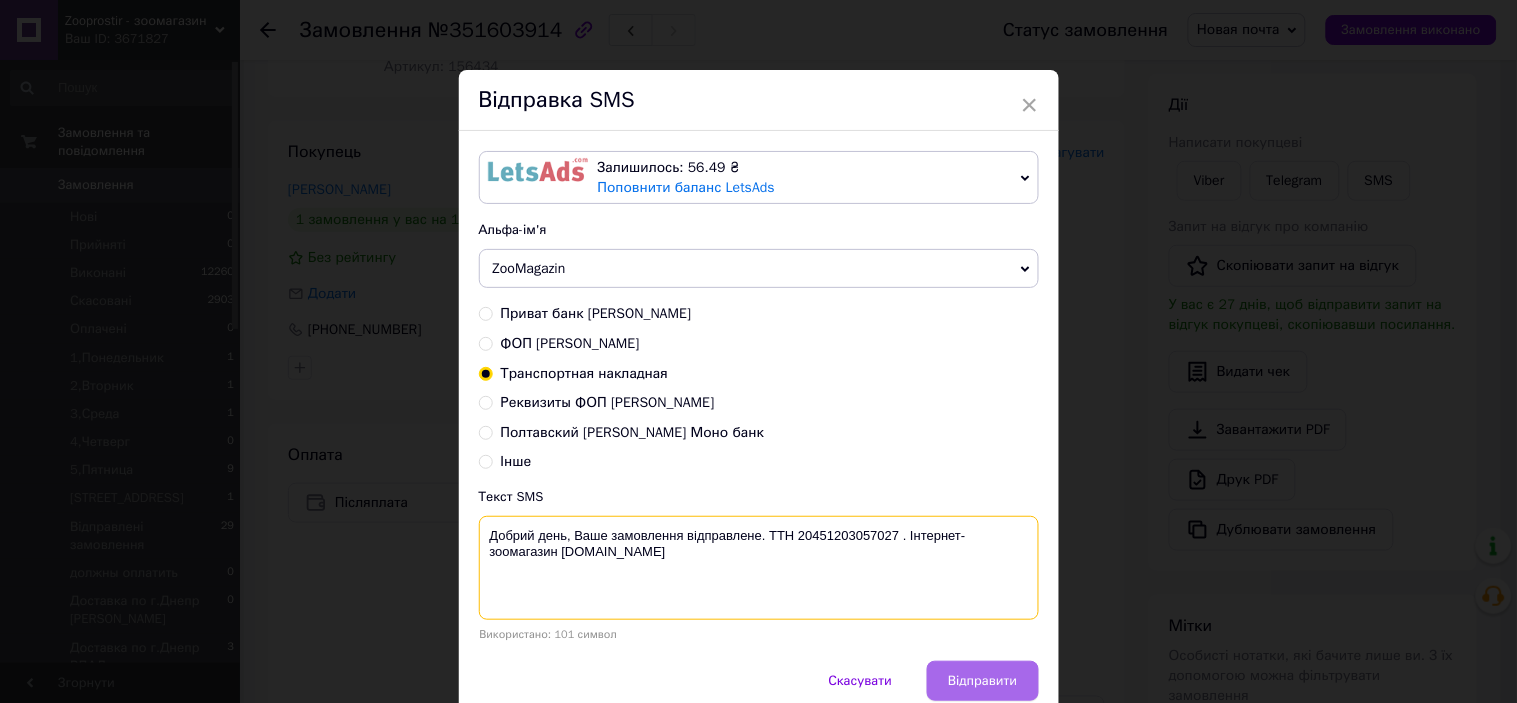 type on "Добрий день, Ваше замовлення відправлене. ТТН 20451203057027 . Інтернет-зоомагазин [DOMAIN_NAME]" 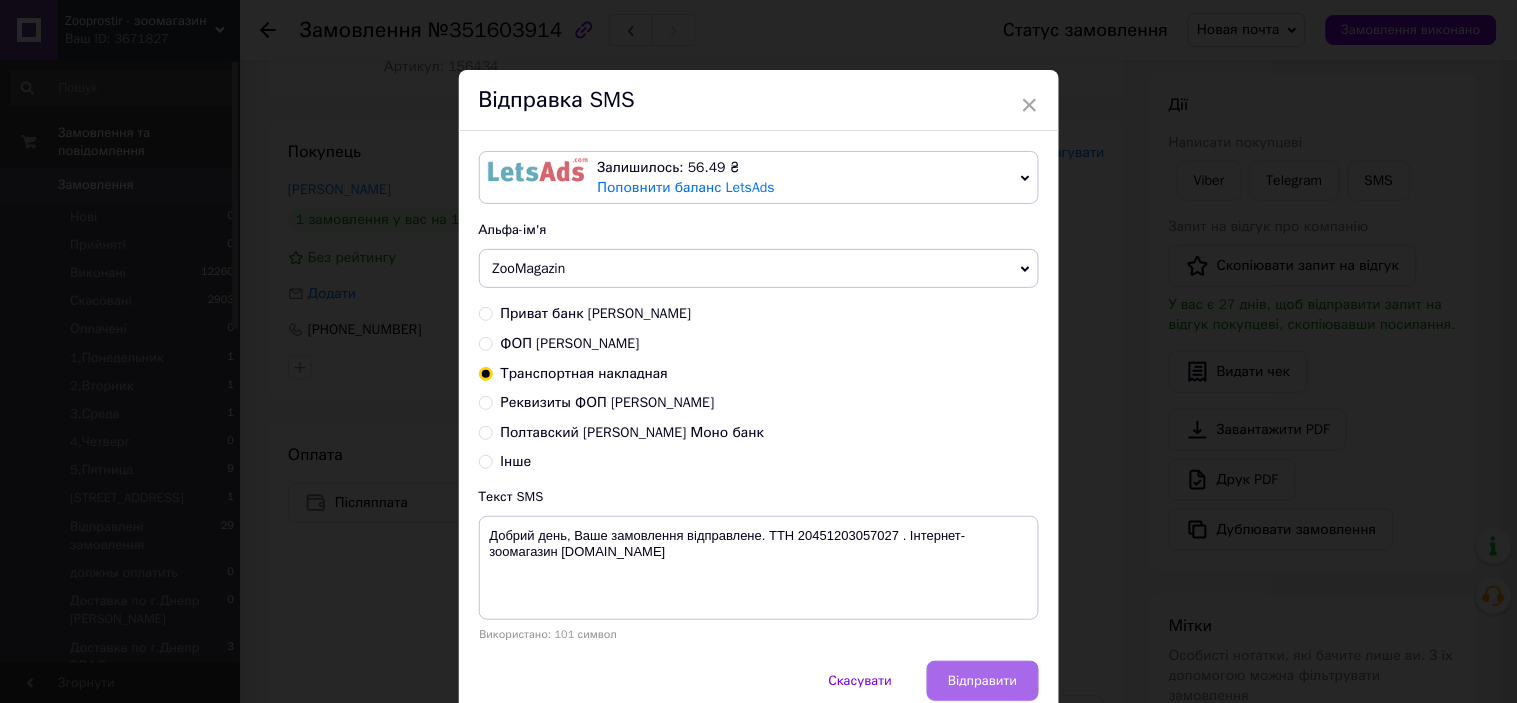 click on "Відправити" at bounding box center [982, 681] 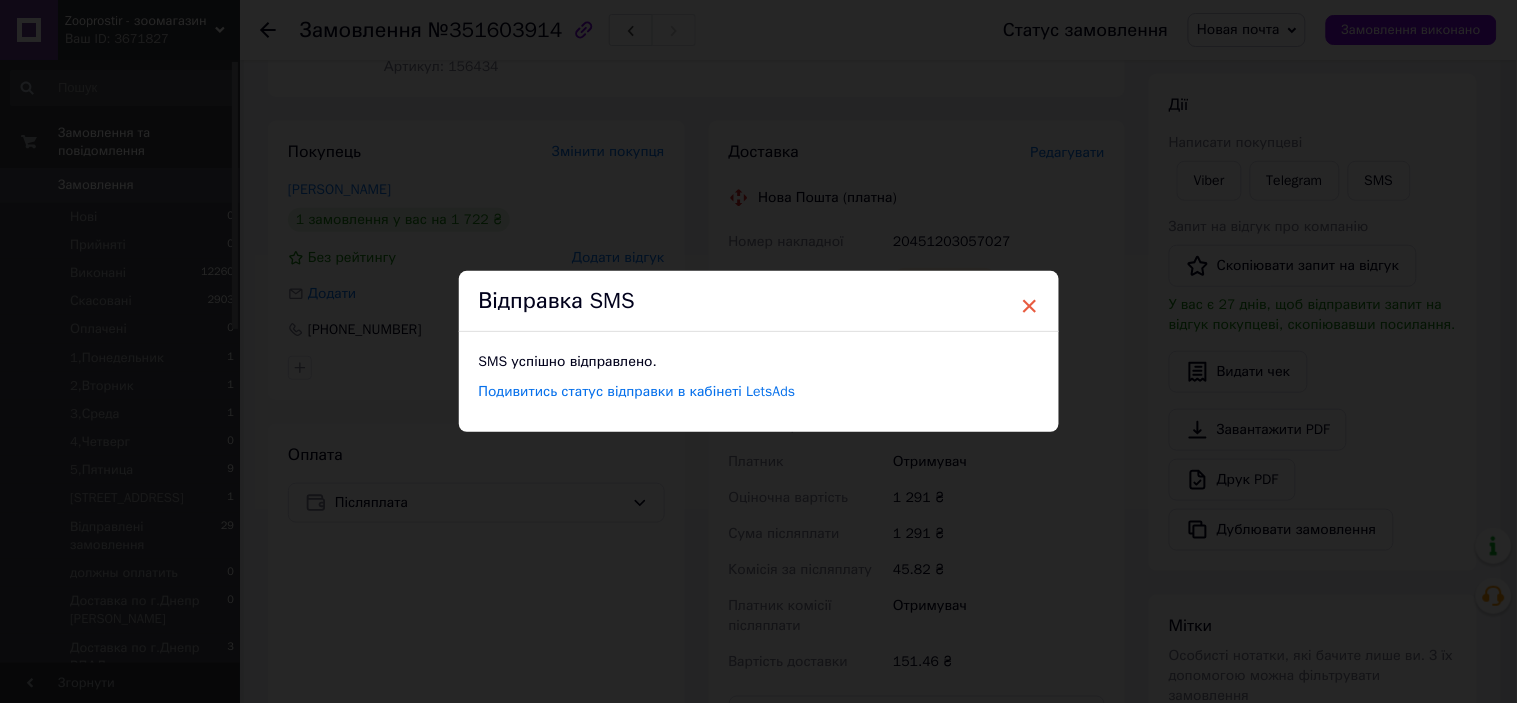 click on "×" at bounding box center (1030, 306) 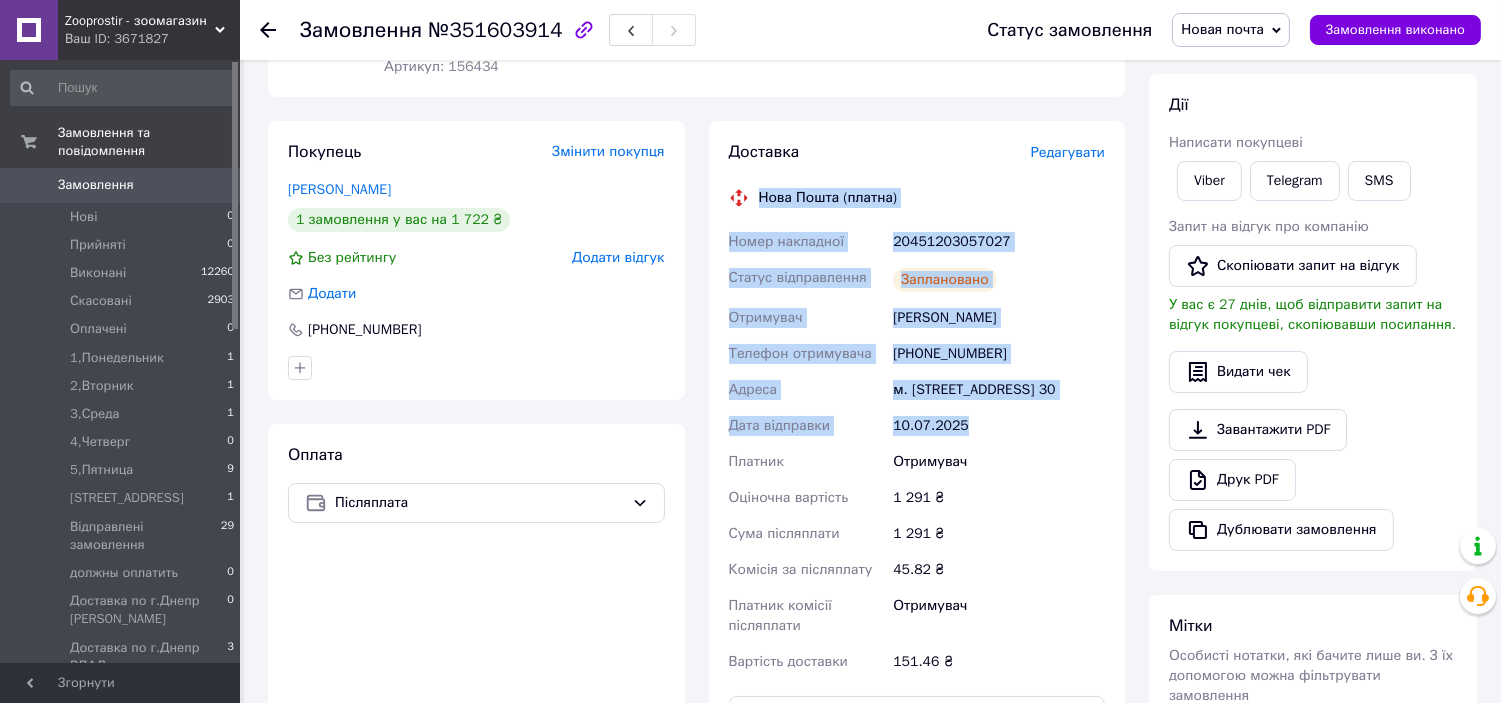 drag, startPoint x: 760, startPoint y: 201, endPoint x: 961, endPoint y: 457, distance: 325.47964 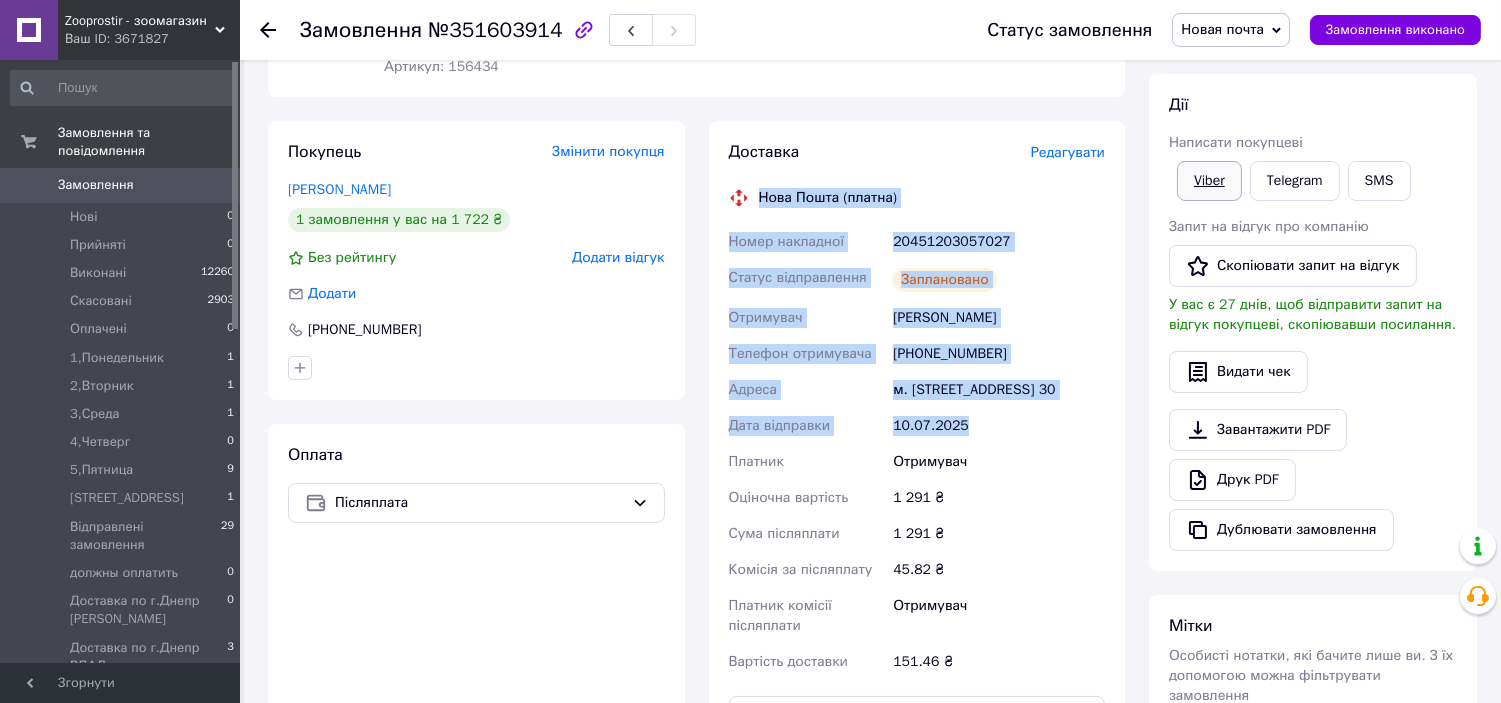 click on "Viber" at bounding box center [1209, 181] 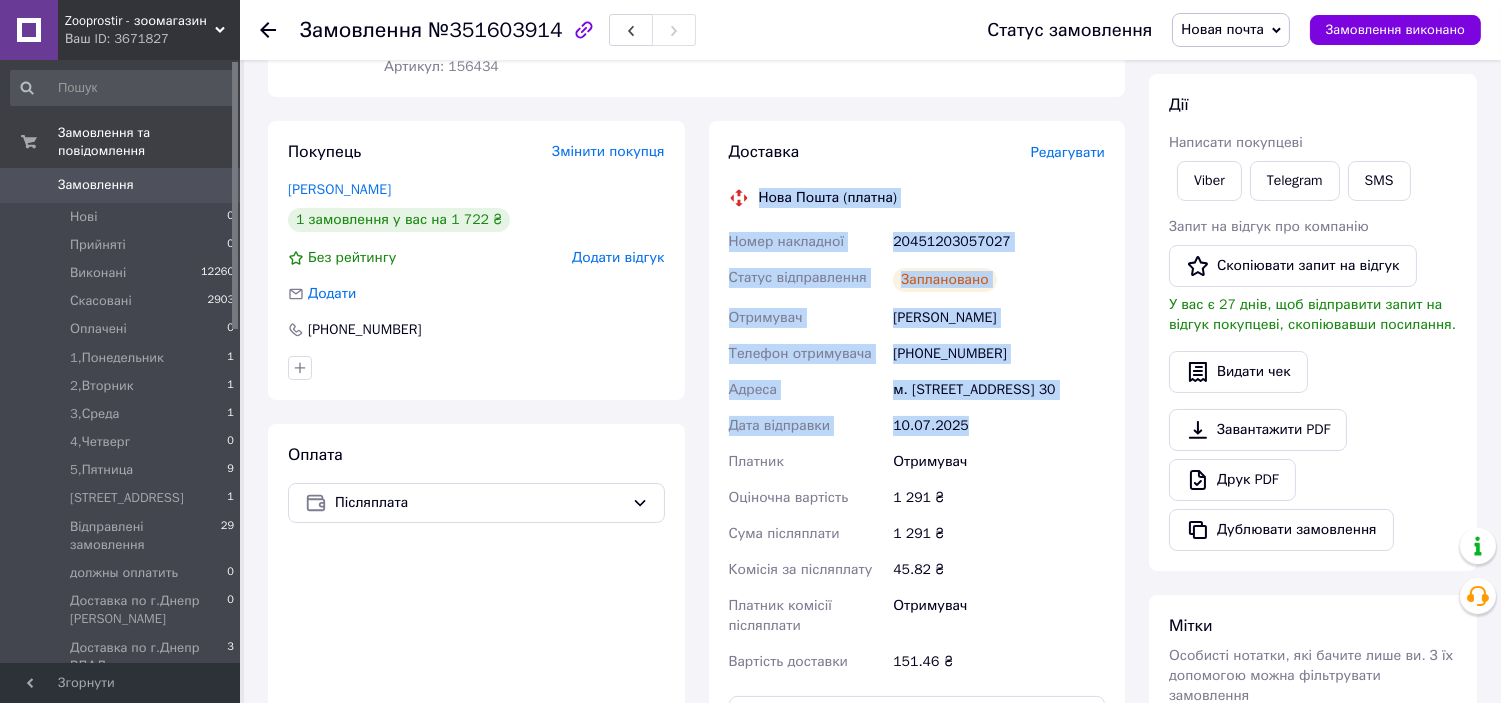 click on "20451203057027" at bounding box center (999, 242) 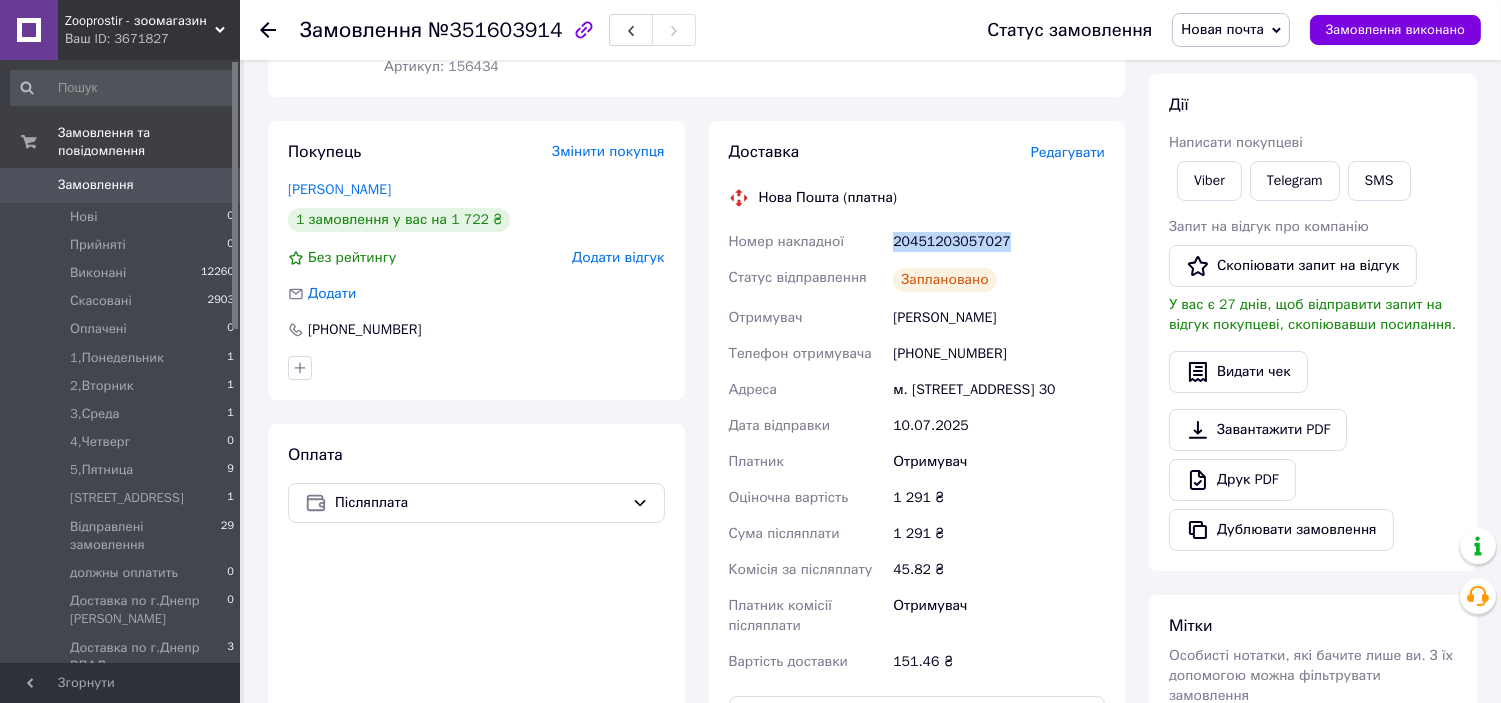 drag, startPoint x: 893, startPoint y: 240, endPoint x: 1007, endPoint y: 242, distance: 114.01754 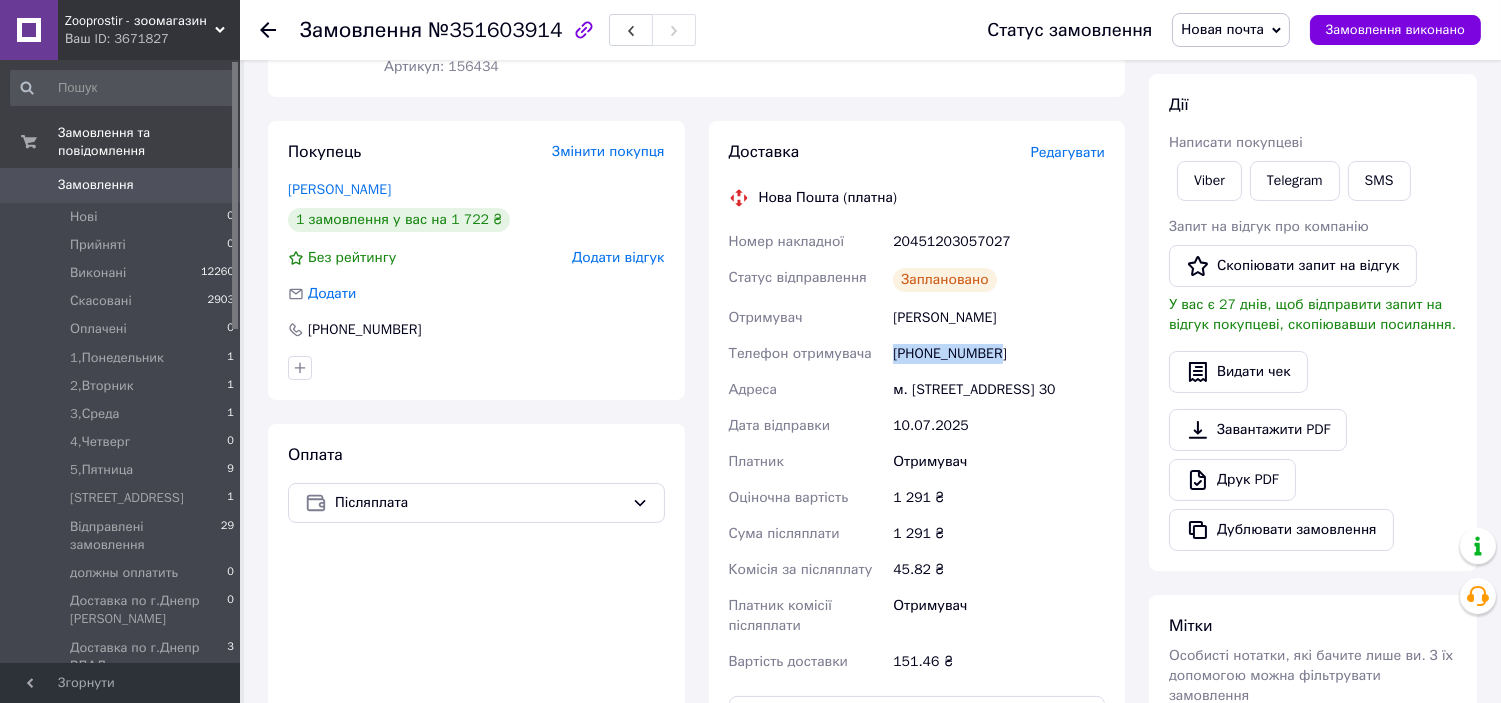drag, startPoint x: 894, startPoint y: 377, endPoint x: 995, endPoint y: 380, distance: 101.04455 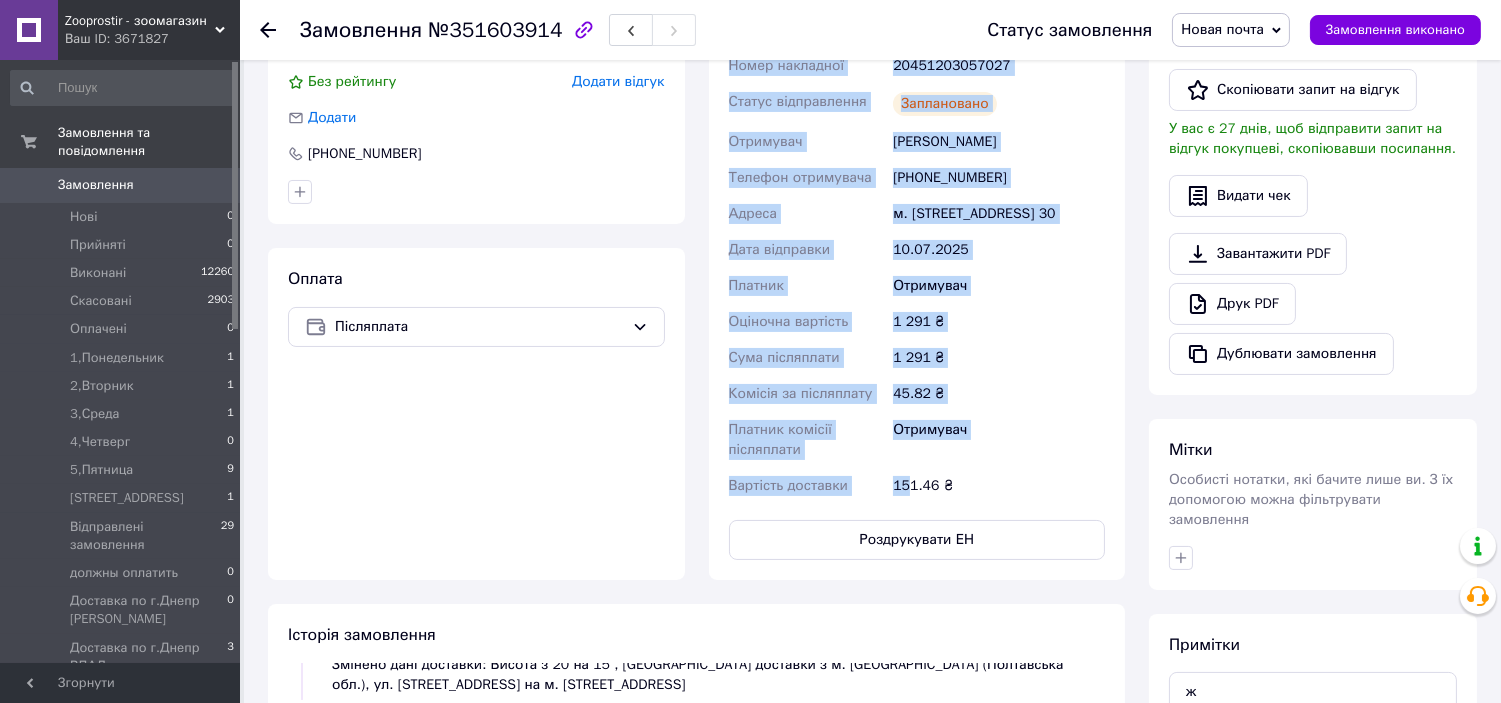 scroll, scrollTop: 518, scrollLeft: 0, axis: vertical 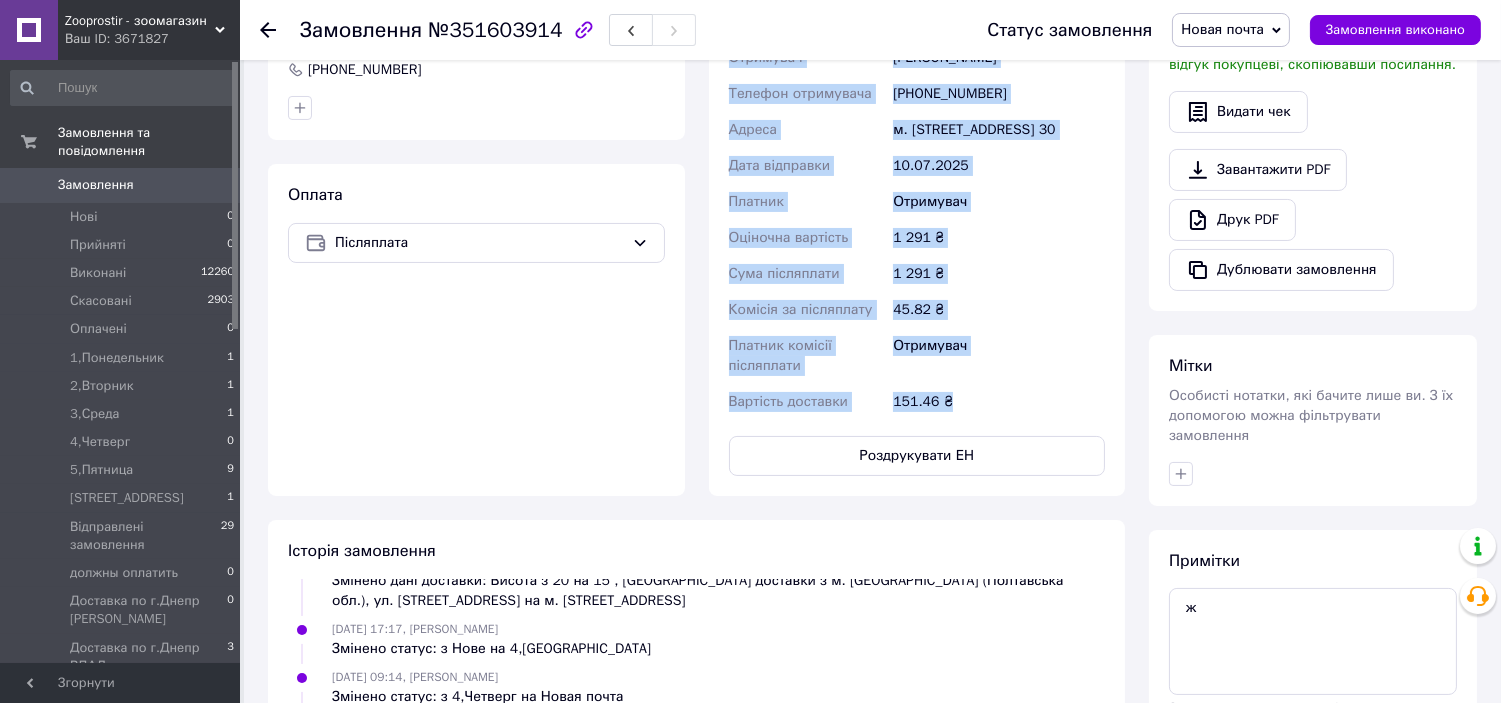 drag, startPoint x: 760, startPoint y: 197, endPoint x: 984, endPoint y: 448, distance: 336.4179 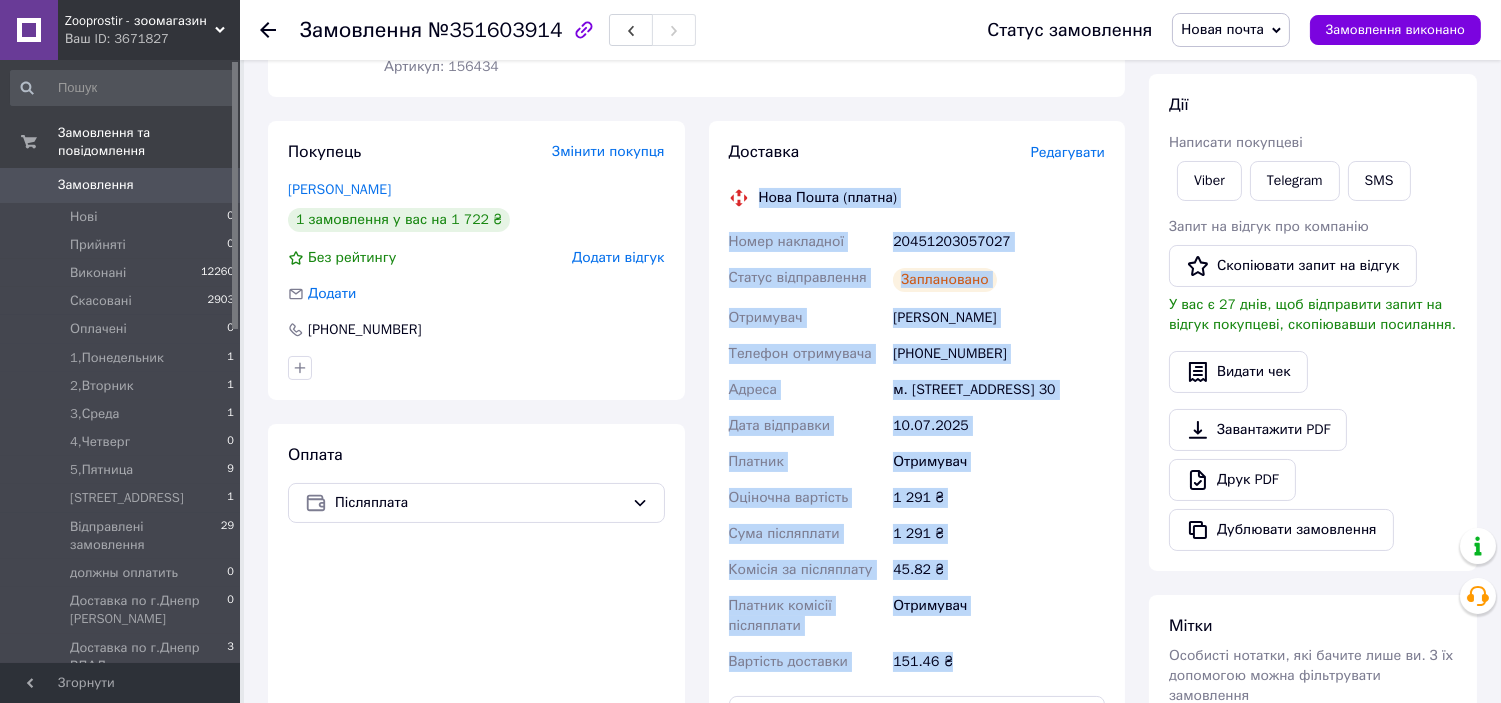 click on "Заплановано" at bounding box center [999, 280] 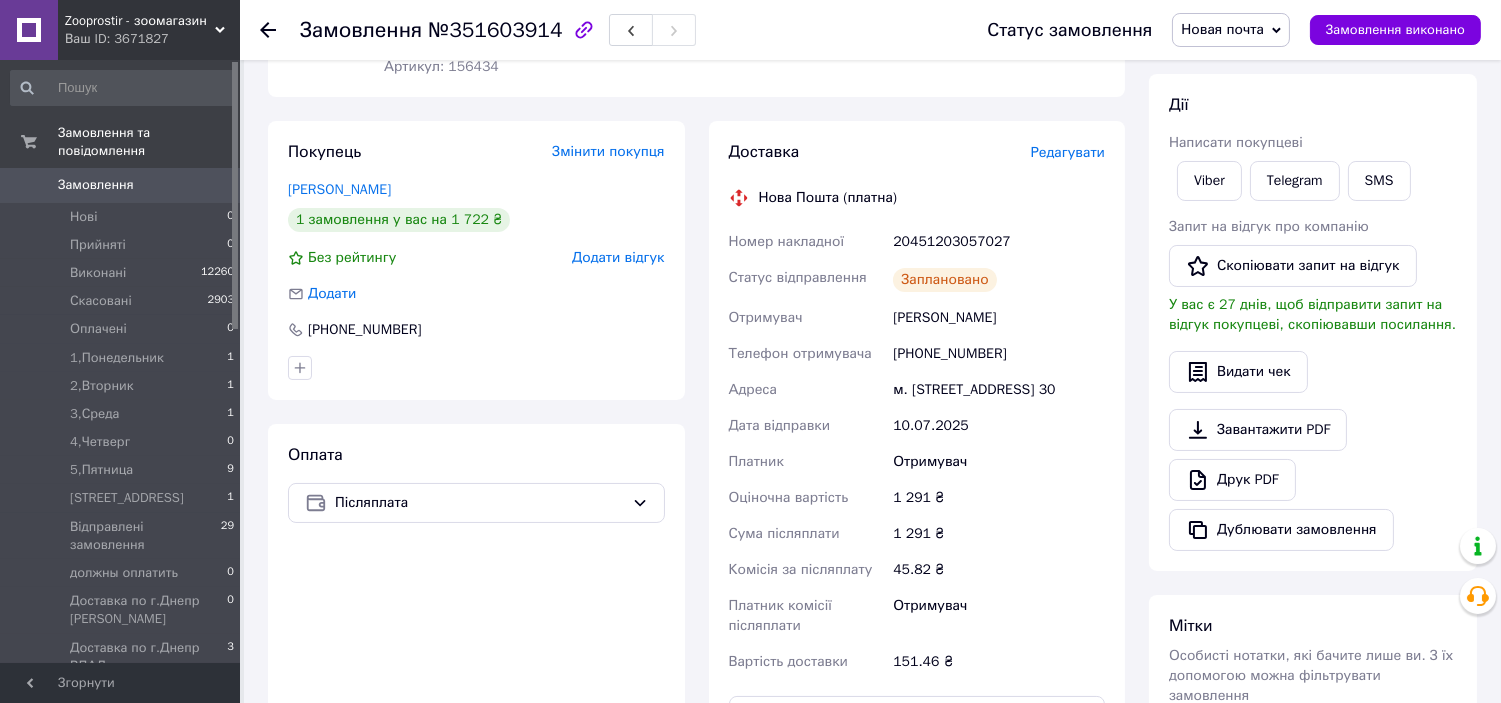 scroll, scrollTop: 0, scrollLeft: 0, axis: both 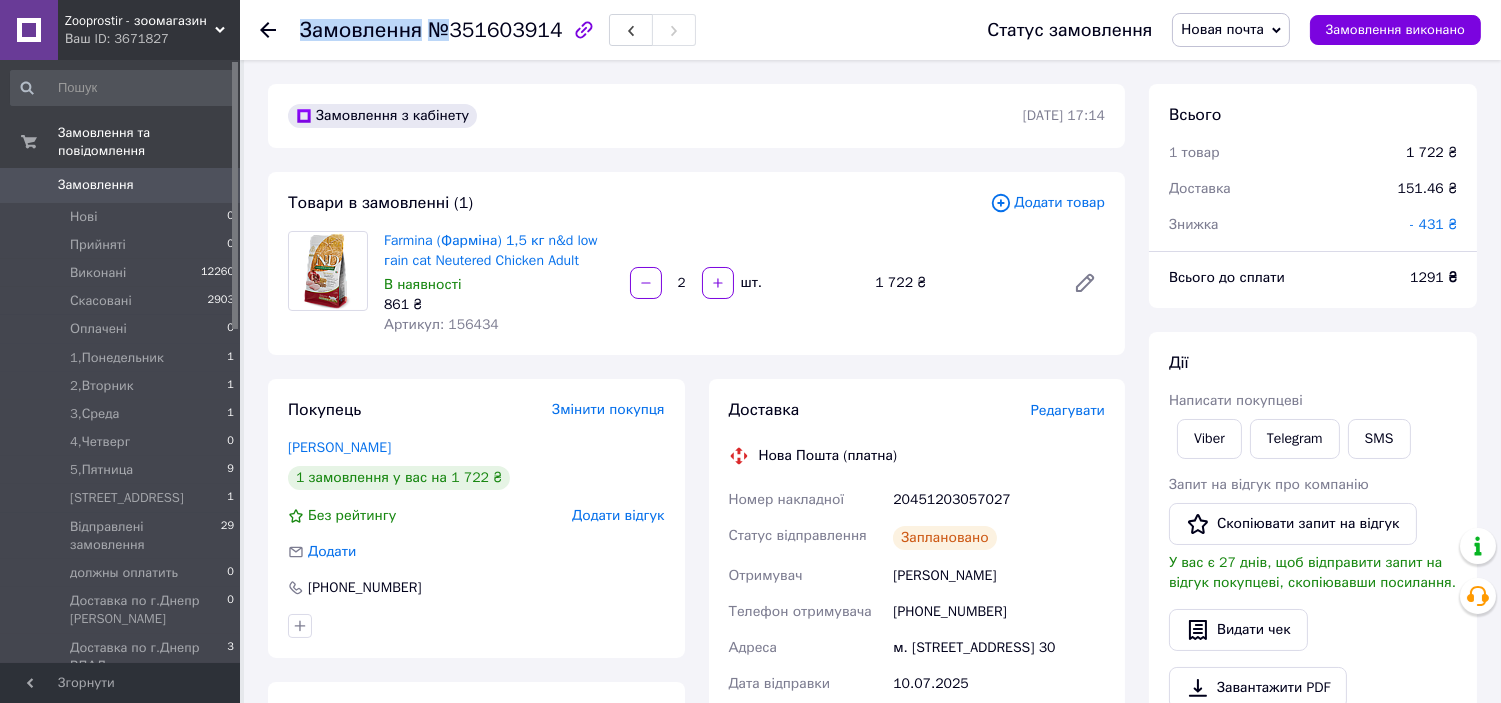 drag, startPoint x: 447, startPoint y: 31, endPoint x: 548, endPoint y: 40, distance: 101.4002 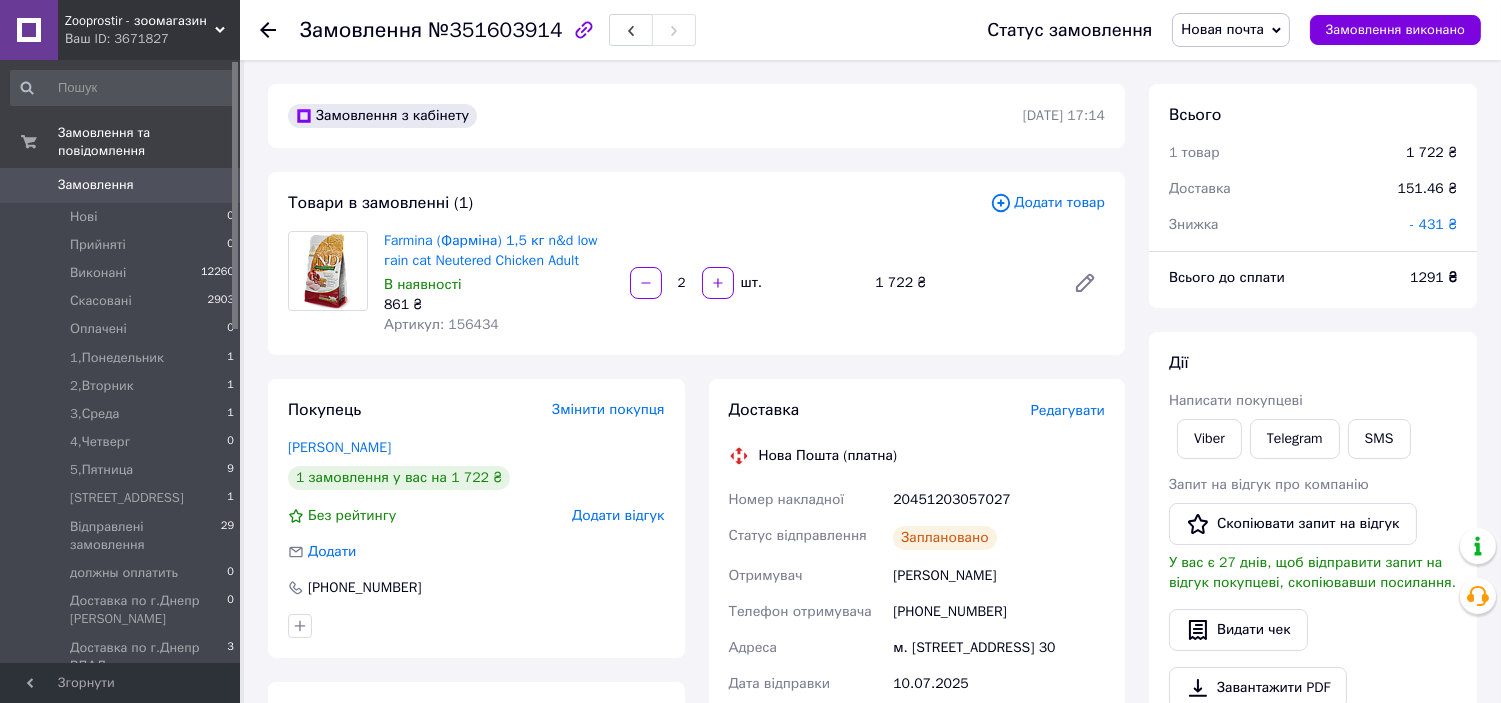drag, startPoint x: 518, startPoint y: 40, endPoint x: 474, endPoint y: 36, distance: 44.181442 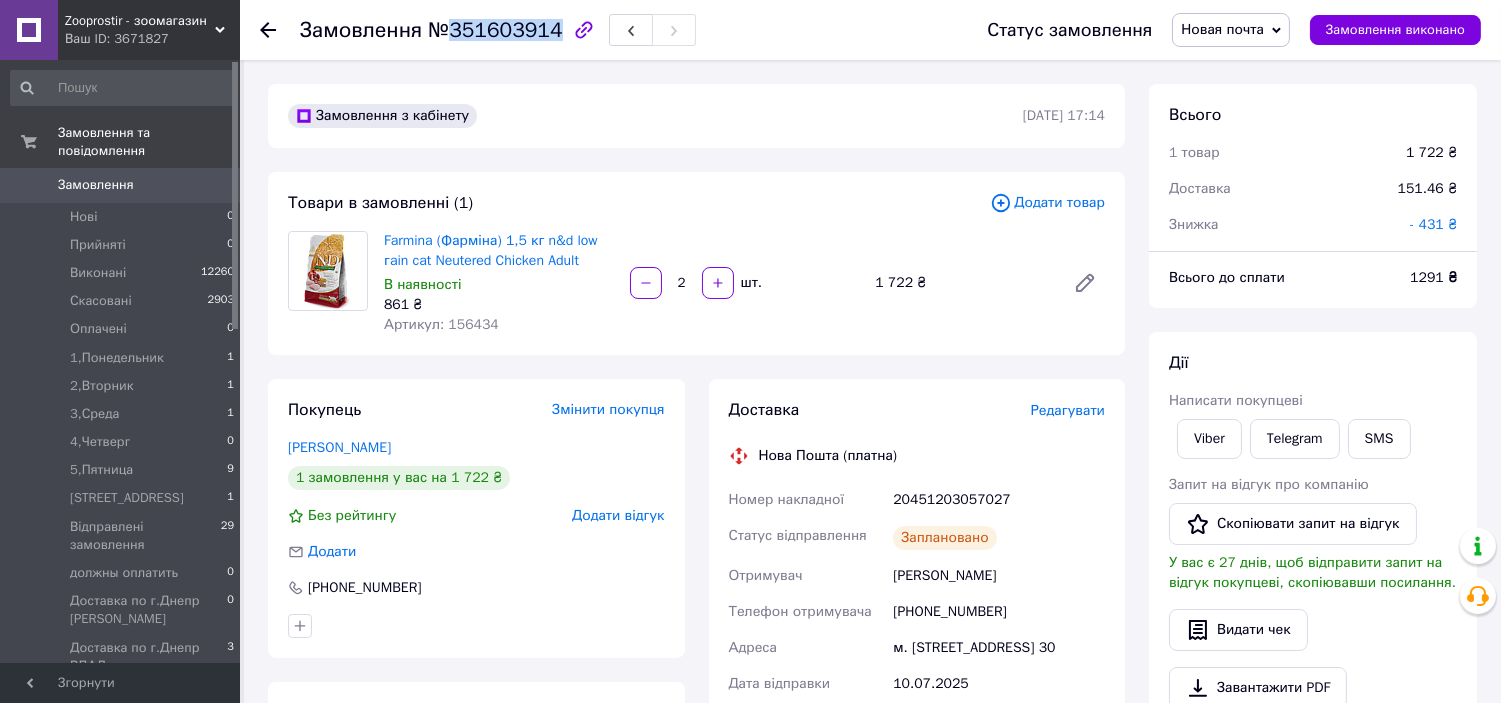 drag, startPoint x: 447, startPoint y: 28, endPoint x: 546, endPoint y: 33, distance: 99.12618 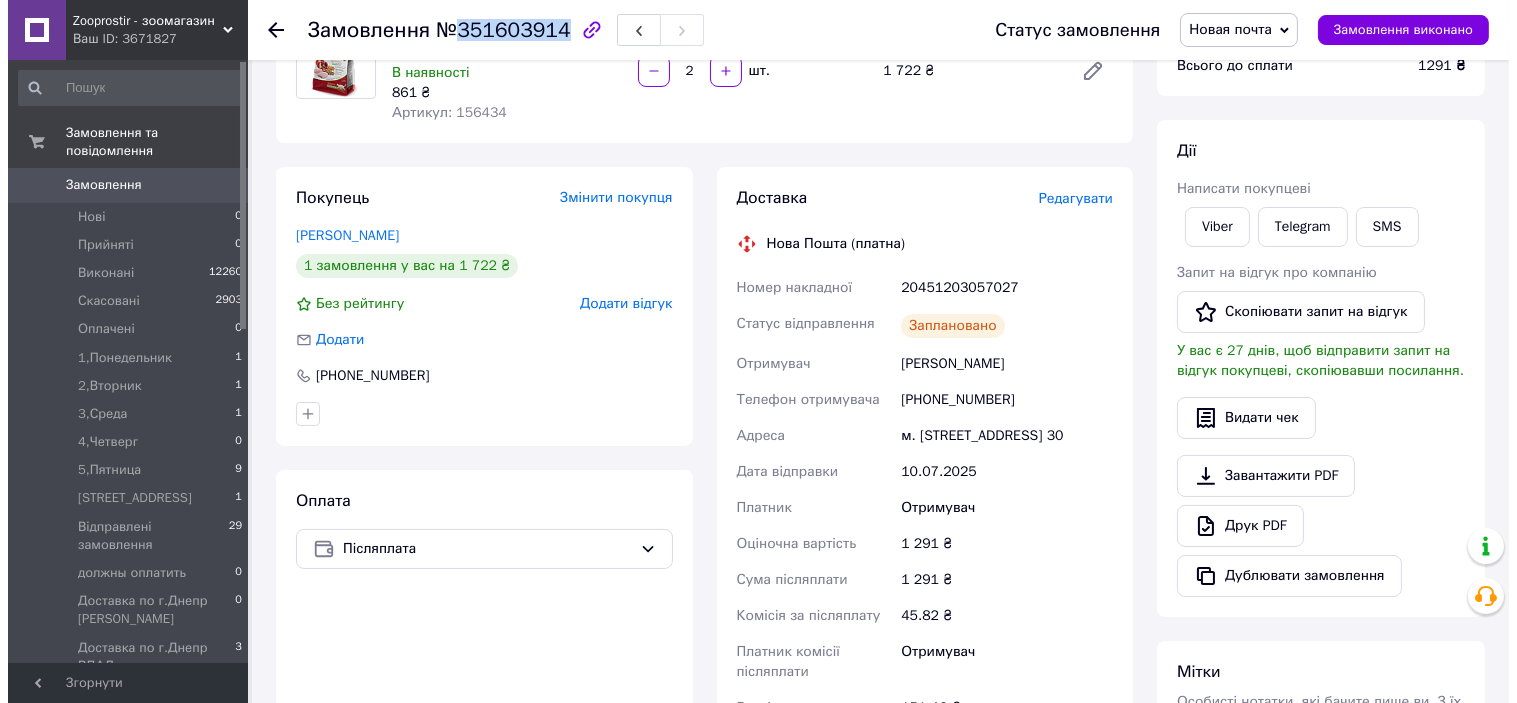 scroll, scrollTop: 258, scrollLeft: 0, axis: vertical 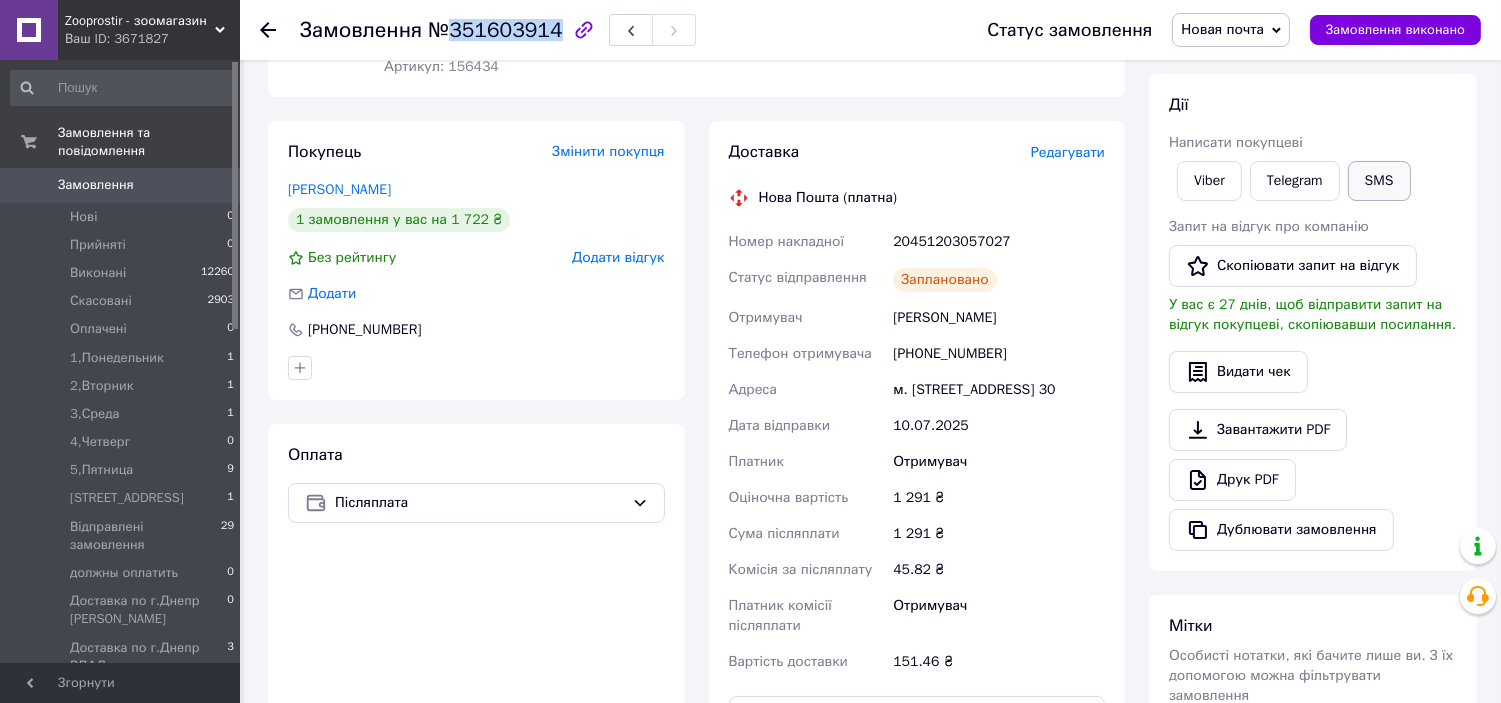 click on "SMS" at bounding box center (1379, 181) 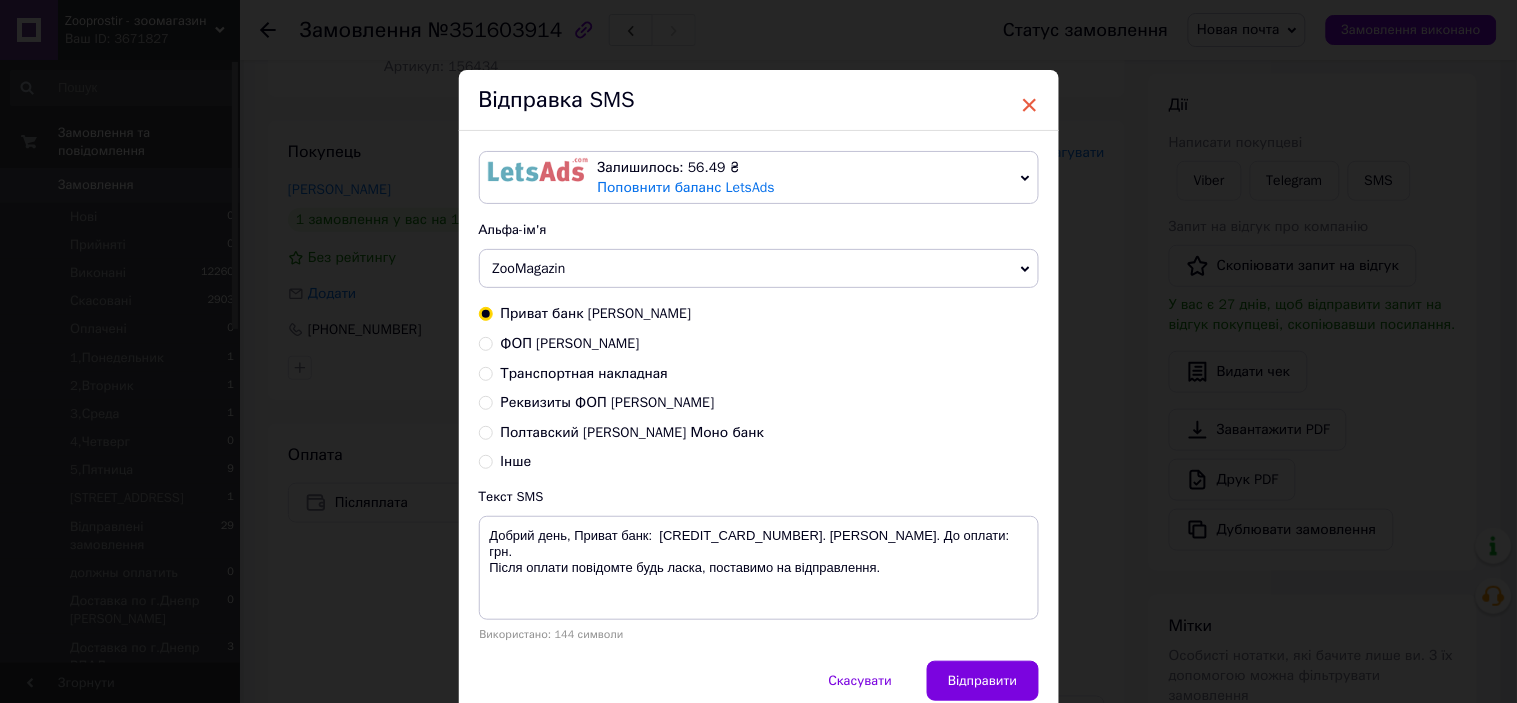 click on "×" at bounding box center [1030, 105] 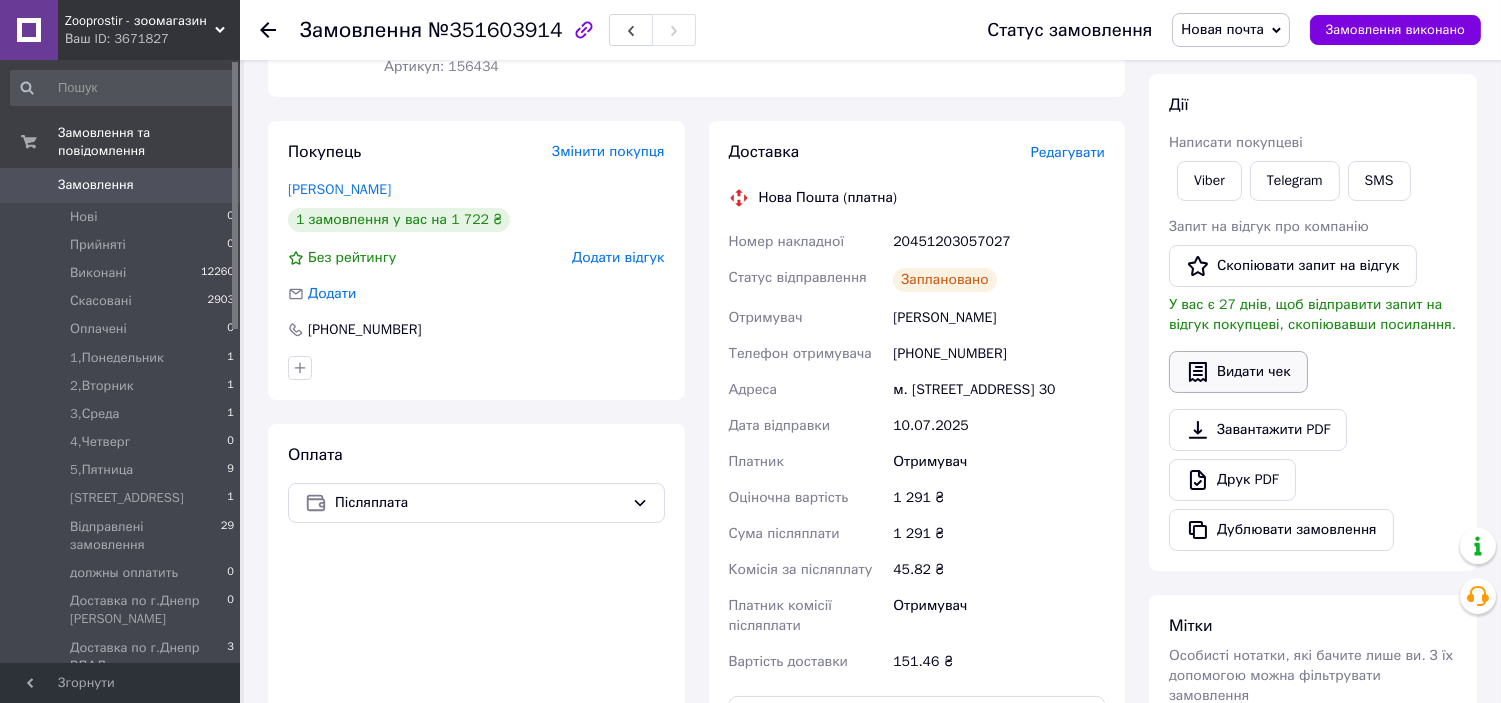 click on "Видати чек" at bounding box center [1238, 372] 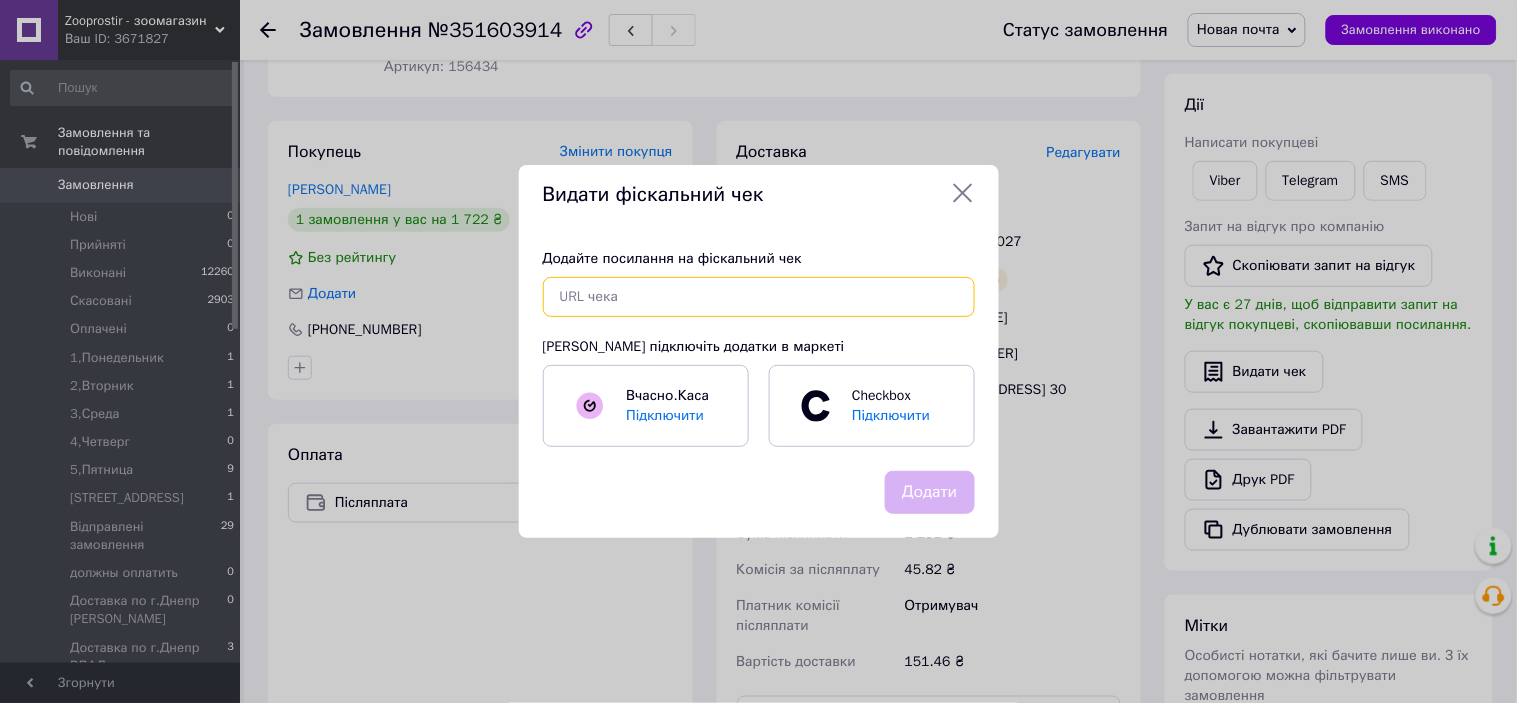 click at bounding box center [759, 297] 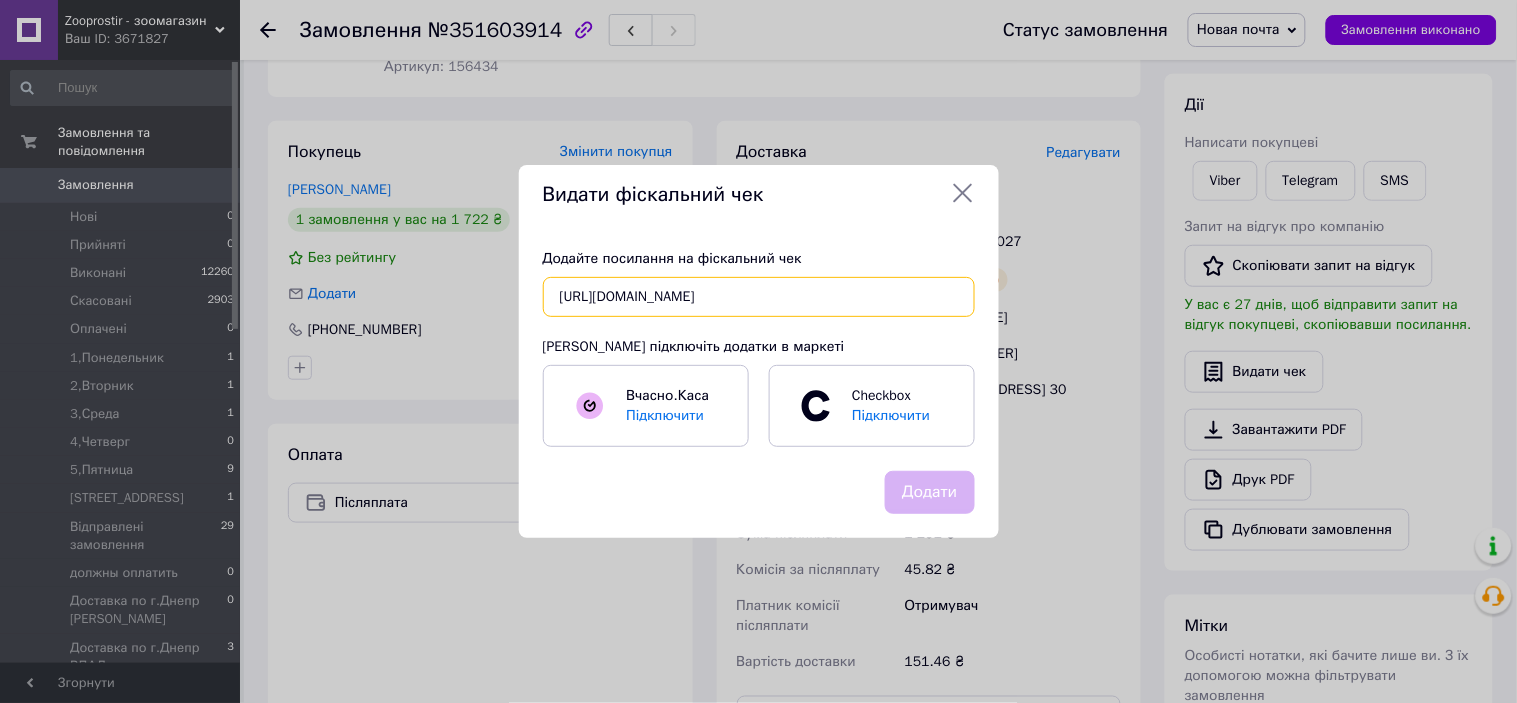 scroll, scrollTop: 0, scrollLeft: 37, axis: horizontal 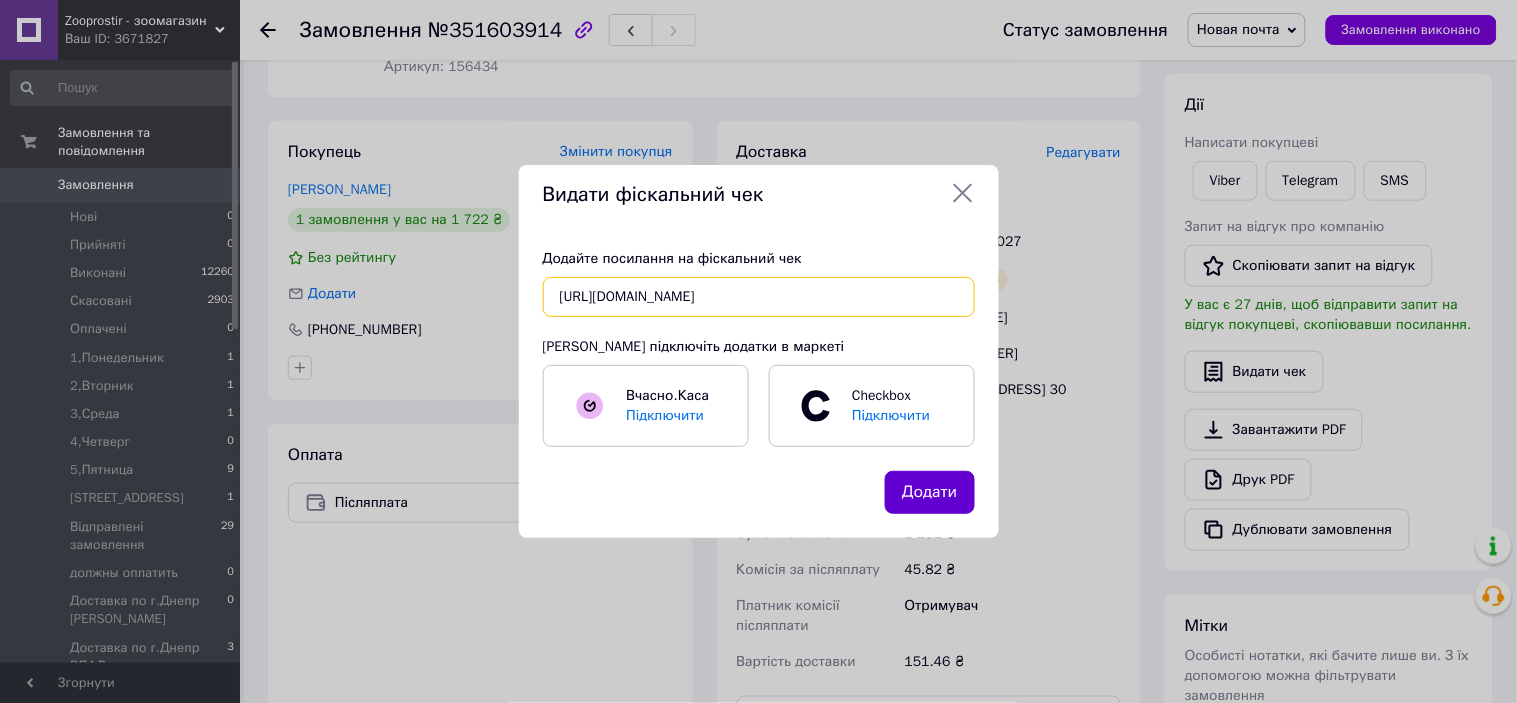type on "[URL][DOMAIN_NAME]" 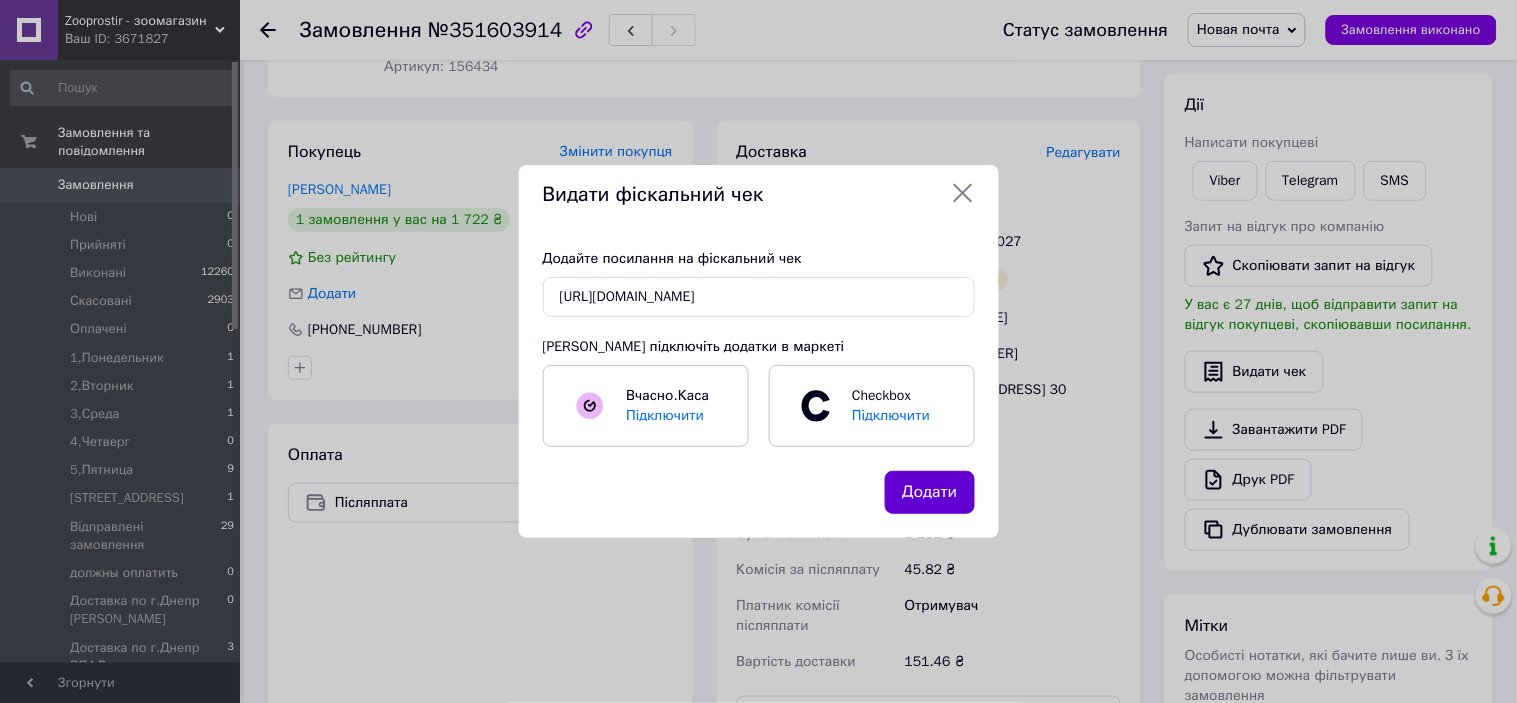 click on "Додати" at bounding box center [929, 492] 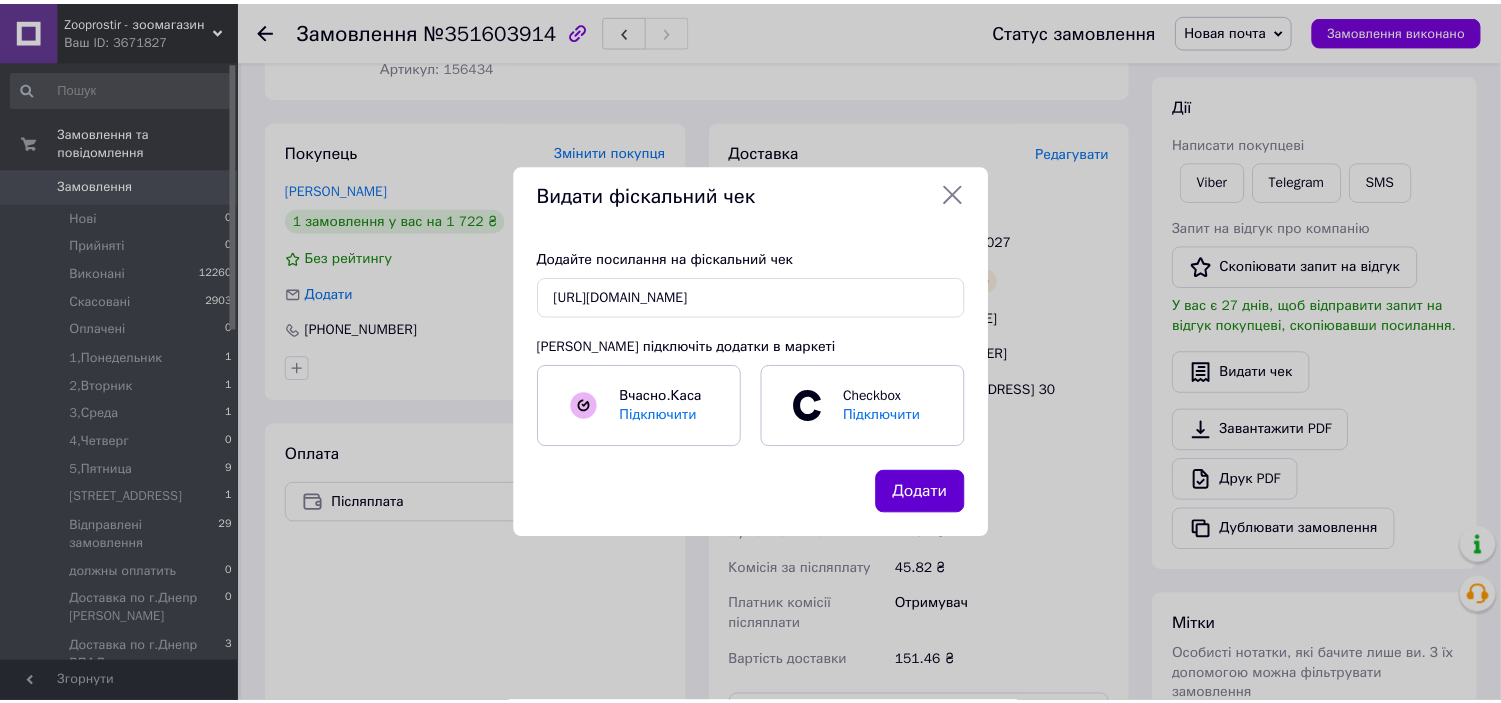 scroll, scrollTop: 0, scrollLeft: 0, axis: both 